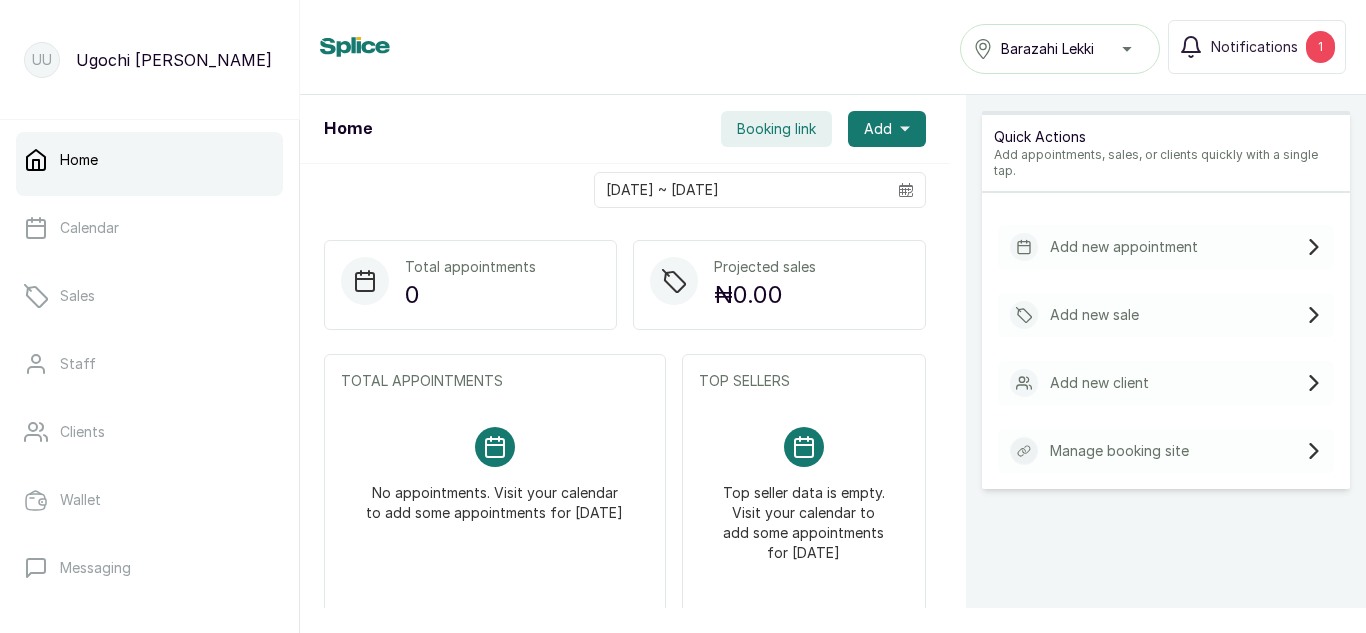scroll, scrollTop: 0, scrollLeft: 0, axis: both 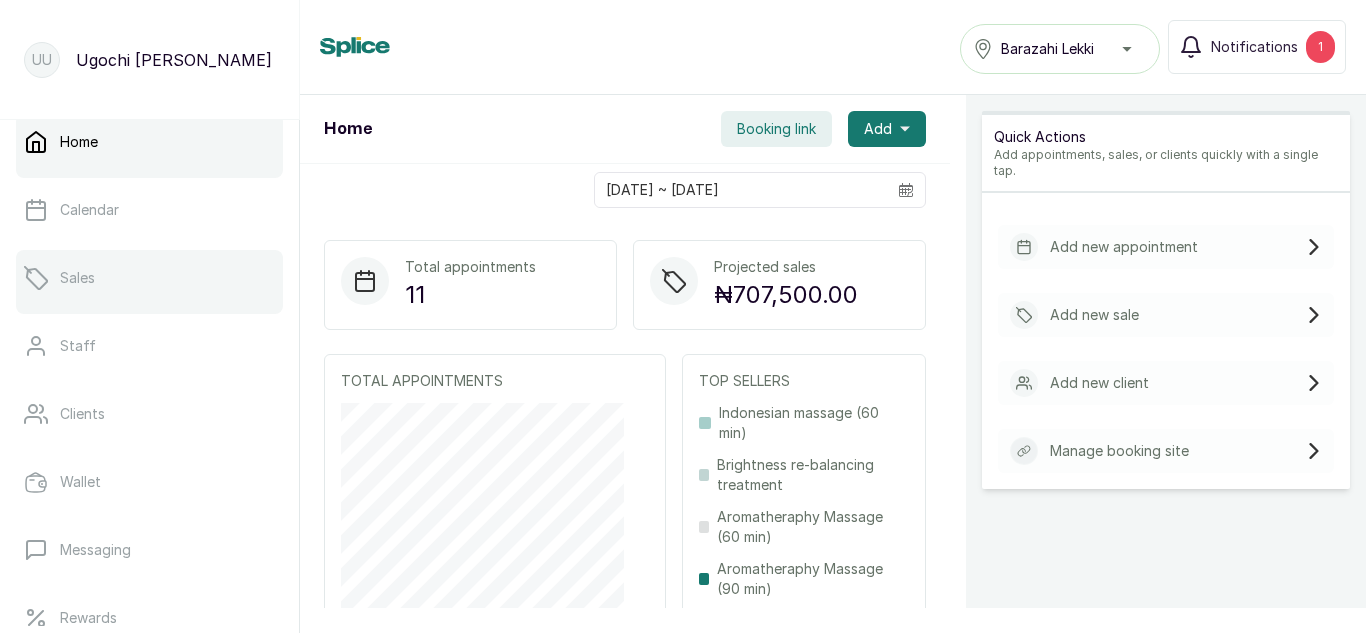 drag, startPoint x: 20, startPoint y: 545, endPoint x: 137, endPoint y: 250, distance: 317.3547 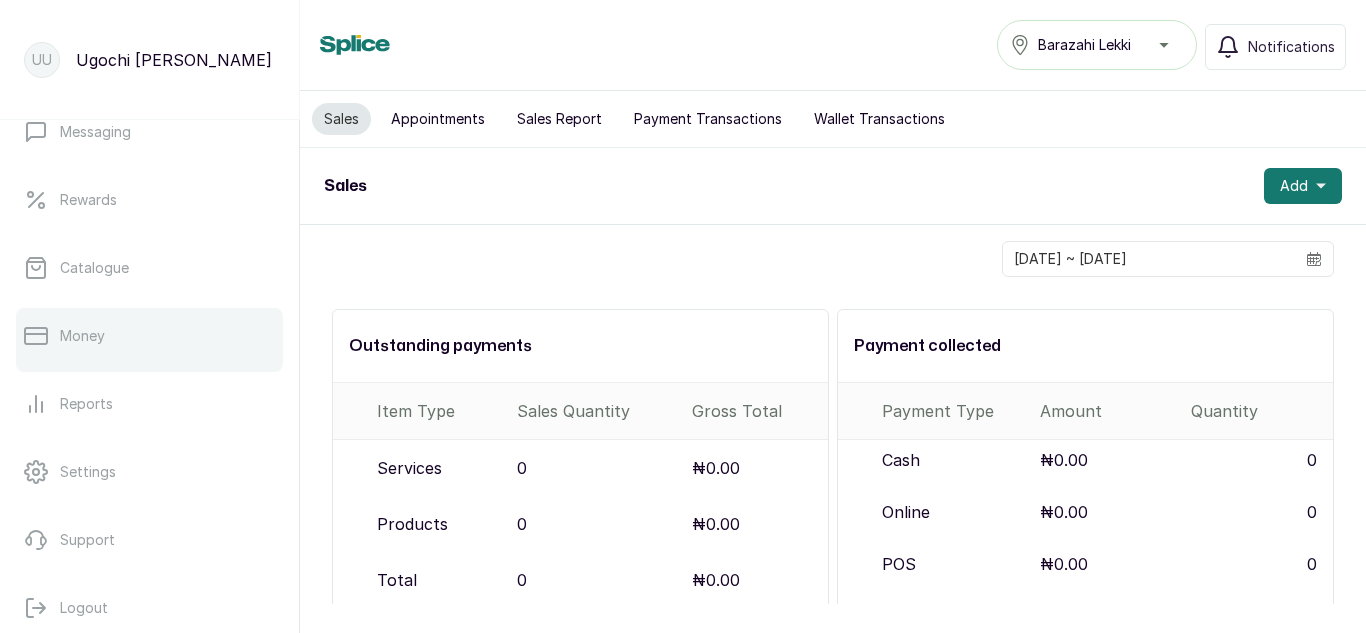scroll, scrollTop: 458, scrollLeft: 0, axis: vertical 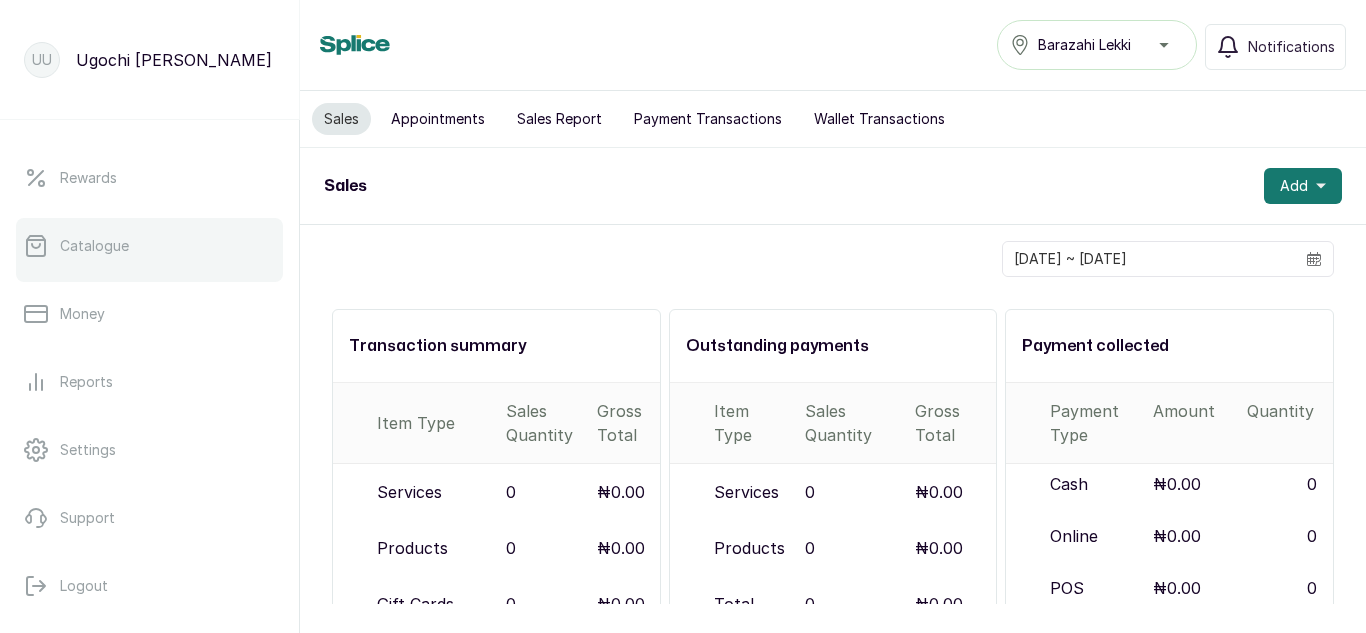 click on "Catalogue" at bounding box center (149, 246) 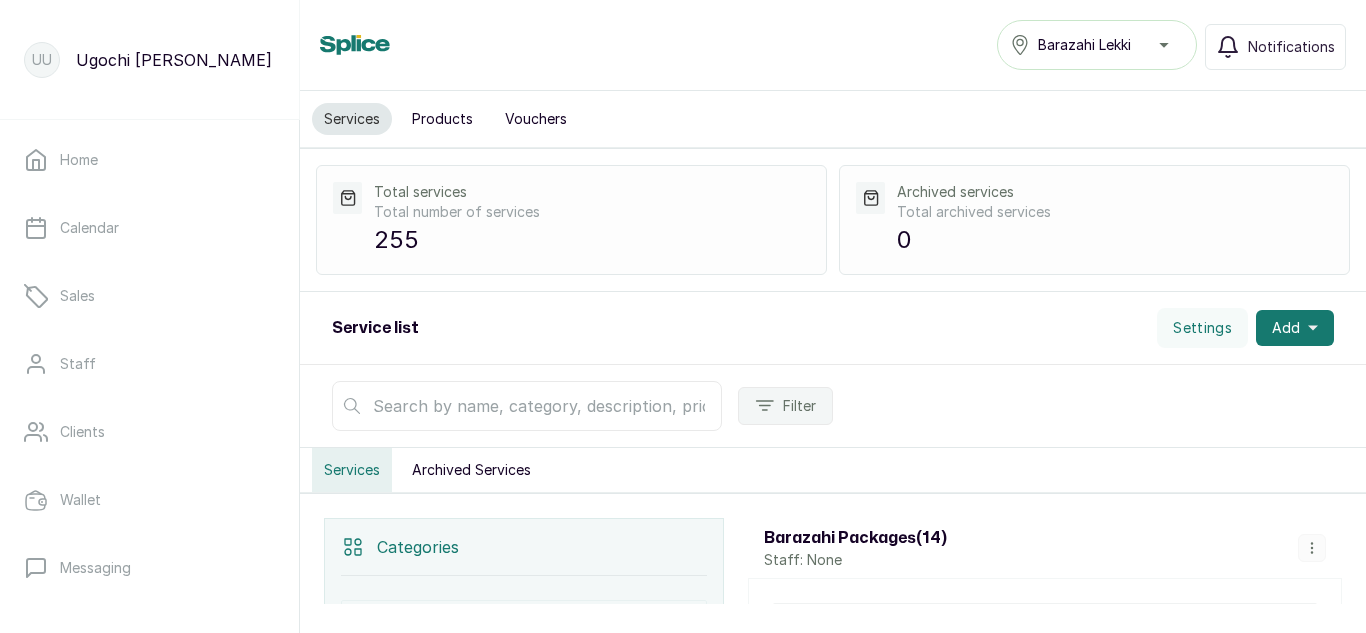 click on "Vouchers" at bounding box center [536, 119] 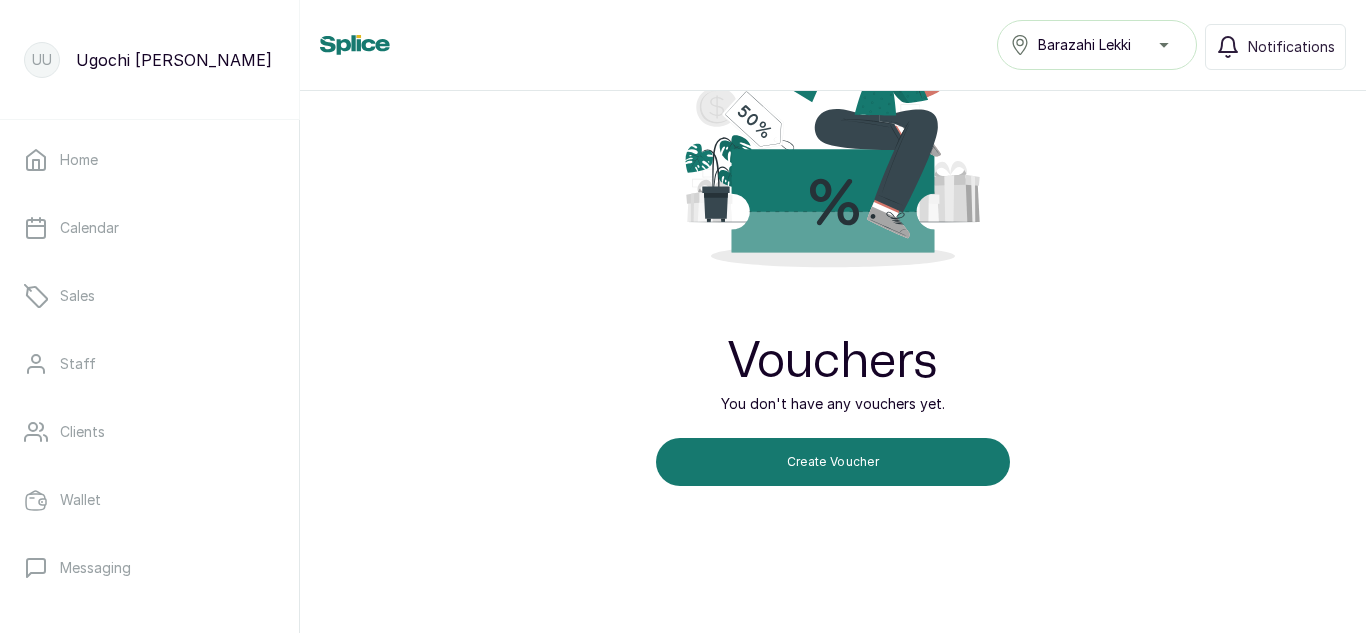 scroll, scrollTop: 398, scrollLeft: 0, axis: vertical 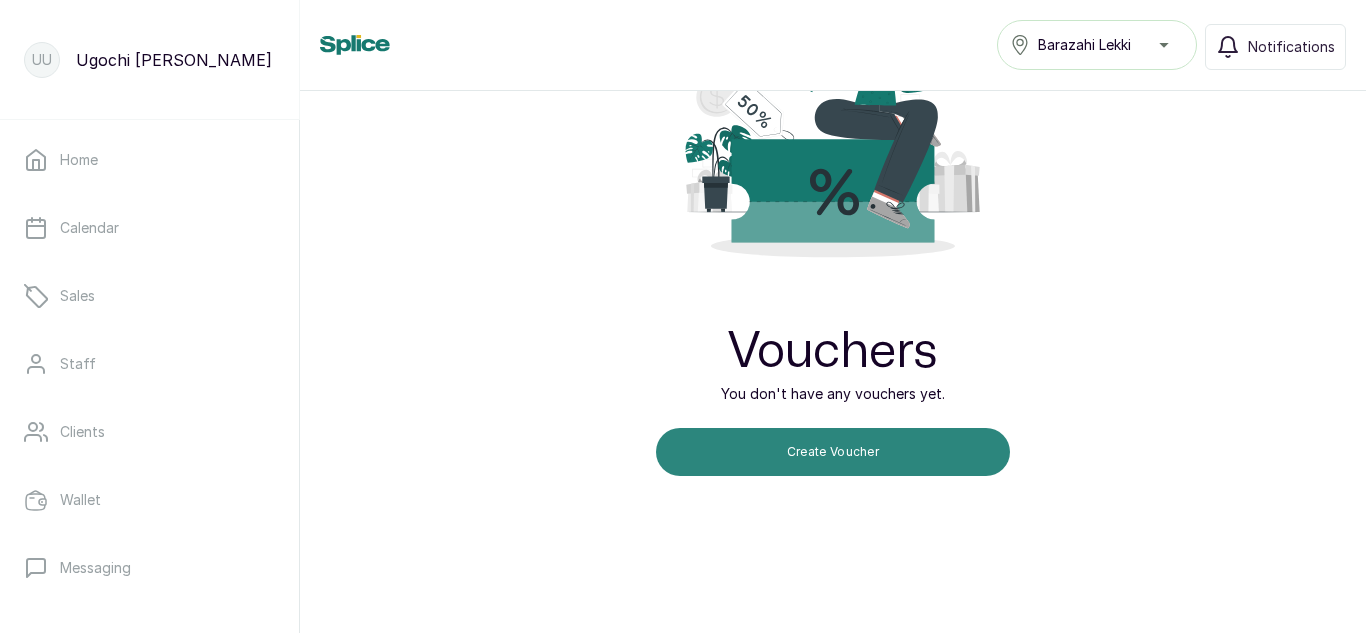 click on "Create Voucher" at bounding box center [833, 452] 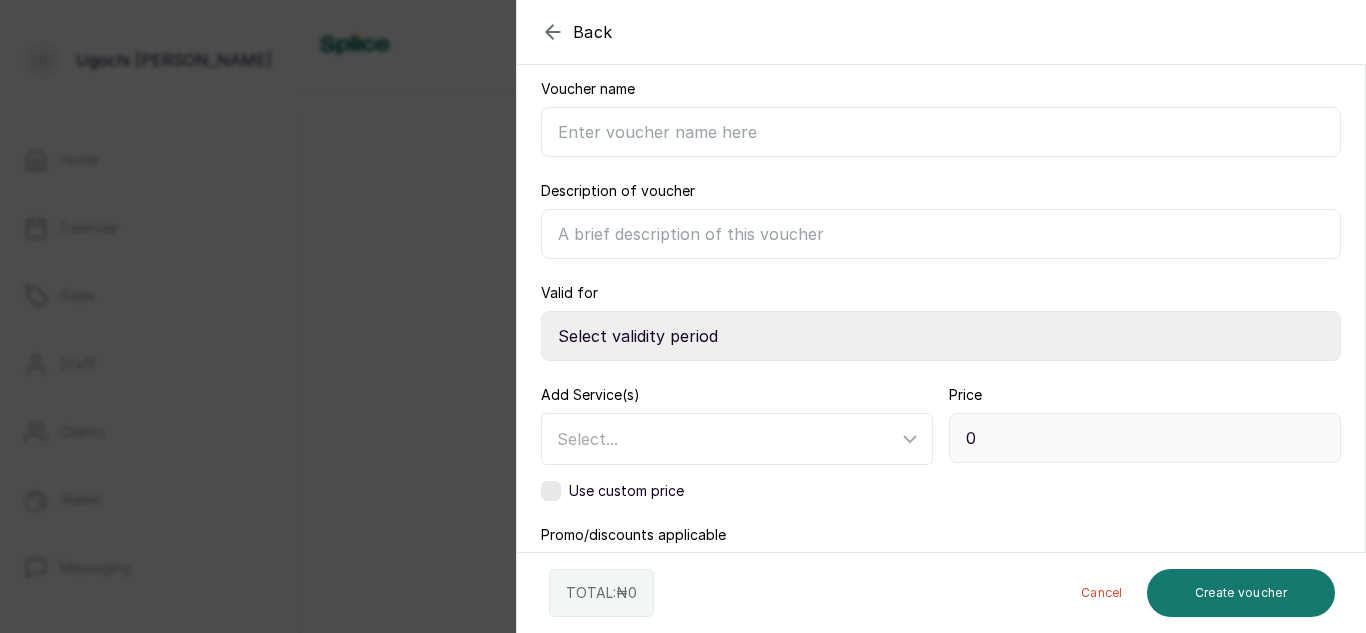 scroll, scrollTop: 0, scrollLeft: 0, axis: both 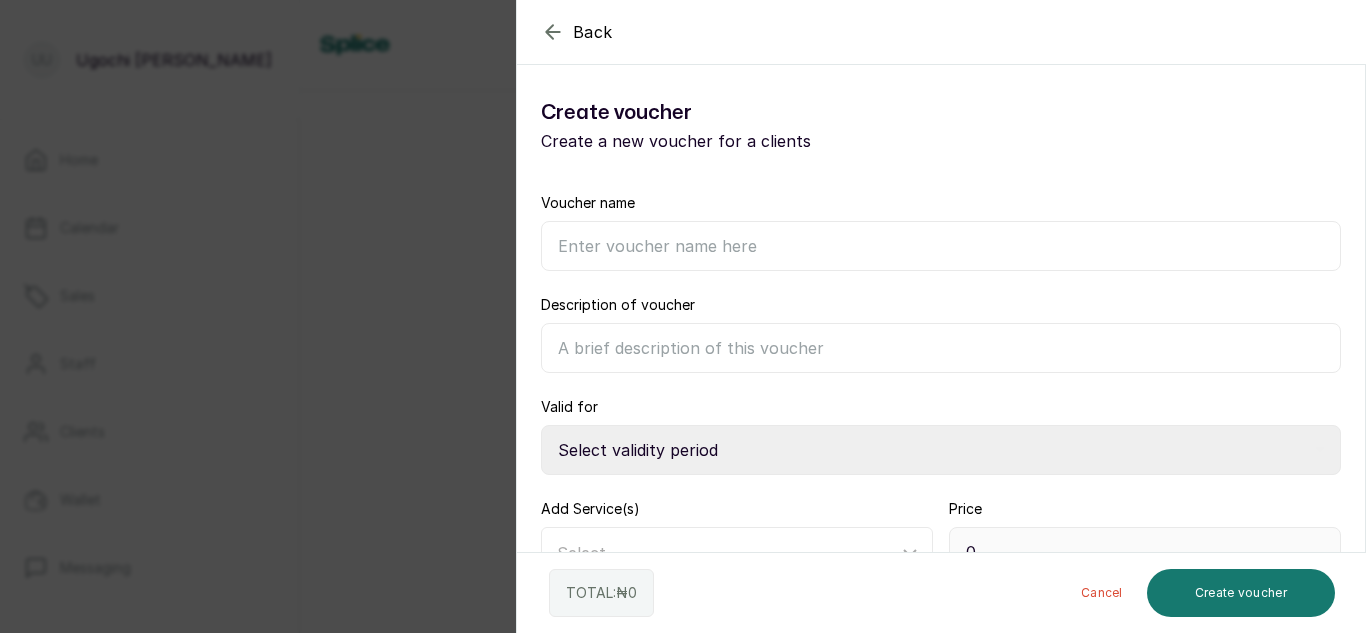 click on "Voucher name" at bounding box center [941, 246] 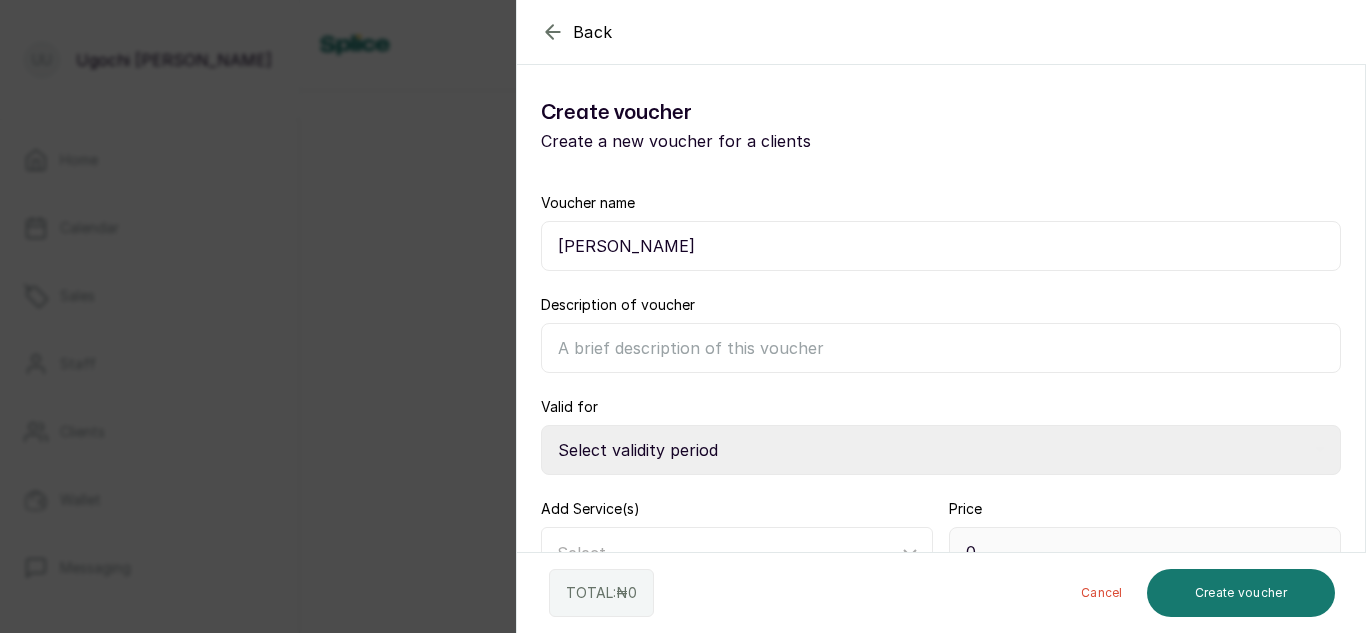 type on "Mrs. Modupe Osobu" 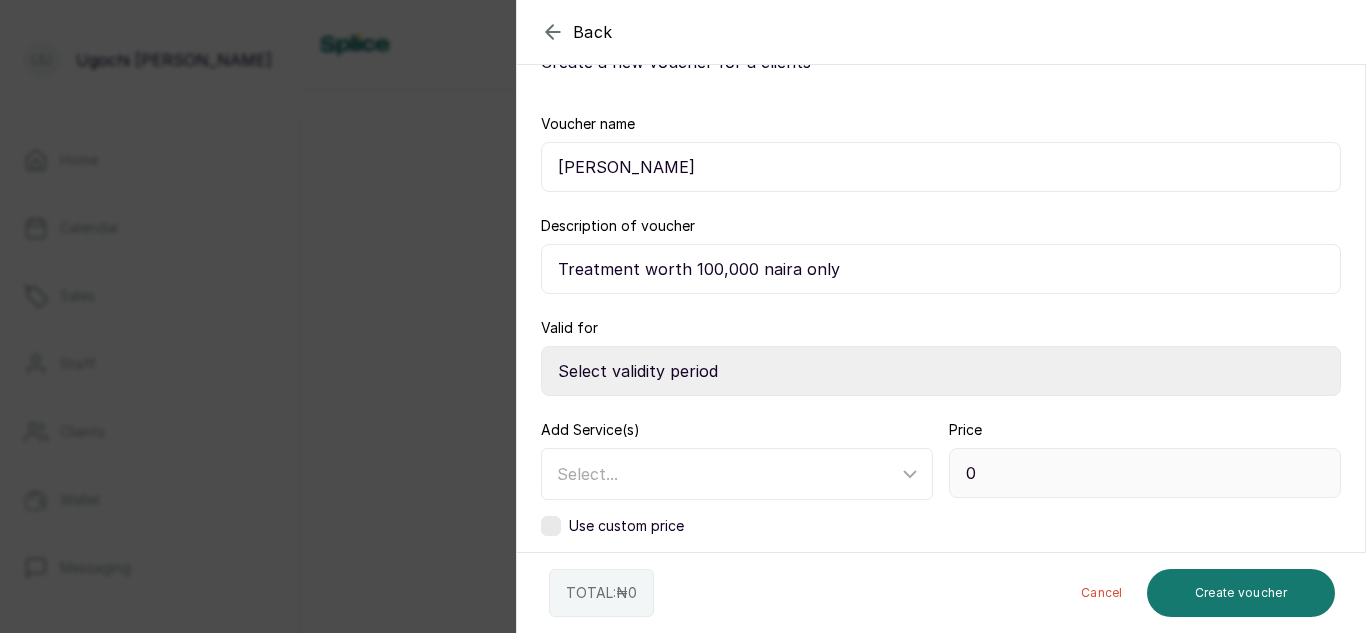 scroll, scrollTop: 110, scrollLeft: 0, axis: vertical 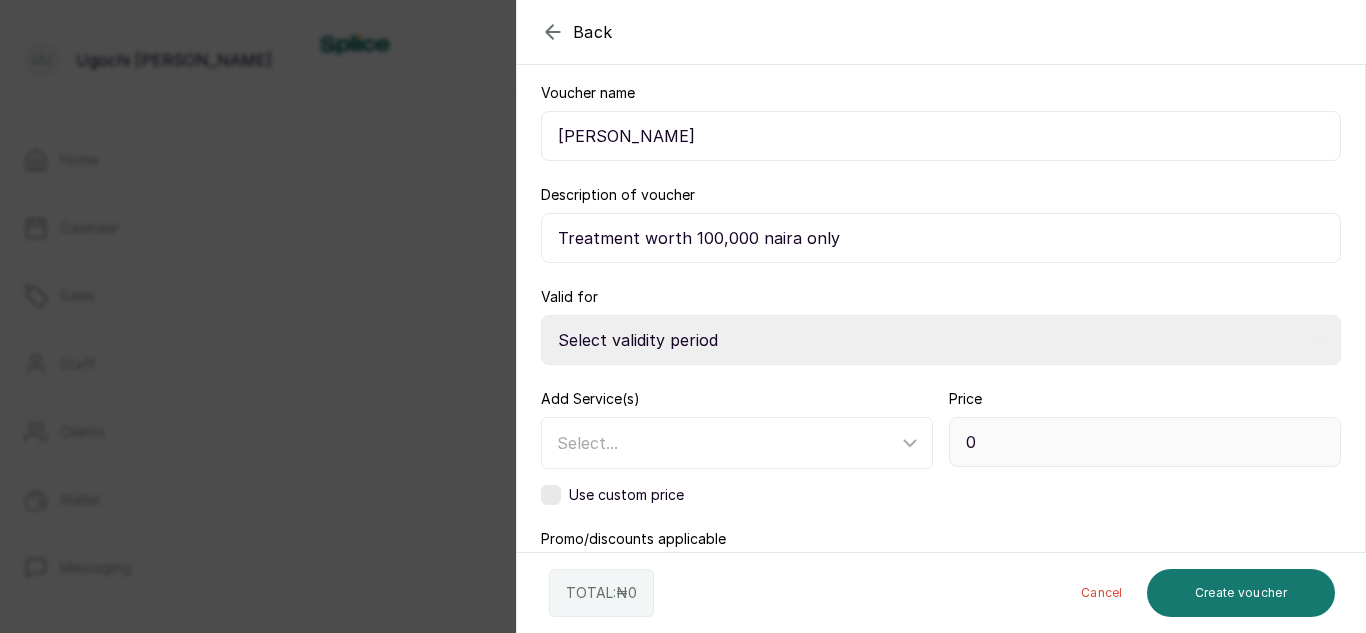 type on "Treatment worth 100,000 naira only" 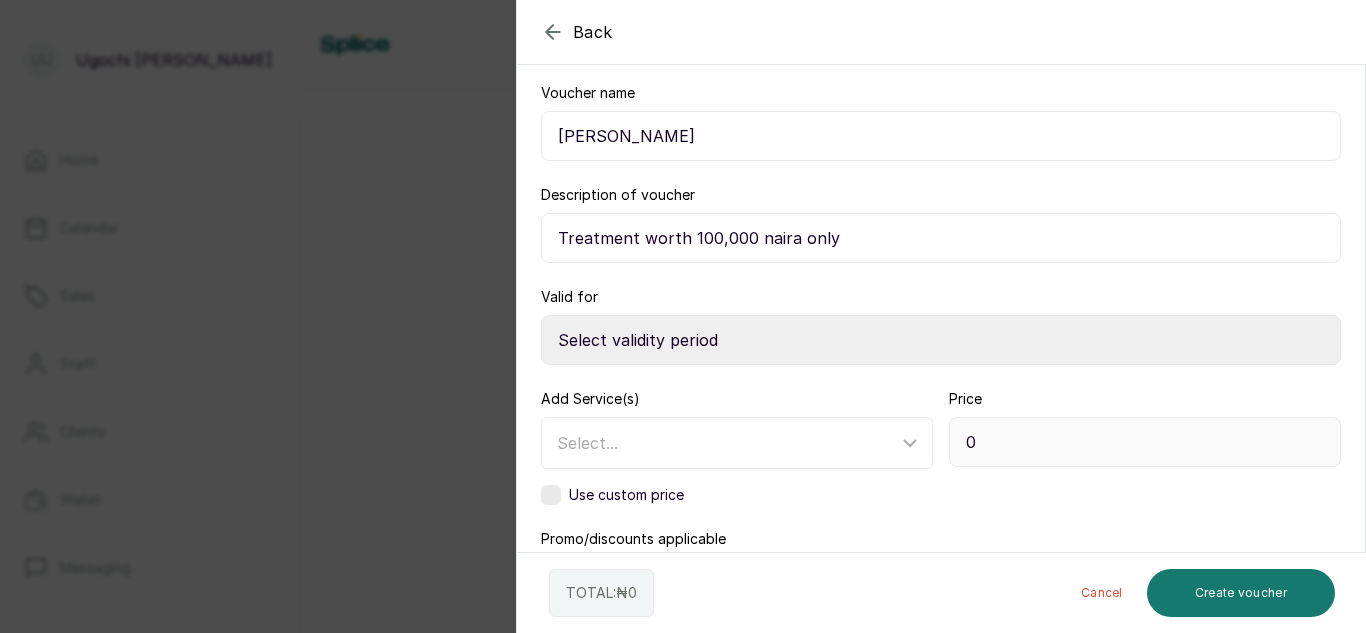 click on "Select validity period 1 Month 2 Months 3 Months 4 Months 5 Months 6 Months 7 Months 8 Months 9 Months 10 Months 11 Months 12 Months" at bounding box center [941, 340] 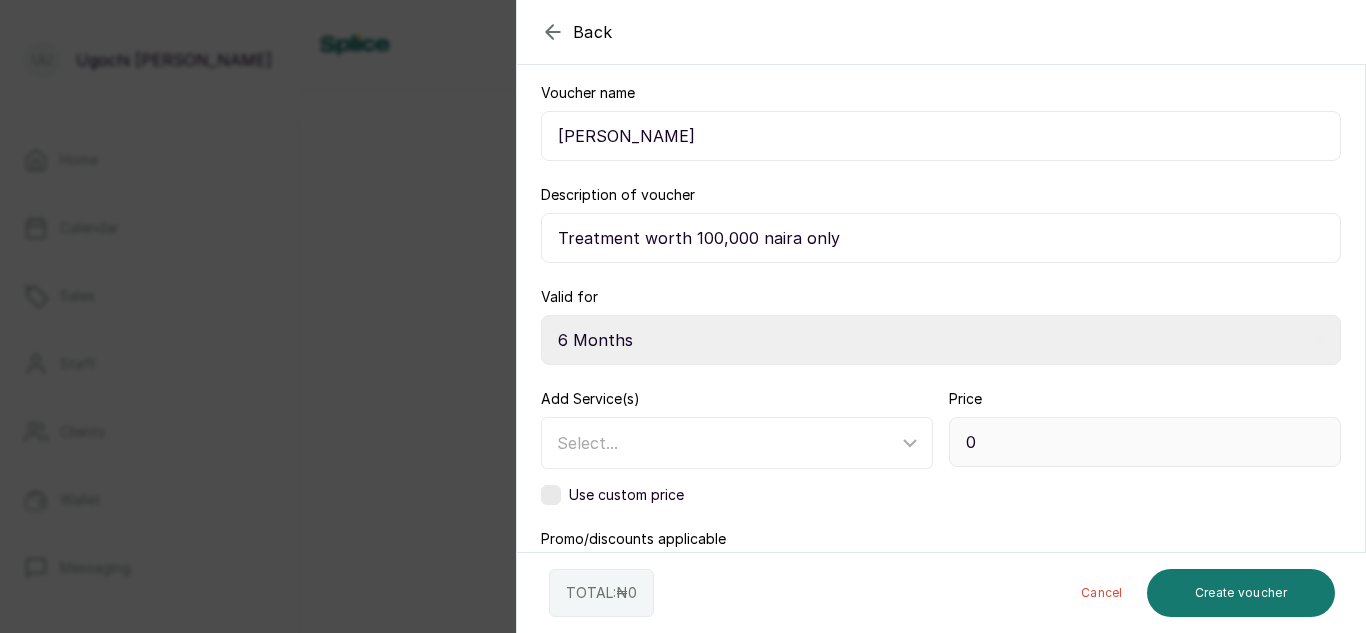 click on "Select validity period 1 Month 2 Months 3 Months 4 Months 5 Months 6 Months 7 Months 8 Months 9 Months 10 Months 11 Months 12 Months" at bounding box center (941, 340) 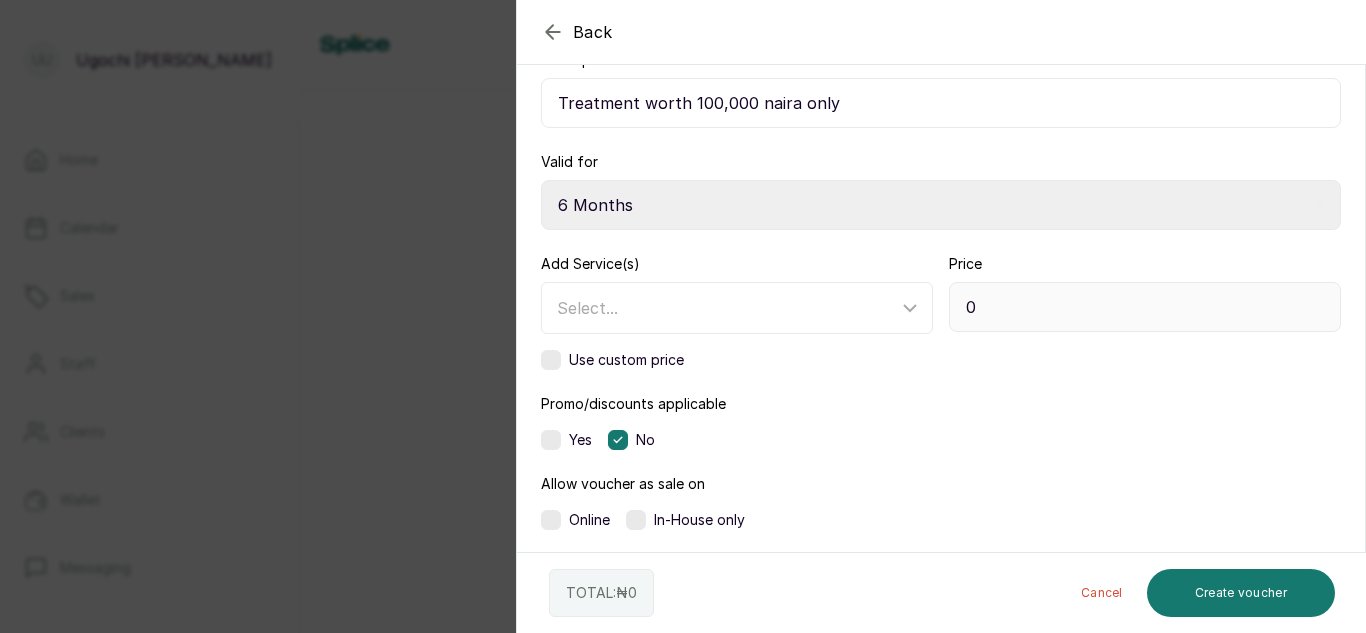 scroll, scrollTop: 247, scrollLeft: 0, axis: vertical 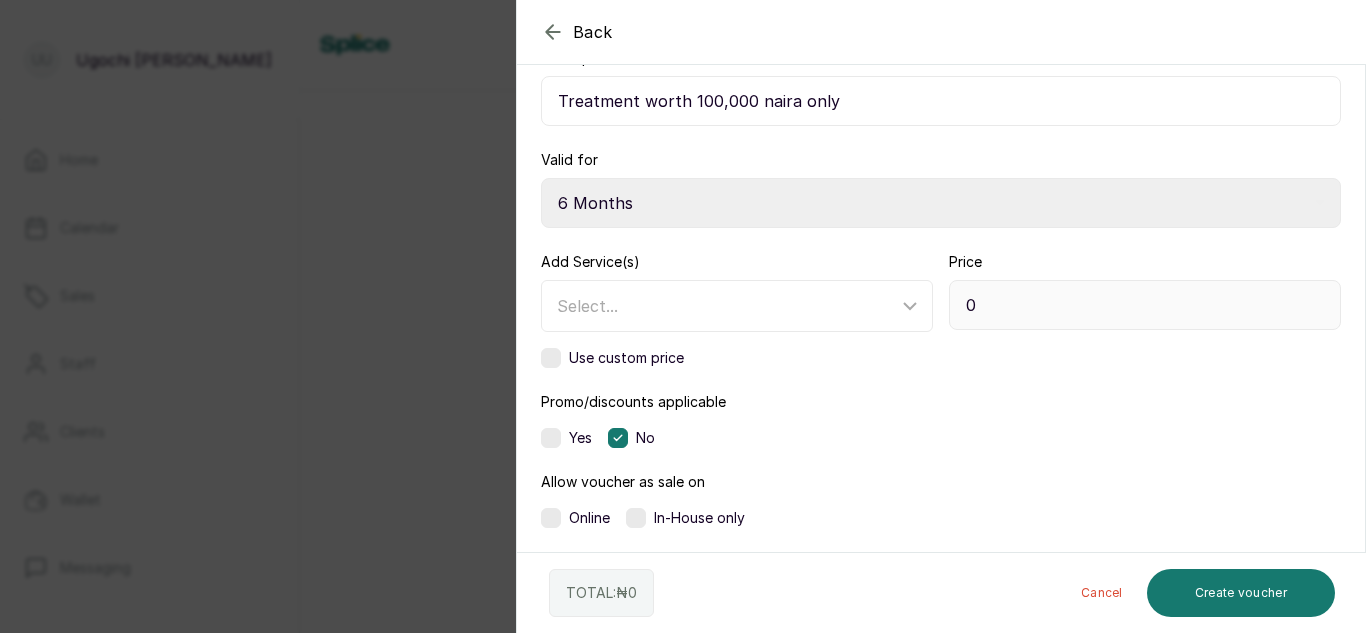 click on "Treatment worth 100,000 naira only" at bounding box center [941, 101] 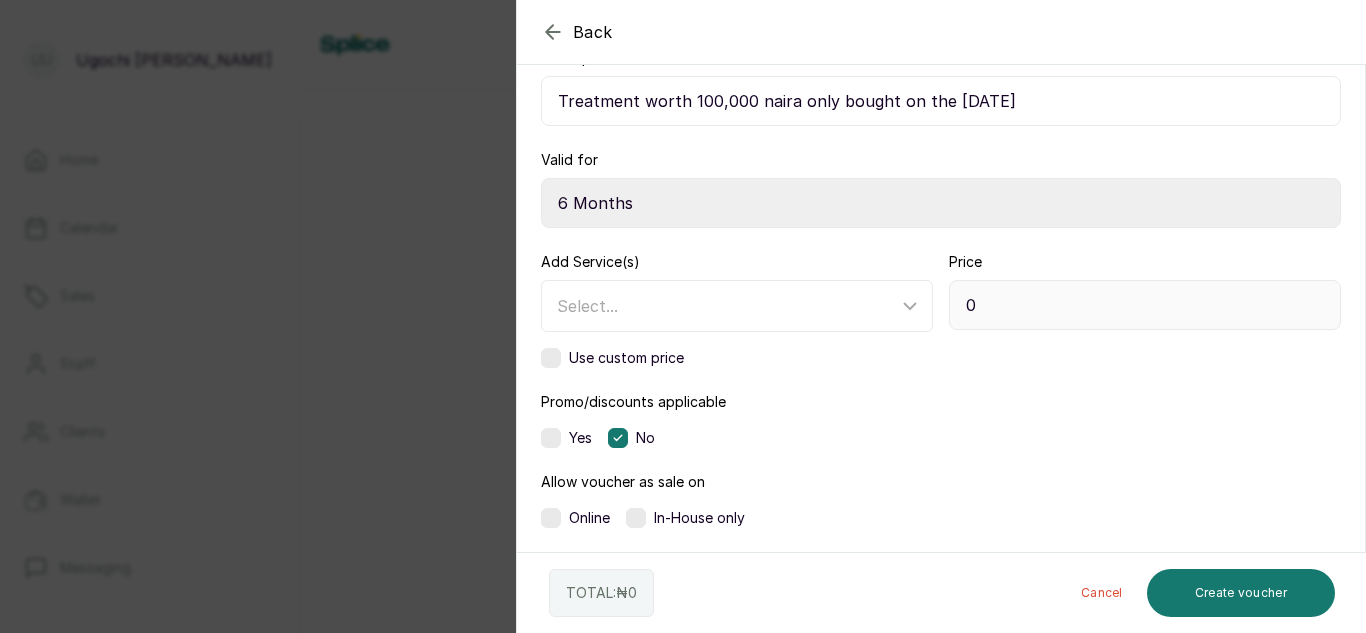 type on "Treatment worth 100,000 naira only bought on the 17th May 2025" 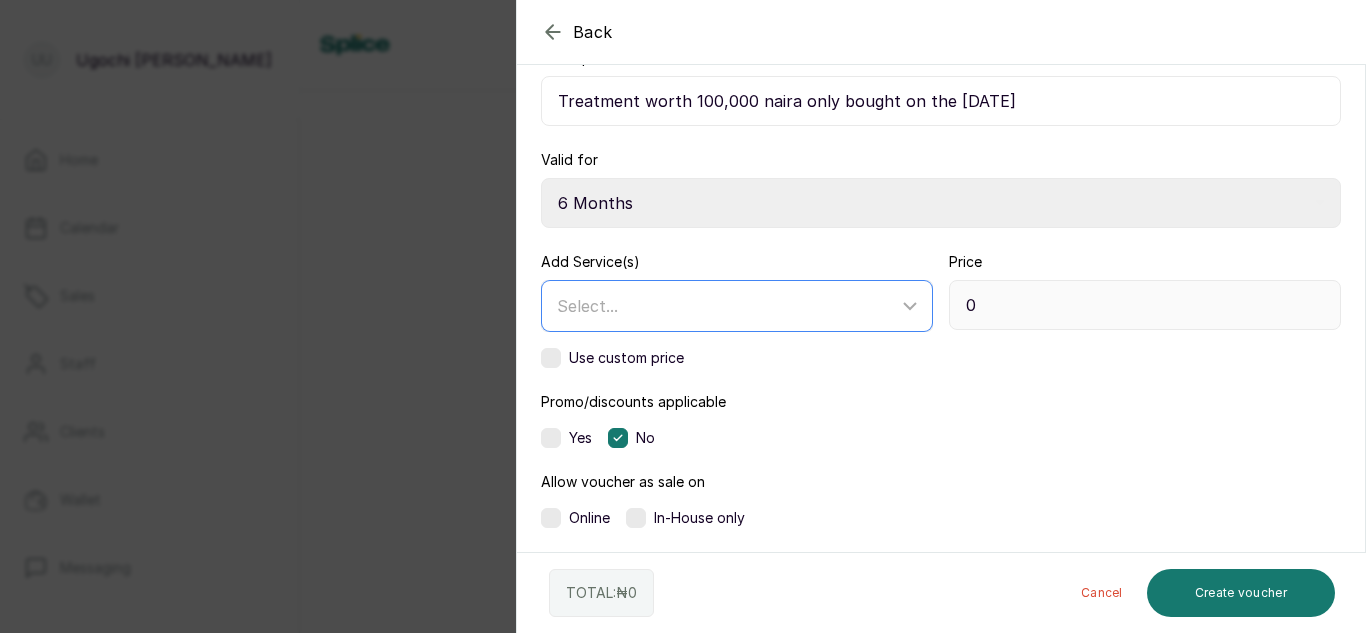 click on "Select..." at bounding box center [739, 306] 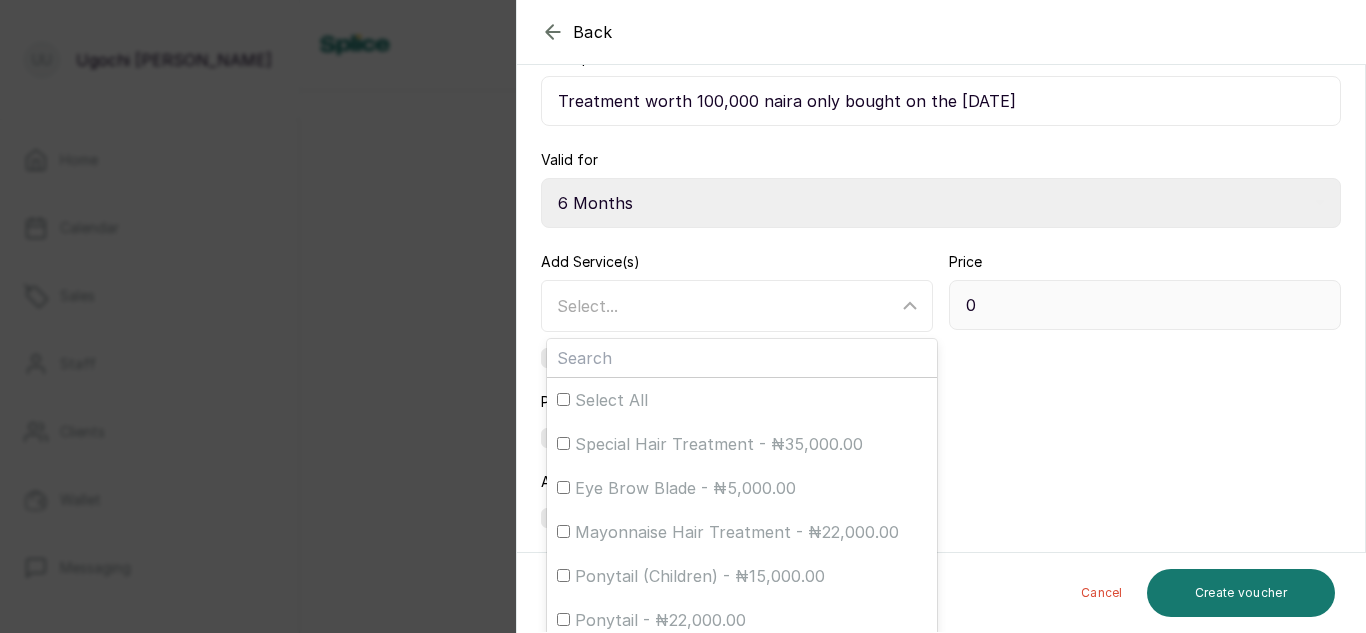 click on "Select validity period 1 Month 2 Months 3 Months 4 Months 5 Months 6 Months 7 Months 8 Months 9 Months 10 Months 11 Months 12 Months" at bounding box center [941, 203] 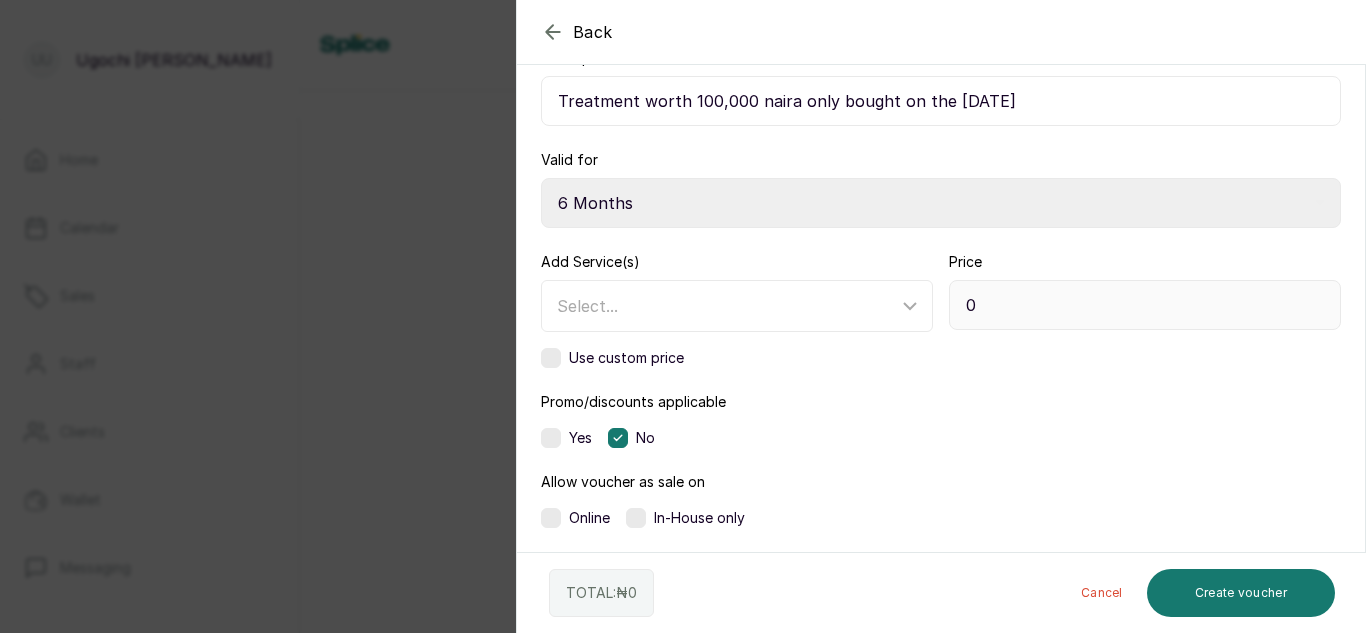 click on "Valid for Select validity period 1 Month 2 Months 3 Months 4 Months 5 Months 6 Months 7 Months 8 Months 9 Months 10 Months 11 Months 12 Months" at bounding box center (941, 189) 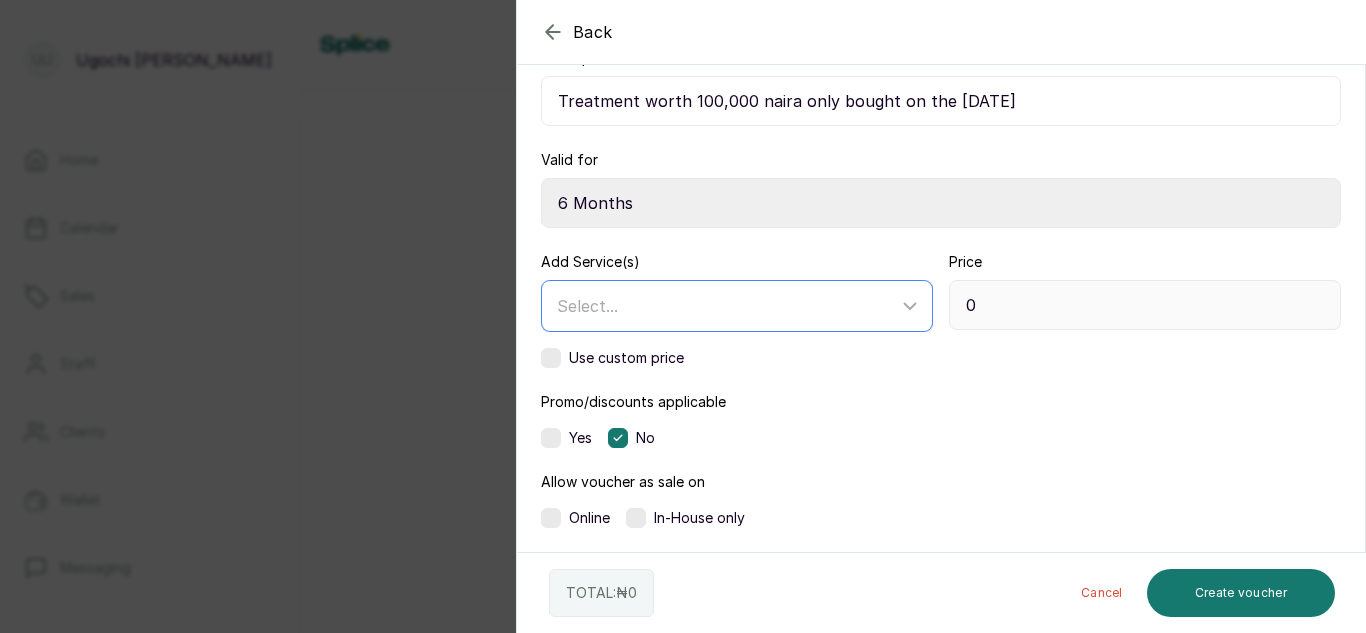 click on "Select..." at bounding box center (727, 306) 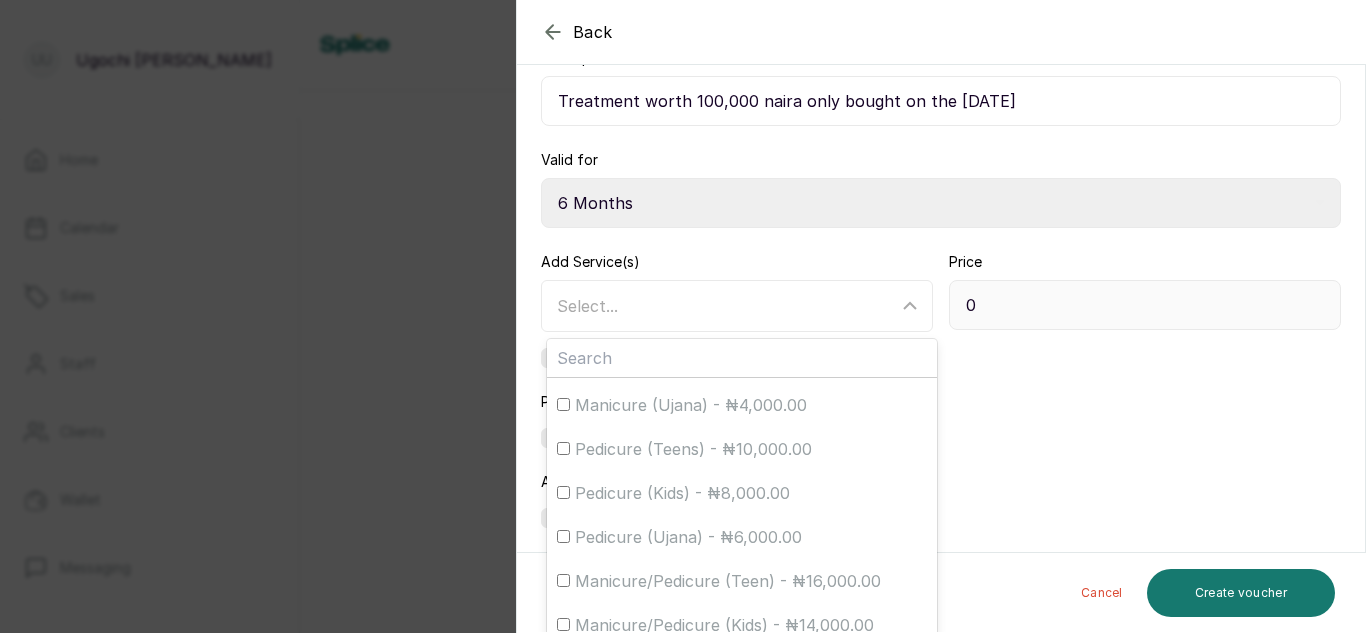 scroll, scrollTop: 480, scrollLeft: 0, axis: vertical 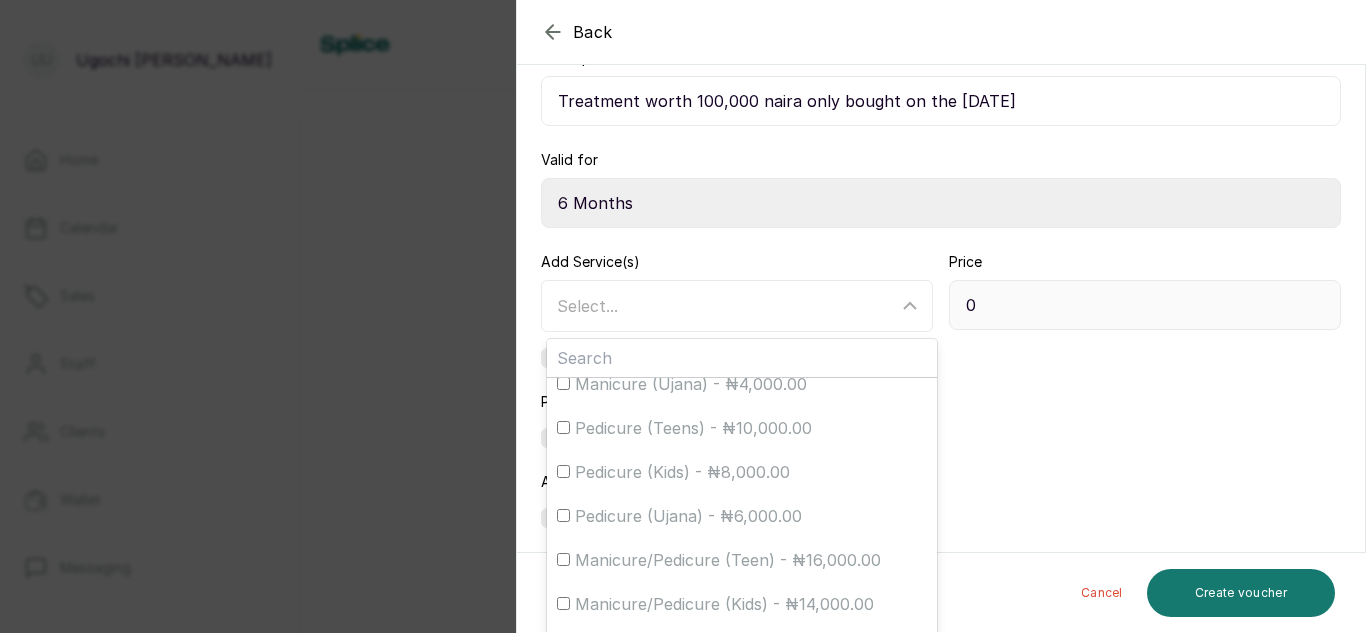 click on "Select validity period 1 Month 2 Months 3 Months 4 Months 5 Months 6 Months 7 Months 8 Months 9 Months 10 Months 11 Months 12 Months" at bounding box center [941, 203] 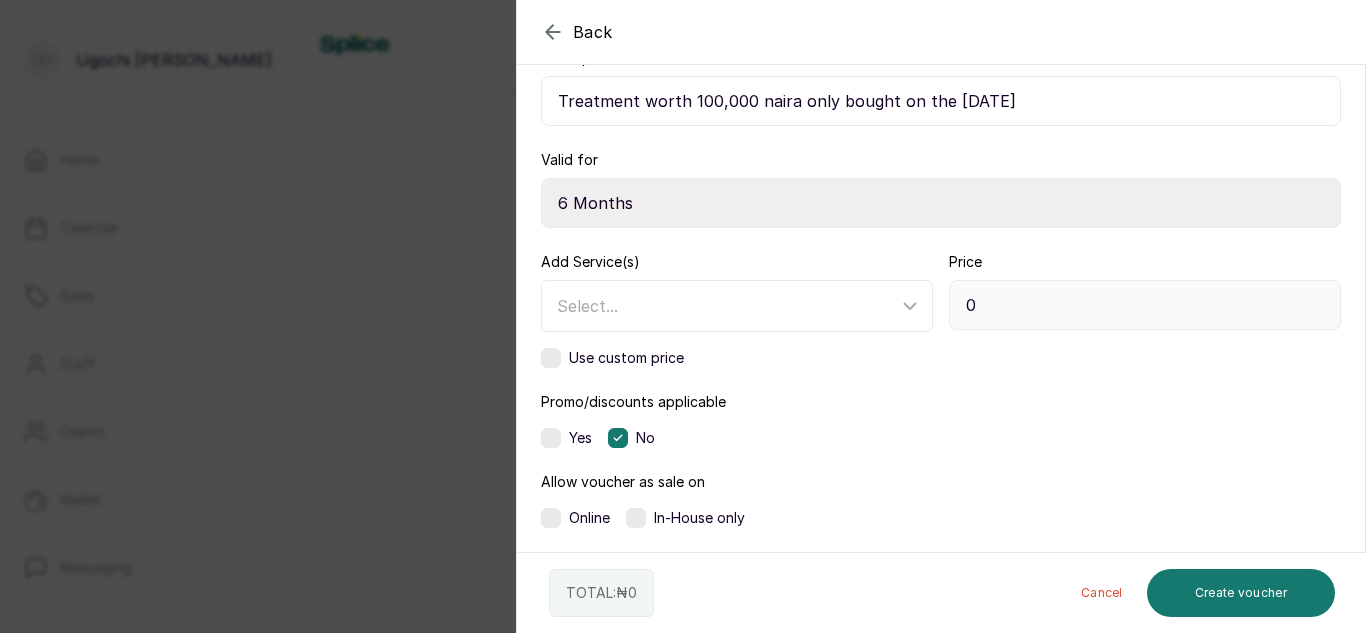 click on "Voucher name   Mrs. Modupe Osobu Description of voucher   Treatment worth 100,000 naira only bought on the 17th May 2025 Valid for Select validity period 1 Month 2 Months 3 Months 4 Months 5 Months 6 Months 7 Months 8 Months 9 Months 10 Months 11 Months 12 Months Add Service(s) Select... Use custom price Price 0 Promo/discounts applicable Yes No Allow voucher as sale on Online In-House only" at bounding box center (941, 237) 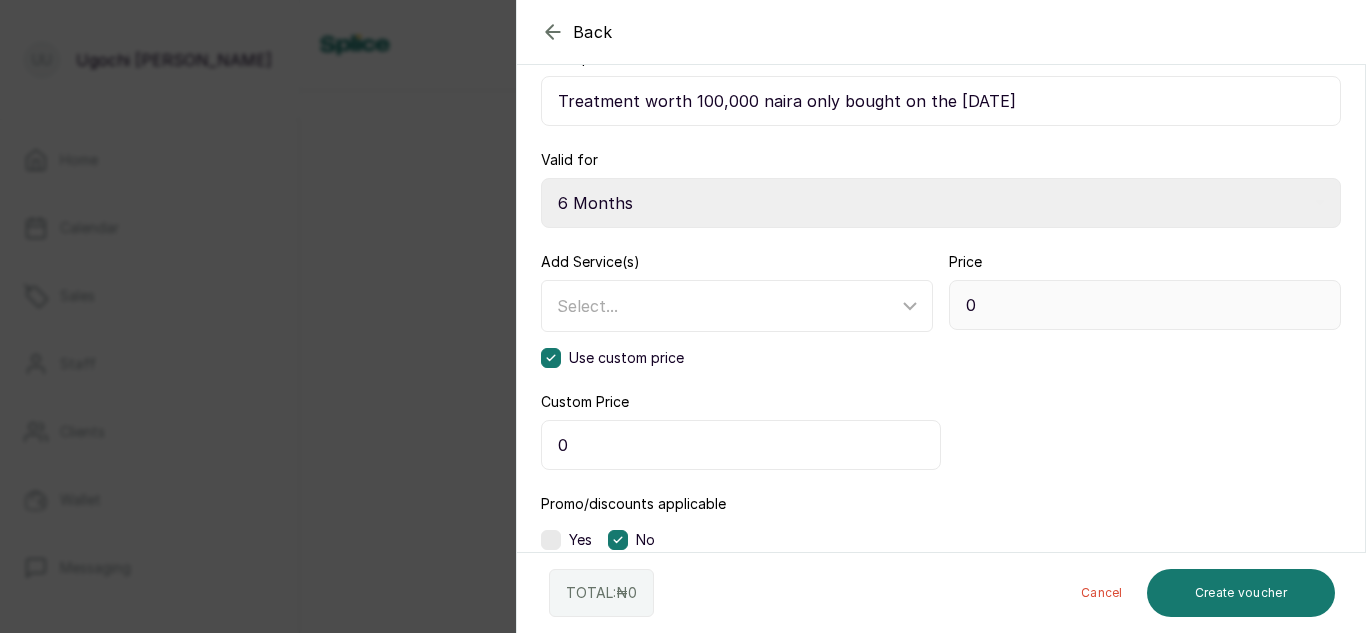click on "0" at bounding box center [741, 445] 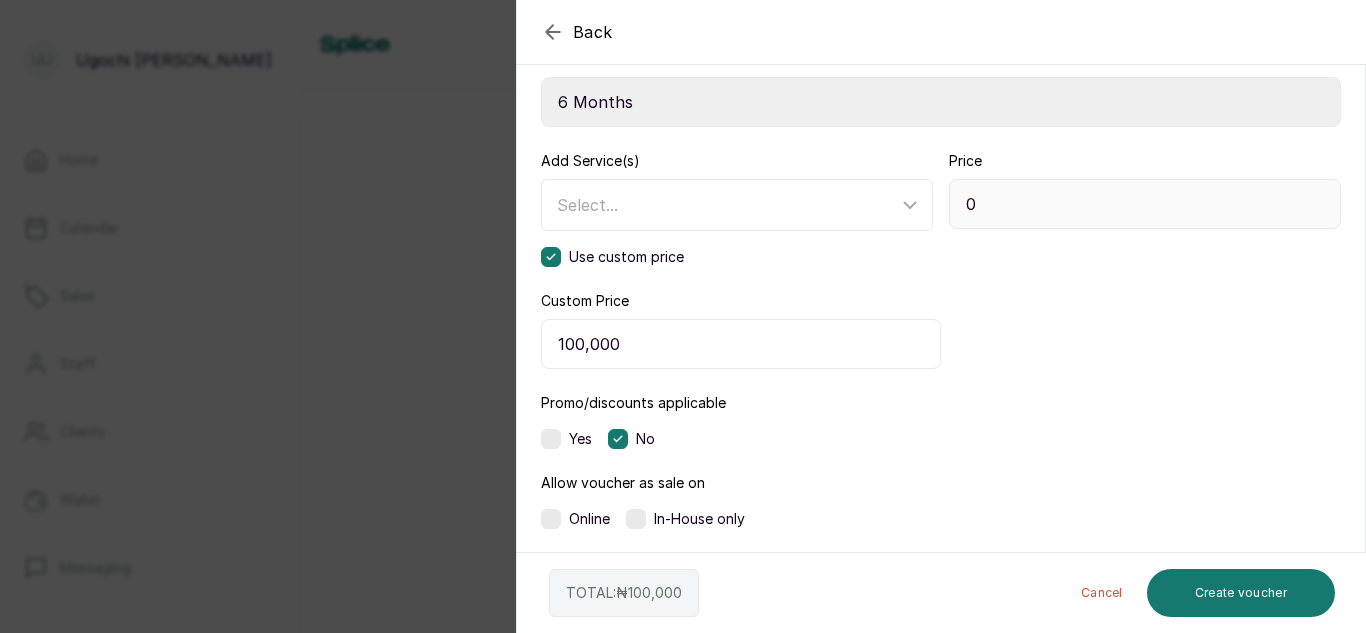 scroll, scrollTop: 349, scrollLeft: 0, axis: vertical 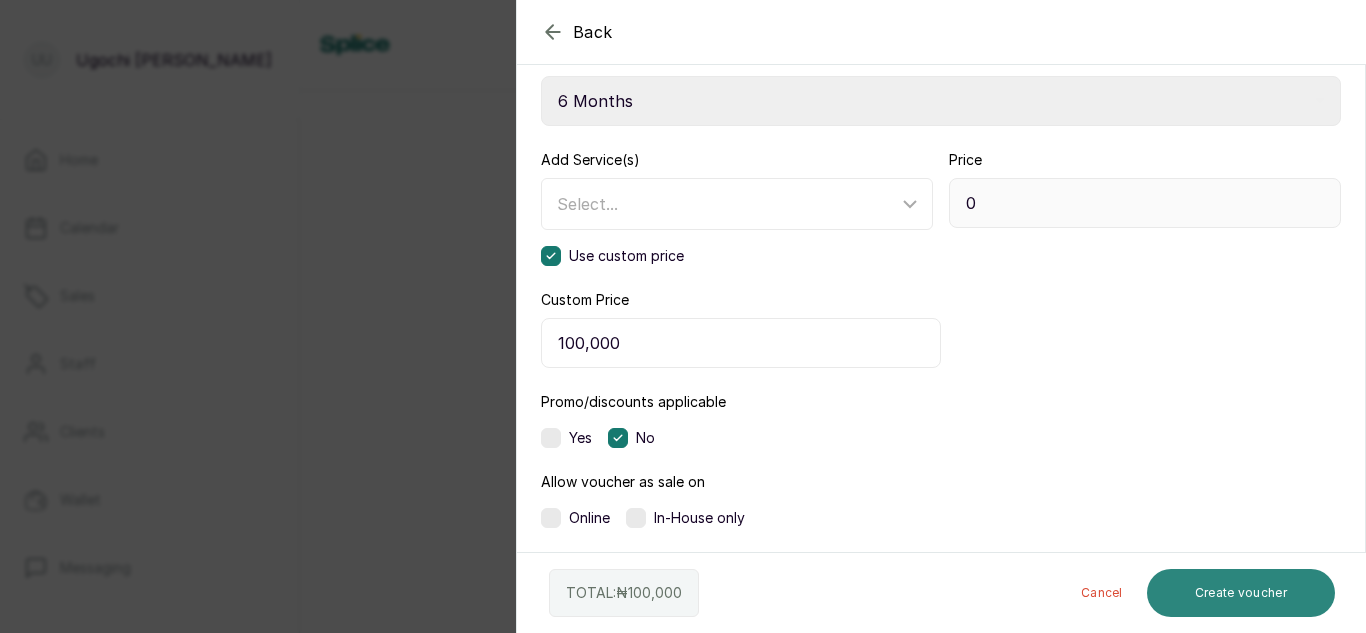 type on "100,000" 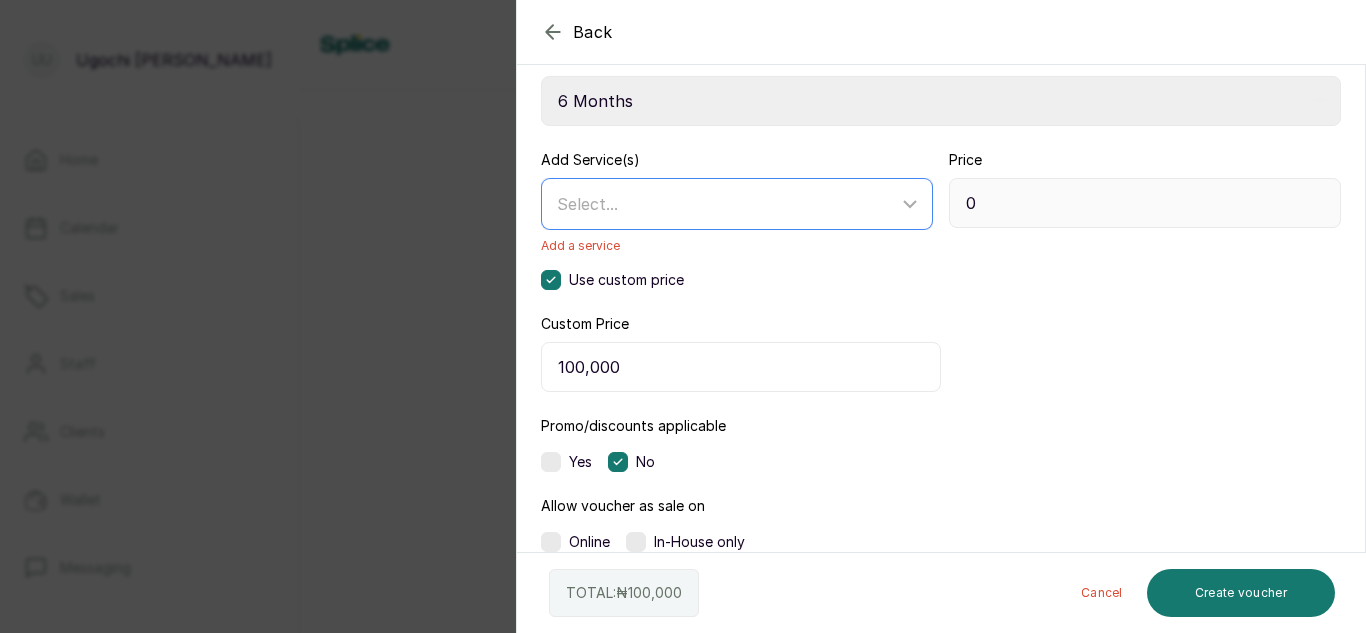 click on "Select..." at bounding box center (727, 204) 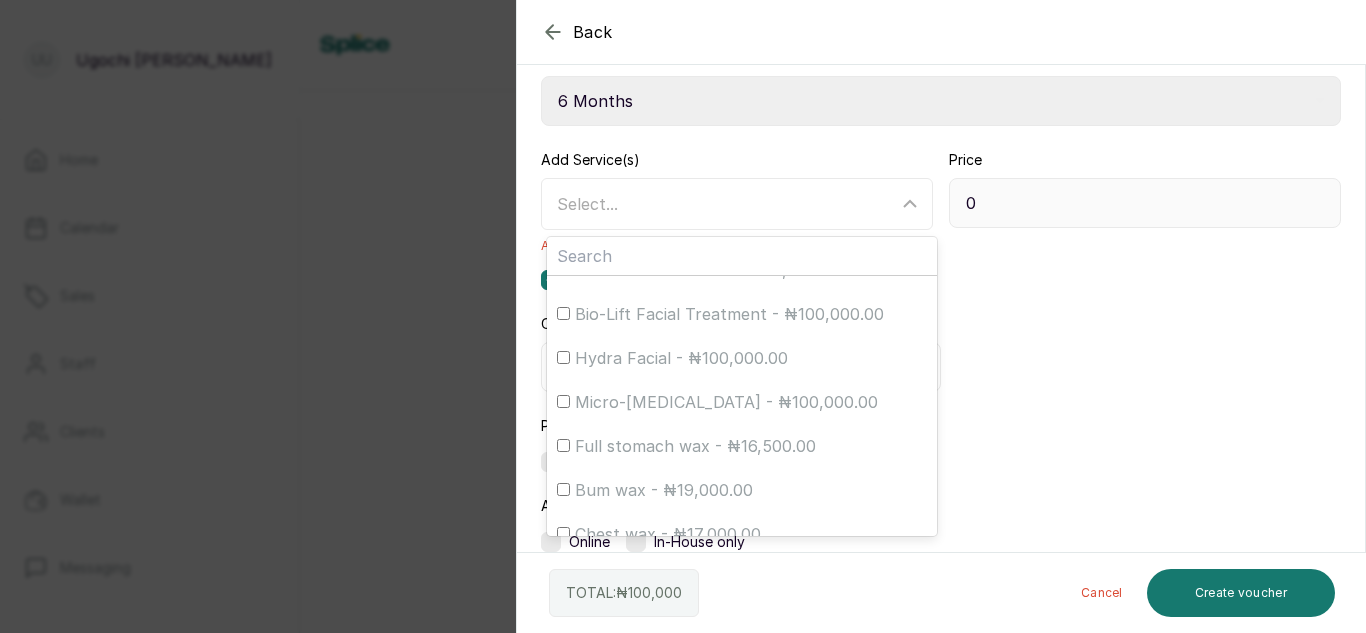 scroll, scrollTop: 2913, scrollLeft: 0, axis: vertical 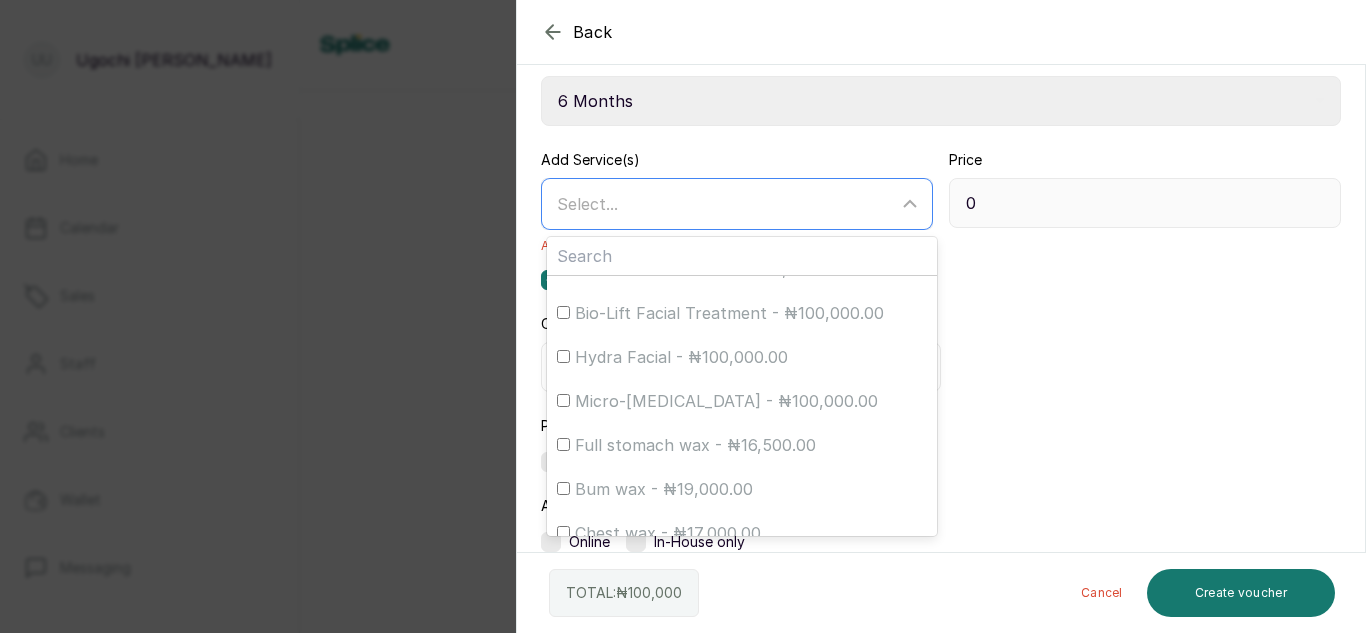 click on "Select..." at bounding box center (727, 204) 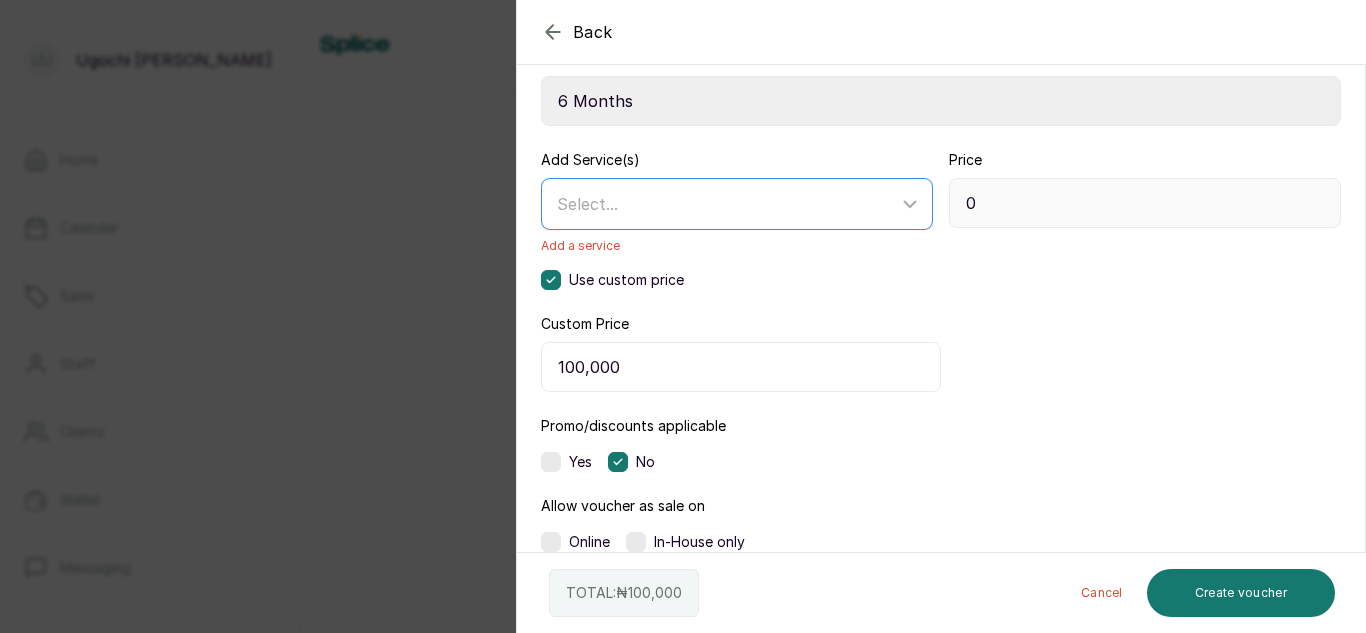 click on "Select..." at bounding box center [727, 204] 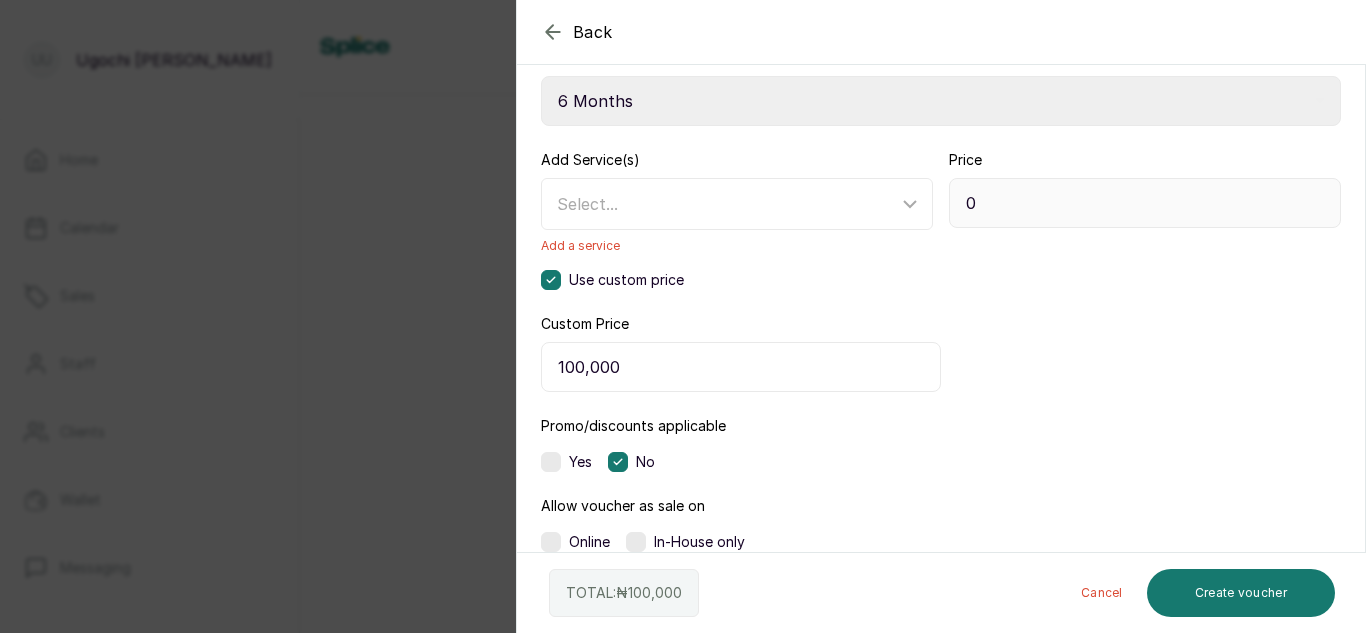 click on "Voucher name   Mrs. Modupe Osobu Description of voucher   Treatment worth 100,000 naira only bought on the 17th May 2025 Valid for Select validity period 1 Month 2 Months 3 Months 4 Months 5 Months 6 Months 7 Months 8 Months 9 Months 10 Months 11 Months 12 Months Add Service(s) Select... Add a service Use custom price Price 0 Custom Price 100,000 Promo/discounts applicable Yes No Allow voucher as sale on Online In-House only Choose an option" at bounding box center (941, 214) 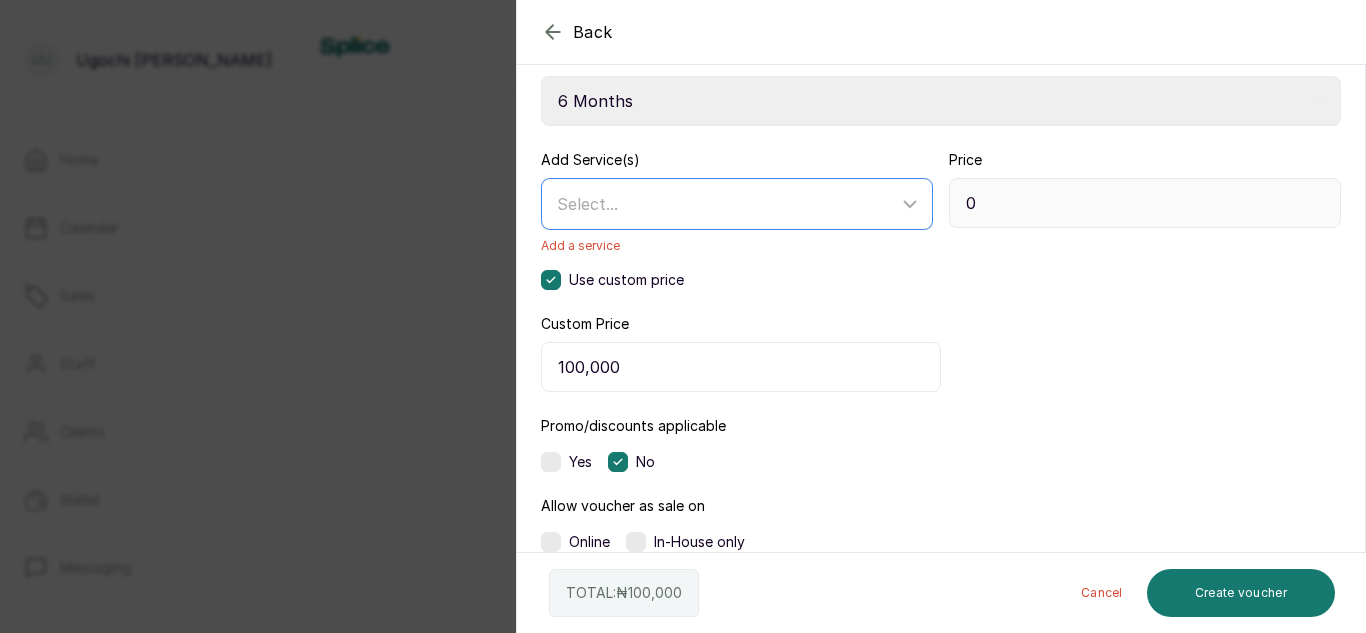 click on "Select..." at bounding box center [727, 204] 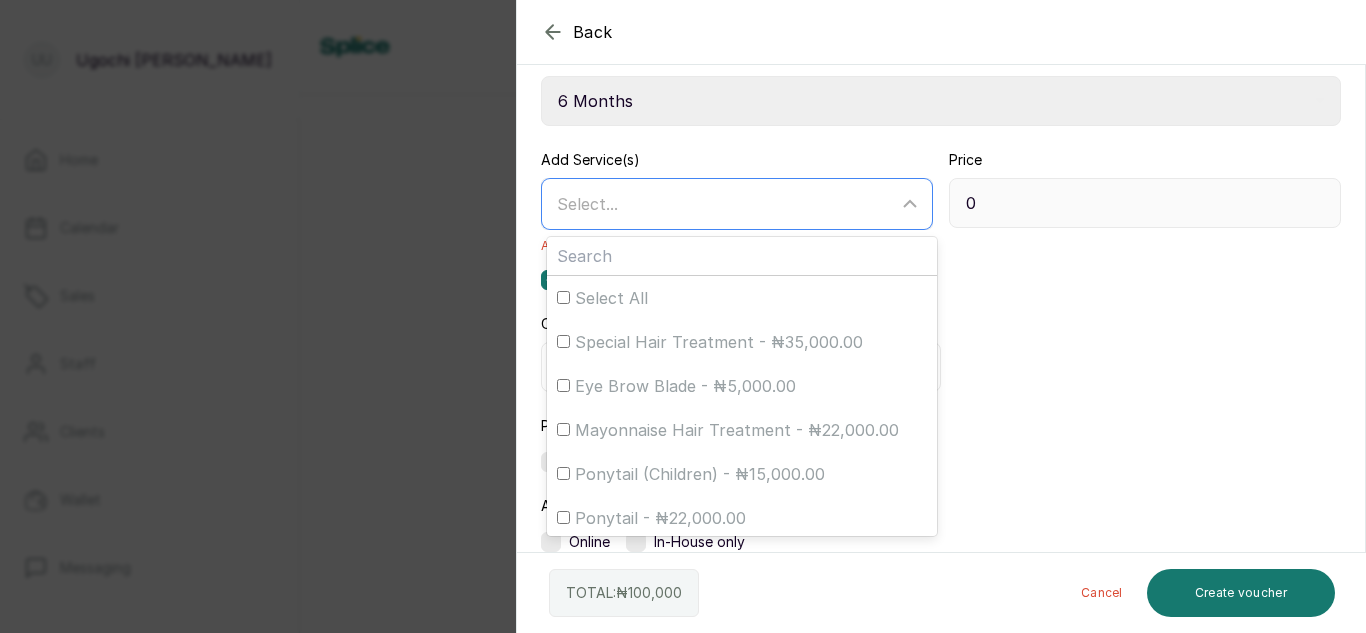 click on "Select..." at bounding box center (727, 204) 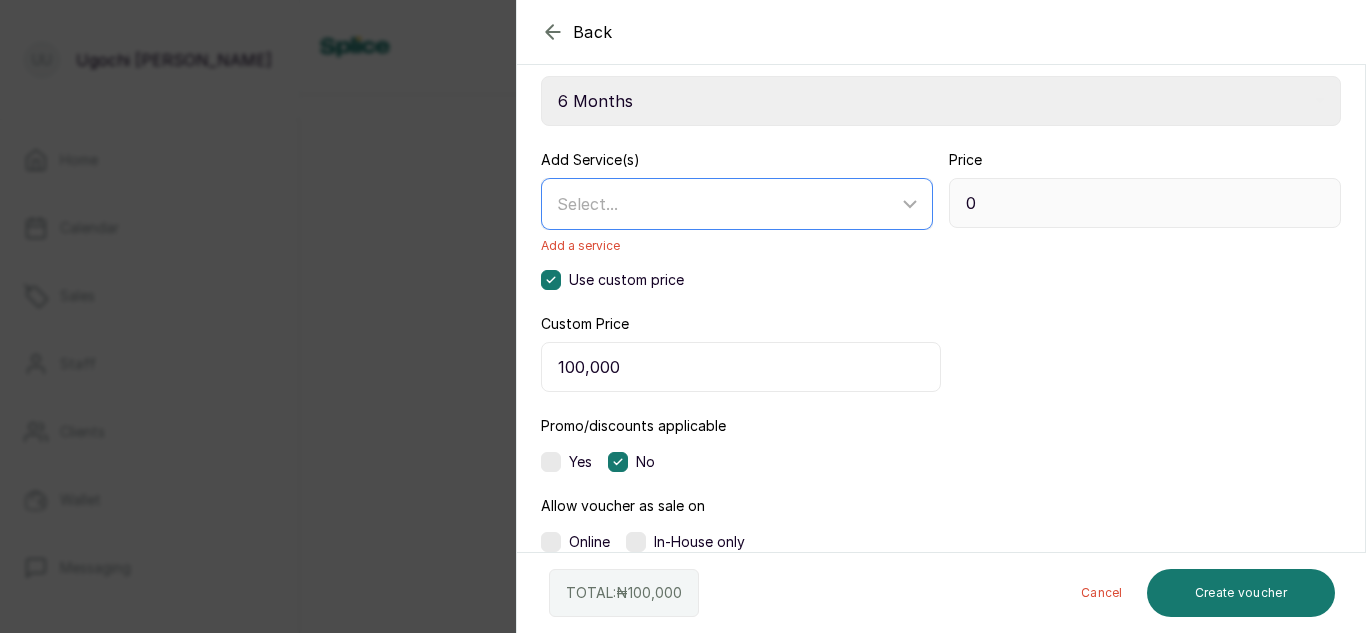 click on "Select..." at bounding box center (727, 204) 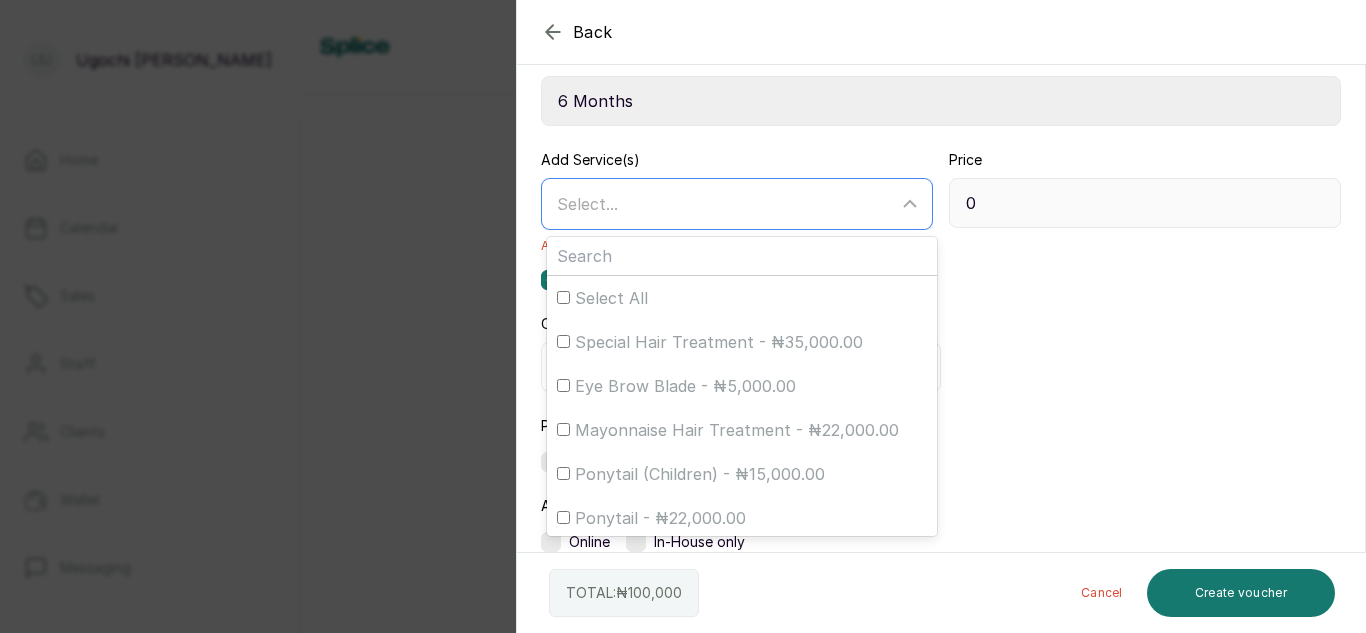 click on "Select..." at bounding box center (727, 204) 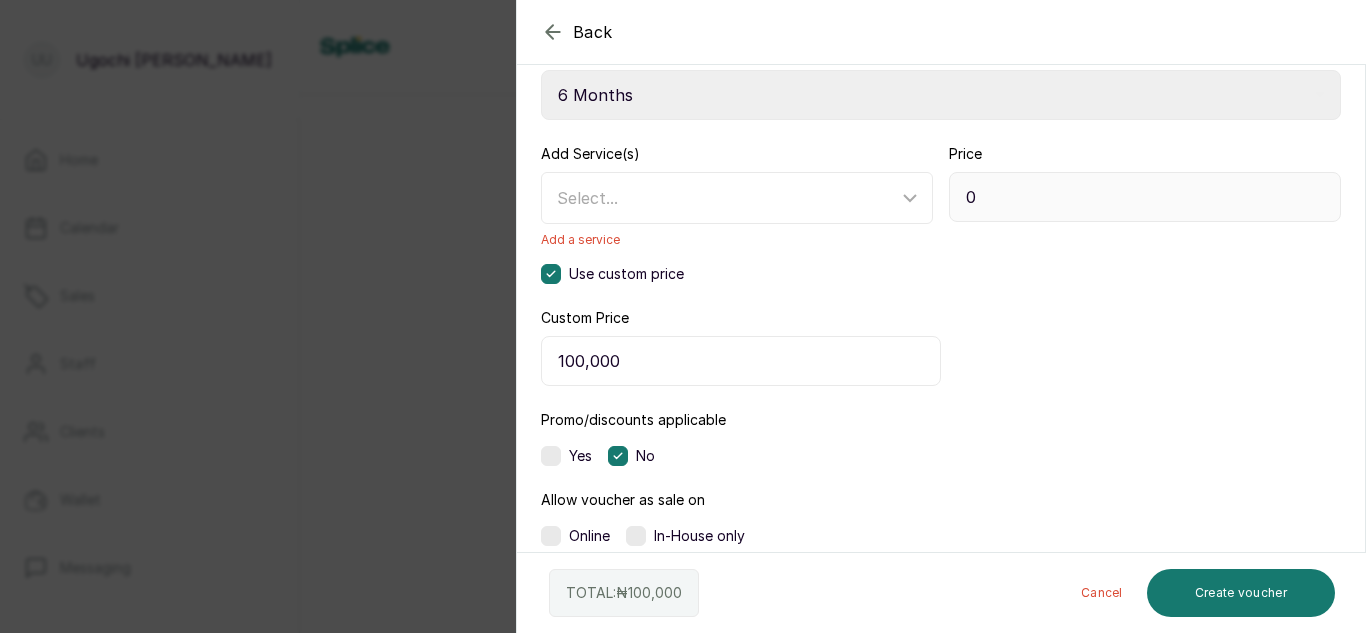 scroll, scrollTop: 351, scrollLeft: 0, axis: vertical 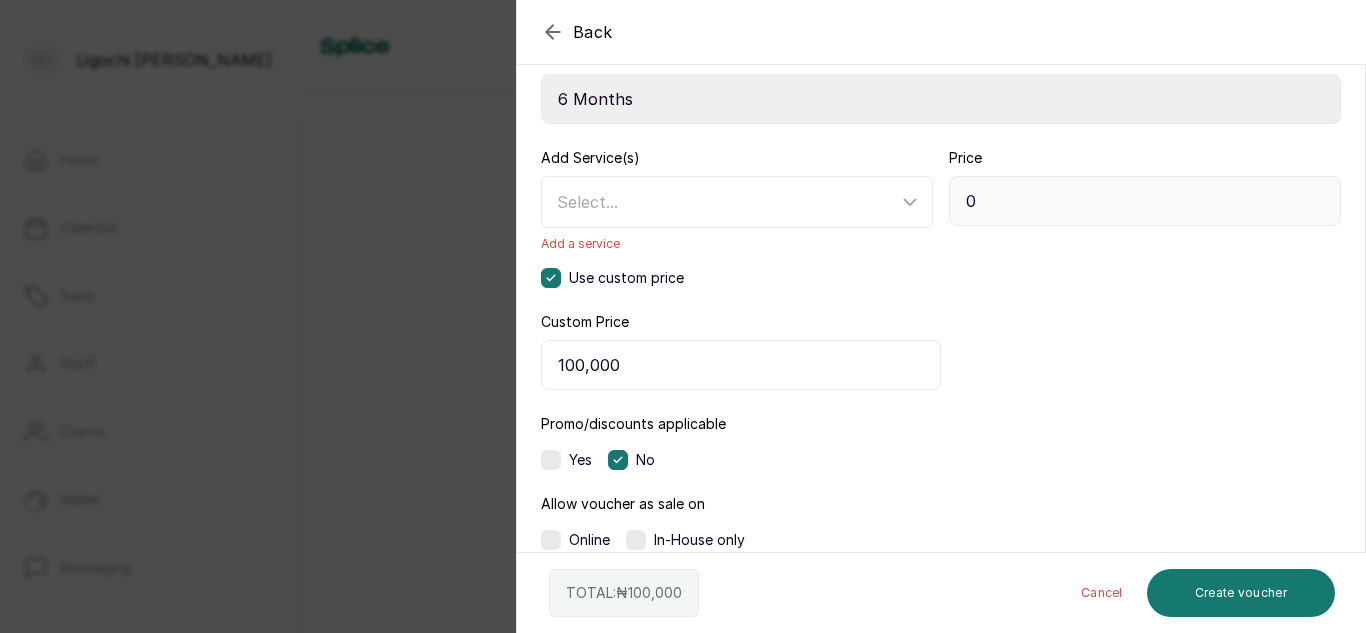 click on "Online In-House only" at bounding box center [941, 540] 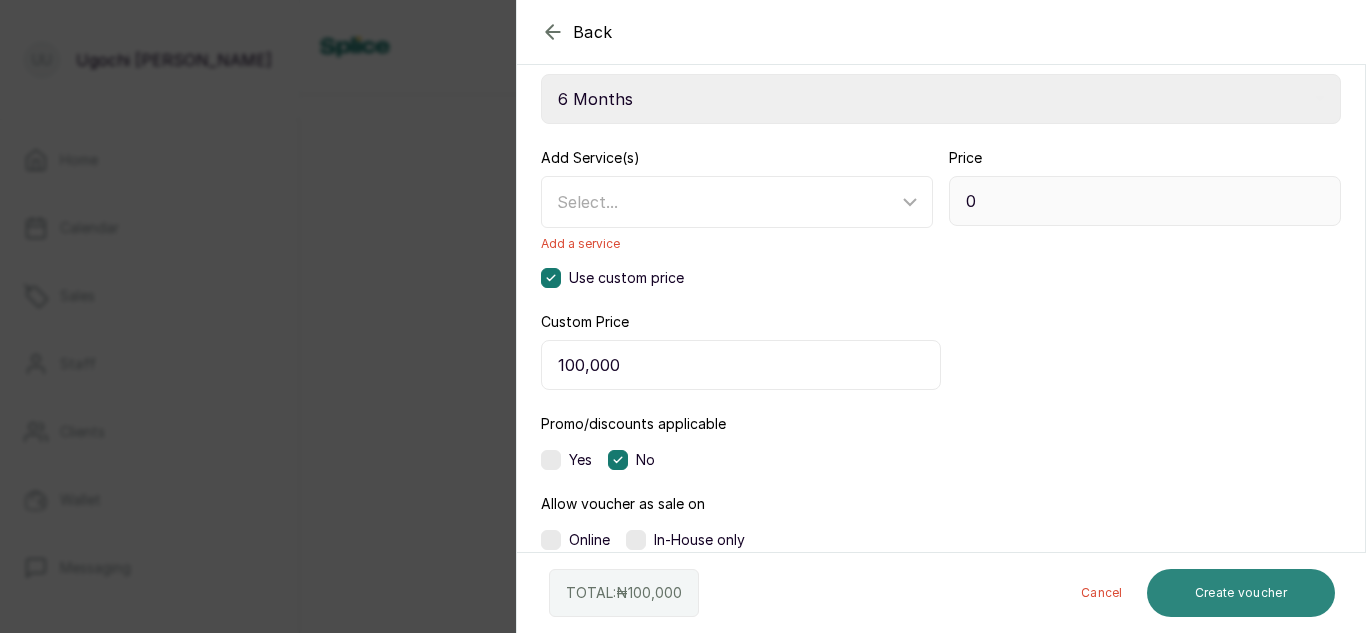 click on "Create voucher" at bounding box center (1241, 593) 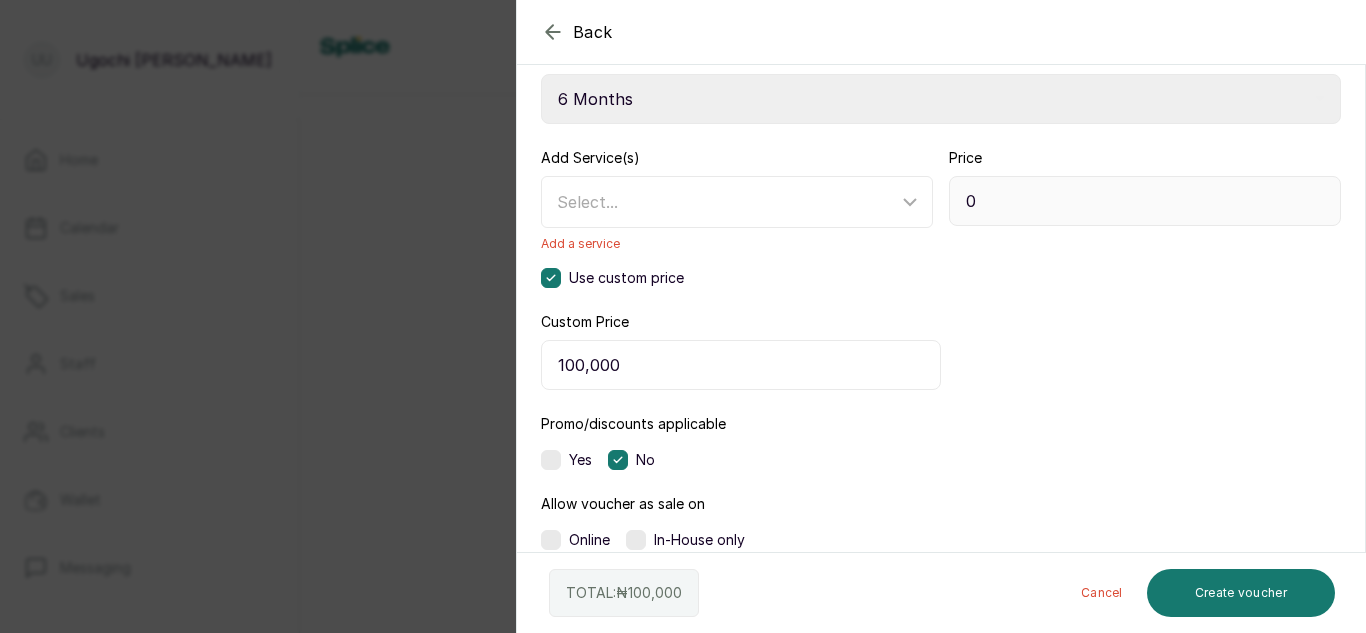click on "Back Voucher Create voucher Create a new voucher for a clients Voucher name   Mrs. Modupe Osobu Description of voucher   Treatment worth 100,000 naira only bought on the 17th May 2025 Valid for Select validity period 1 Month 2 Months 3 Months 4 Months 5 Months 6 Months 7 Months 8 Months 9 Months 10 Months 11 Months 12 Months Add Service(s) Select... Add a service Use custom price Price 0 Custom Price 100,000 Promo/discounts applicable Yes No Allow voucher as sale on Online In-House only Choose an option TOTAL:  ₦ 100,000 Cancel Create voucher" at bounding box center (683, 316) 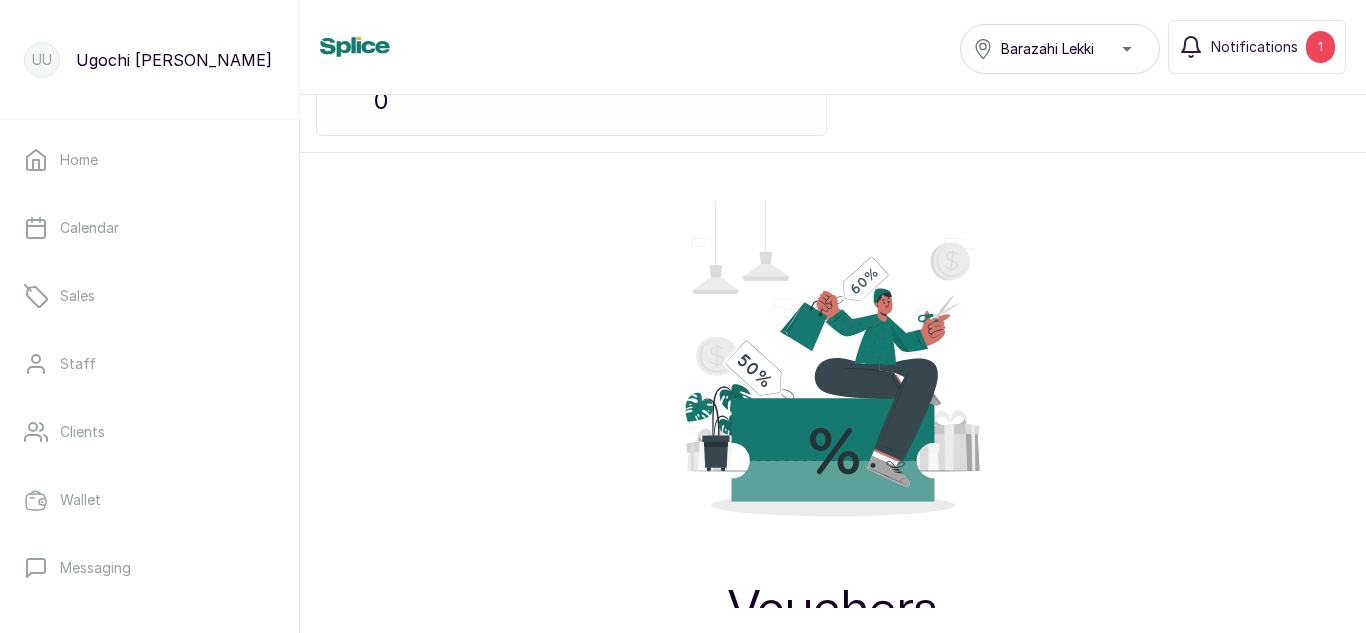scroll, scrollTop: 0, scrollLeft: 0, axis: both 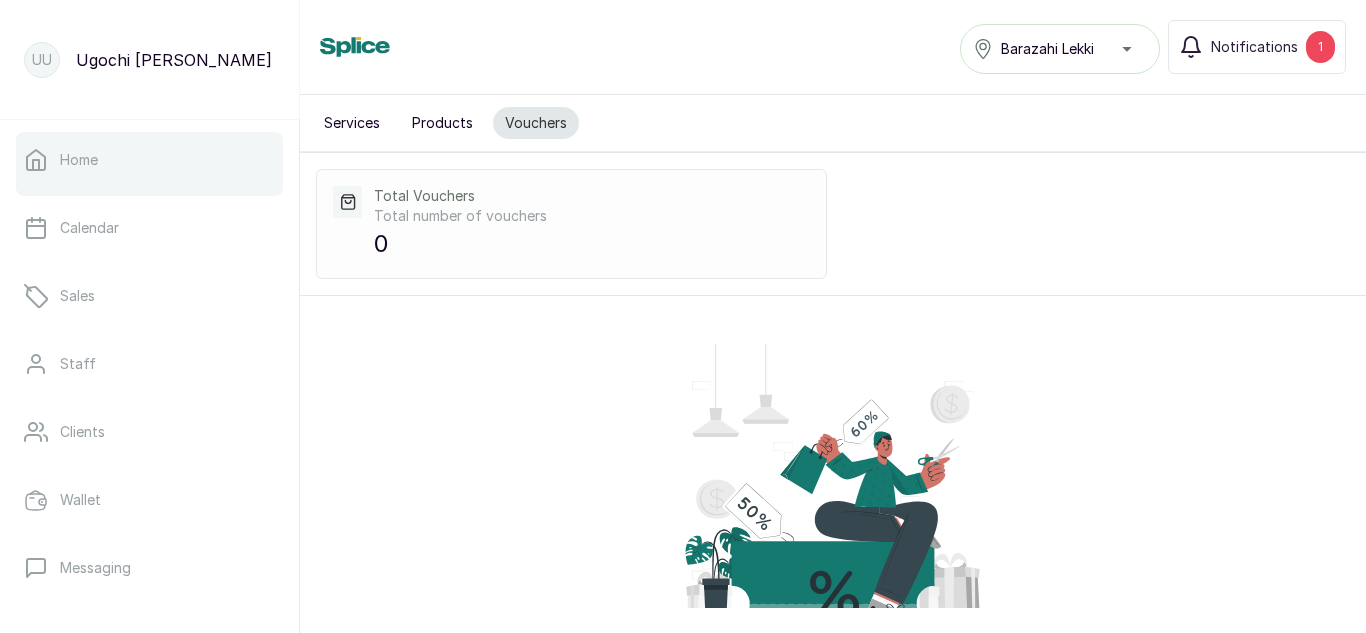 click on "Home" at bounding box center [149, 160] 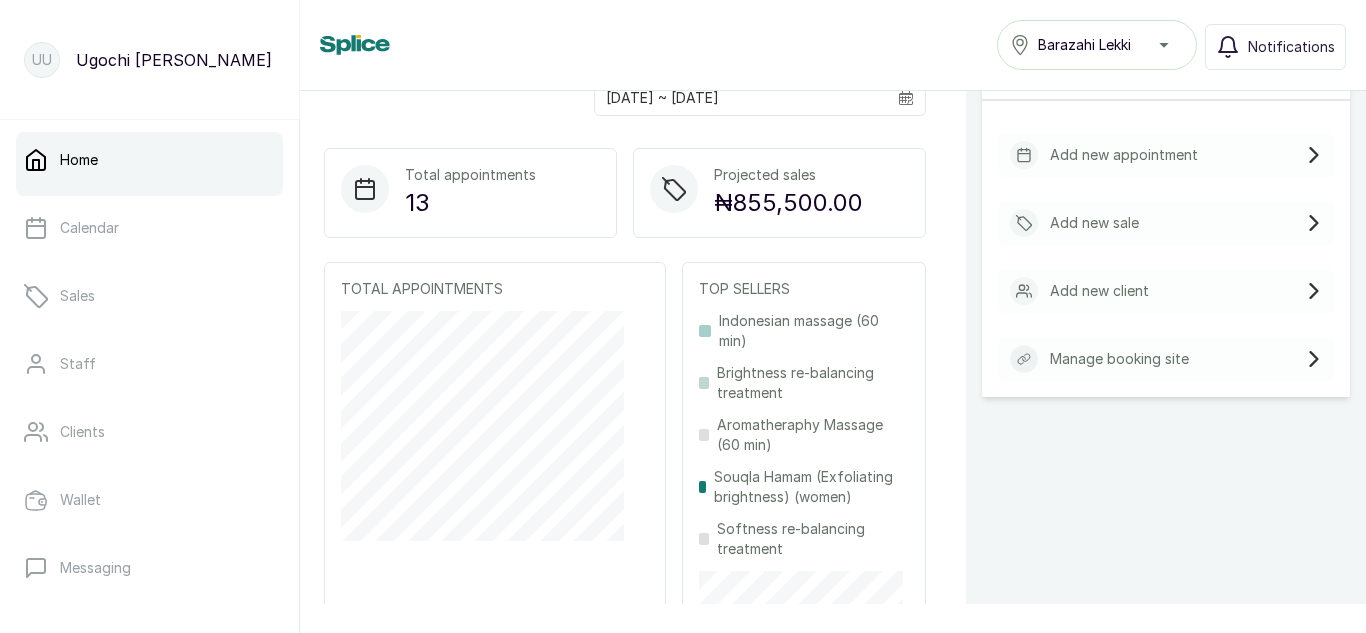 scroll, scrollTop: 0, scrollLeft: 0, axis: both 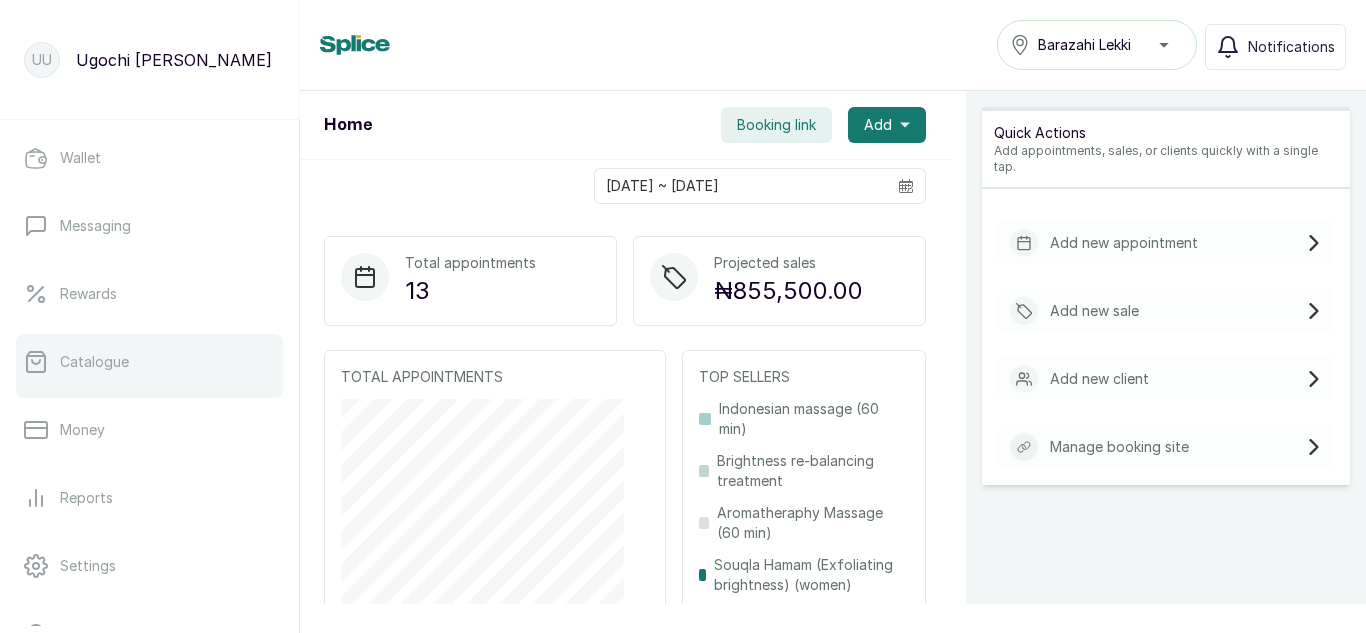 click on "Catalogue" at bounding box center [94, 362] 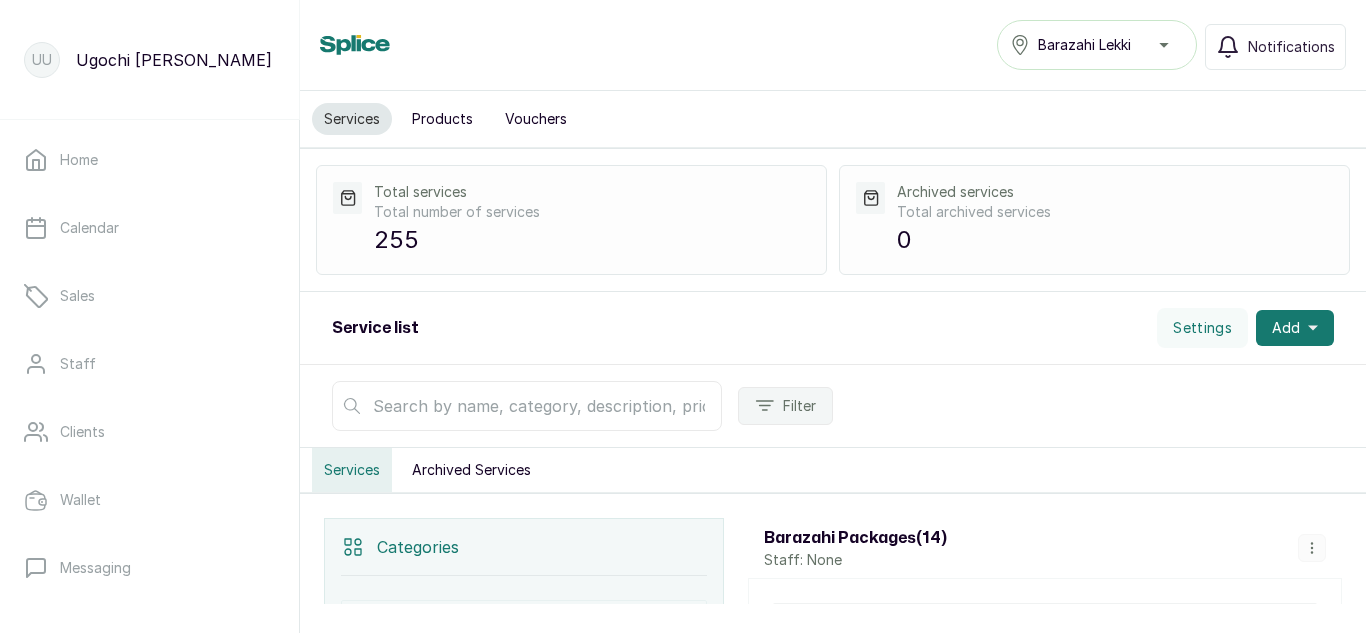 click on "Vouchers" at bounding box center [536, 119] 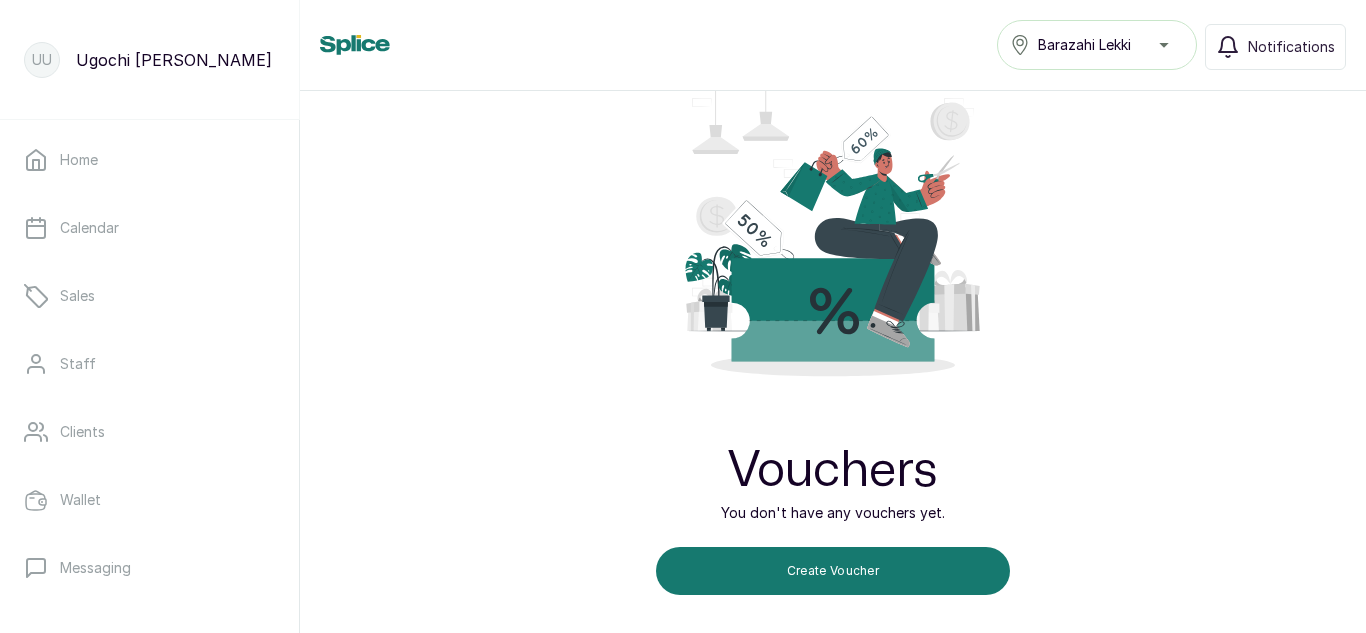 scroll, scrollTop: 398, scrollLeft: 0, axis: vertical 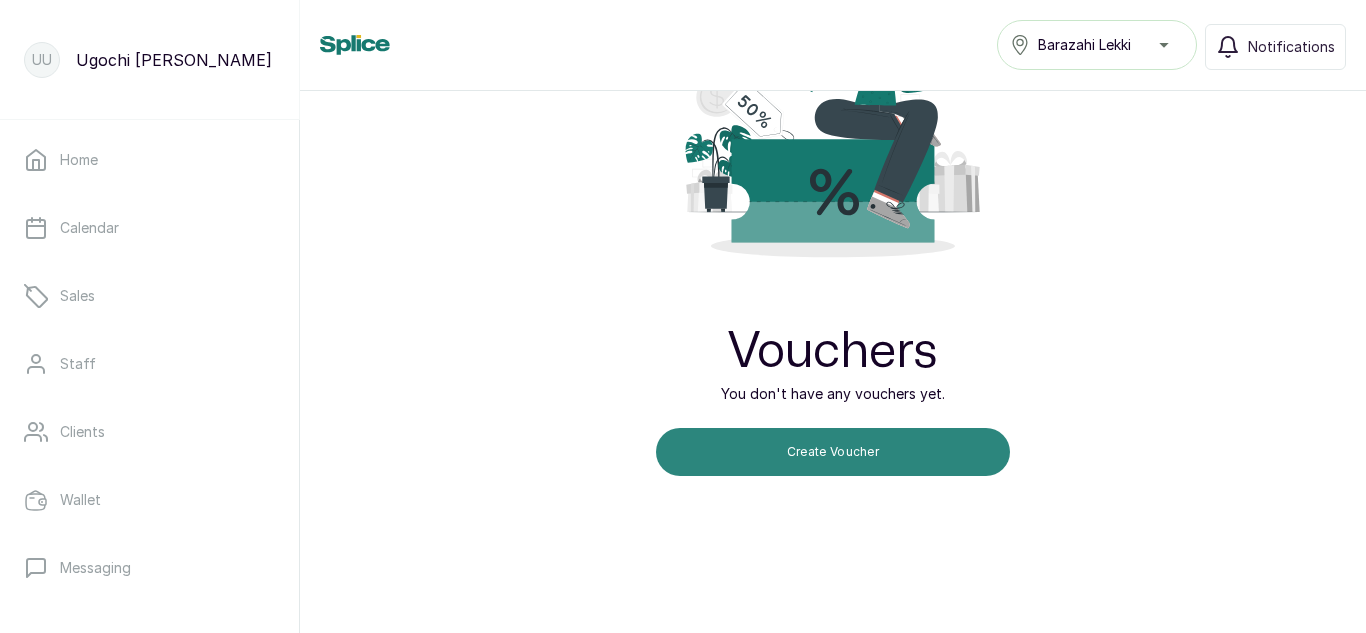 click on "Create Voucher" at bounding box center (833, 452) 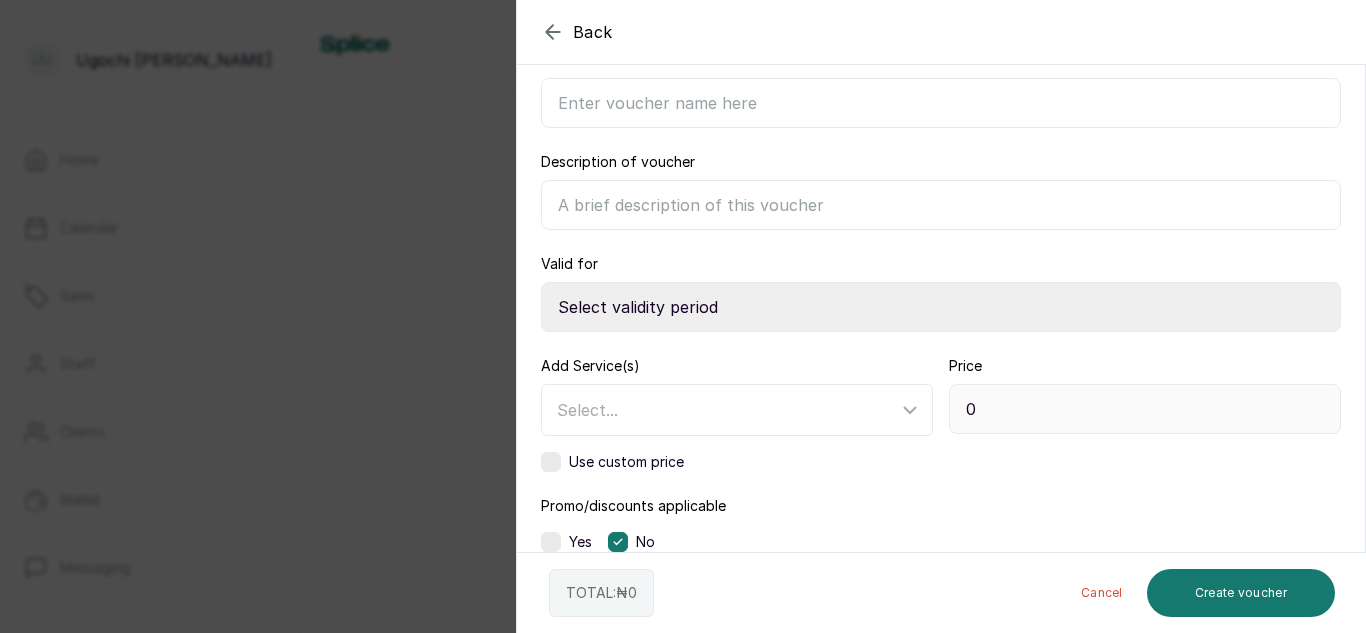 scroll, scrollTop: 147, scrollLeft: 0, axis: vertical 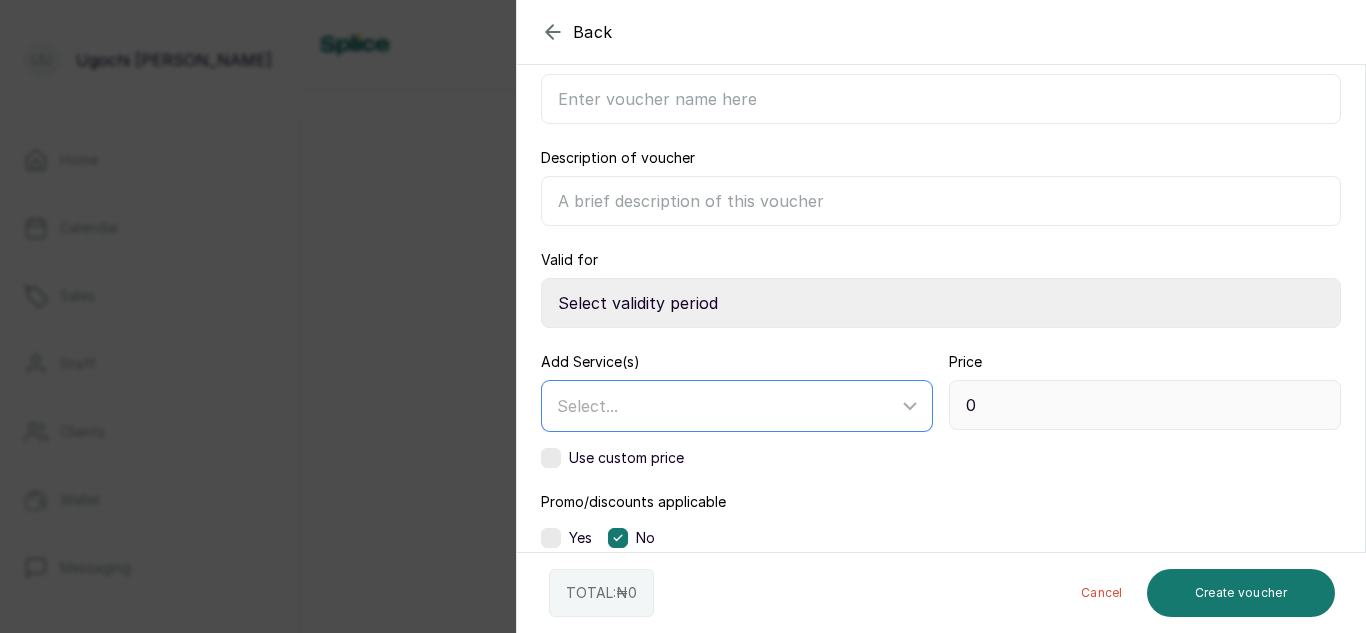 click on "Select..." at bounding box center (727, 406) 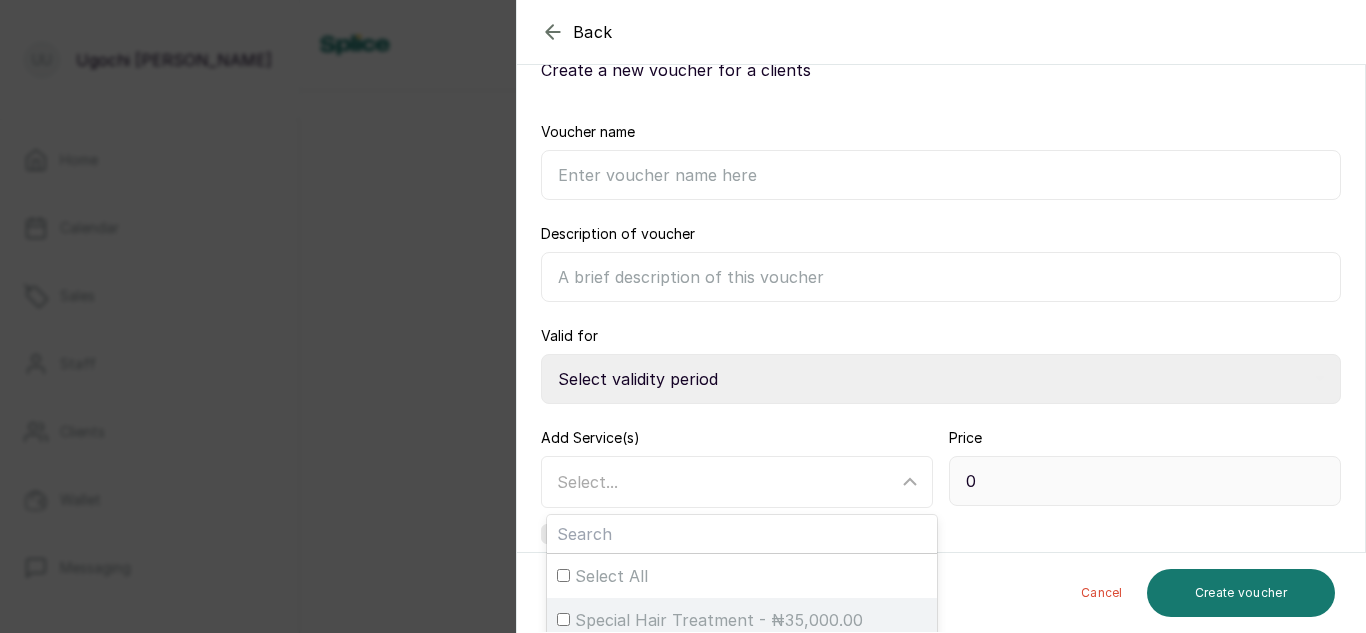 scroll, scrollTop: 0, scrollLeft: 0, axis: both 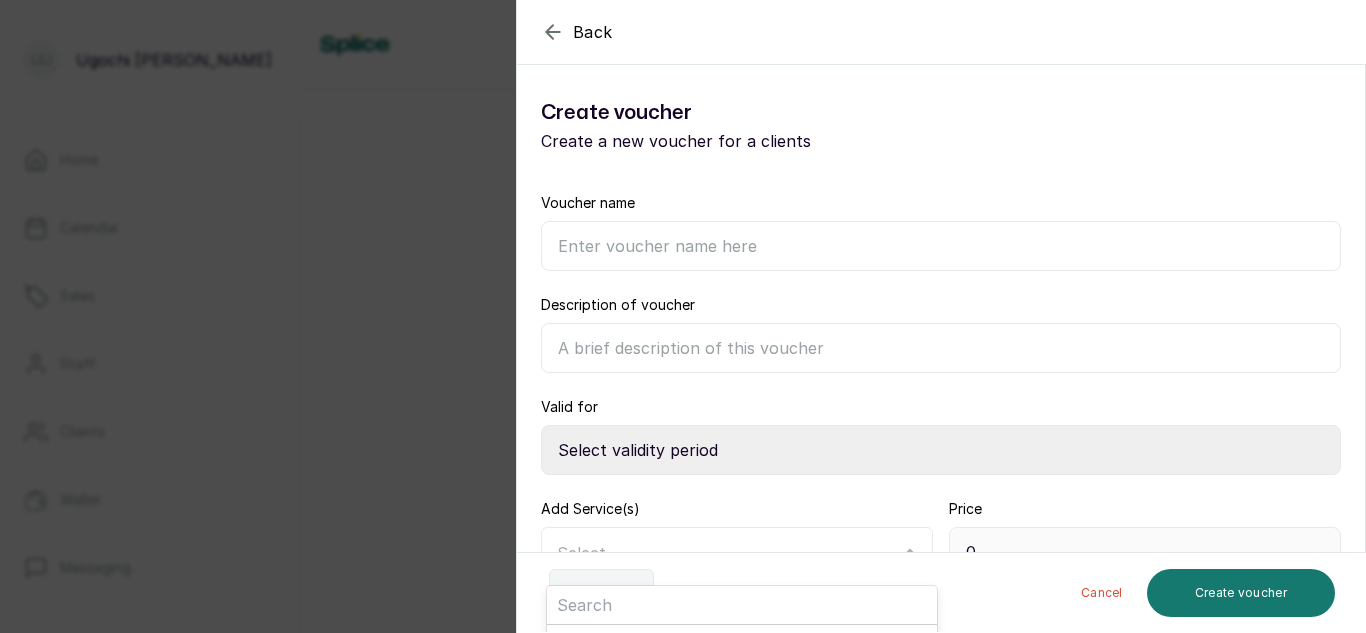 click on "Voucher name" at bounding box center [941, 246] 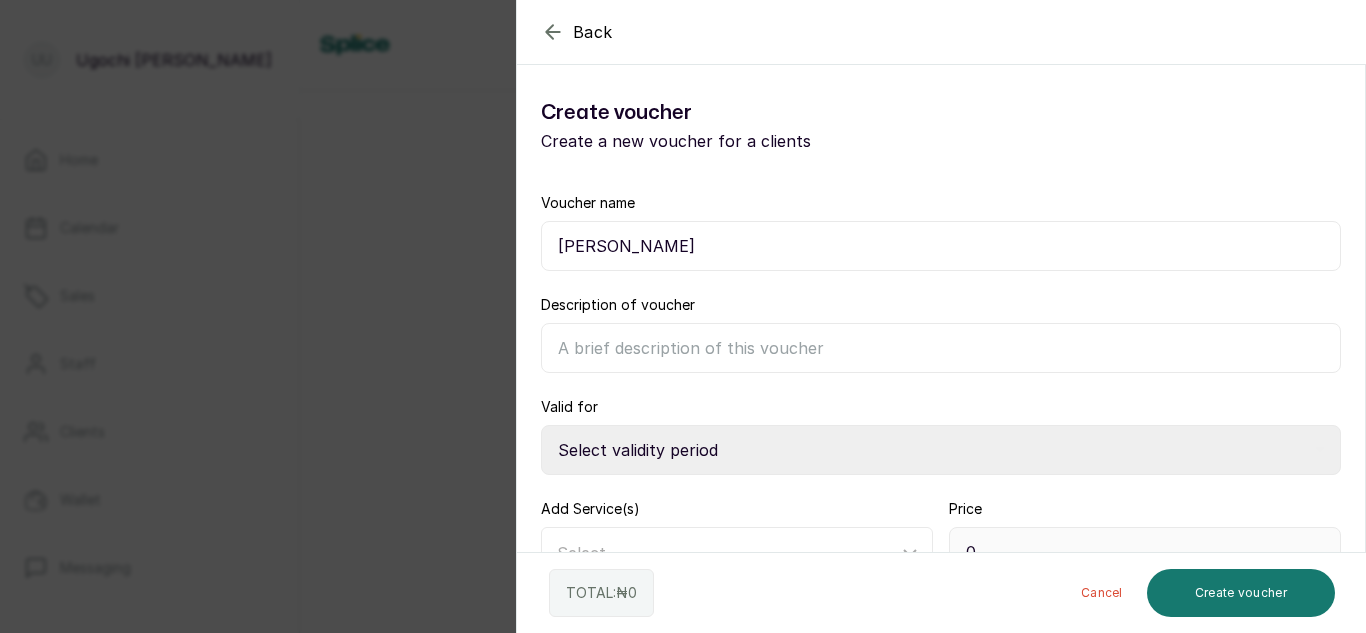 type on "Mrs. Modupe Osobu" 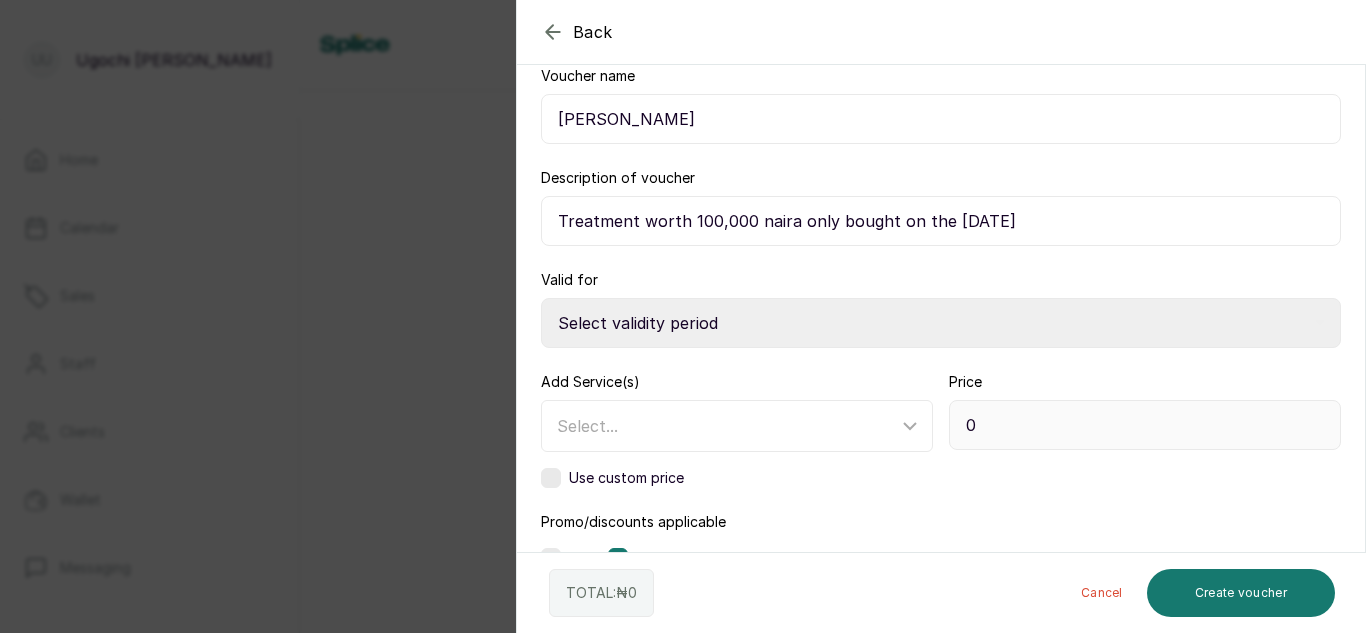 scroll, scrollTop: 167, scrollLeft: 0, axis: vertical 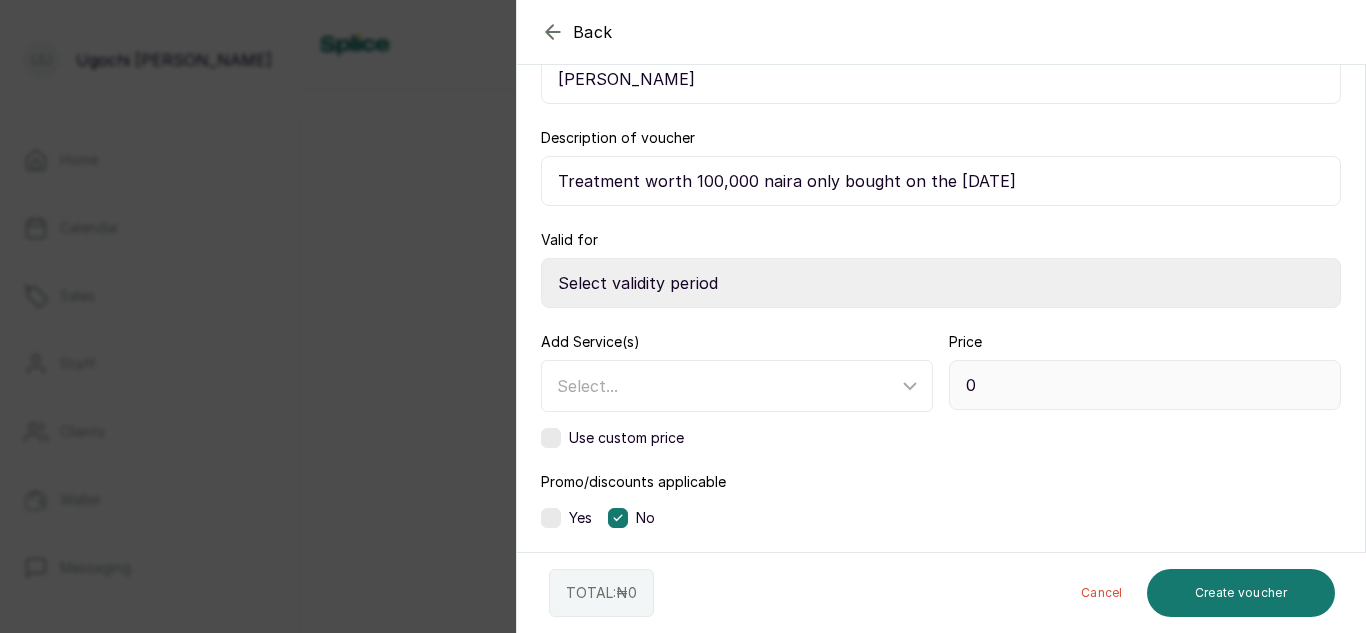 type on "Treatment worth 100,000 naira only bought on the 17-05-2025" 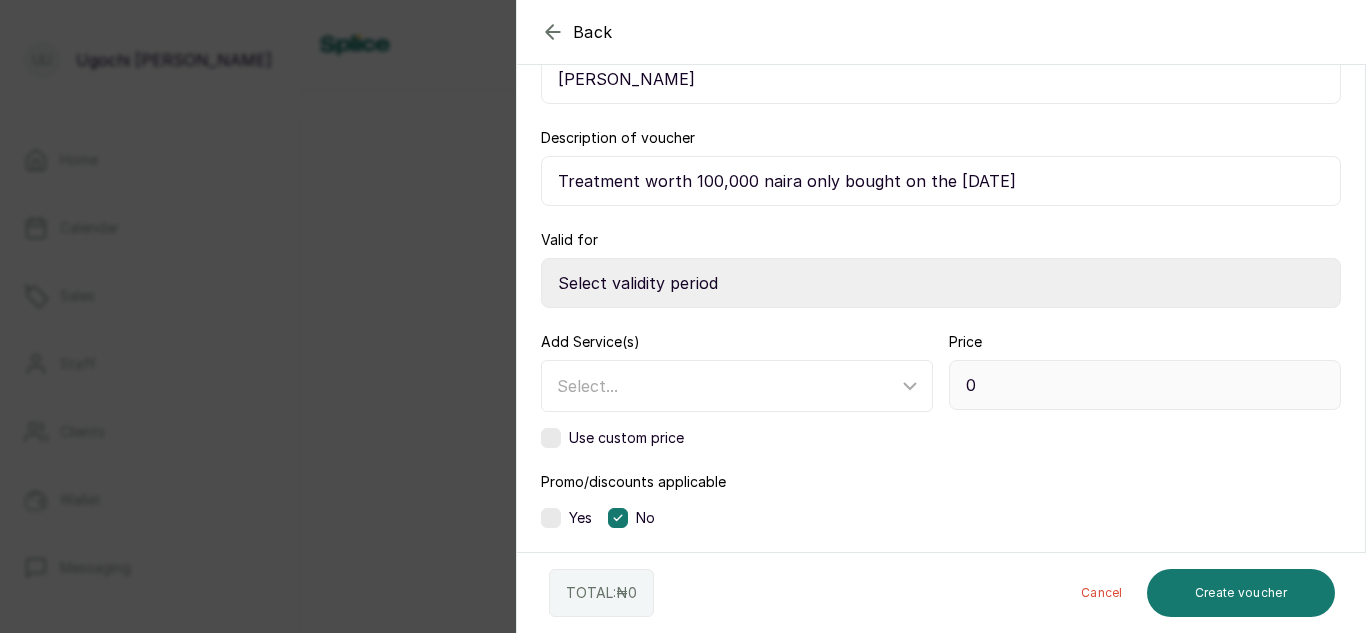click on "Select validity period 1 Month 2 Months 3 Months 4 Months 5 Months 6 Months 7 Months 8 Months 9 Months 10 Months 11 Months 12 Months" at bounding box center (941, 283) 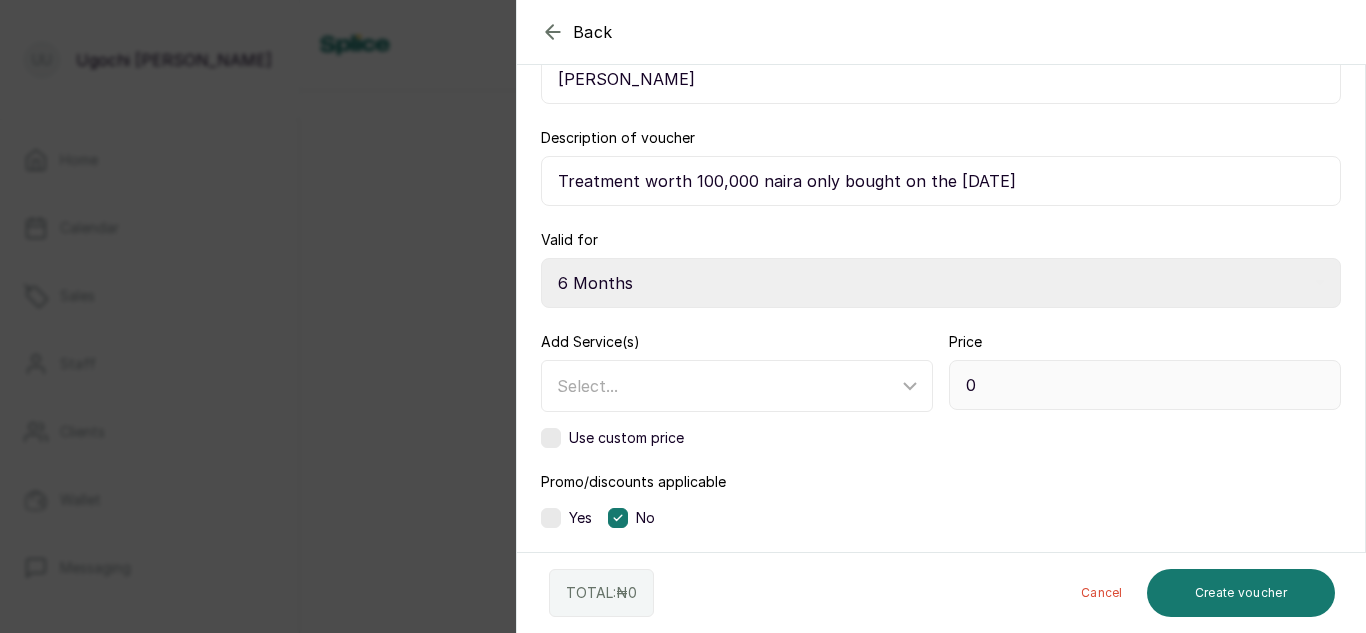 click on "Select validity period 1 Month 2 Months 3 Months 4 Months 5 Months 6 Months 7 Months 8 Months 9 Months 10 Months 11 Months 12 Months" at bounding box center (941, 283) 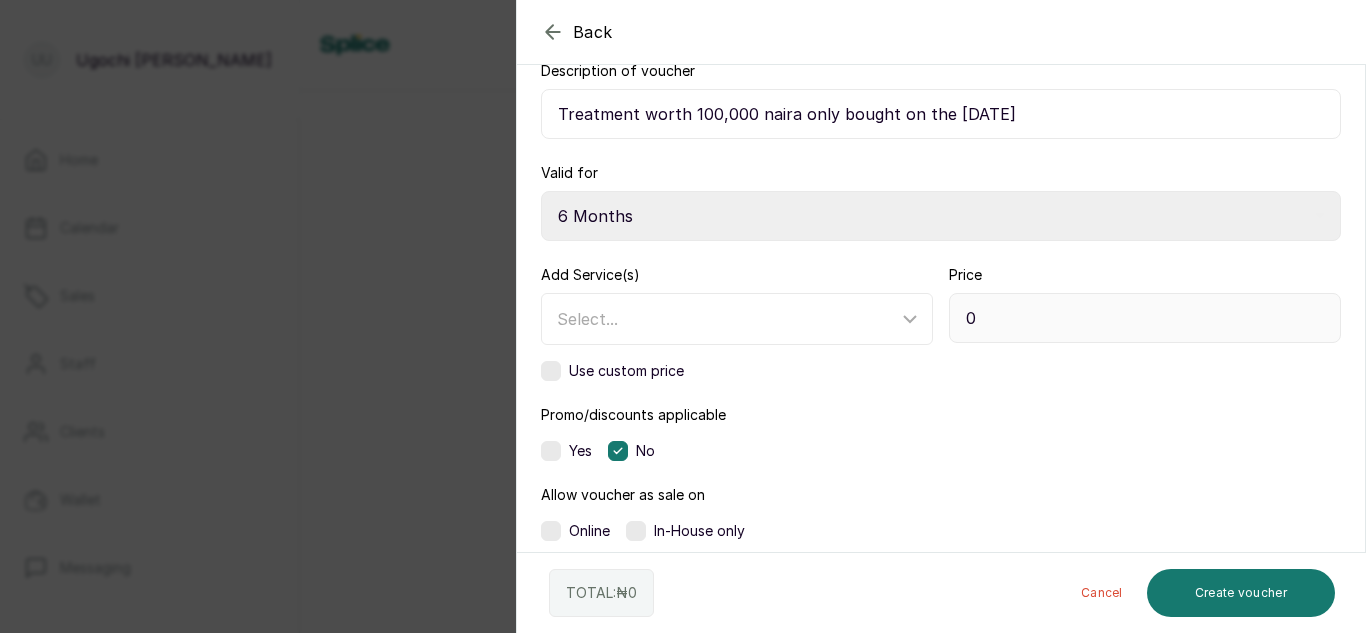 scroll, scrollTop: 247, scrollLeft: 0, axis: vertical 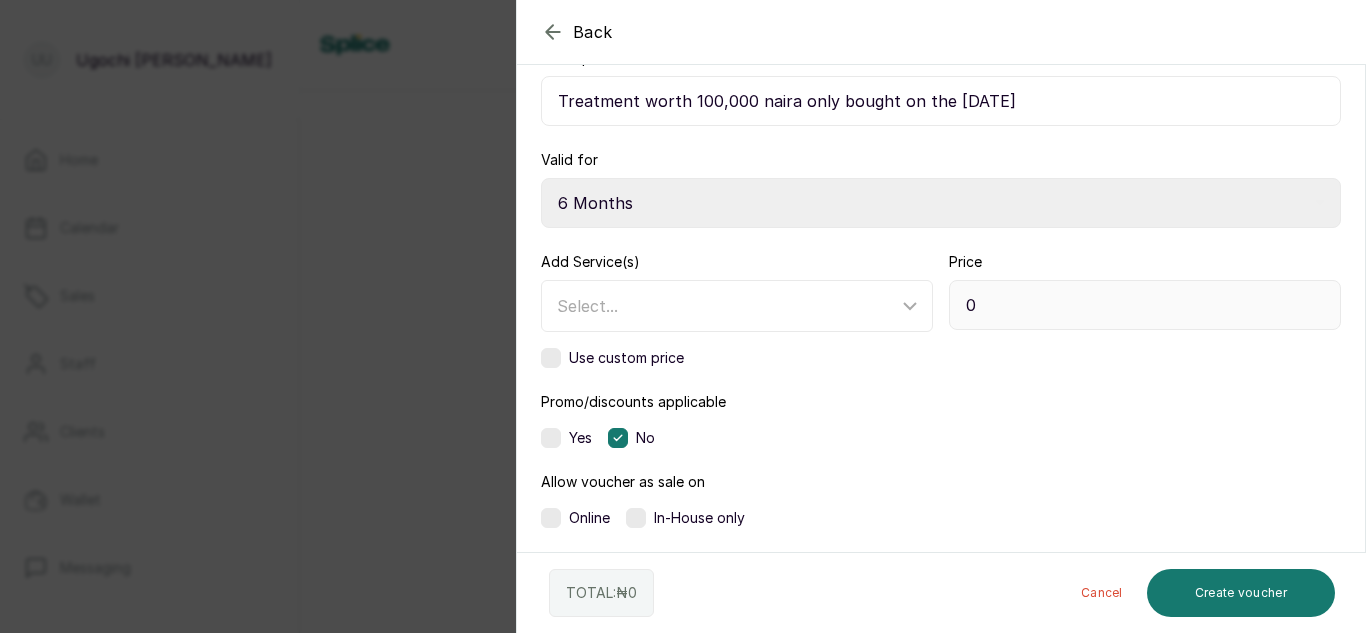 click at bounding box center (551, 358) 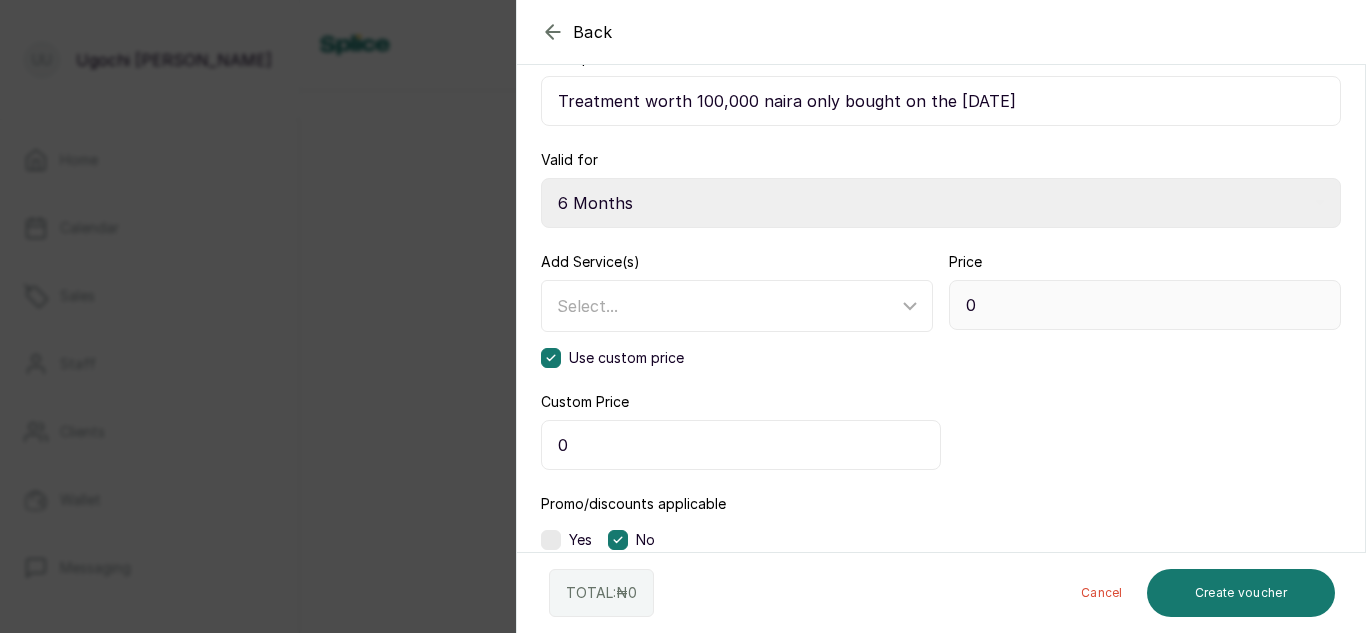 click at bounding box center [551, 358] 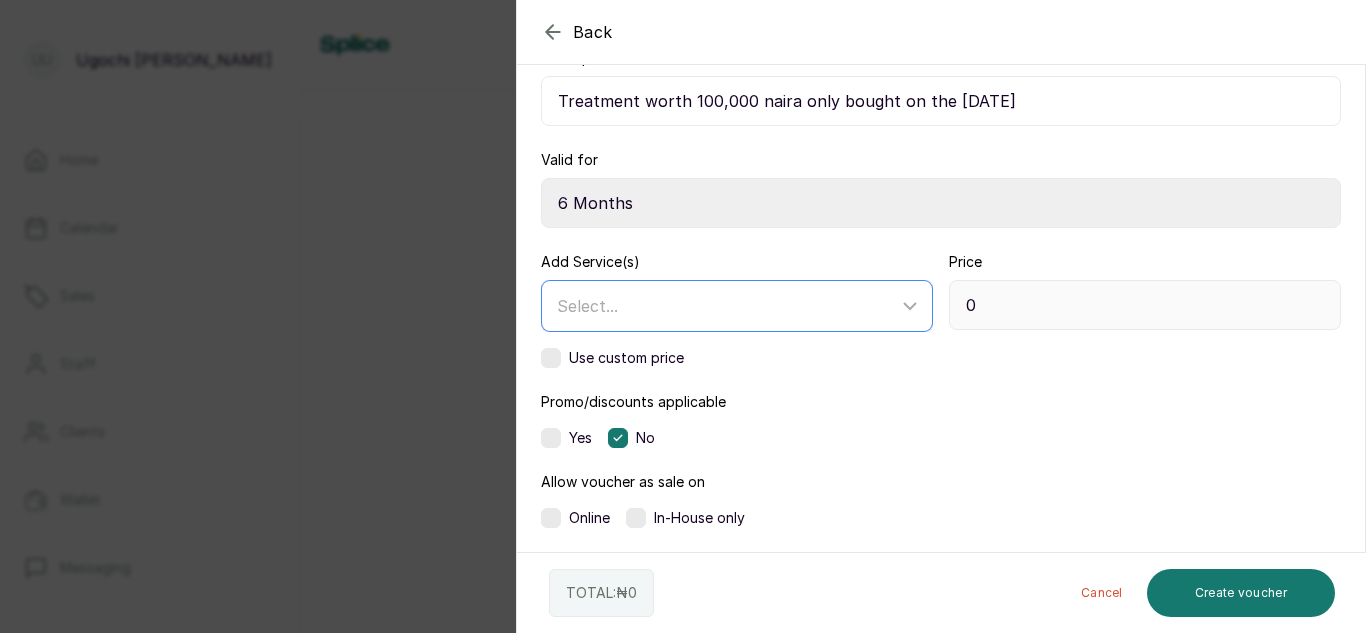 click 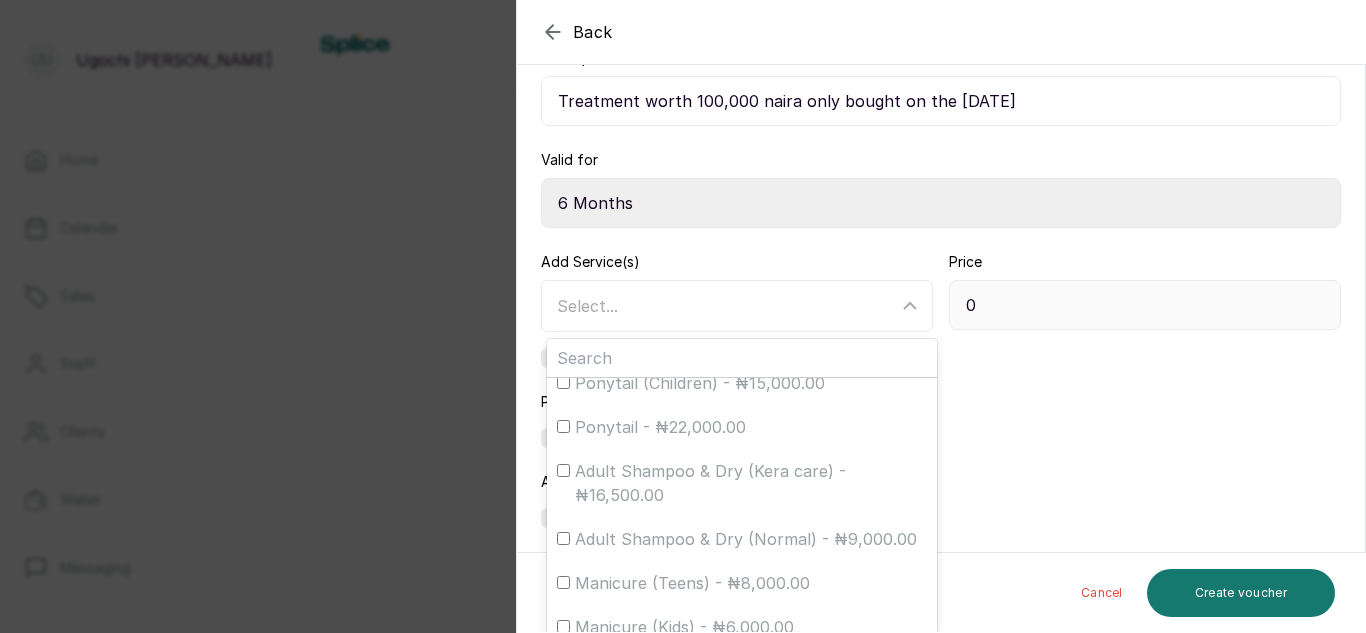 scroll, scrollTop: 195, scrollLeft: 0, axis: vertical 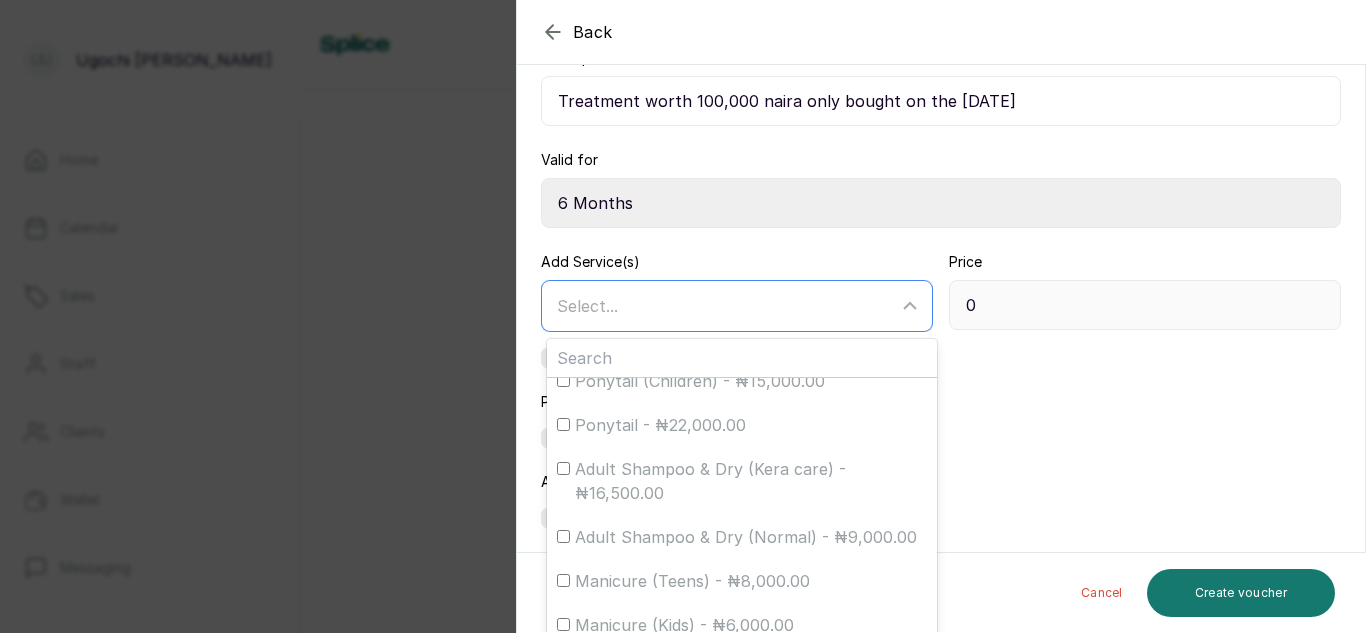 click on "Select..." at bounding box center [727, 306] 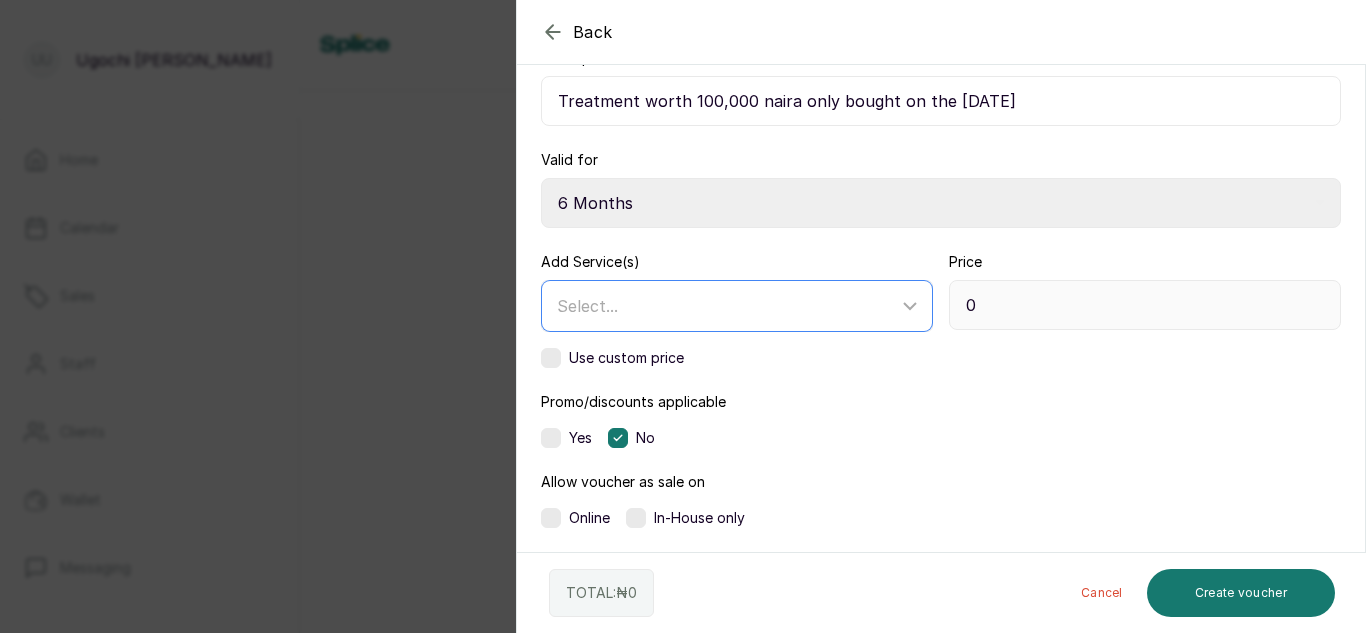 click on "Select..." at bounding box center (727, 306) 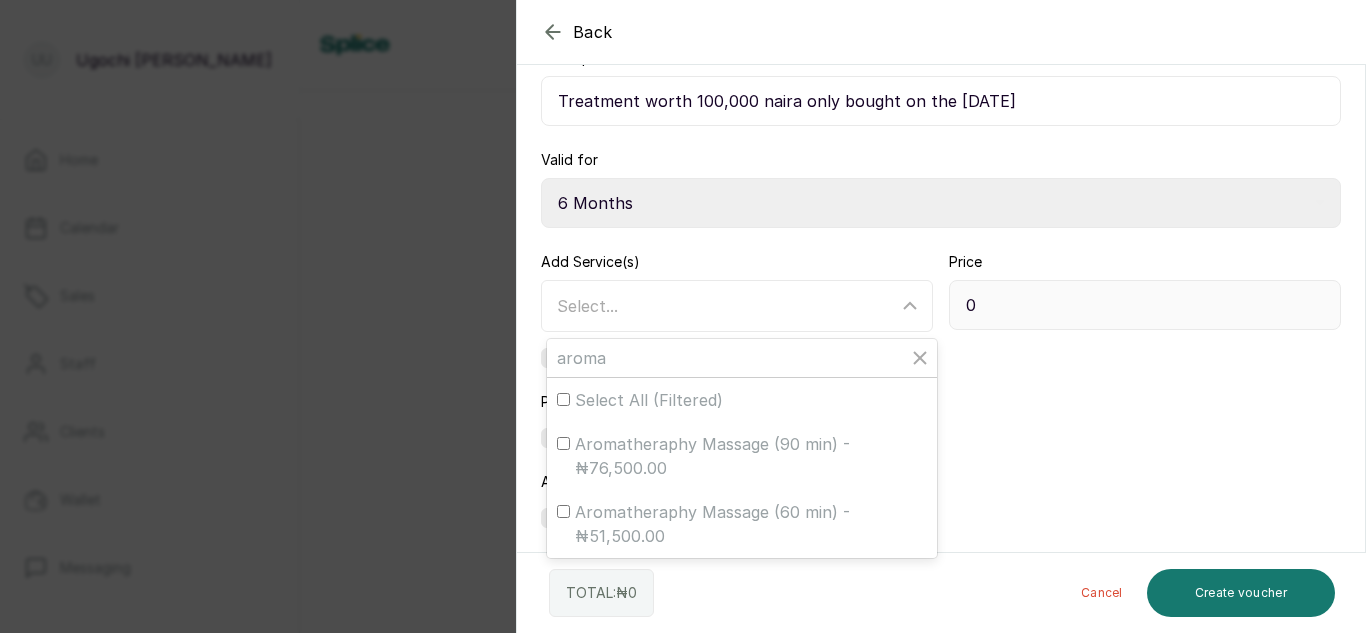 type on "aroma" 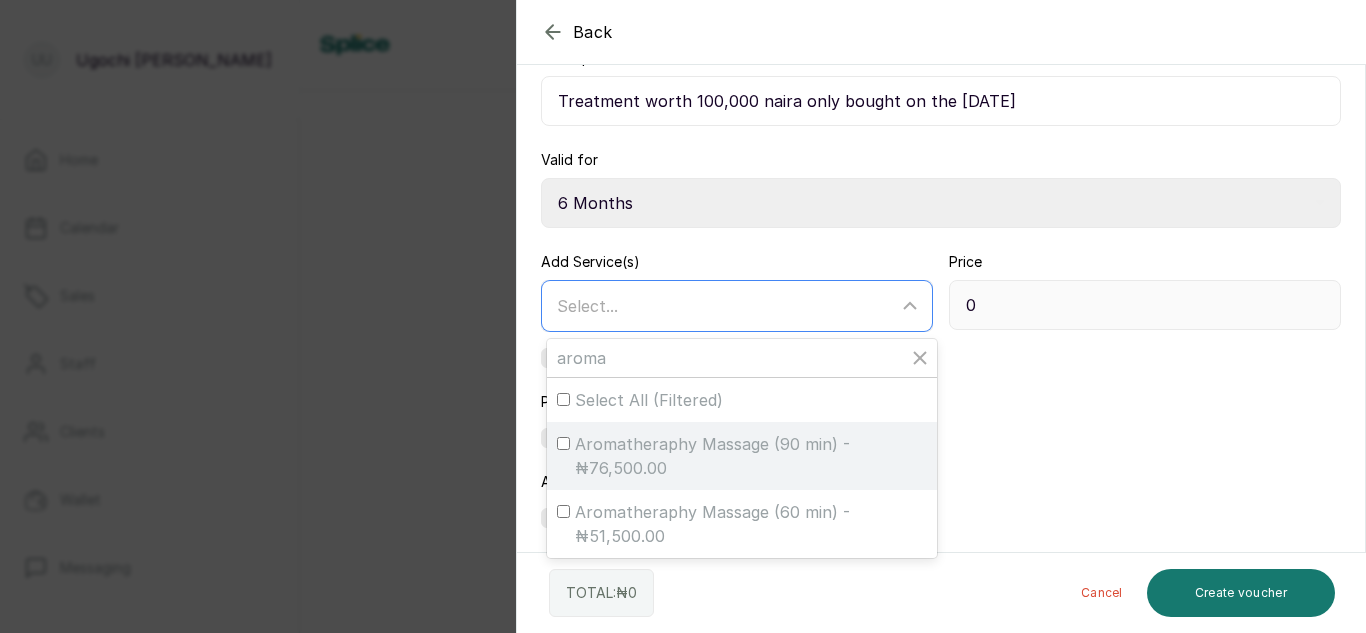 click on "Aromatheraphy Massage (90 min) - ₦76,500.00" at bounding box center (563, 443) 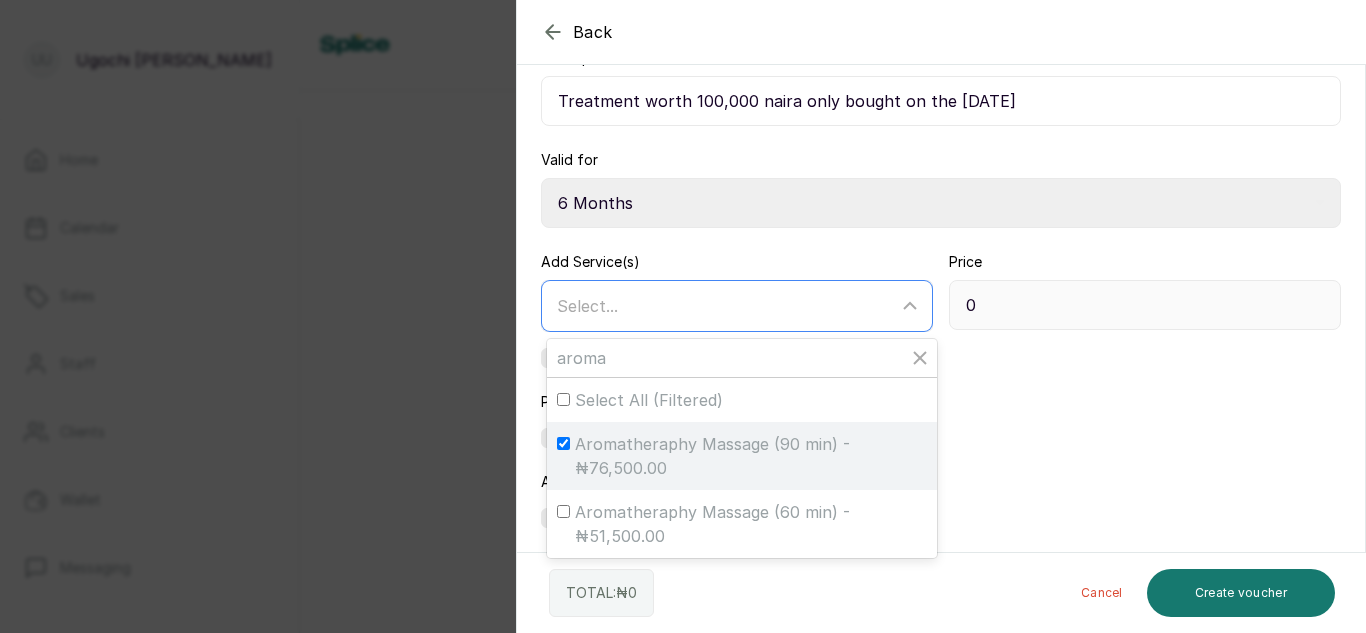 checkbox on "true" 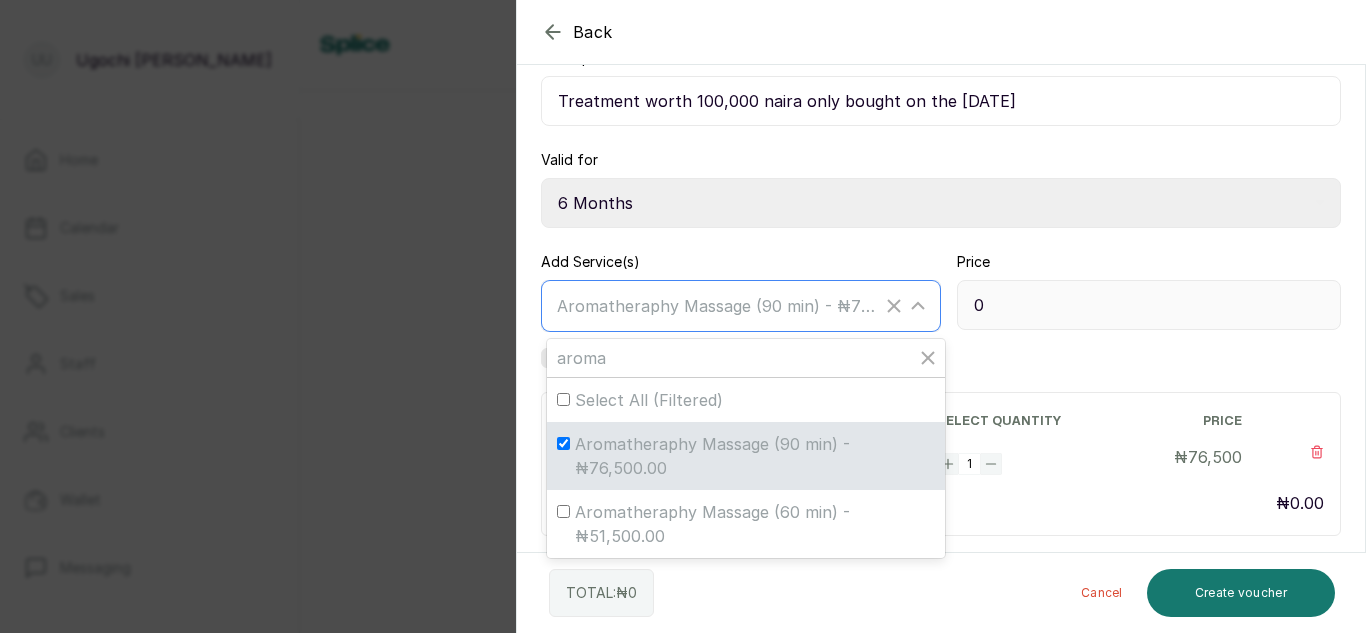 type on "76,500" 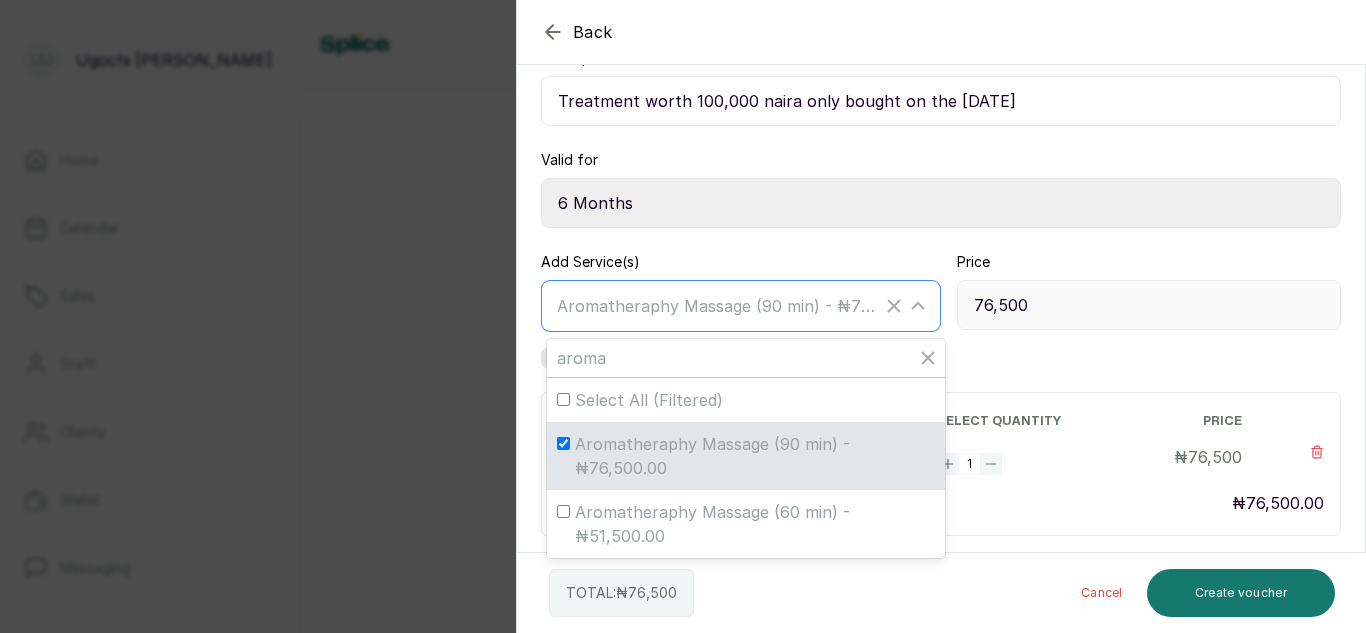 click at bounding box center (928, 358) 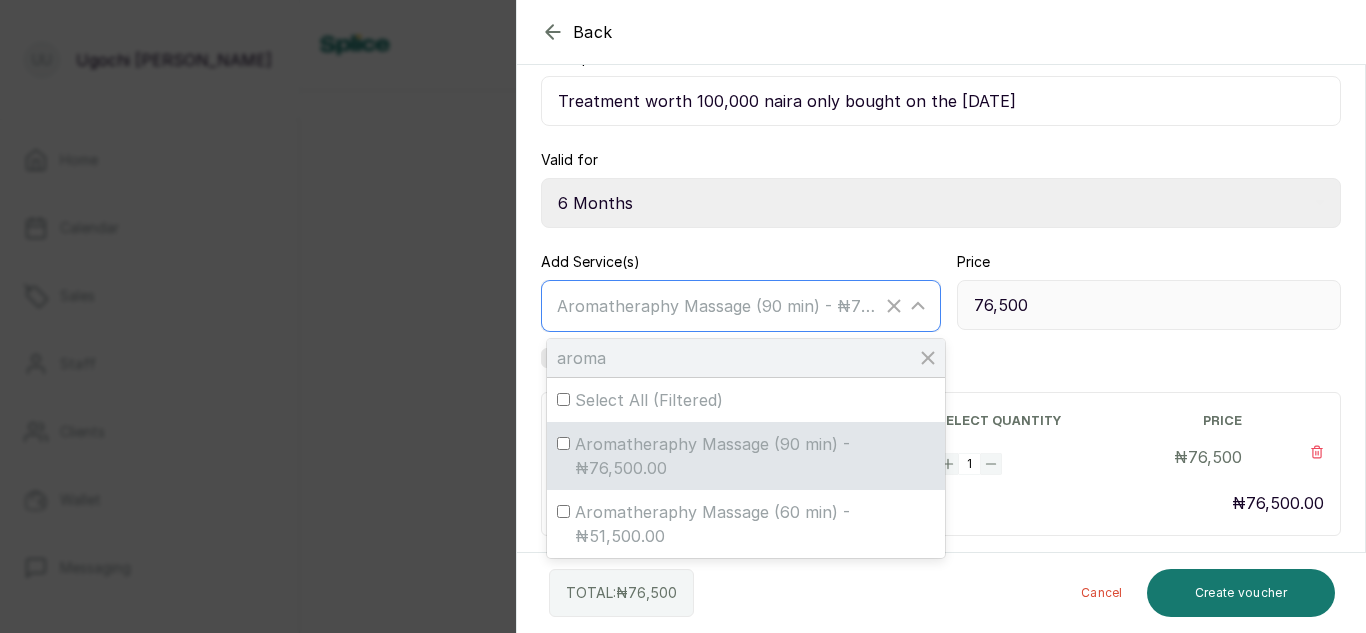 type 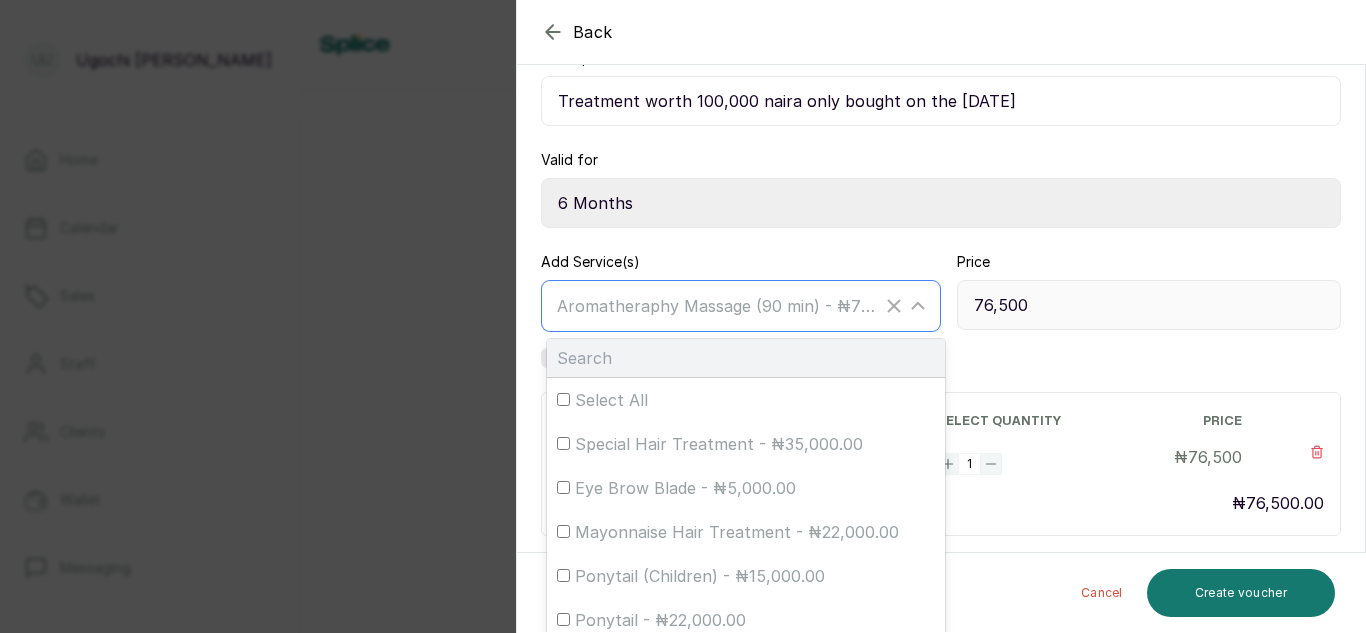 type on "p" 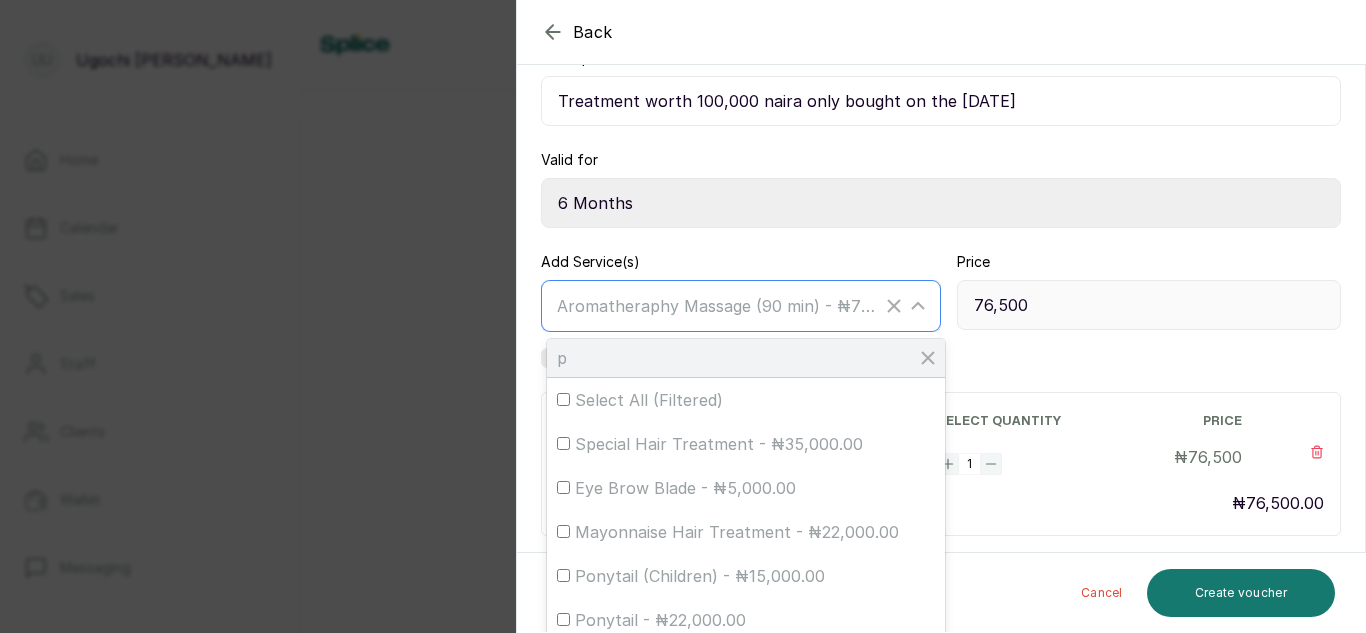 checkbox on "true" 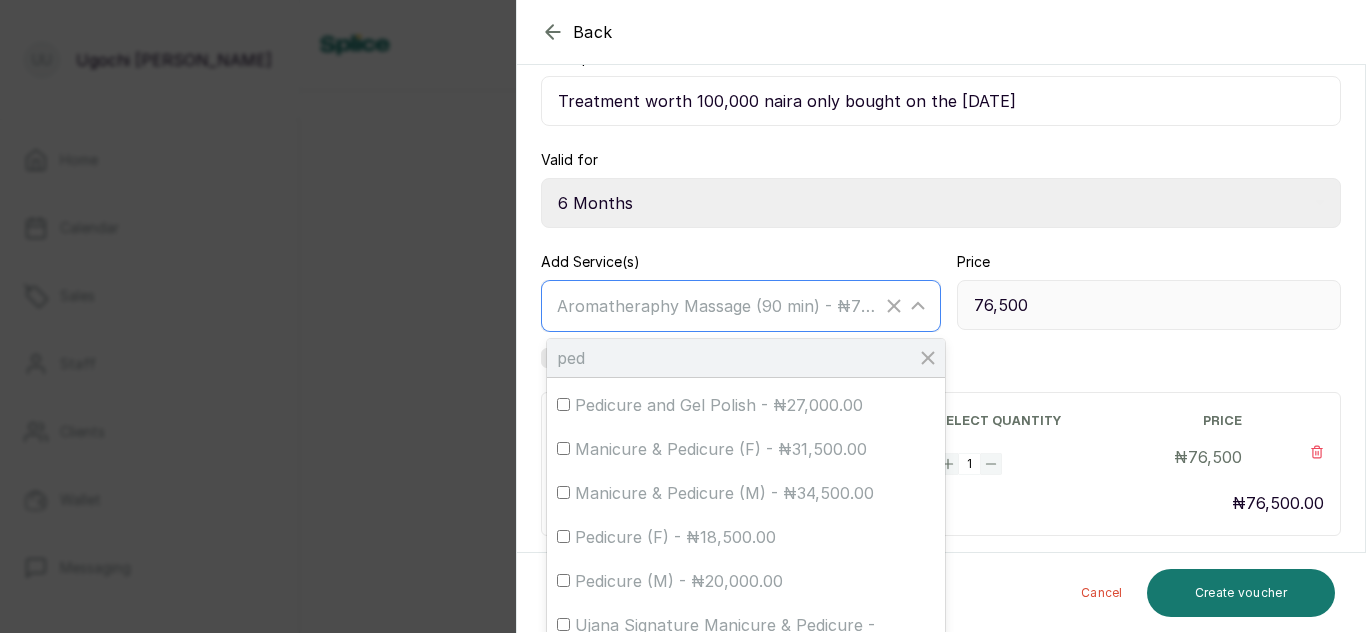 scroll, scrollTop: 732, scrollLeft: 0, axis: vertical 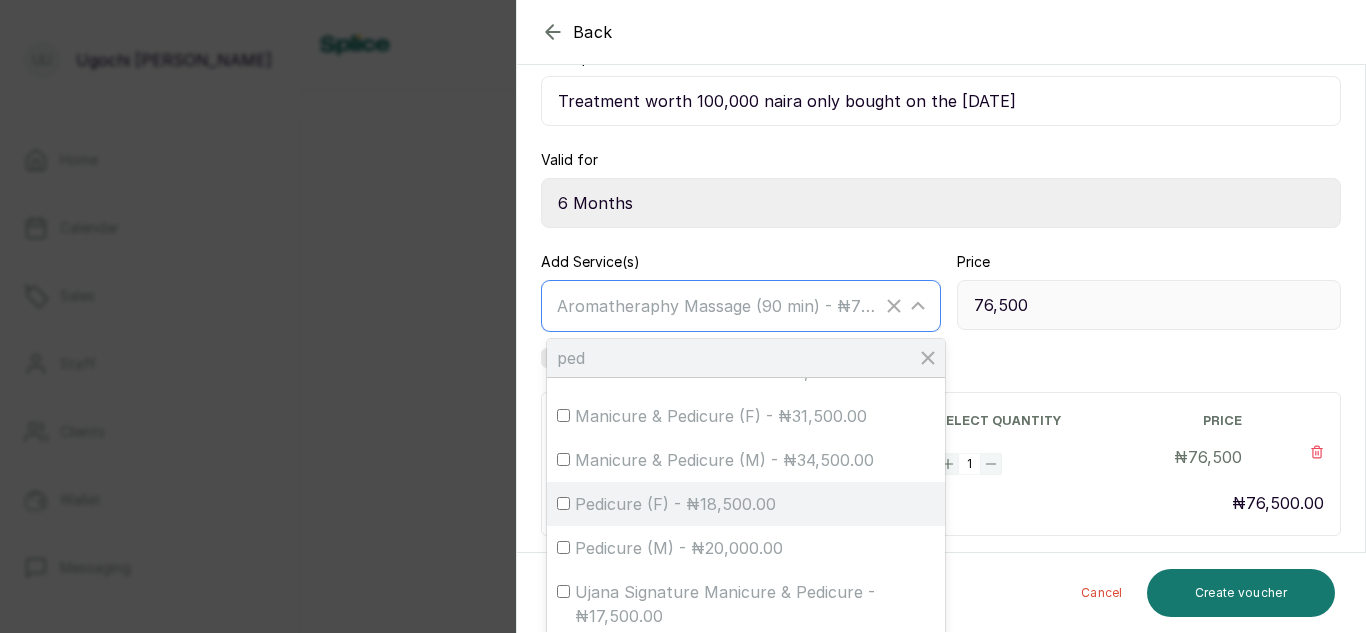 type on "ped" 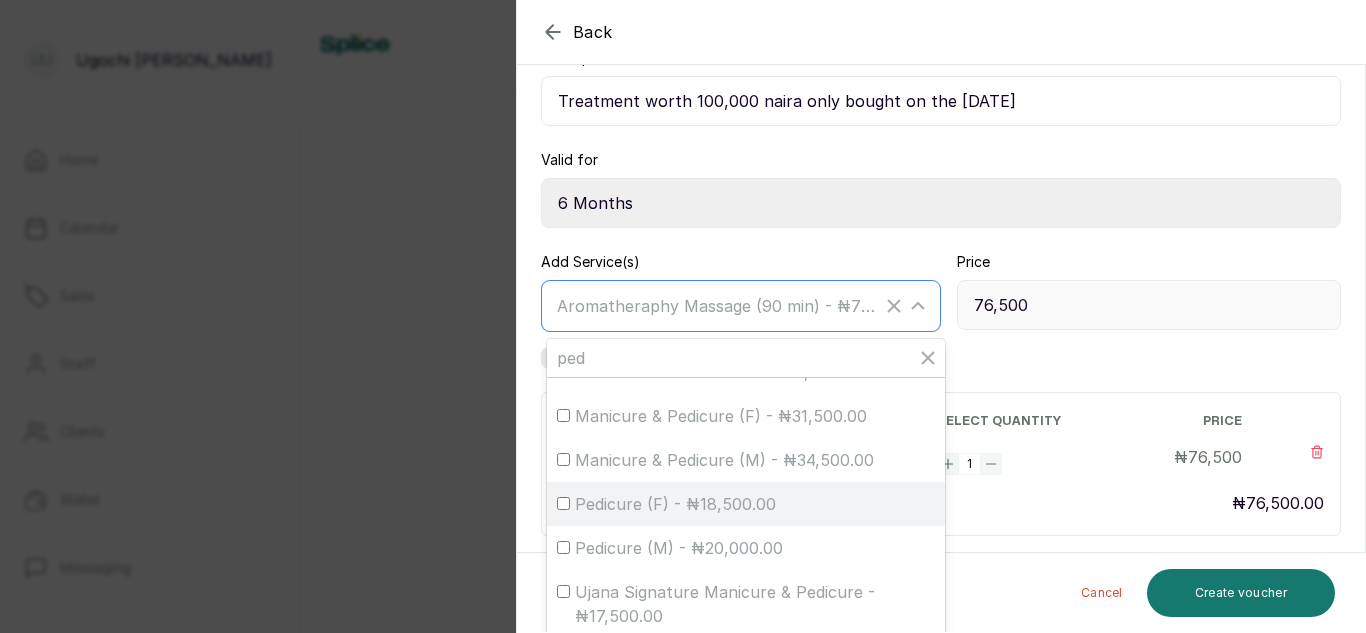 click on "Pedicure (F) - ₦18,500.00" at bounding box center [563, 503] 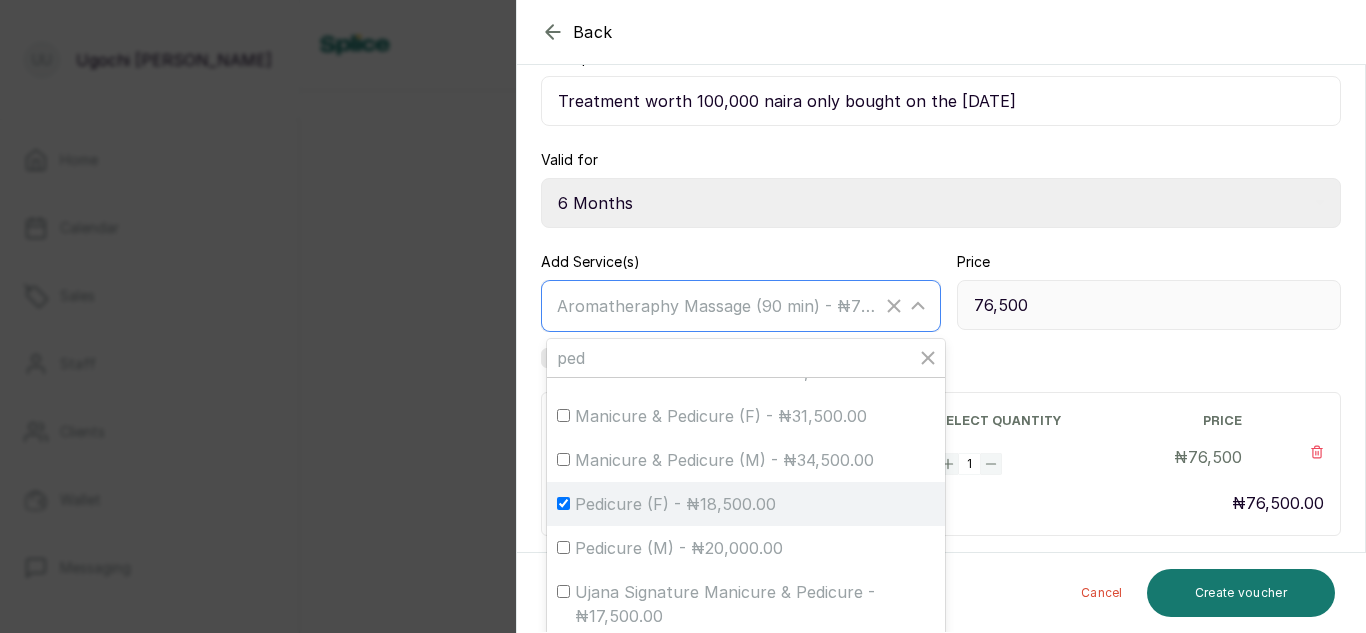 checkbox on "true" 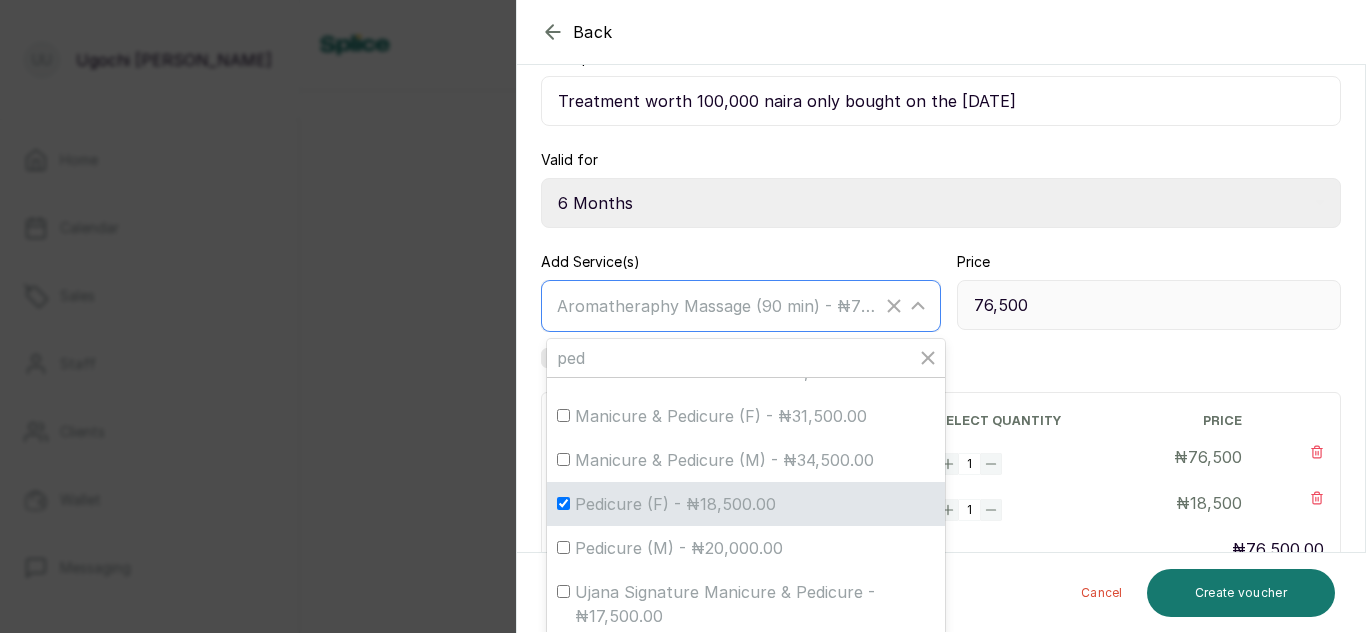type on "95,000" 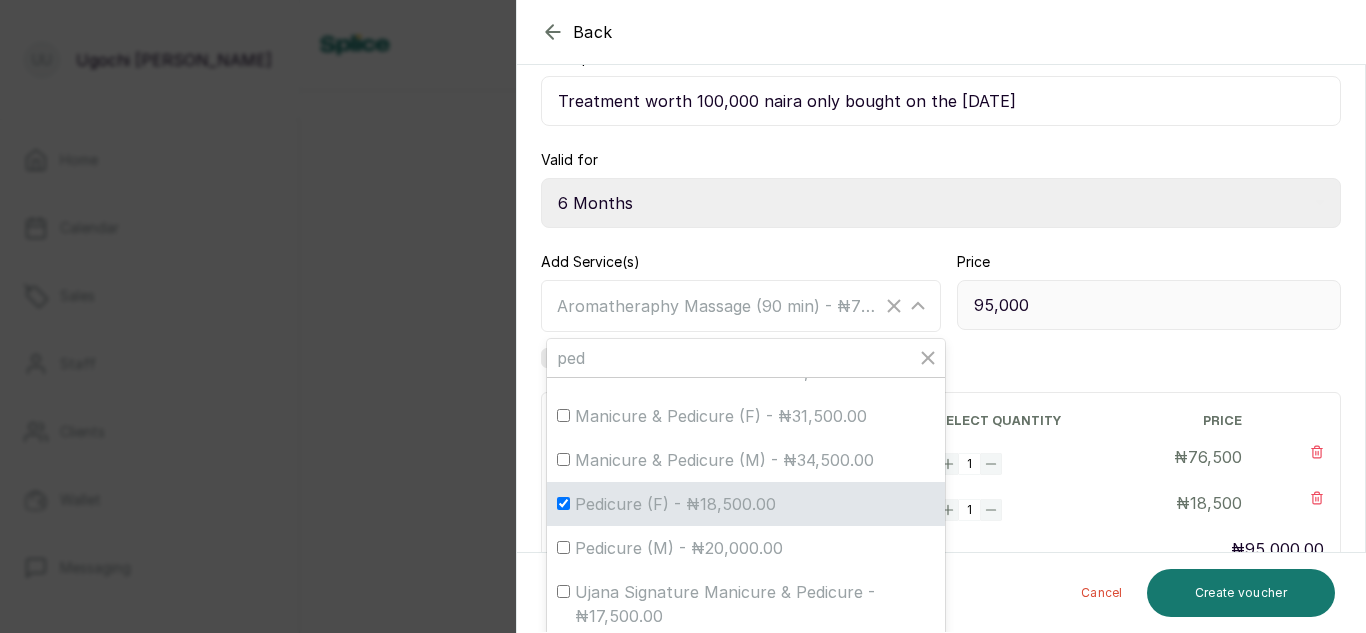 click on "Price 95,000" at bounding box center [1149, 291] 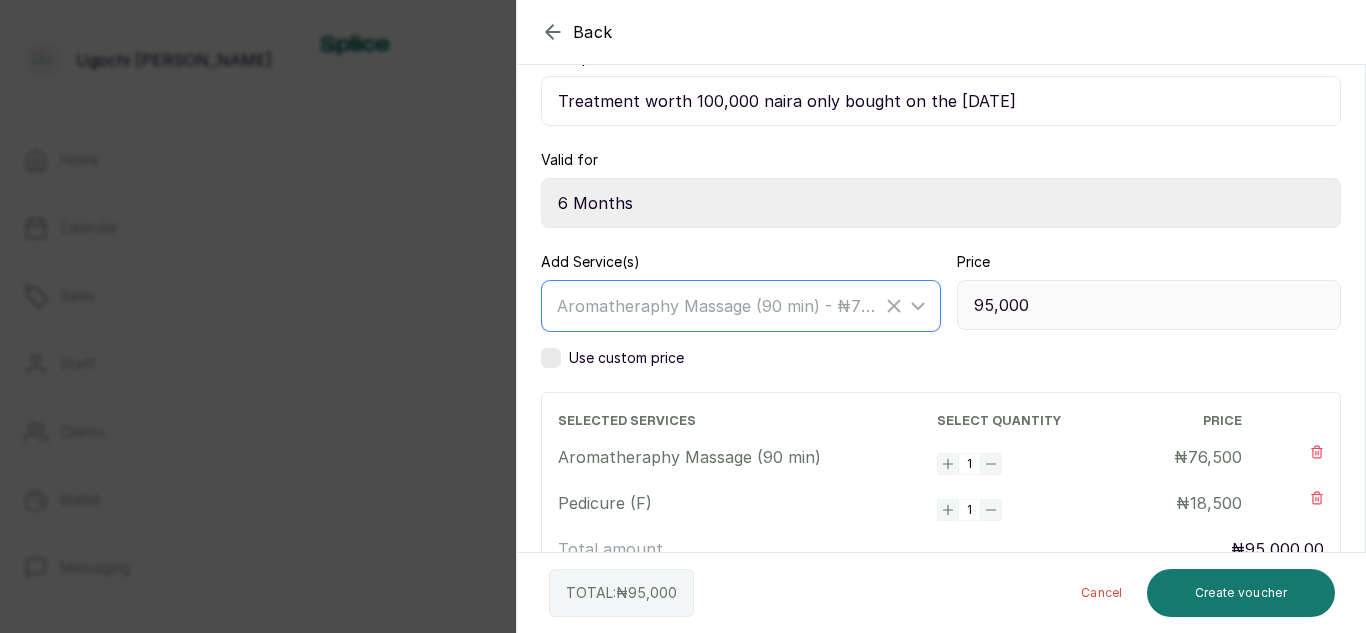 click on "Aromatheraphy Massage (90 min) - ₦76,500.00, Pedicure (F) - ₦18,500.00" at bounding box center (848, 306) 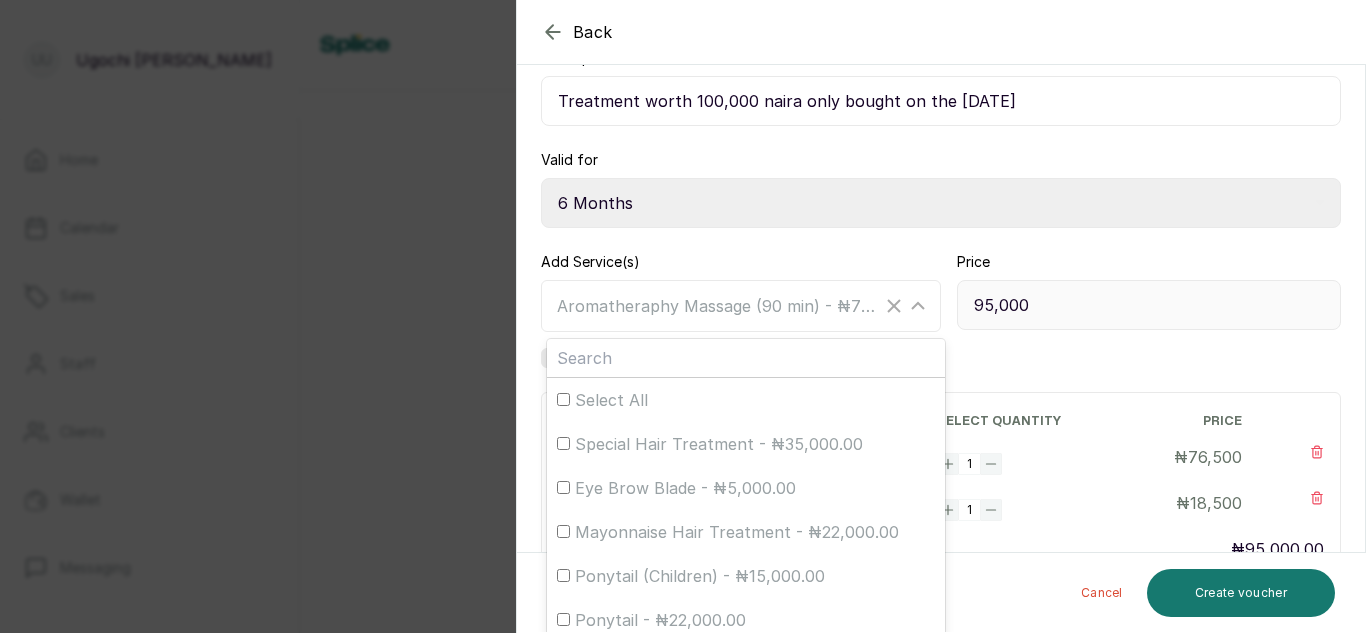 type on "a" 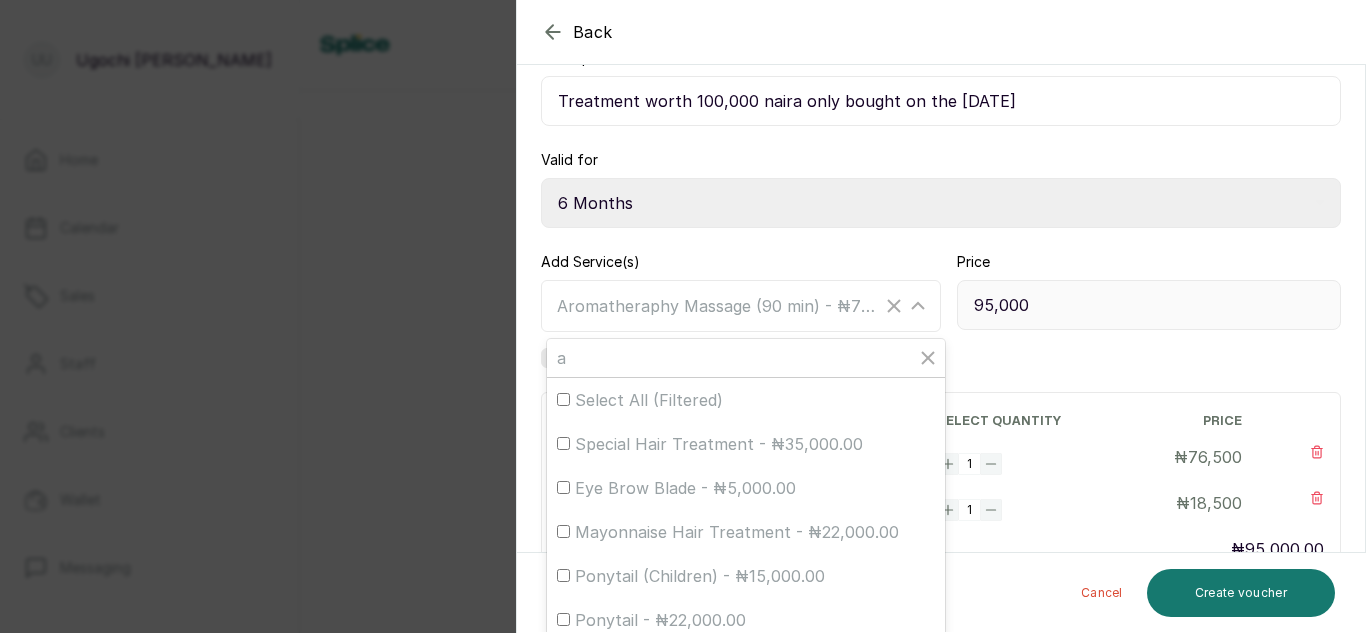checkbox on "false" 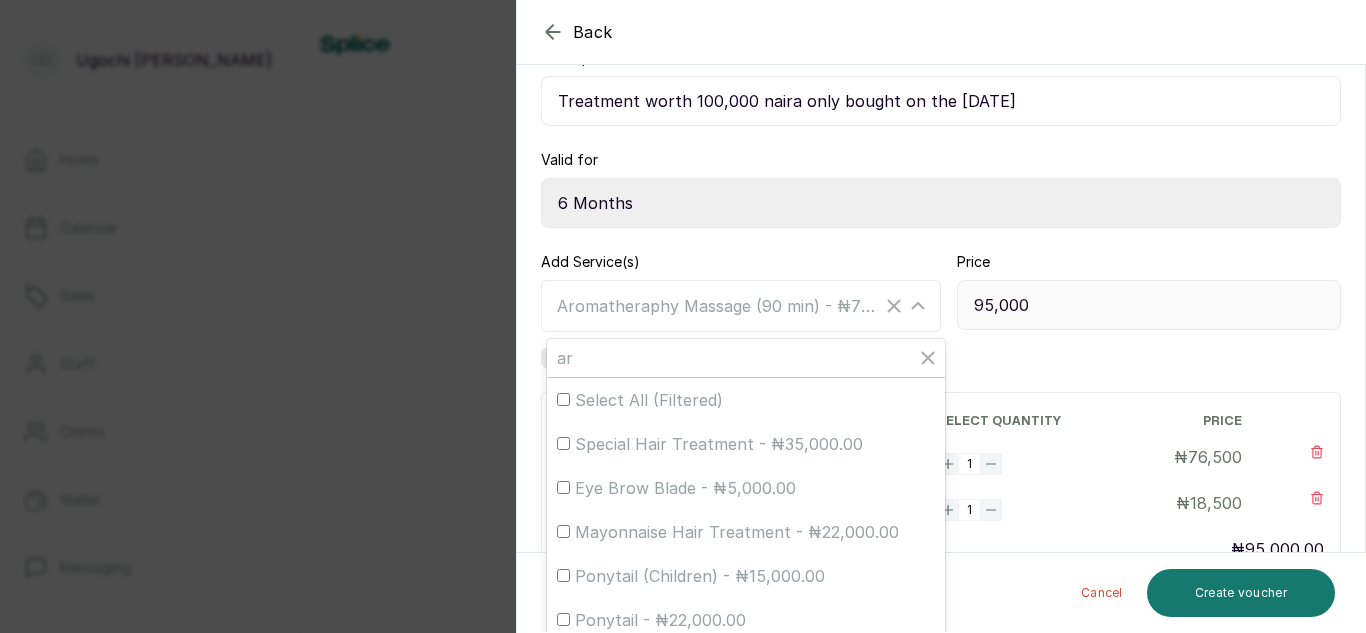 checkbox on "true" 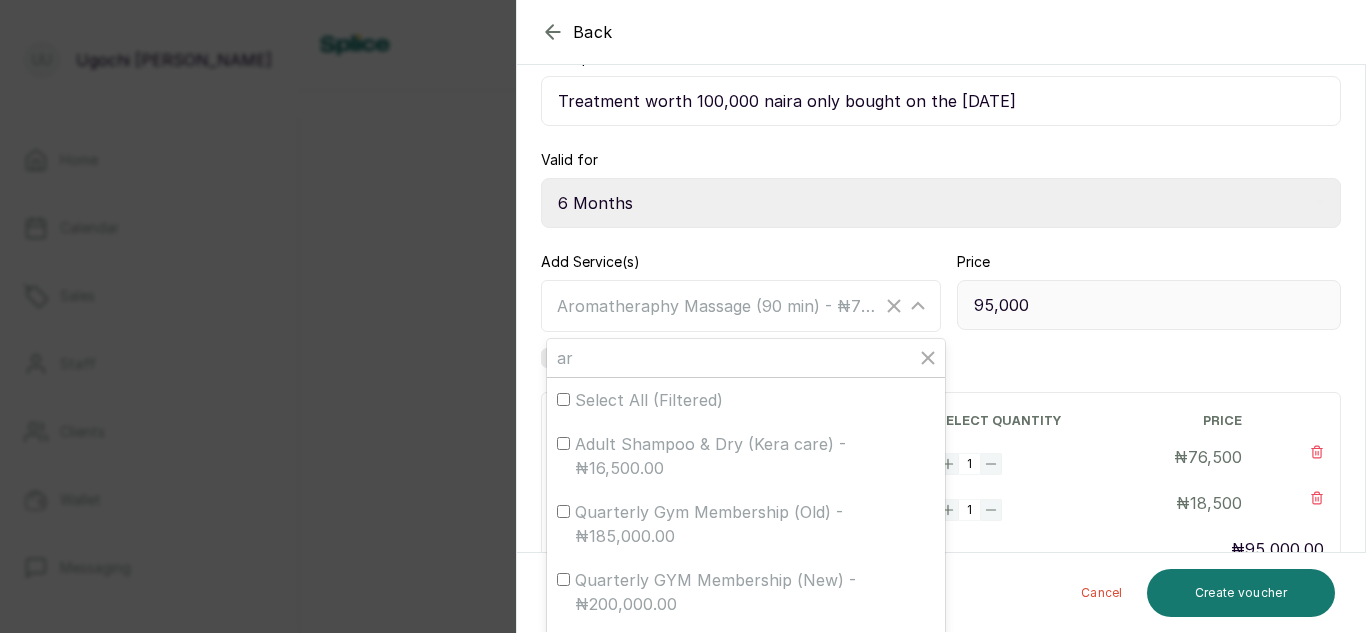 click on "Price 95,000" at bounding box center (1149, 310) 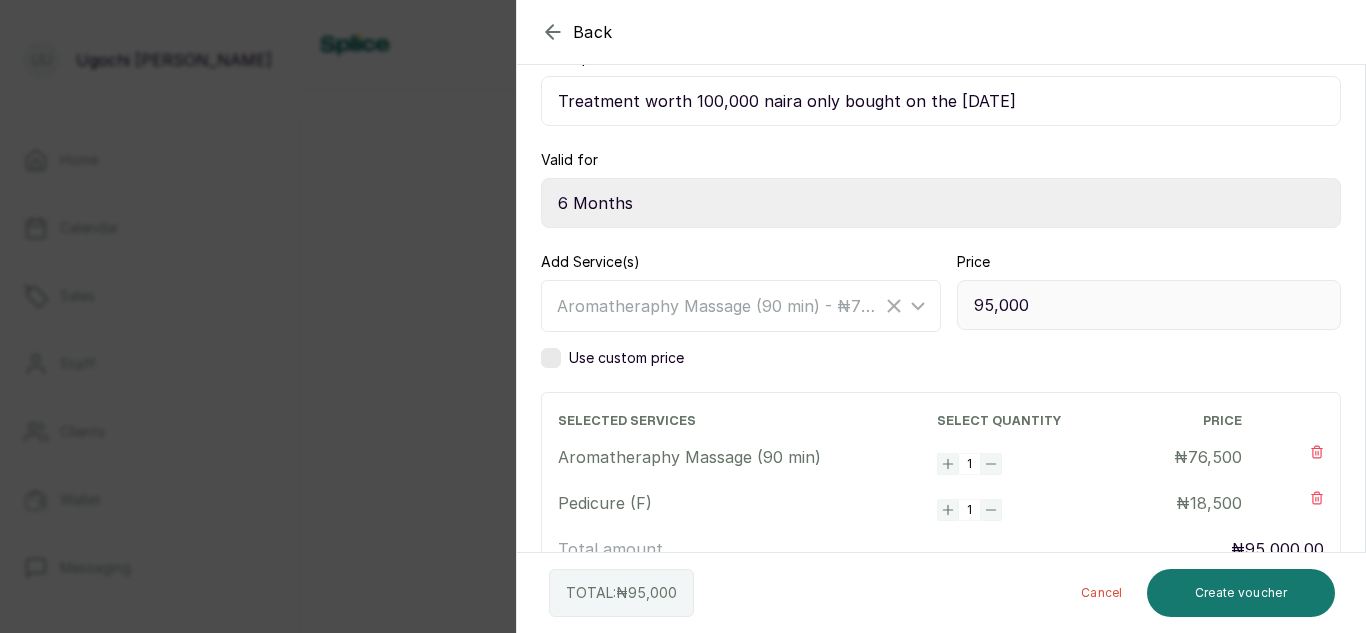 click on "SELECTED SERVICES SELECT QUANTITY PRICE Aromatheraphy Massage (90 min) 1 ₦ 76,500 Pedicure (F) 1 ₦ 18,500" at bounding box center [941, 467] 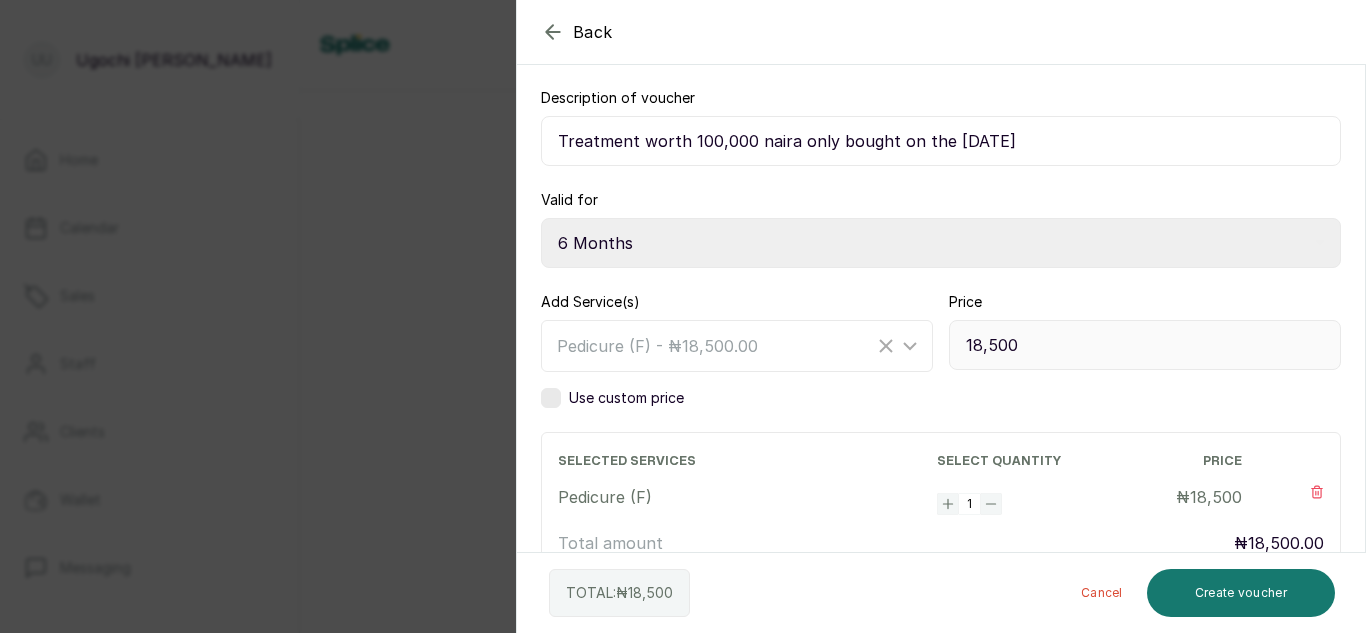 scroll, scrollTop: 197, scrollLeft: 0, axis: vertical 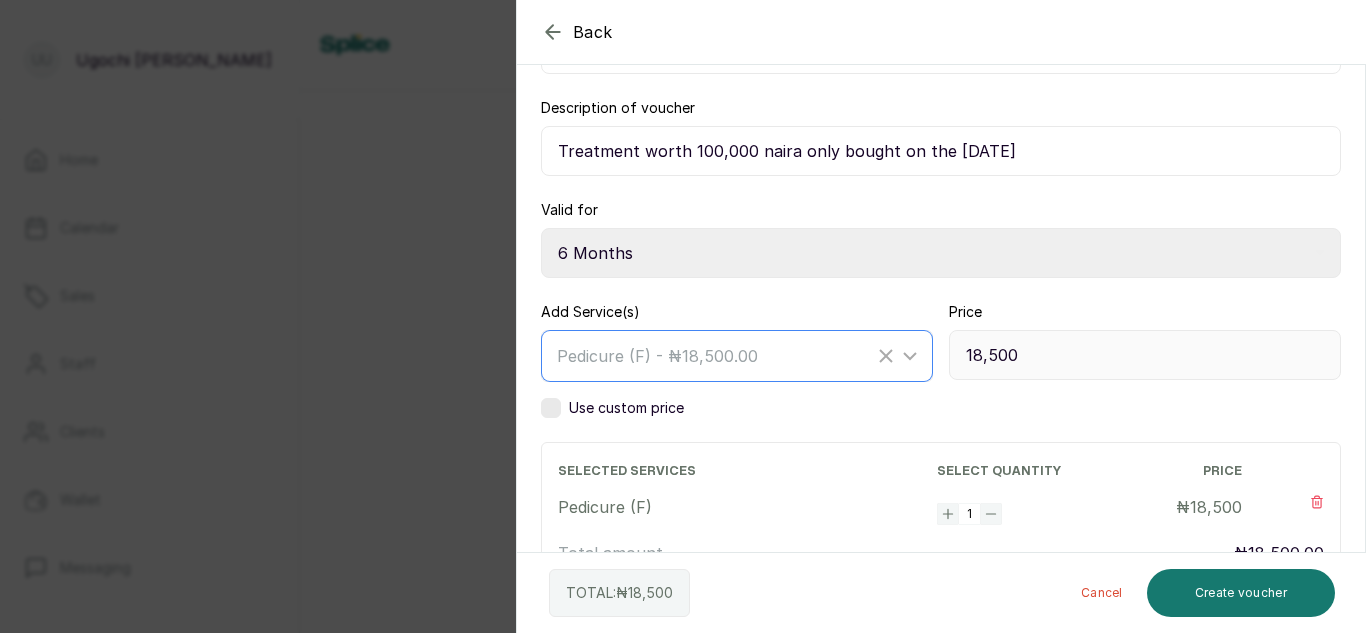 click on "Pedicure (F) - ₦18,500.00" at bounding box center [657, 356] 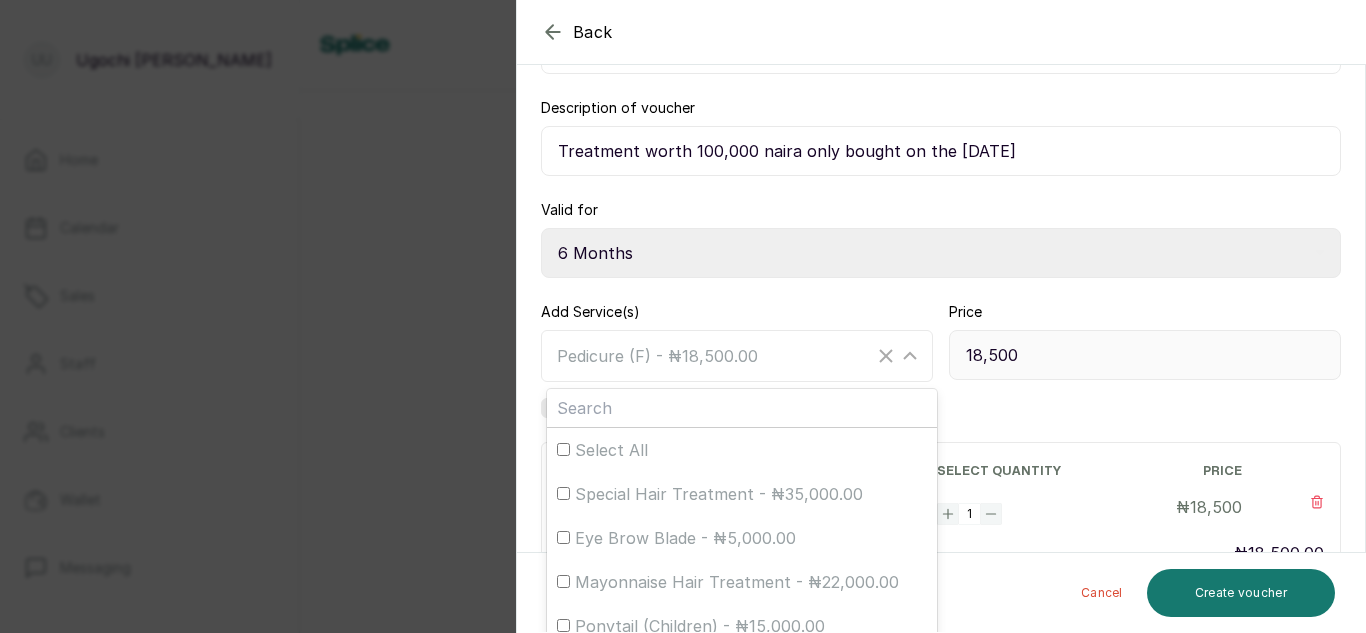 type on "a" 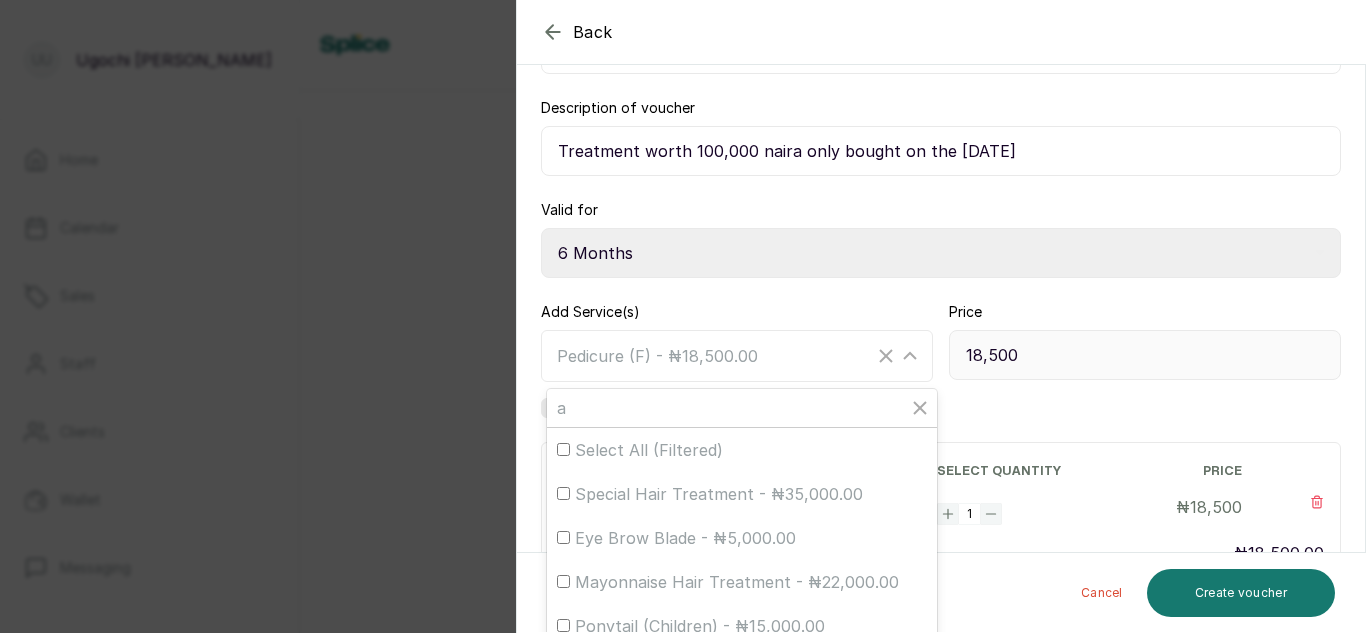 checkbox on "false" 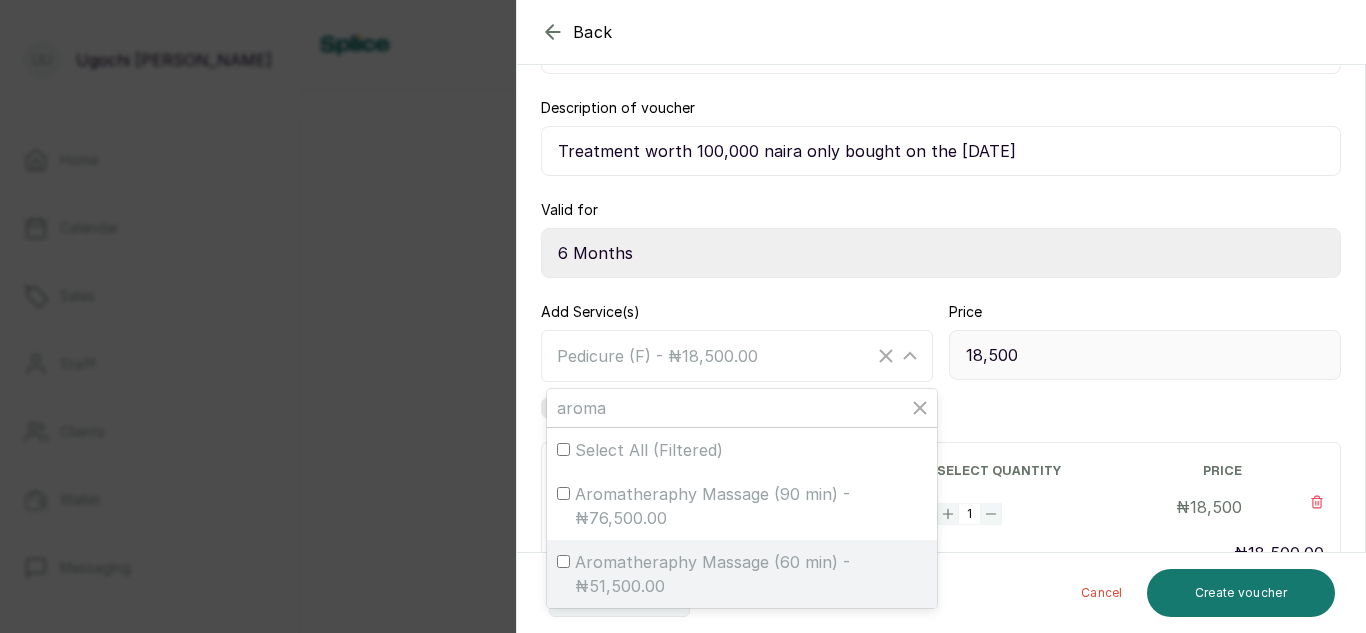 type on "aroma" 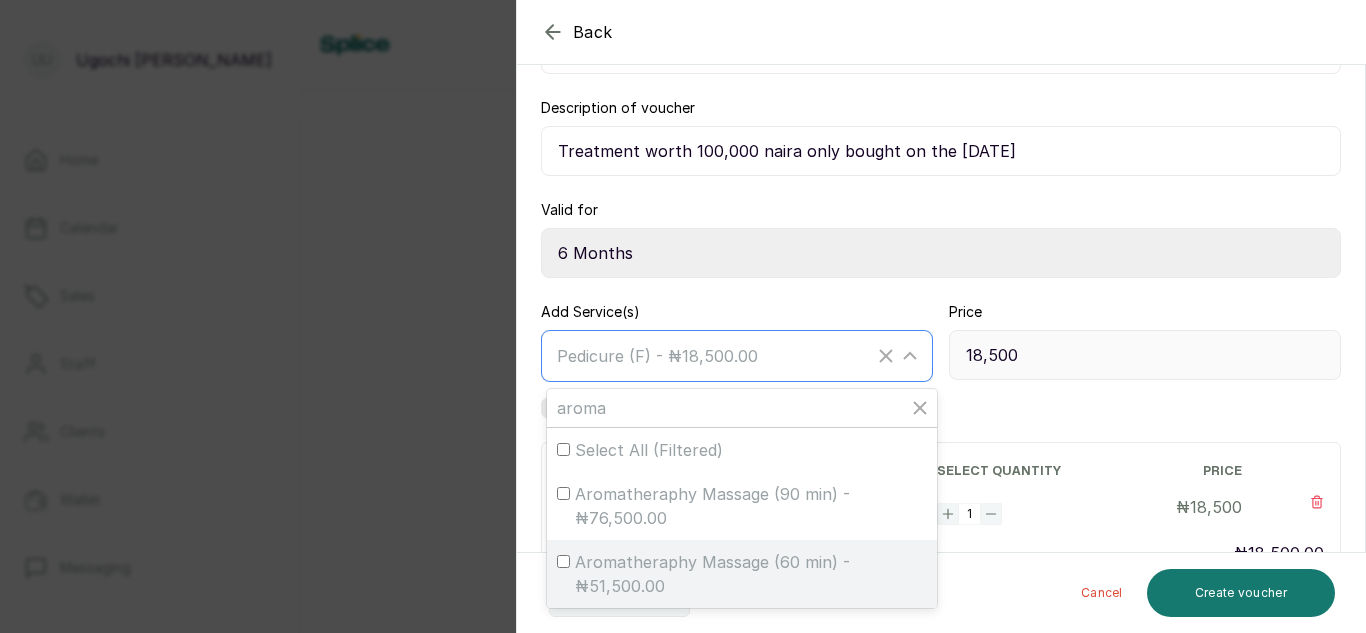click on "Aromatheraphy Massage (60 min) - ₦51,500.00" at bounding box center [563, 561] 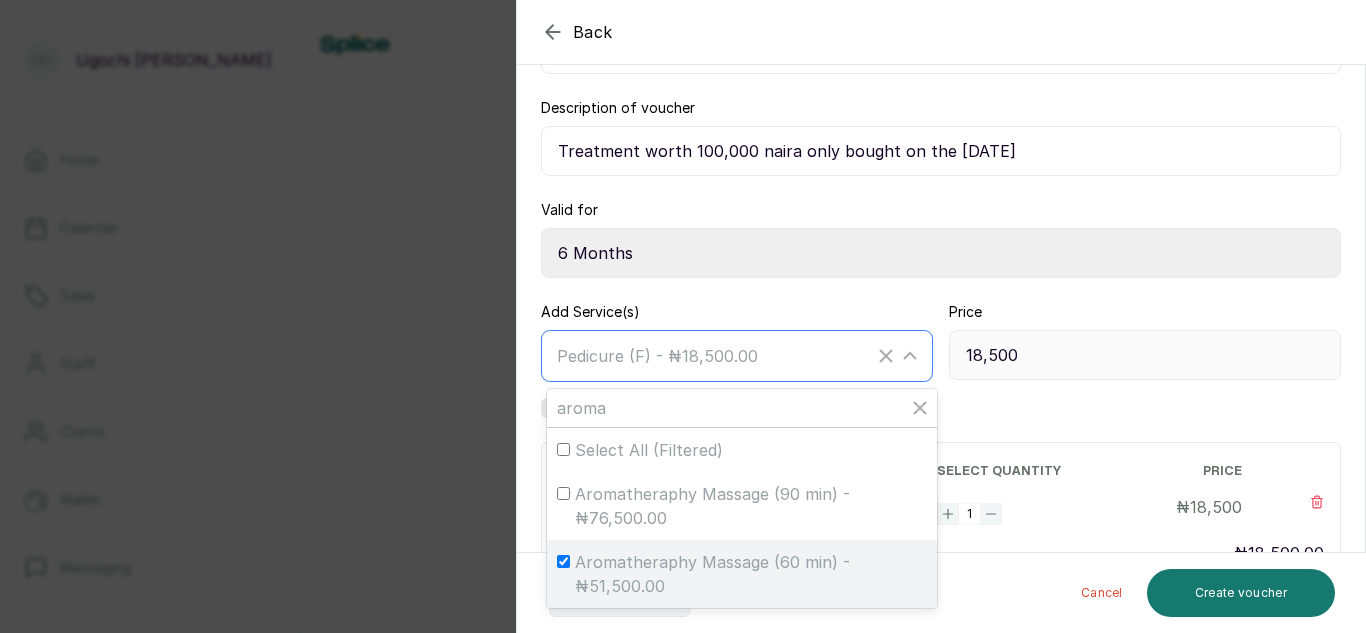 checkbox on "true" 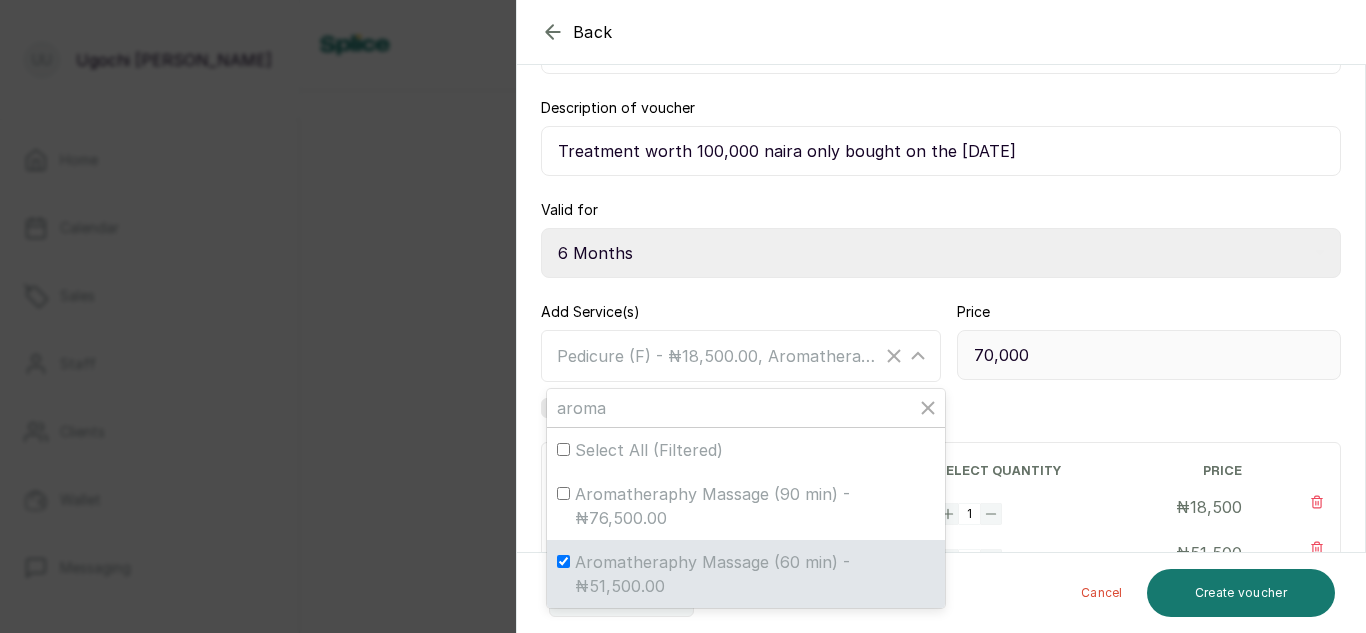 click on "Price 70,000" at bounding box center [1149, 360] 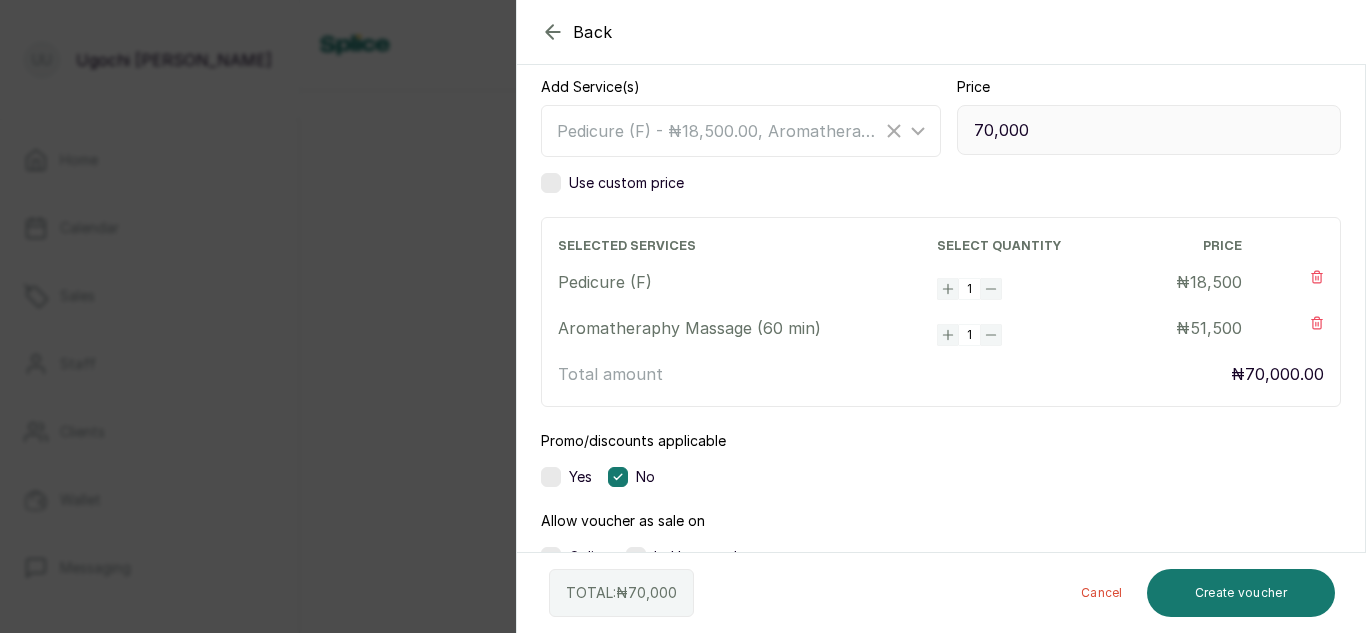 scroll, scrollTop: 461, scrollLeft: 0, axis: vertical 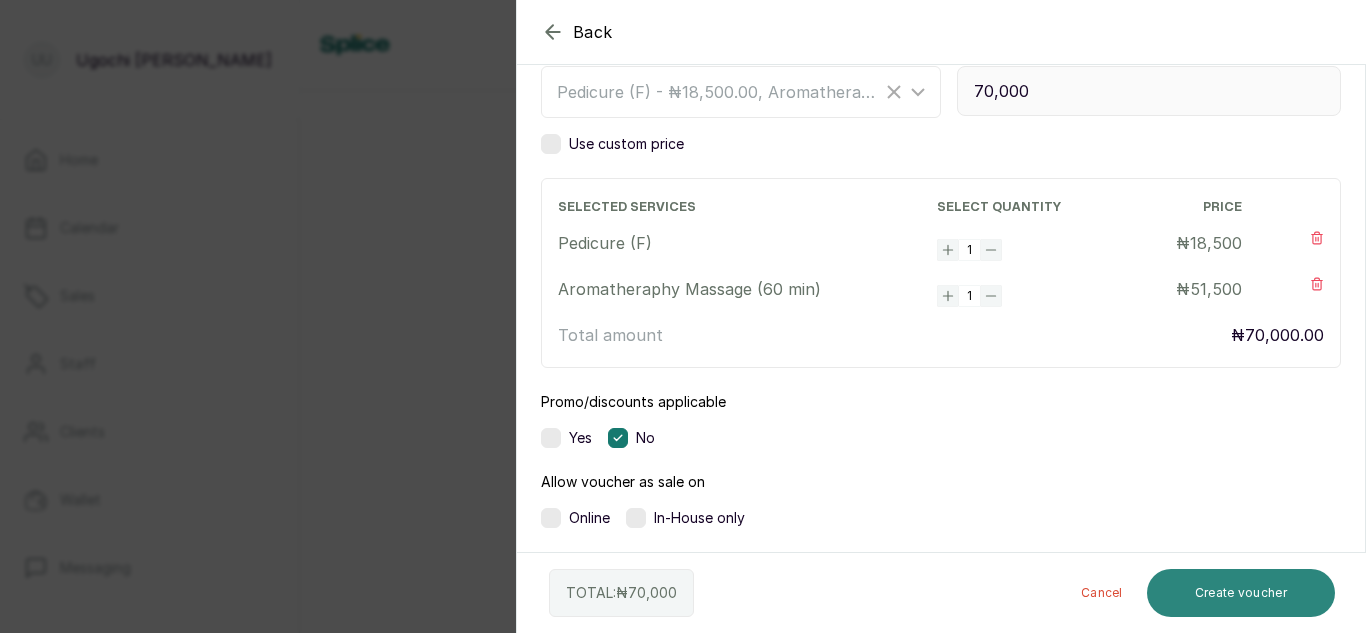 click on "Create voucher" at bounding box center (1241, 593) 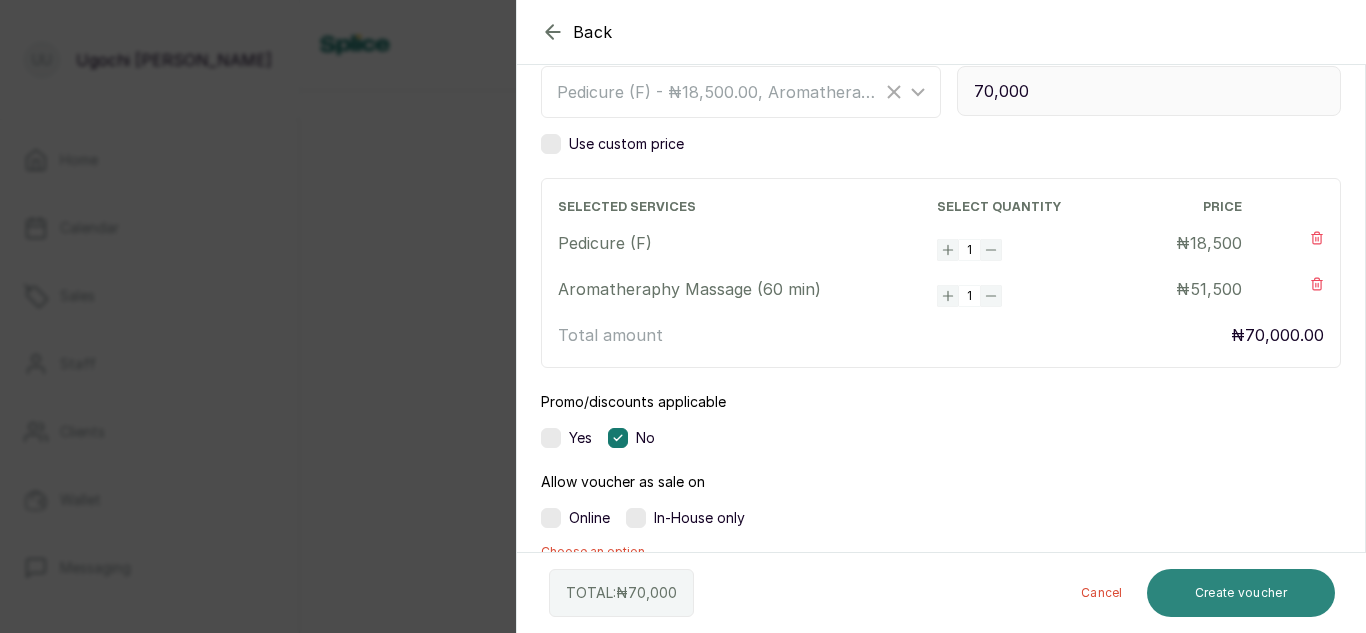click on "Create voucher" at bounding box center [1241, 593] 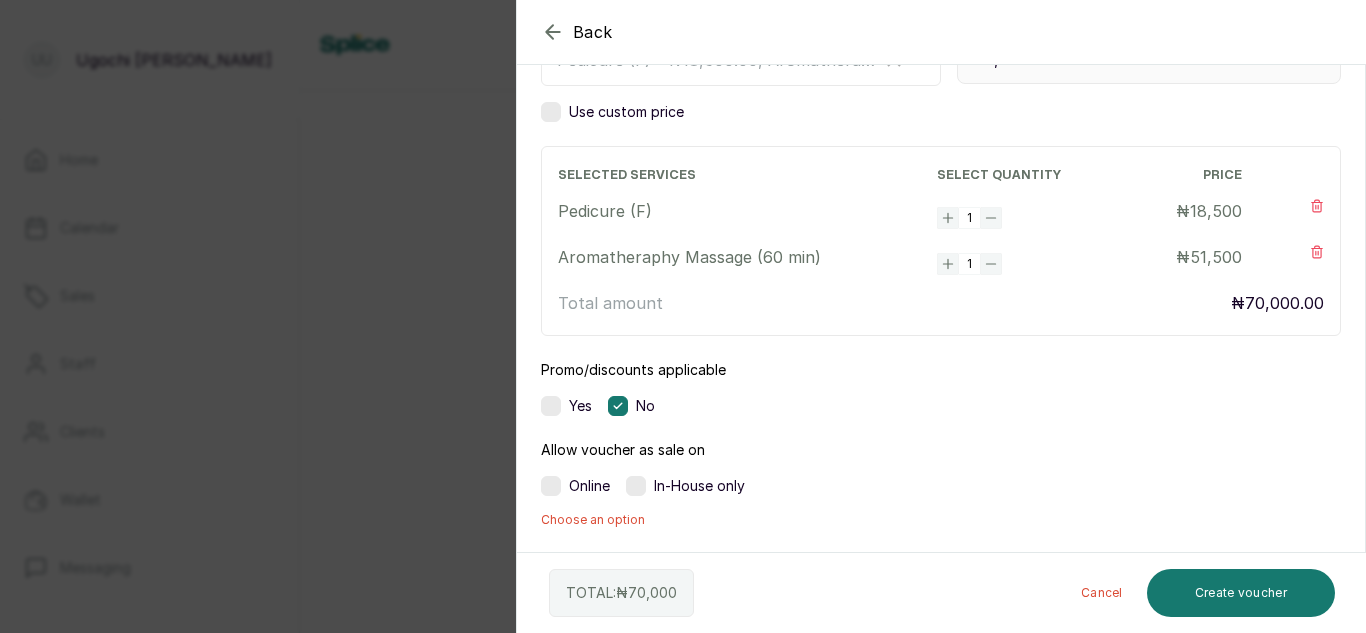 click at bounding box center [636, 486] 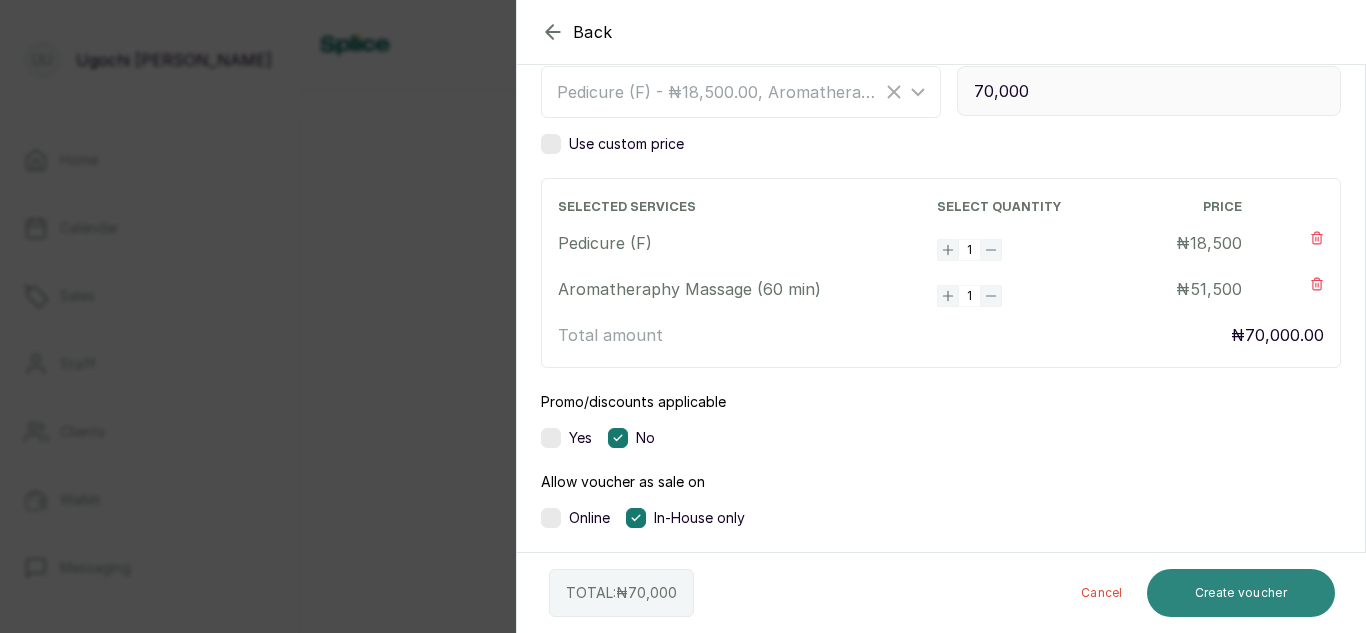 click on "Create voucher" at bounding box center (1241, 593) 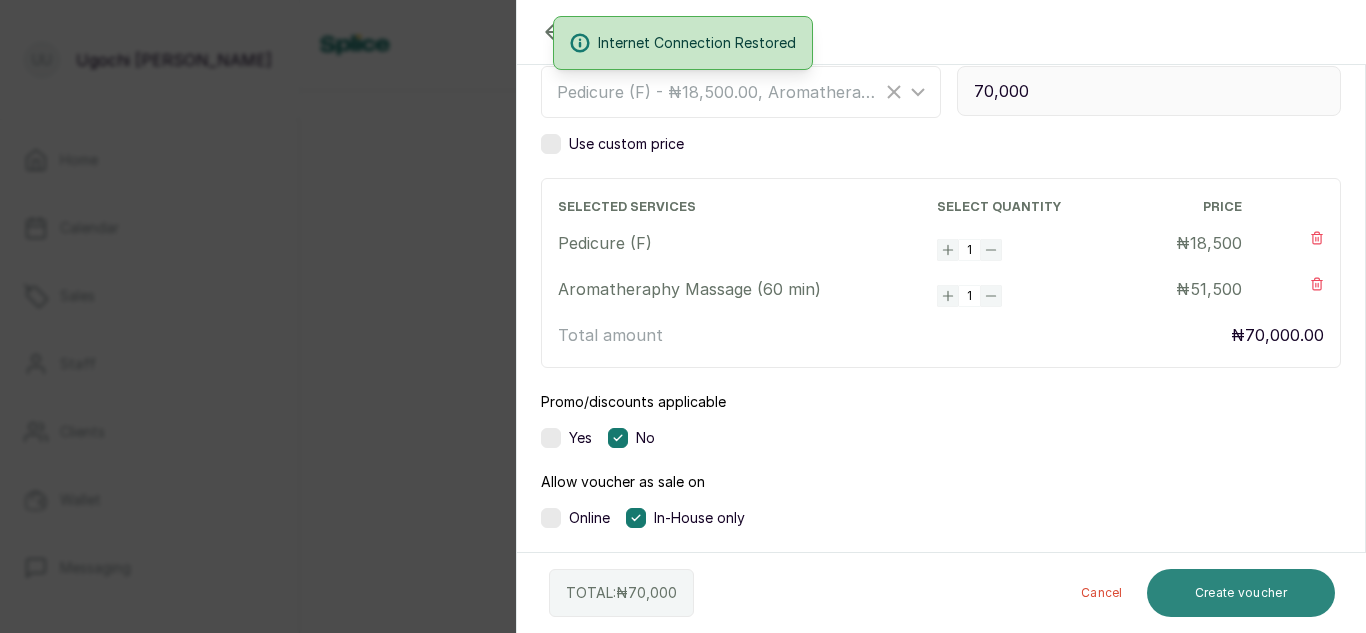 click on "Create voucher" at bounding box center [1241, 593] 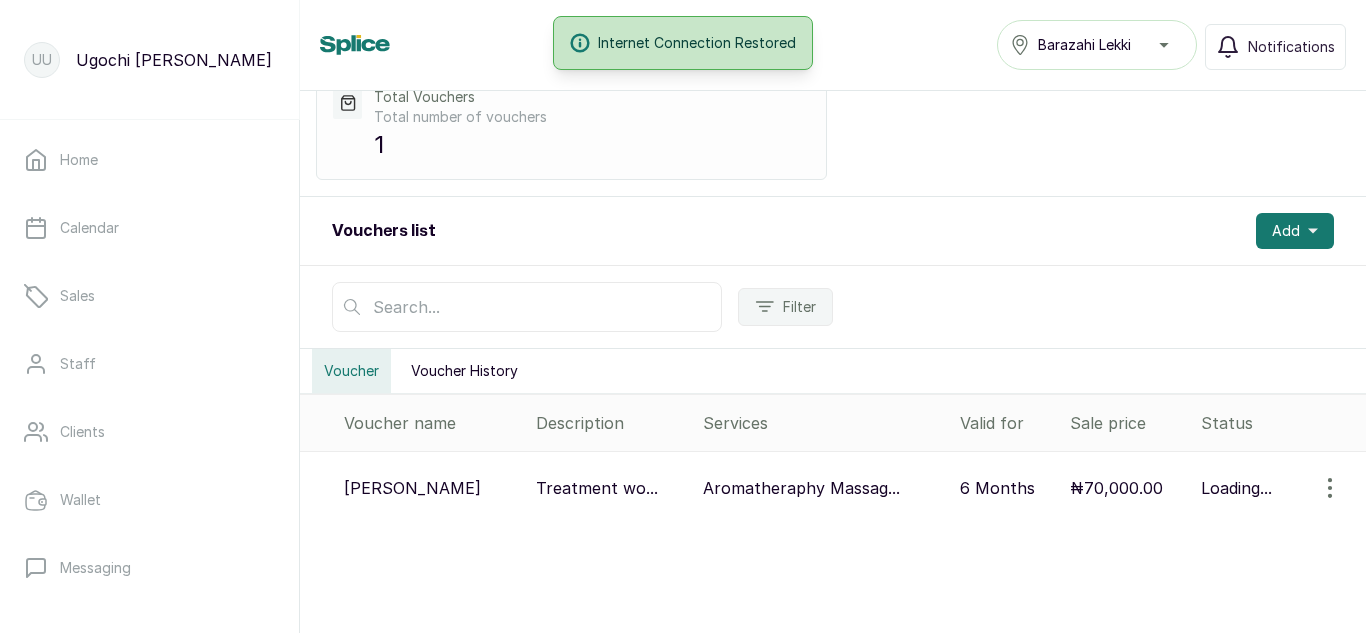 scroll, scrollTop: 95, scrollLeft: 0, axis: vertical 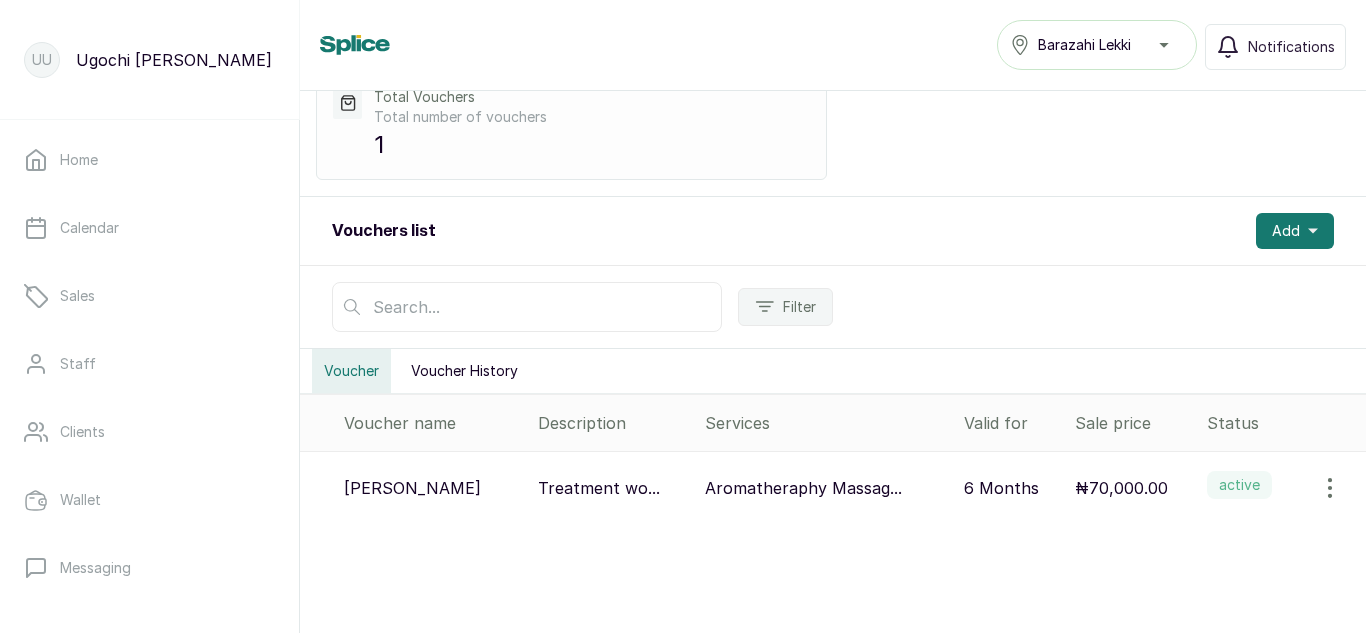 click at bounding box center (1330, 488) 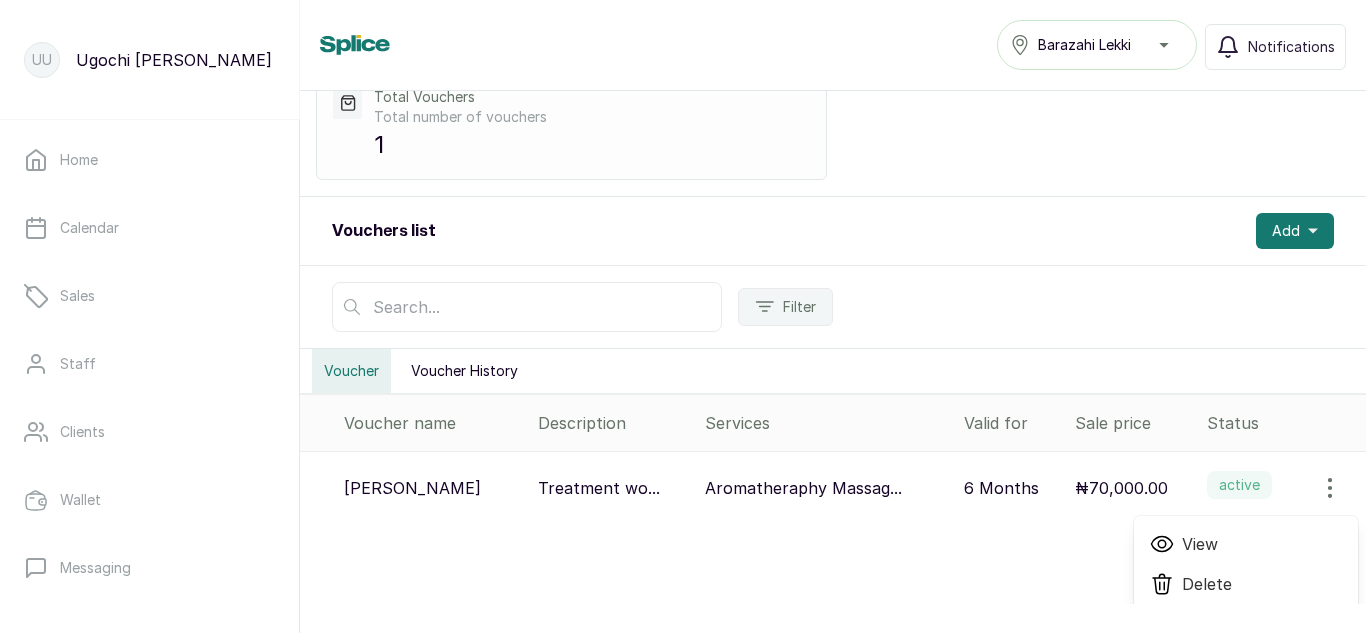 click on "View" at bounding box center (1200, 544) 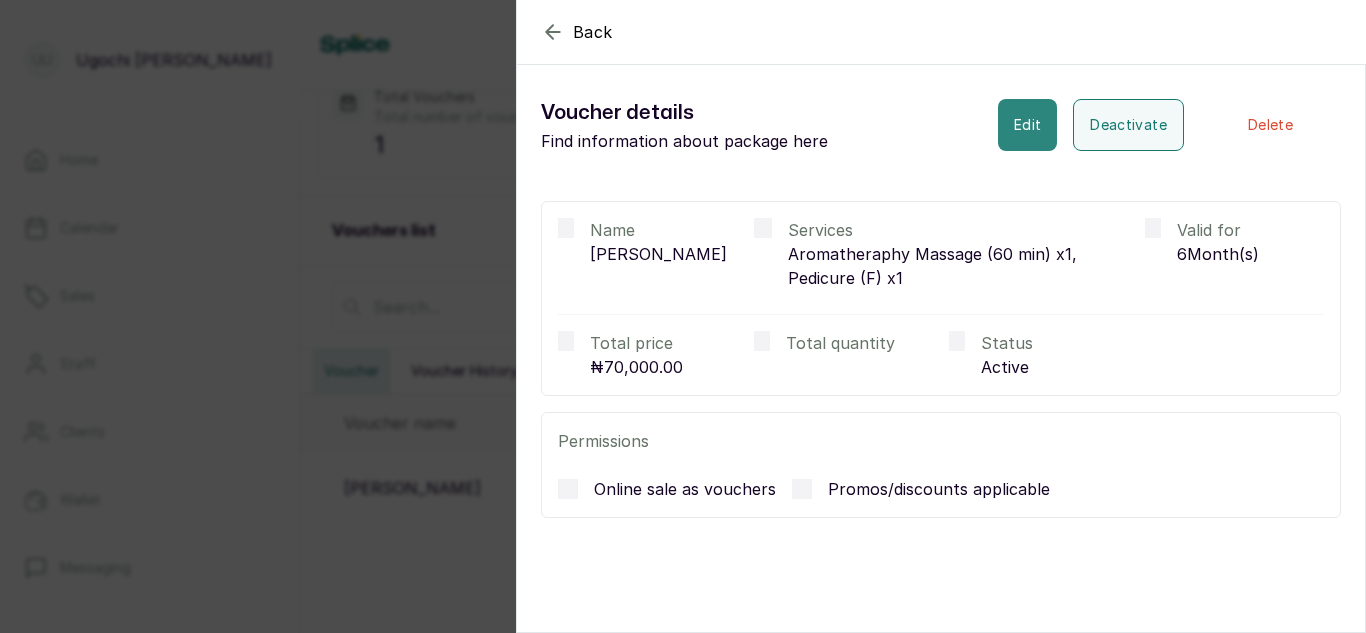 click on "Edit" at bounding box center [1027, 125] 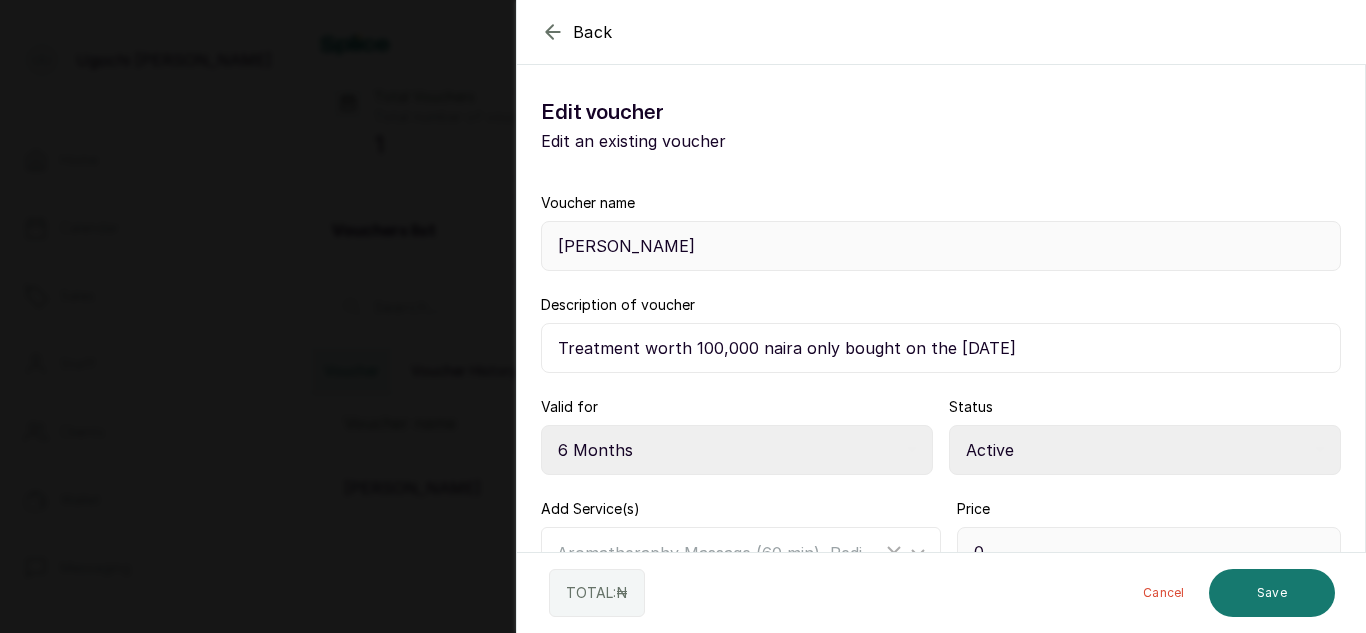 type on "70,000" 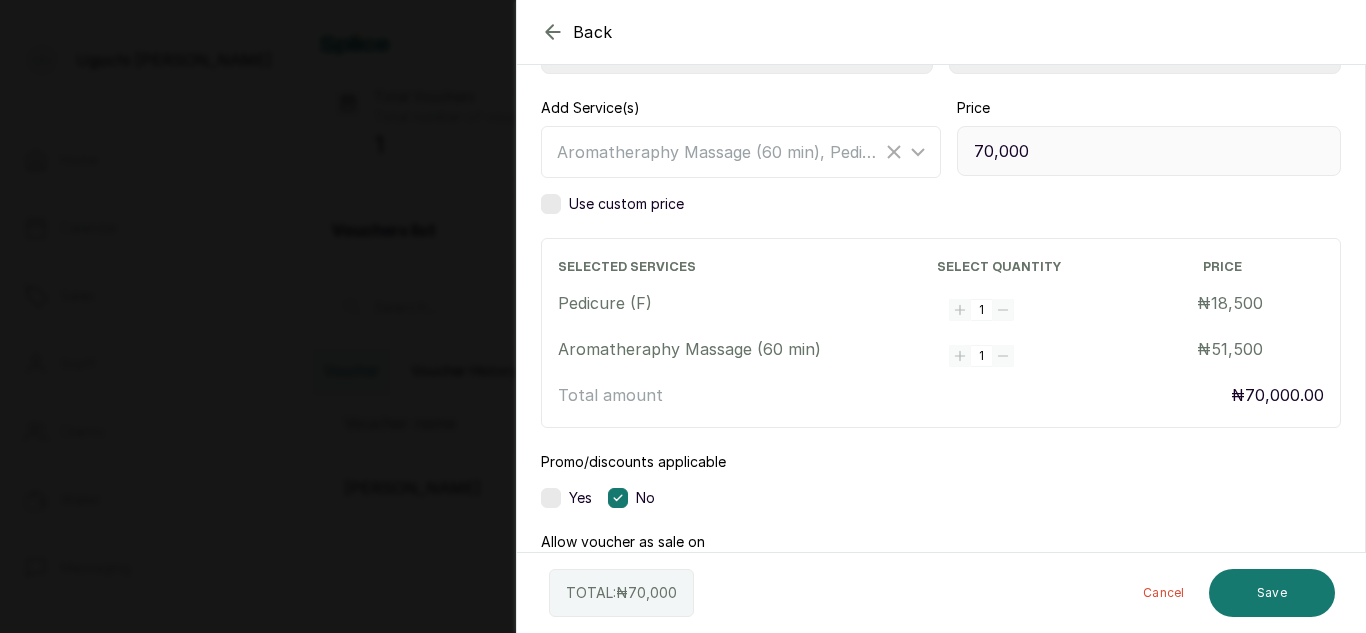 scroll, scrollTop: 407, scrollLeft: 0, axis: vertical 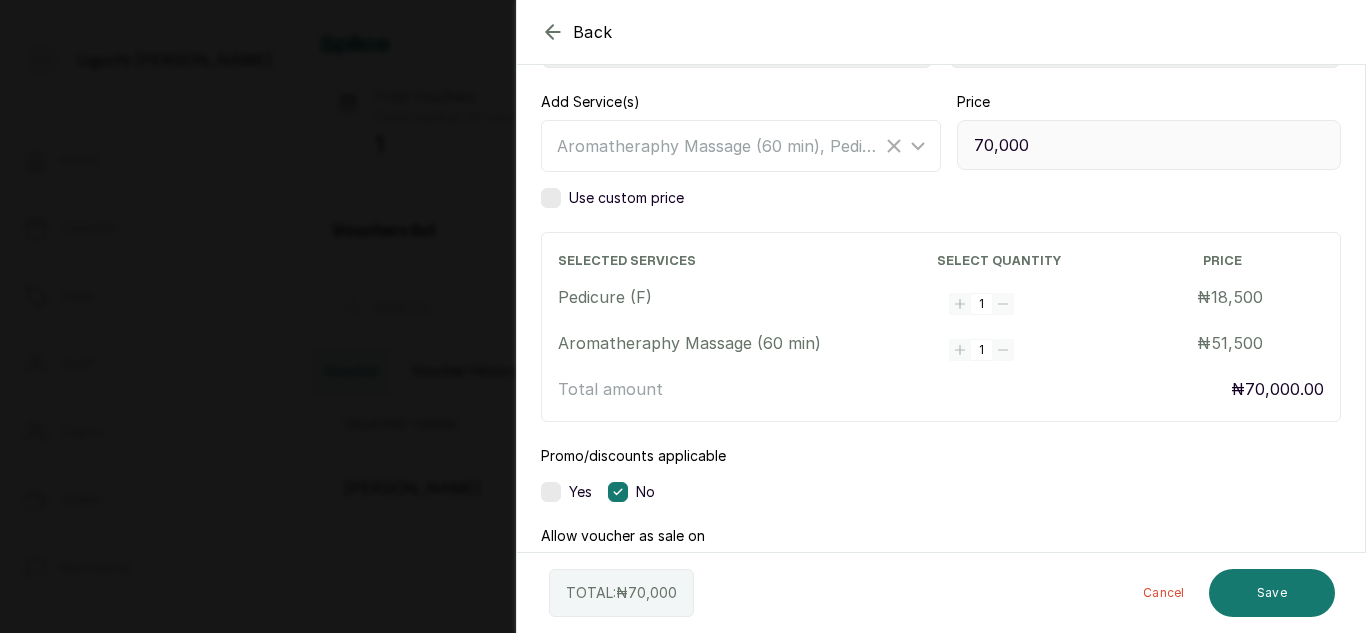 click on "Use custom price" at bounding box center (626, 198) 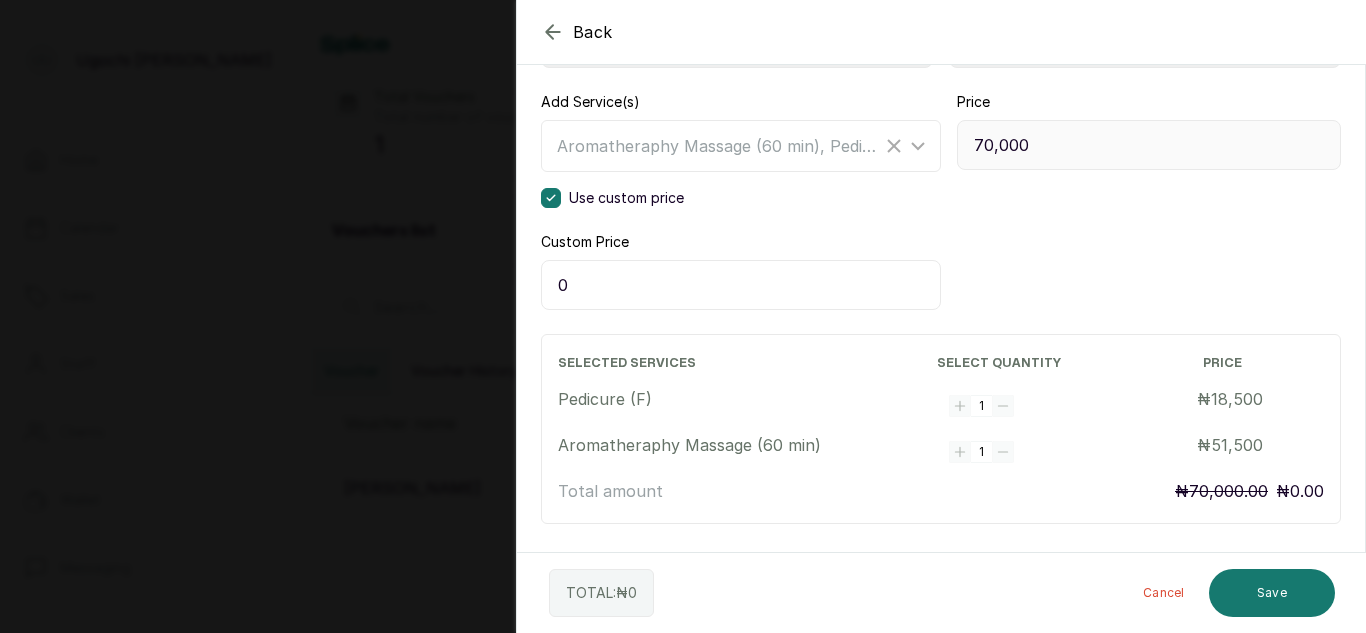 click on "0" at bounding box center (741, 285) 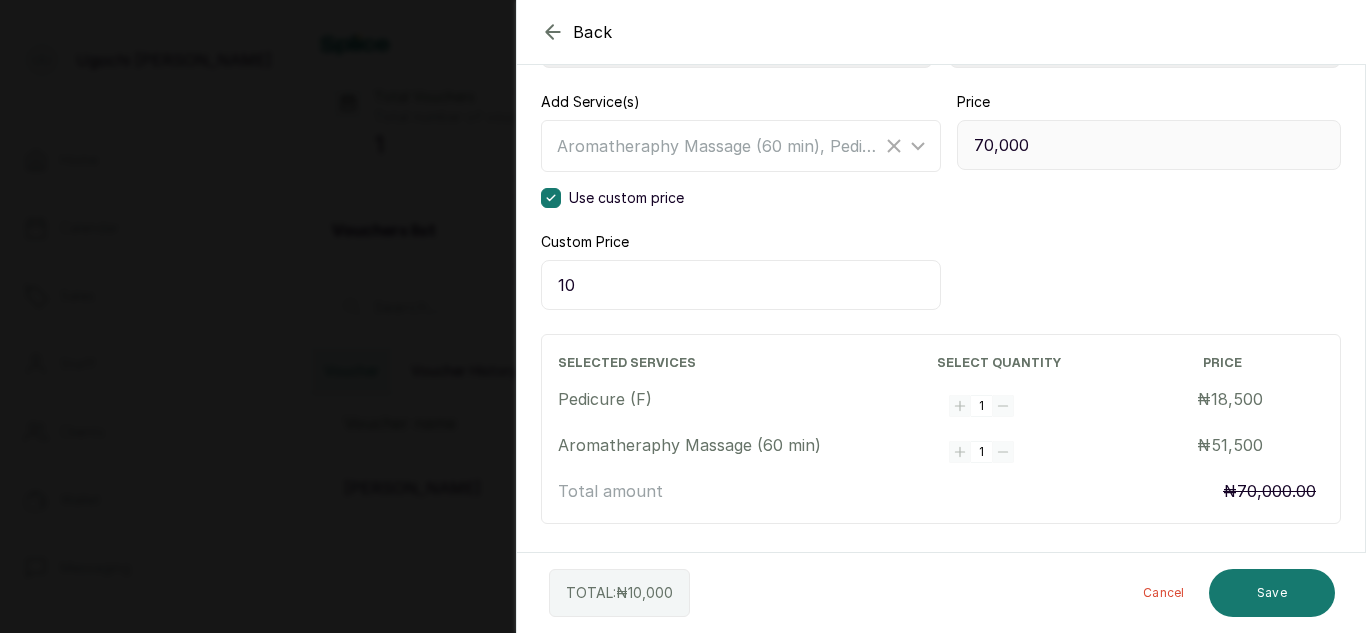 type on "1" 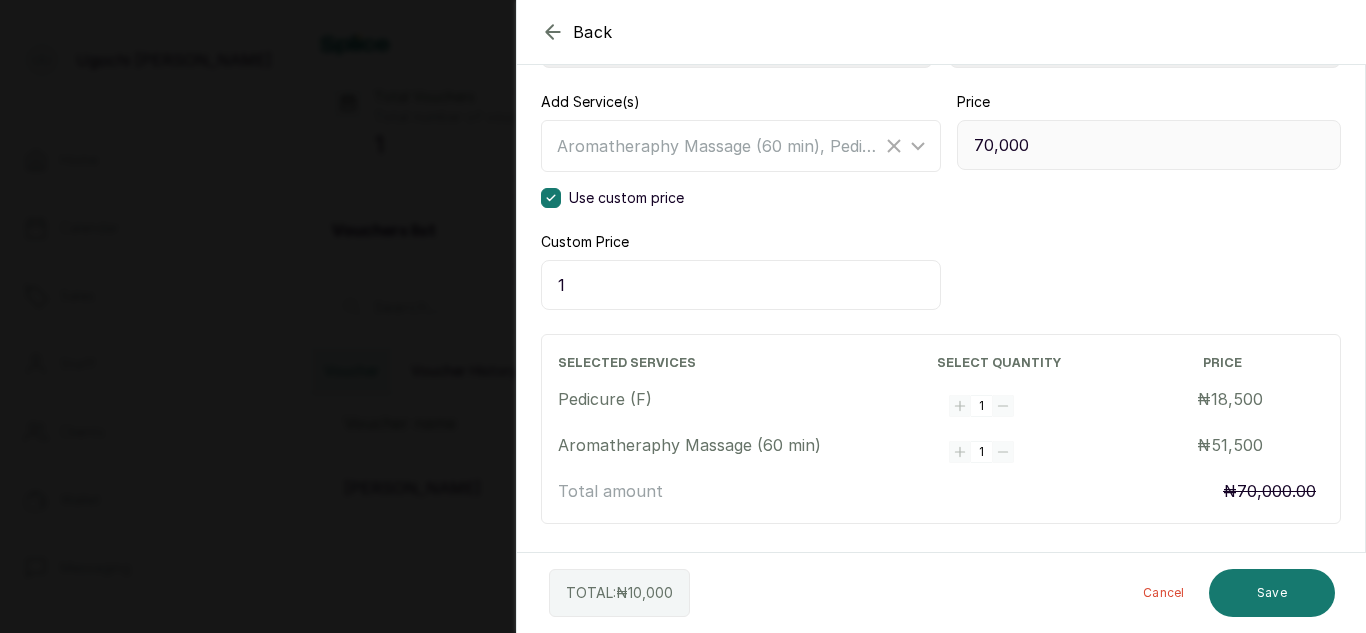type 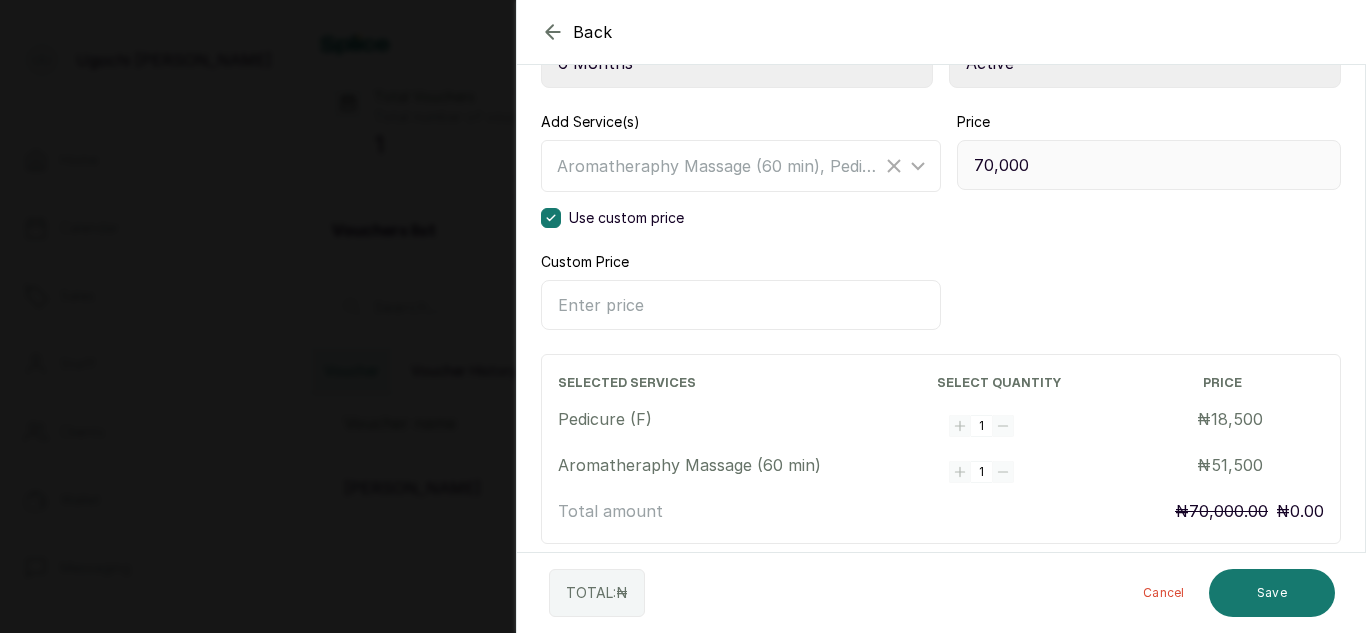 scroll, scrollTop: 385, scrollLeft: 0, axis: vertical 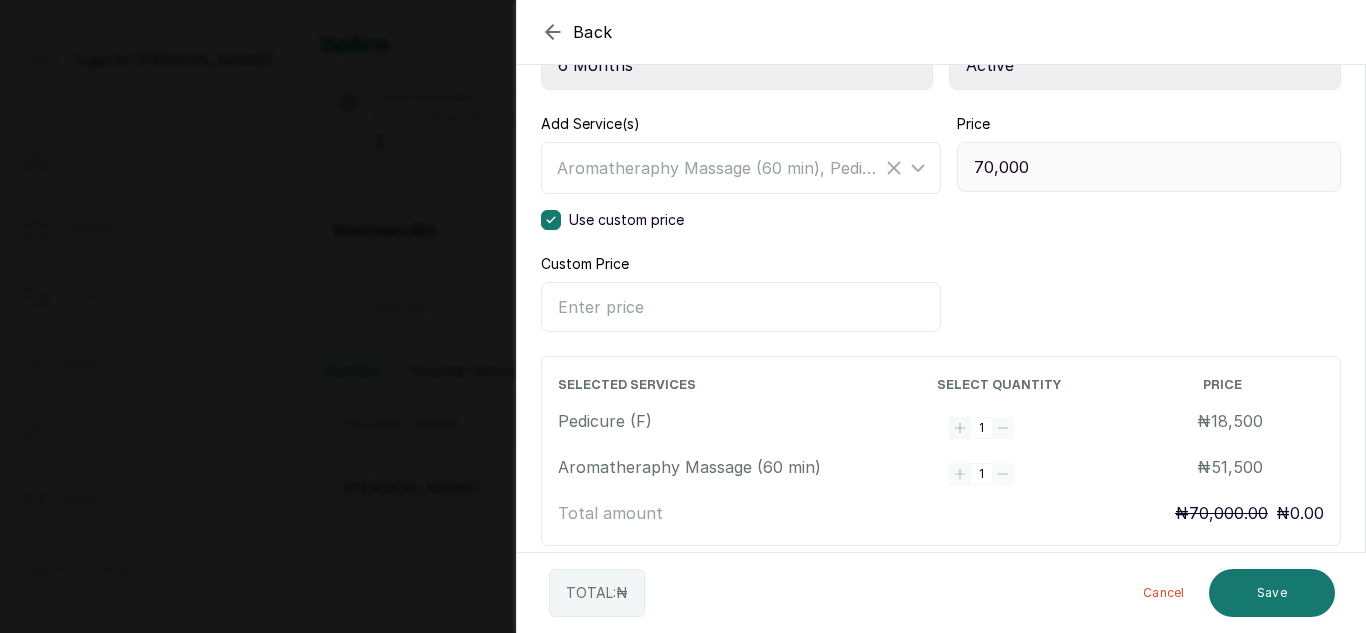 click on "Use custom price" at bounding box center (626, 220) 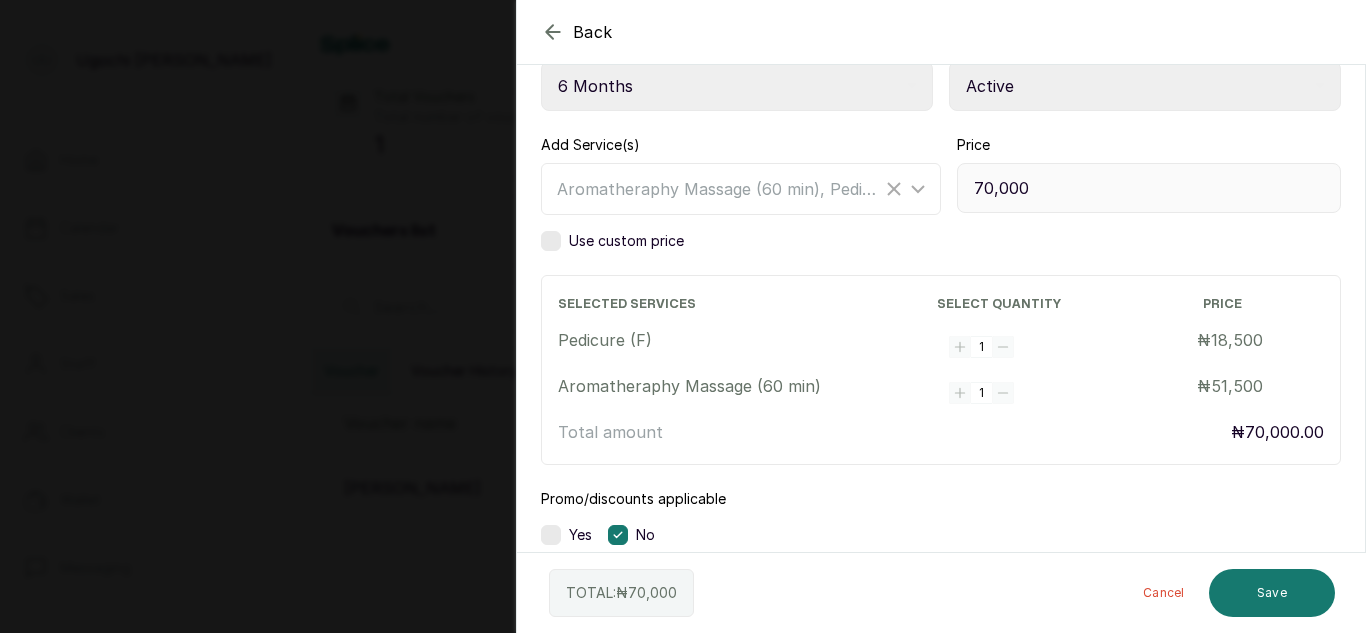 scroll, scrollTop: 461, scrollLeft: 0, axis: vertical 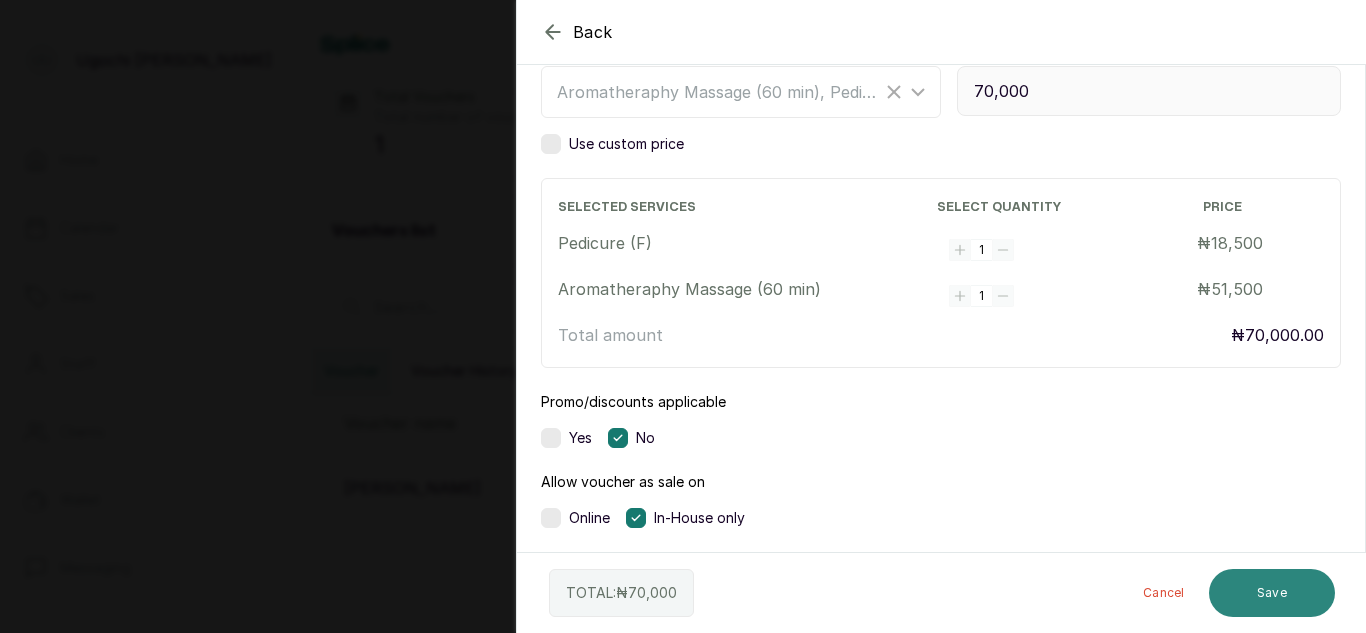 click on "Save" at bounding box center (1272, 593) 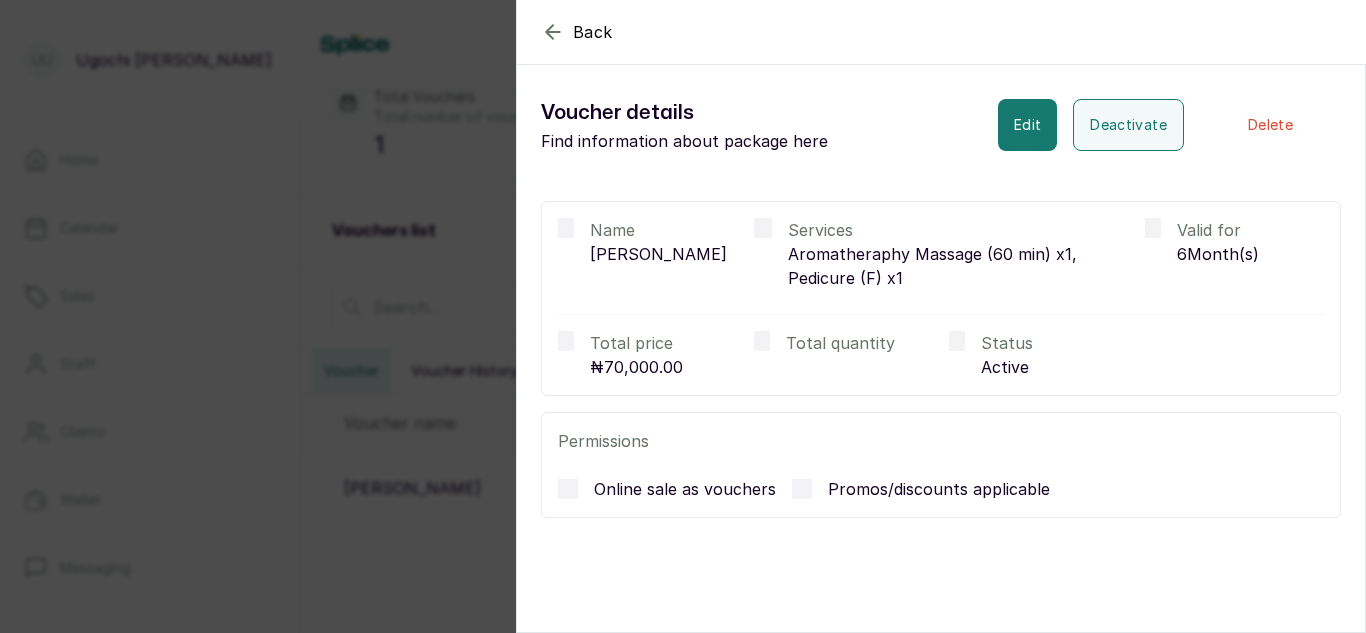 click on "Back View voucher Details Voucher details Find information about package here Edit Deactivate Delete Name Mrs. Modupe Osobu Services Aromatheraphy Massage (60 min) x1, Pedicure (F) x1 Valid for 6  Month(s) Total price ₦70,000.00 Total quantity Status active Permissions   Online sale as vouchers   Promos/discounts applicable" at bounding box center (683, 316) 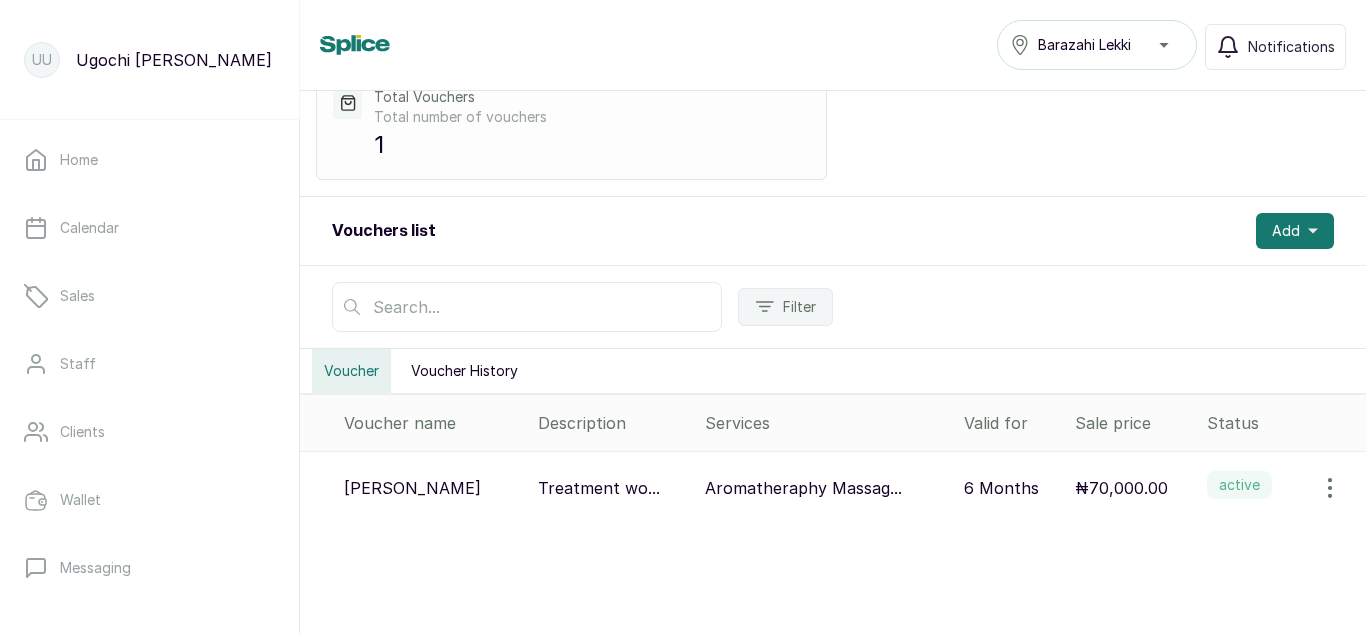 click at bounding box center [527, 307] 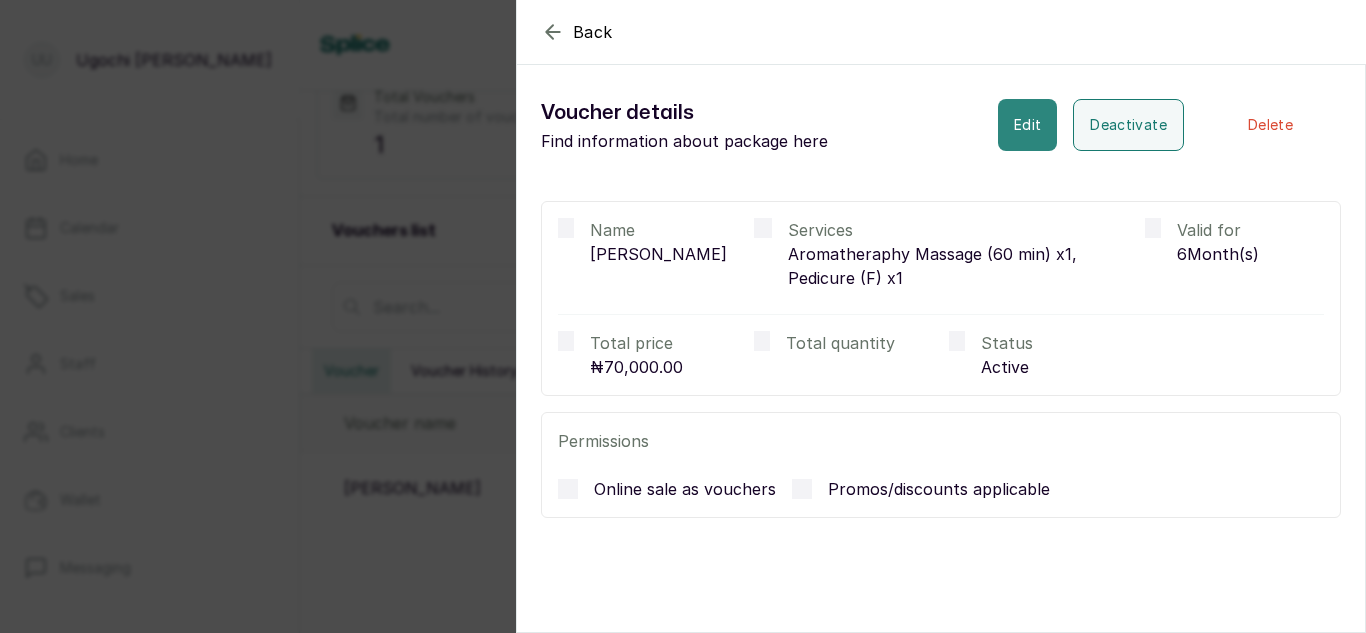 click on "Edit" at bounding box center (1027, 125) 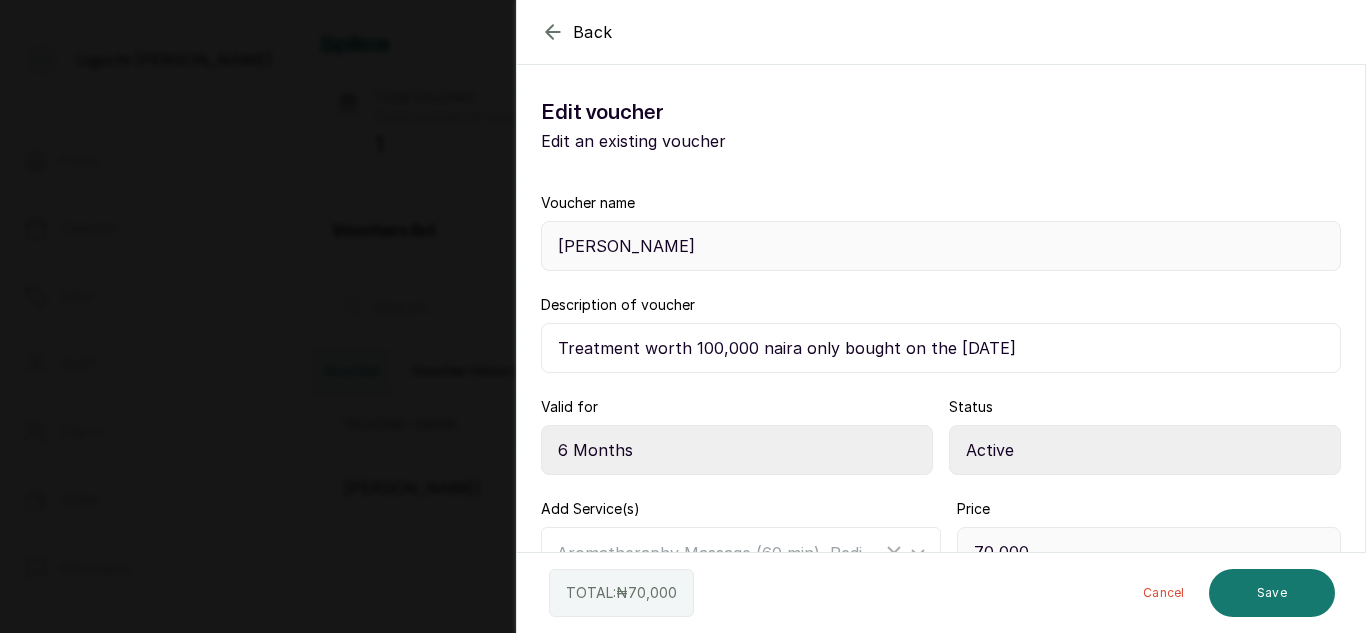 click on "Treatment worth 100,000 naira only bought on the 17-05-2025" at bounding box center [941, 348] 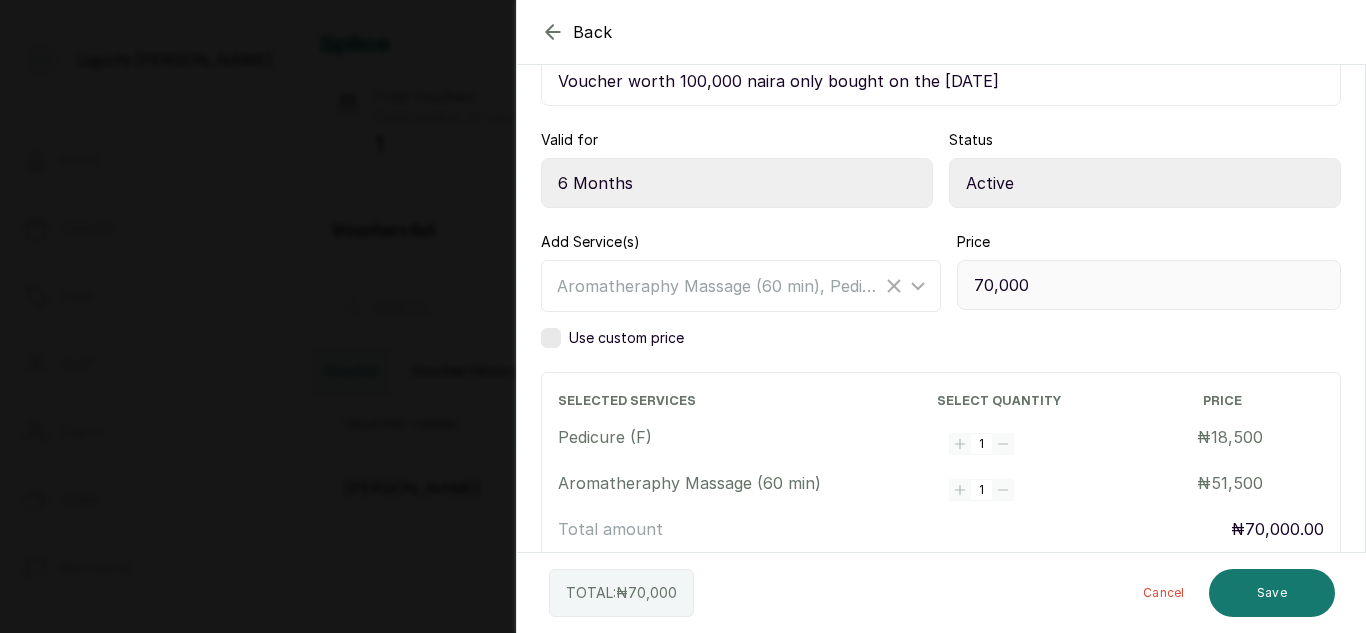 scroll, scrollTop: 274, scrollLeft: 0, axis: vertical 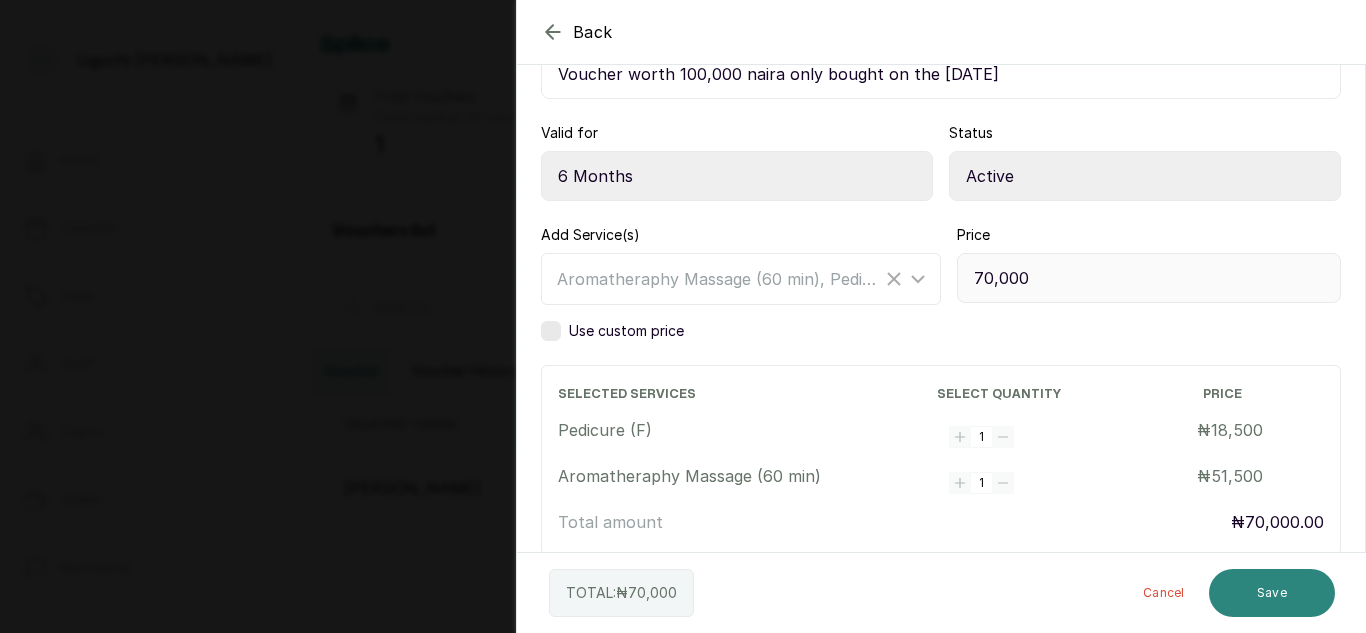 type on "Voucher worth 100,000 naira only bought on the 17-05-2025" 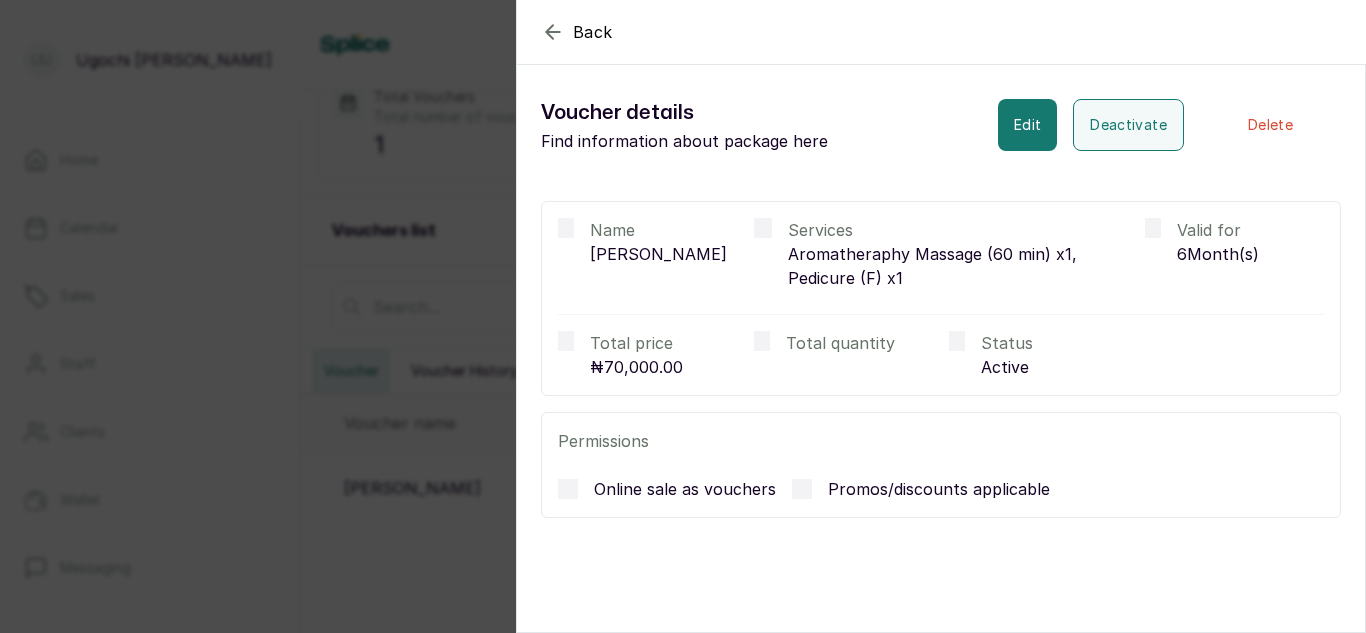 click on "Back View voucher Details Voucher details Find information about package here Edit Deactivate Delete Name Mrs. Modupe Osobu Services Aromatheraphy Massage (60 min) x1, Pedicure (F) x1 Valid for 6  Month(s) Total price ₦70,000.00 Total quantity Status active Permissions   Online sale as vouchers   Promos/discounts applicable" at bounding box center (683, 316) 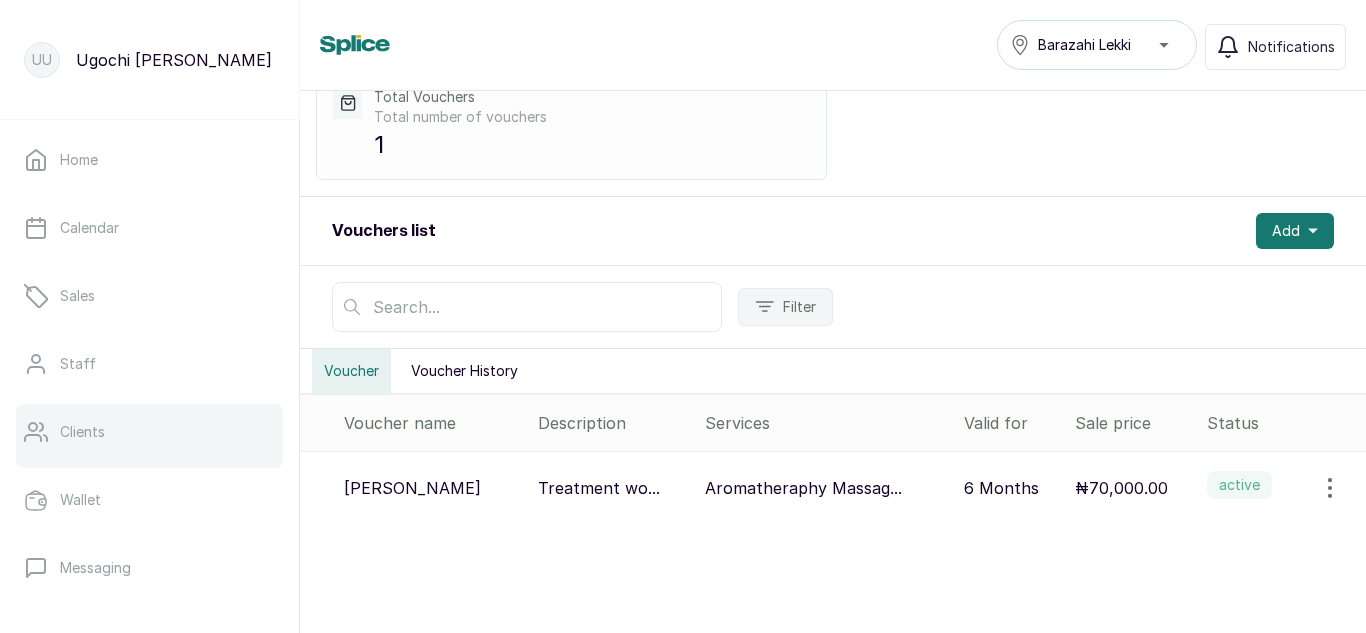 click on "Clients" at bounding box center (149, 432) 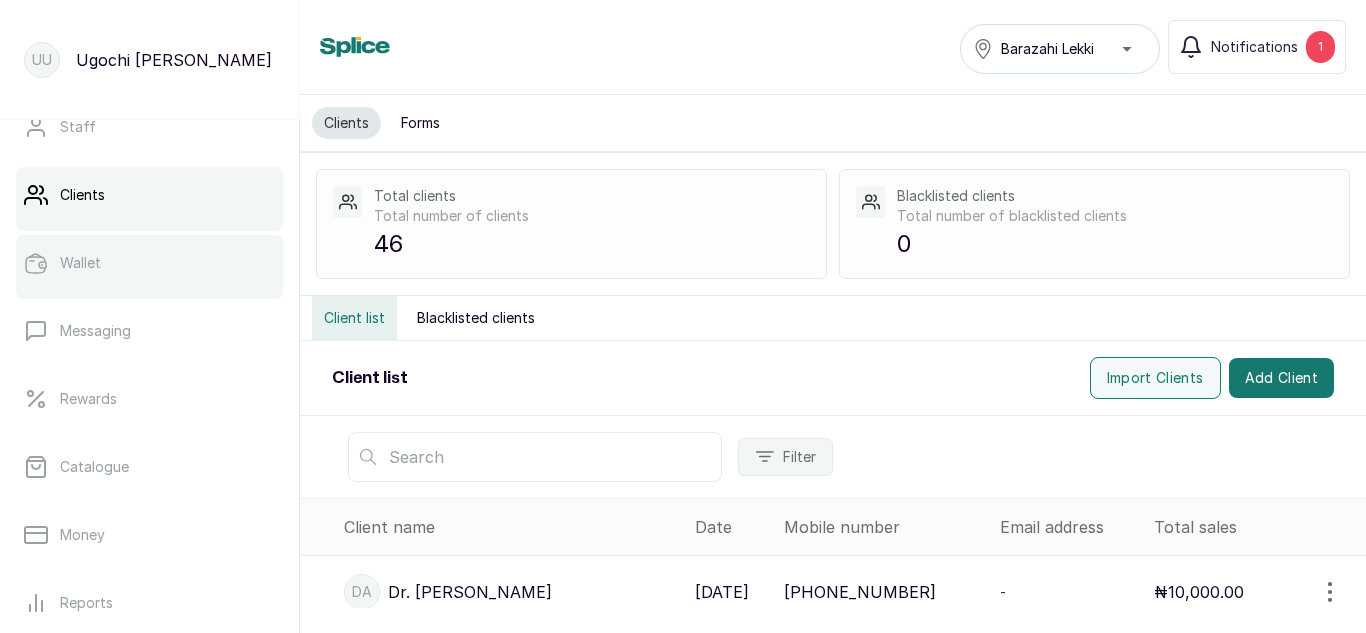 scroll, scrollTop: 238, scrollLeft: 0, axis: vertical 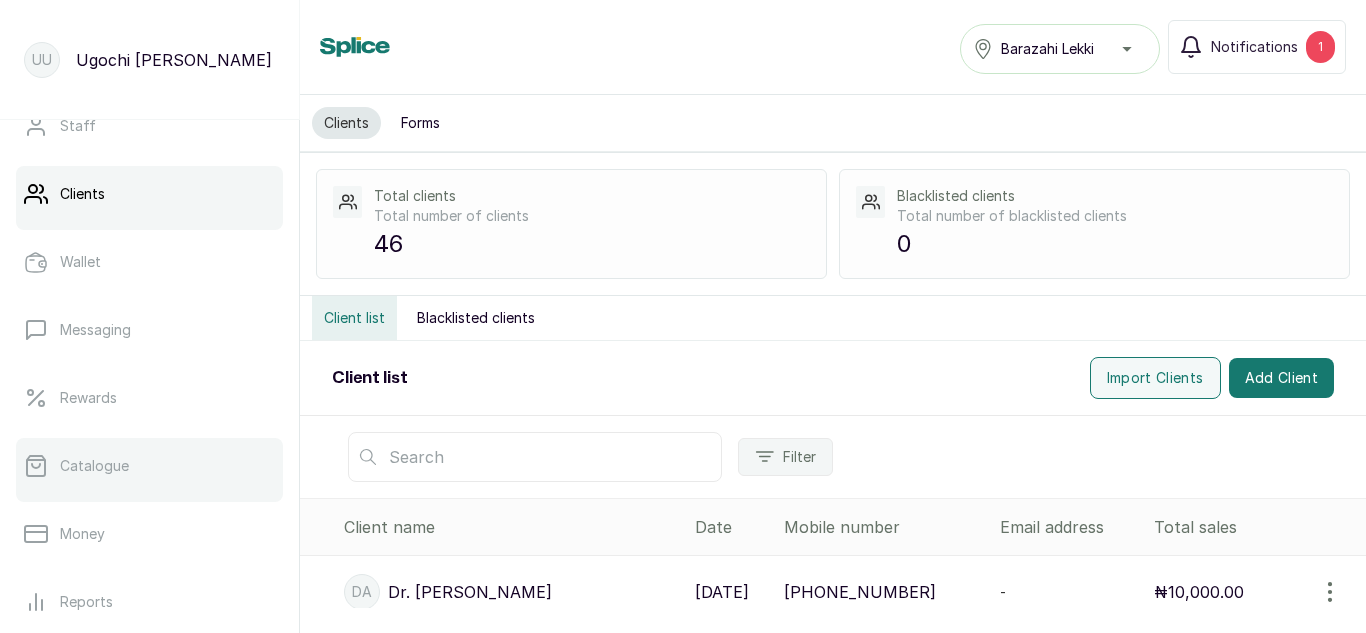 click on "Catalogue" at bounding box center (149, 466) 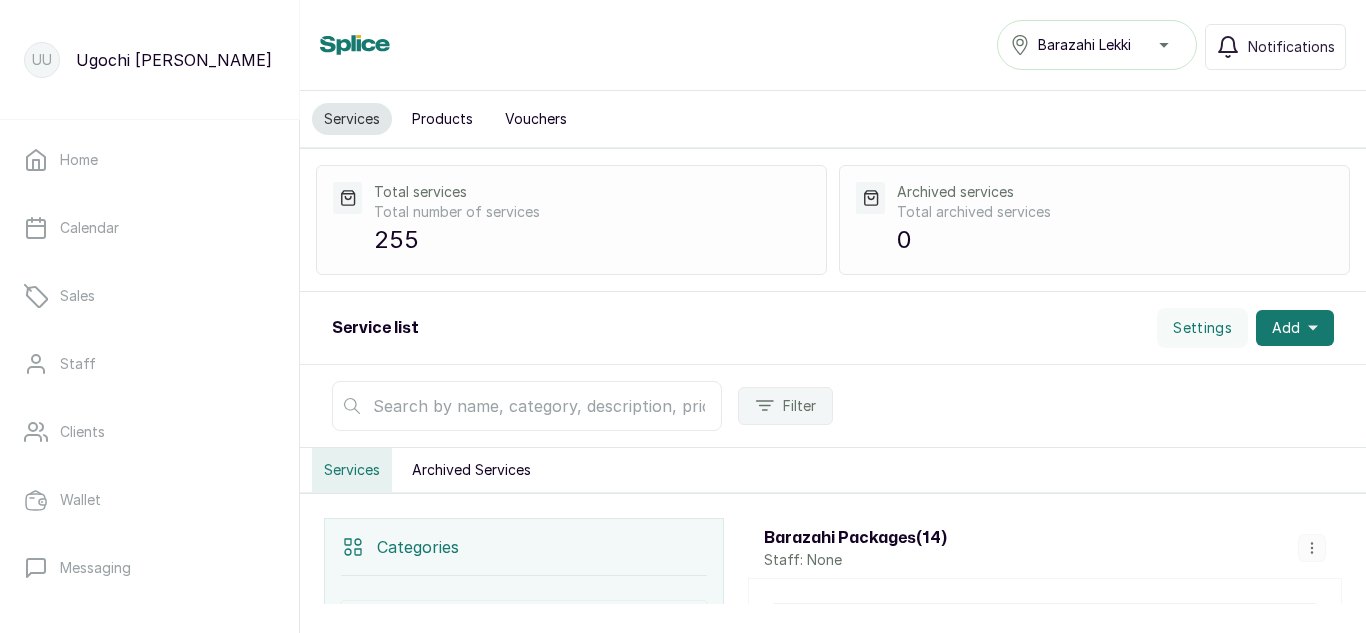 click on "Services Products Vouchers" at bounding box center [833, 119] 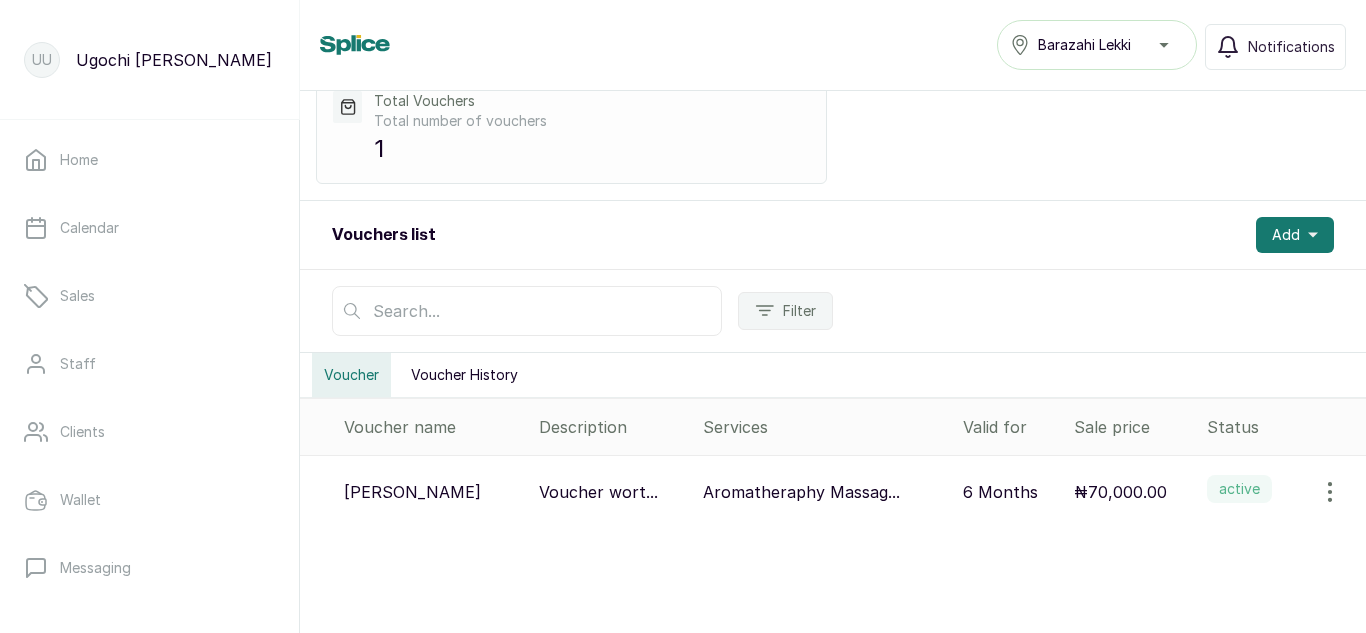 scroll, scrollTop: 95, scrollLeft: 0, axis: vertical 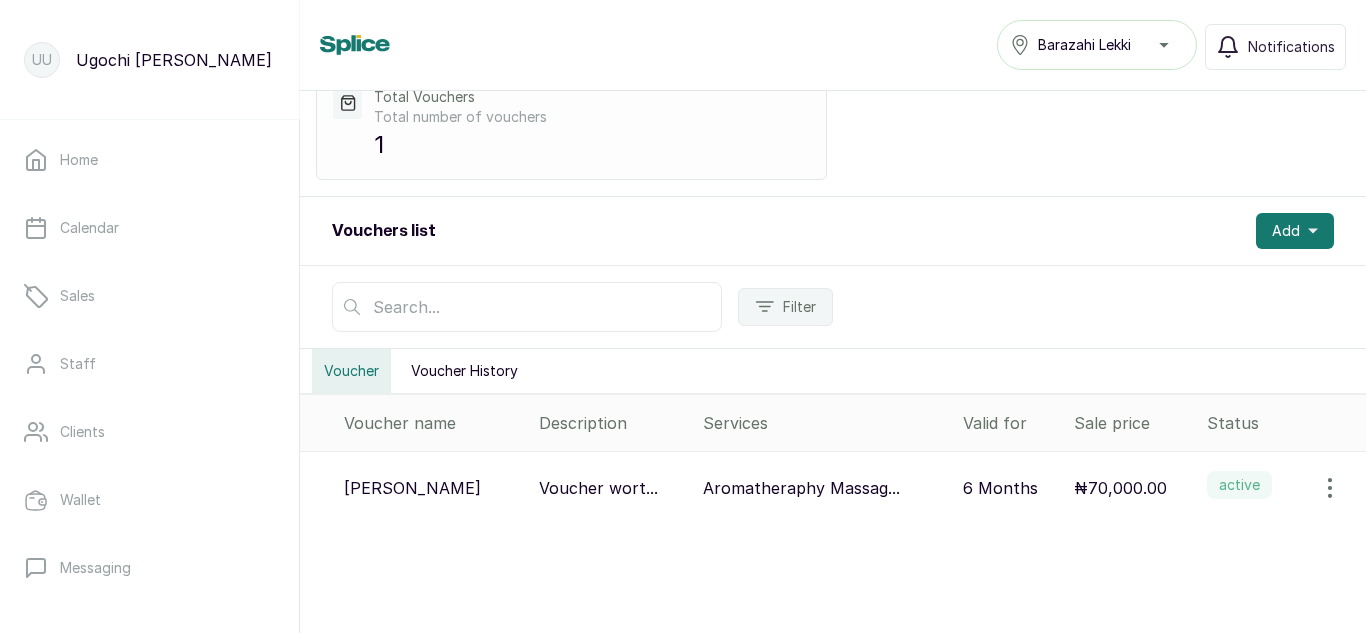 click on "Voucher History" at bounding box center [464, 371] 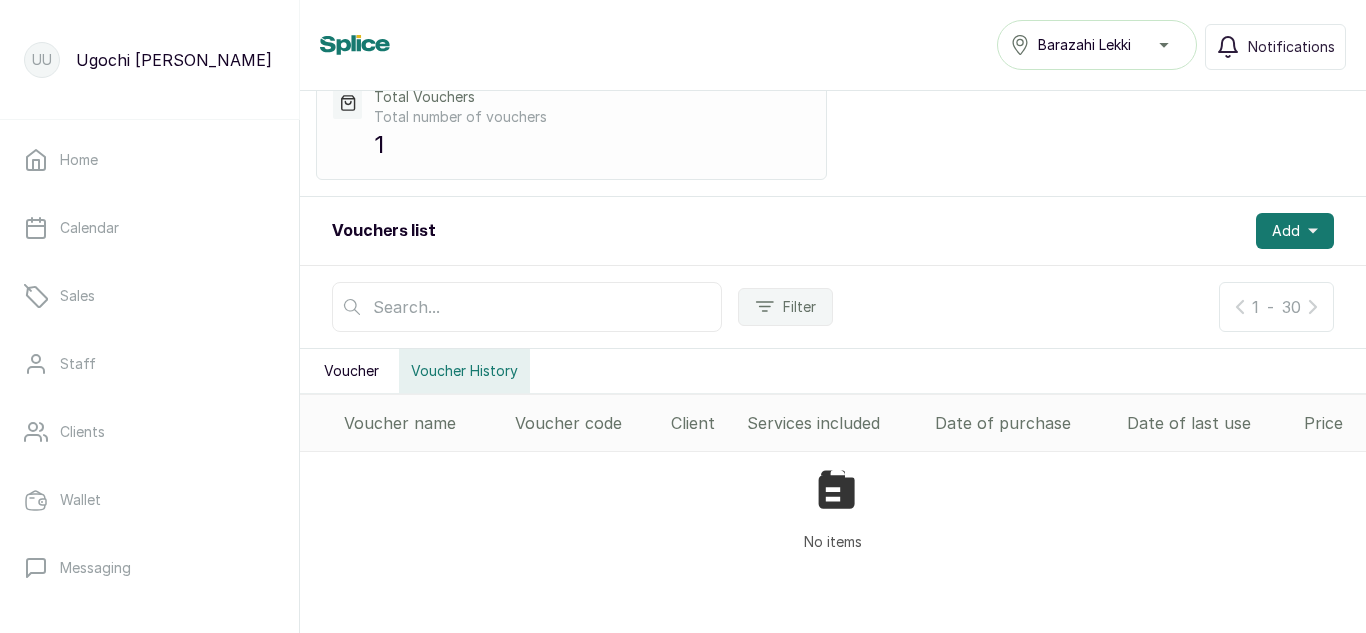click on "Voucher History" at bounding box center (464, 371) 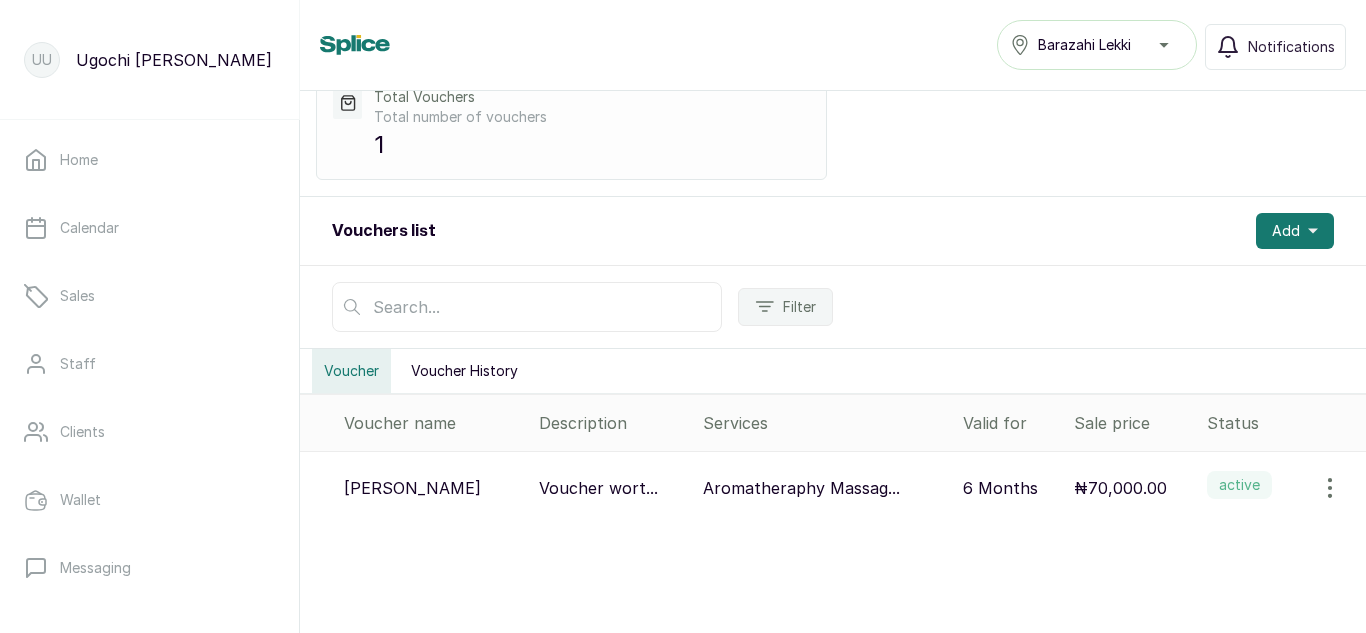 click on "Voucher History" at bounding box center [464, 371] 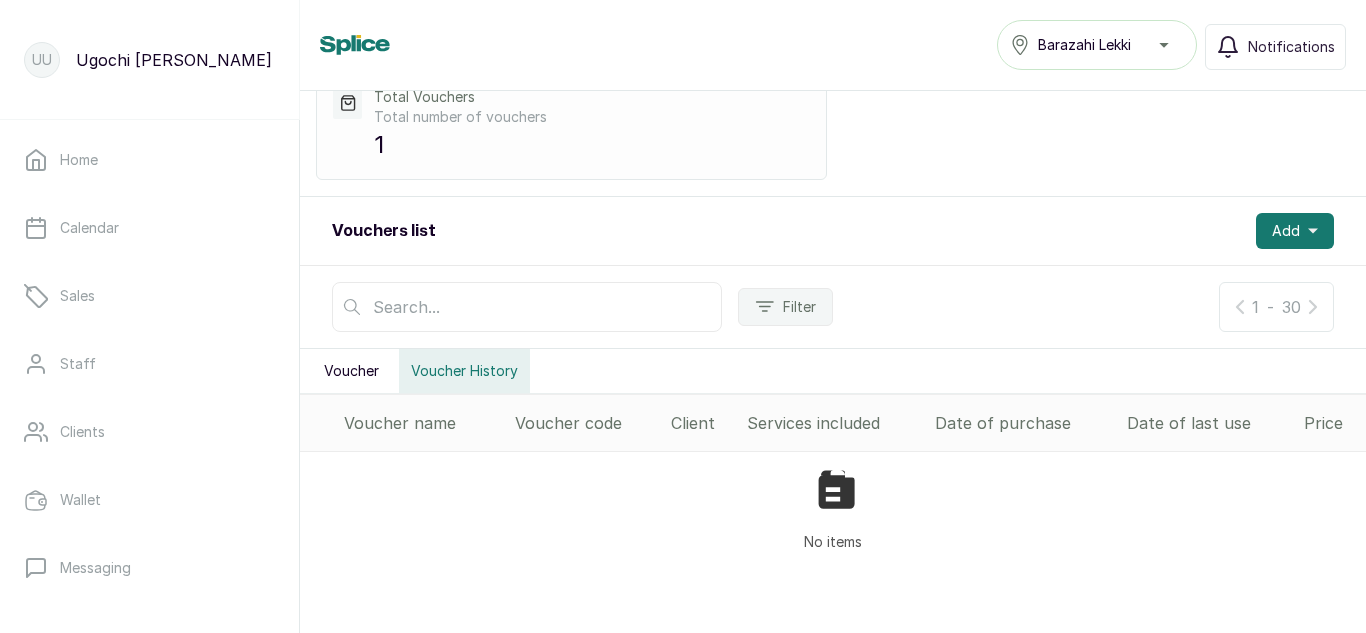click on "Voucher History" at bounding box center [464, 371] 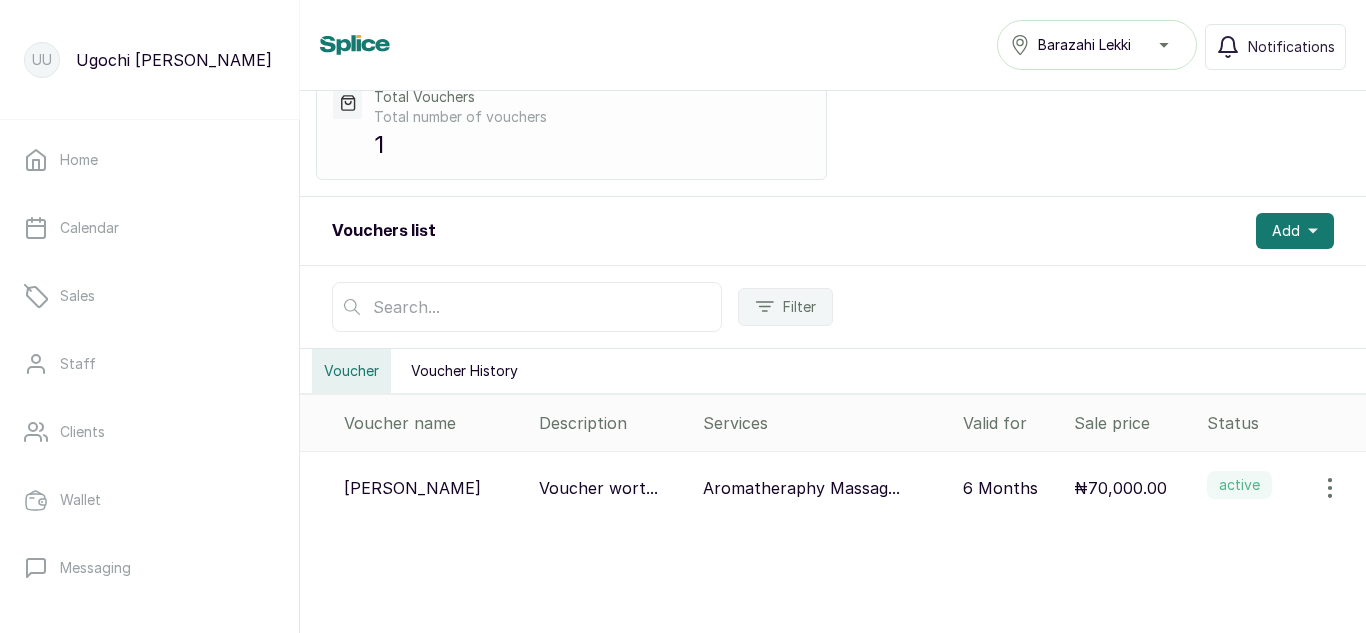 click 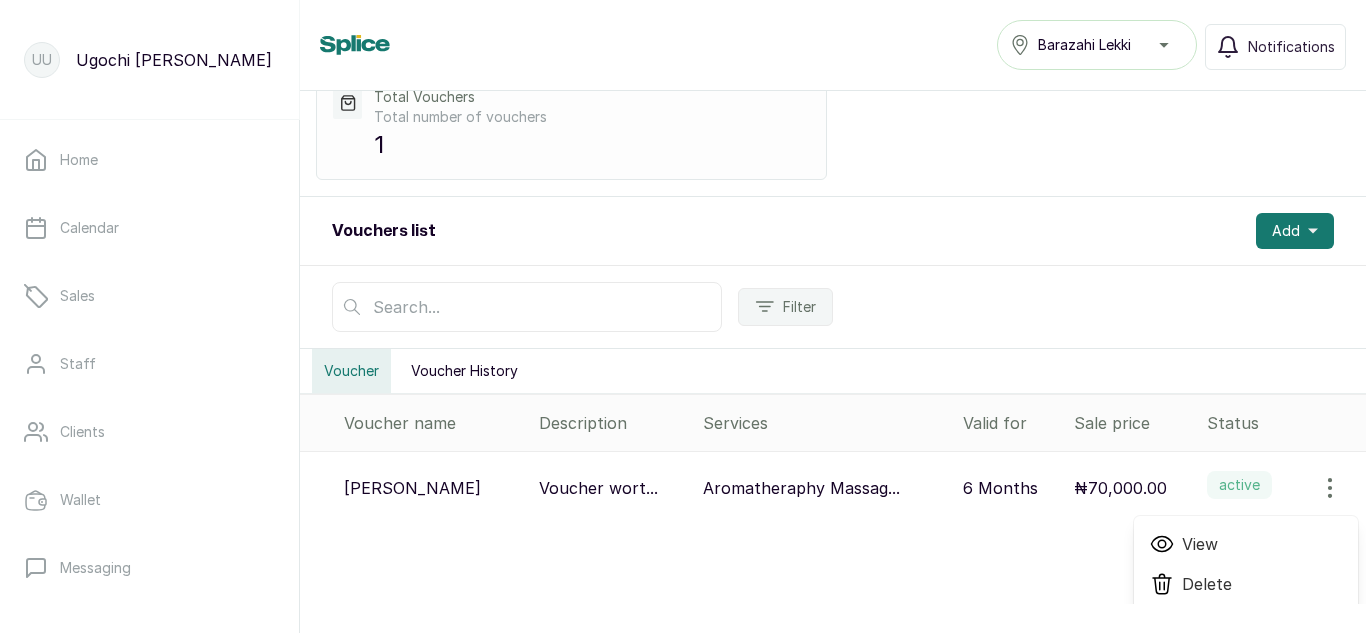 click on "6 Months" at bounding box center [1010, 488] 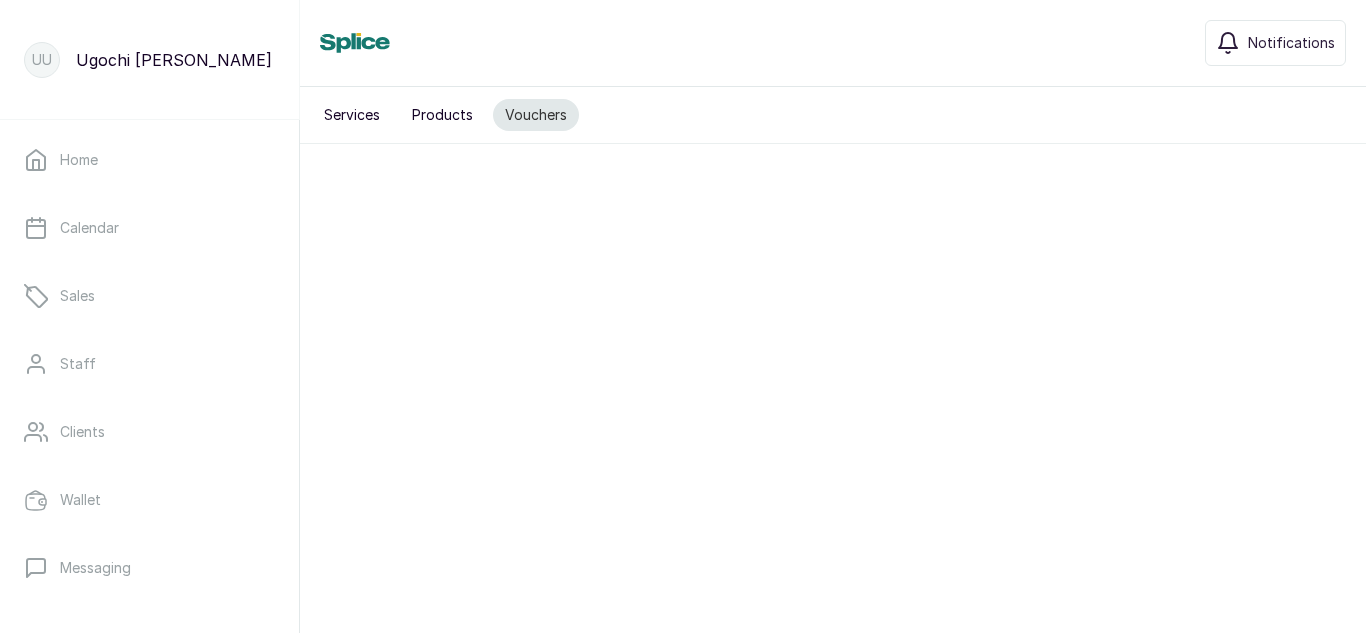 scroll, scrollTop: 0, scrollLeft: 0, axis: both 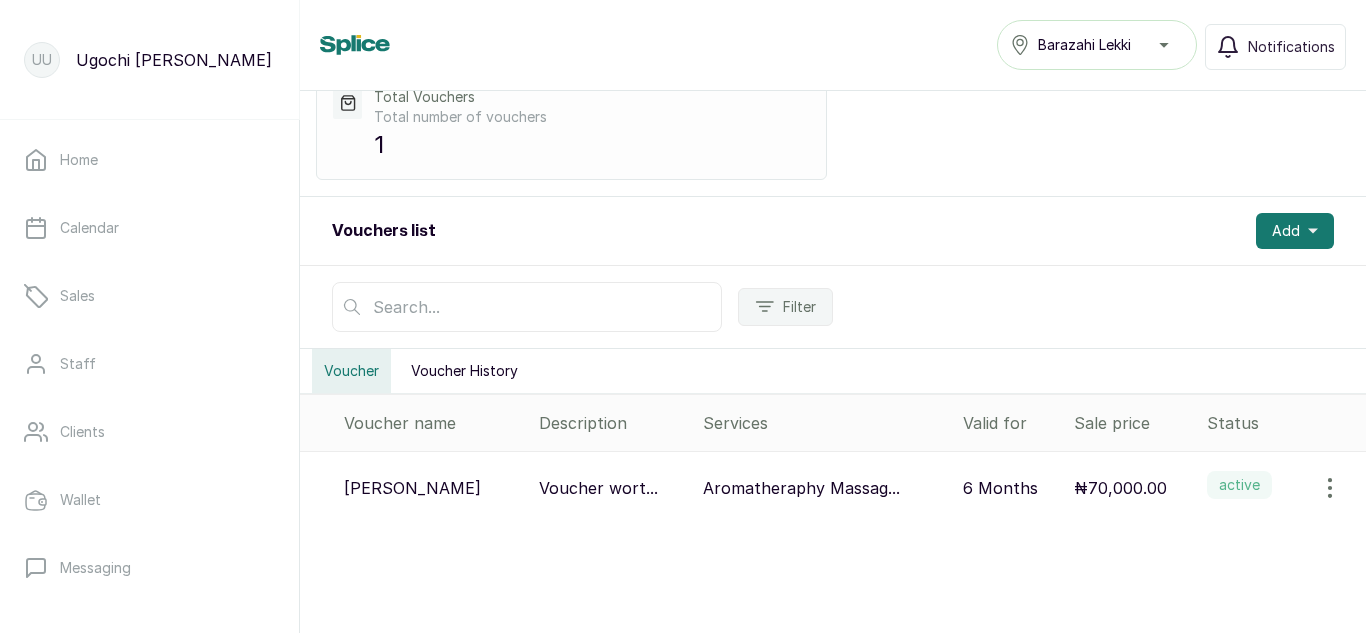 click at bounding box center (1330, 488) 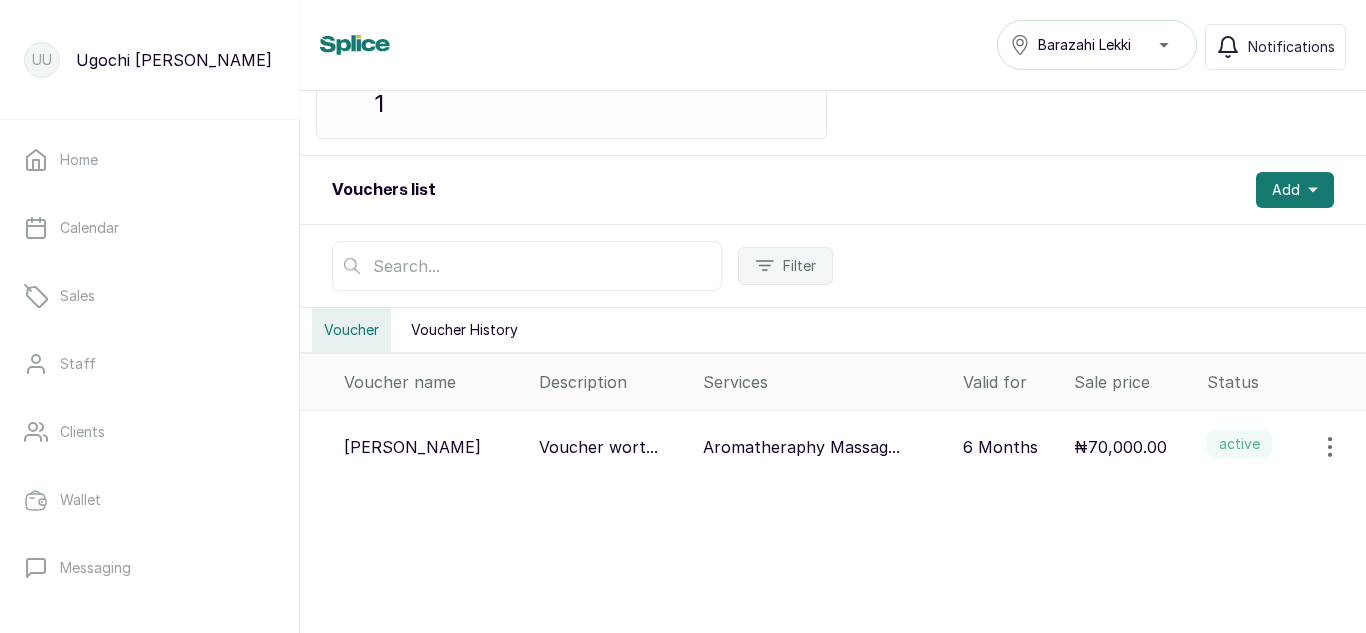 scroll, scrollTop: 95, scrollLeft: 0, axis: vertical 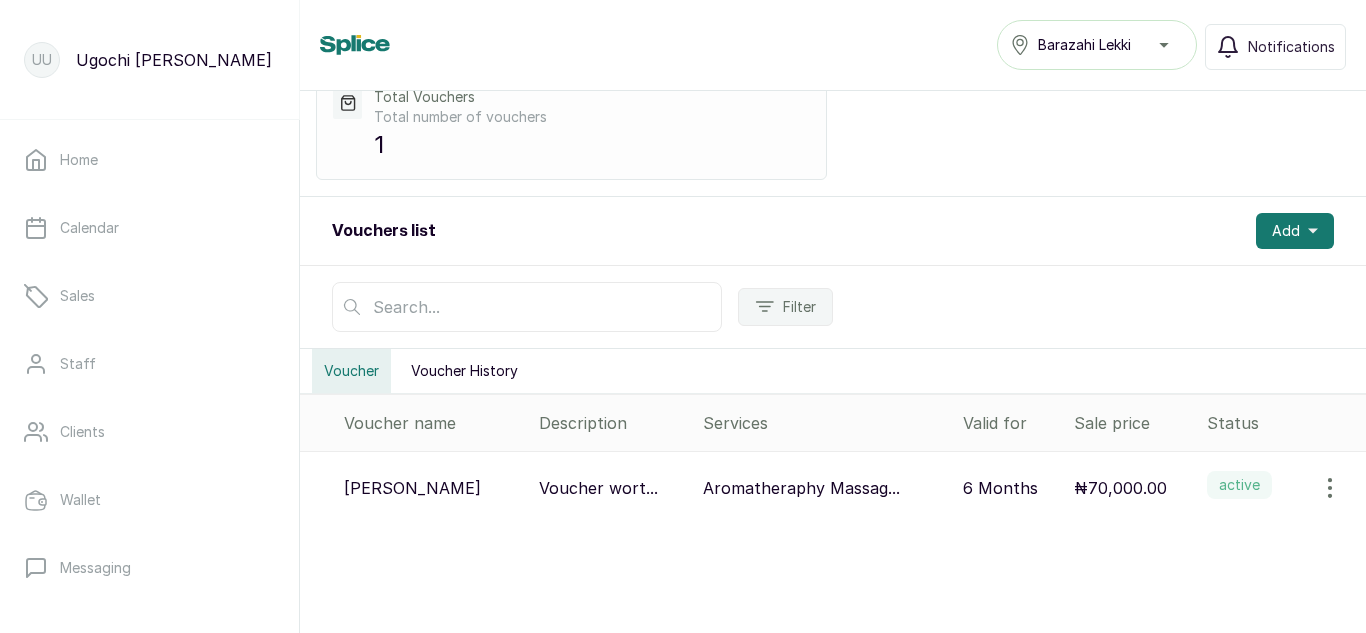 click on "Voucher wort..." at bounding box center [598, 488] 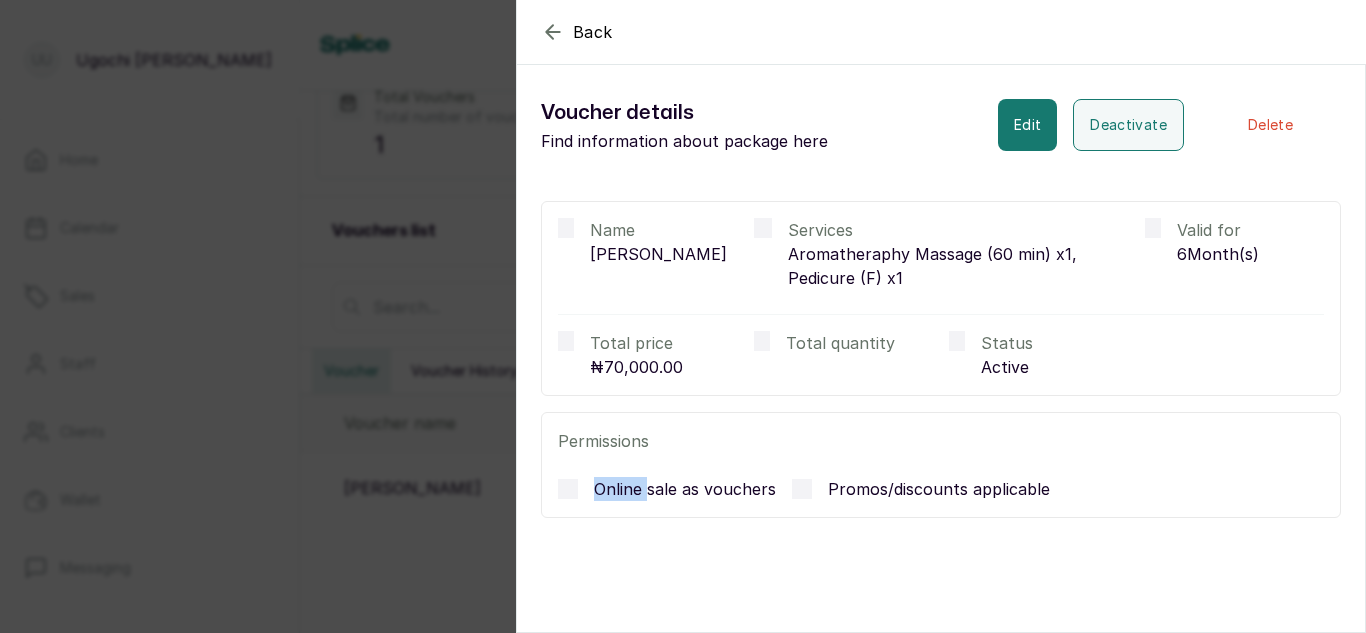 click on "Online sale as vouchers" at bounding box center (685, 489) 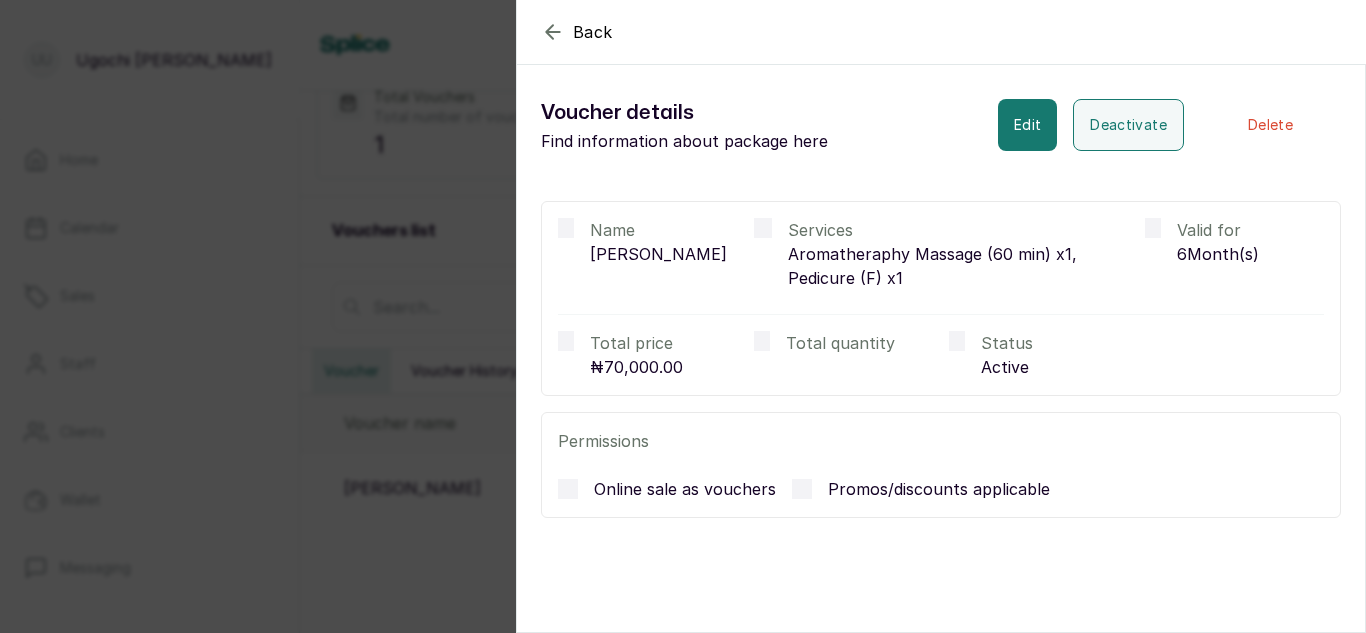click on "Back View voucher Details Voucher details Find information about package here Edit Deactivate Delete Name Mrs. Modupe Osobu Services Aromatheraphy Massage (60 min) x1, Pedicure (F) x1 Valid for 6  Month(s) Total price ₦70,000.00 Total quantity Status active Permissions   Online sale as vouchers   Promos/discounts applicable" at bounding box center (683, 316) 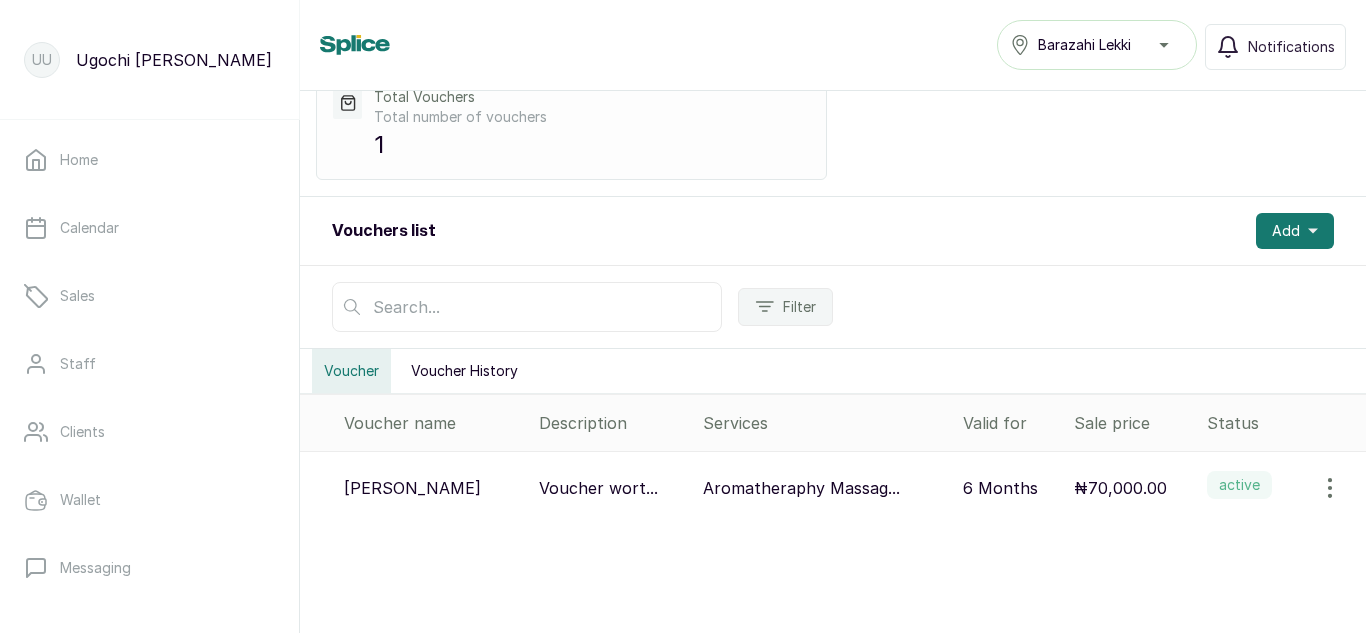 click 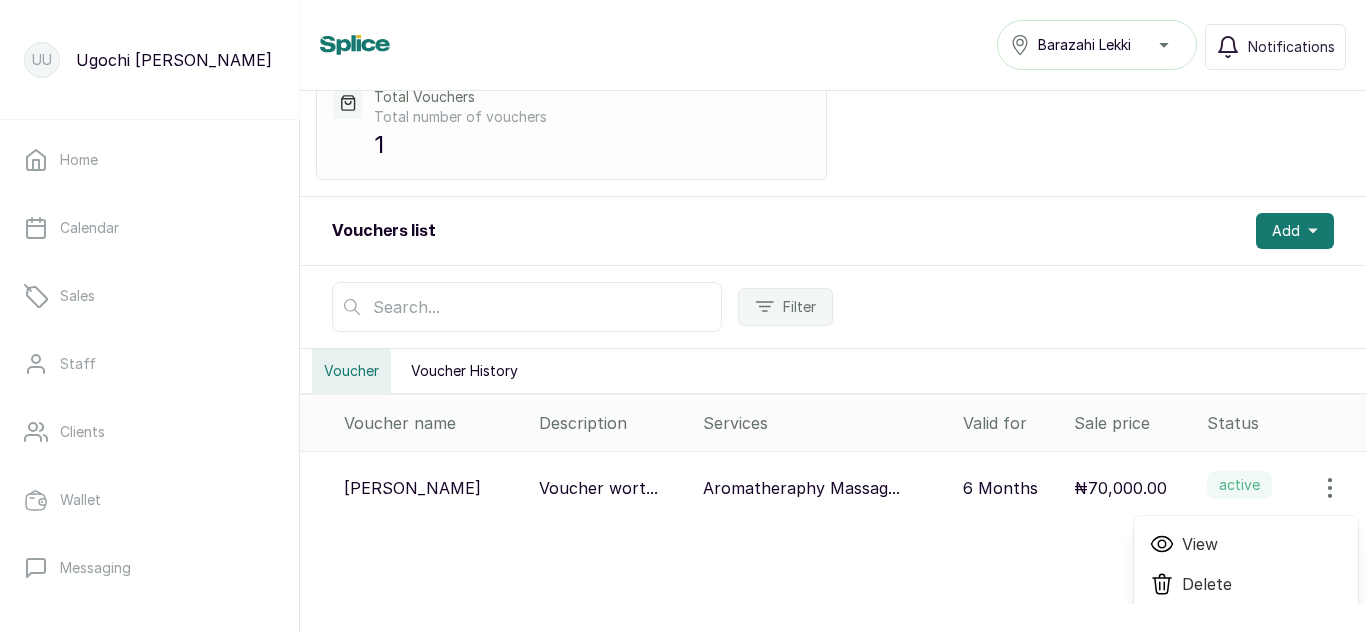 click on "View" at bounding box center [1200, 544] 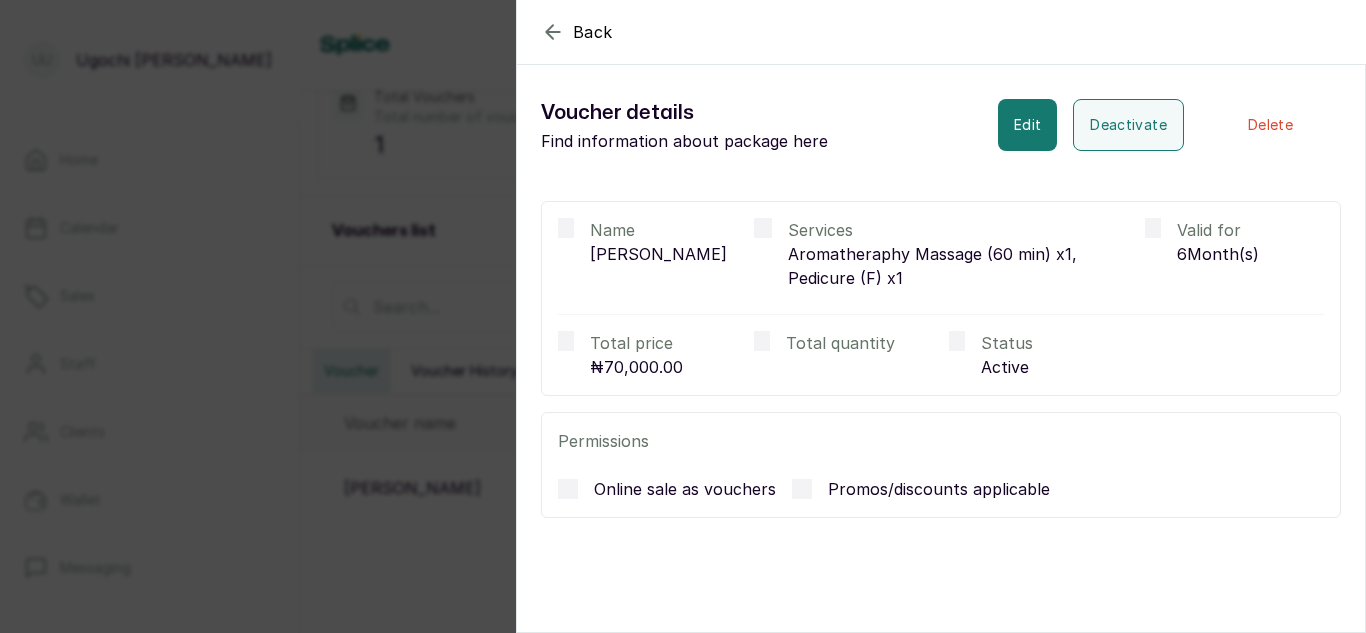 click on "Back View voucher Details Voucher details Find information about package here Edit Deactivate Delete Name Mrs. Modupe Osobu Services Aromatheraphy Massage (60 min) x1, Pedicure (F) x1 Valid for 6  Month(s) Total price ₦70,000.00 Total quantity Status active Permissions   Online sale as vouchers   Promos/discounts applicable" at bounding box center [683, 316] 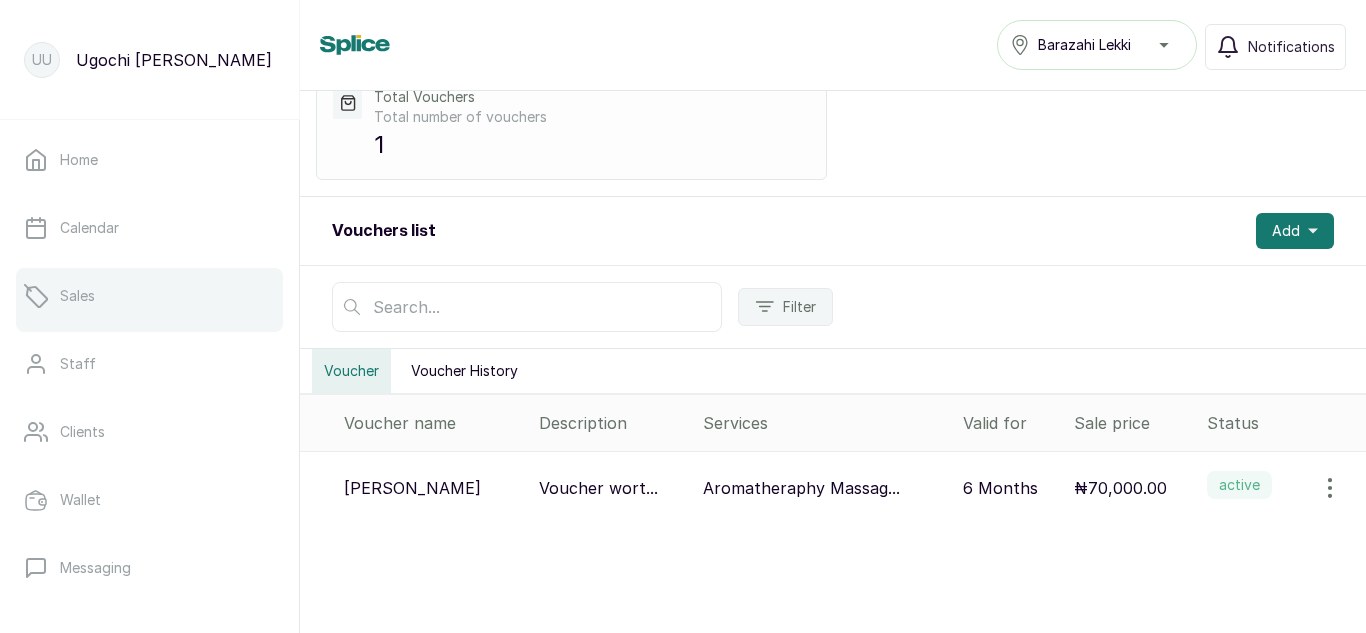 click on "Sales" at bounding box center [149, 296] 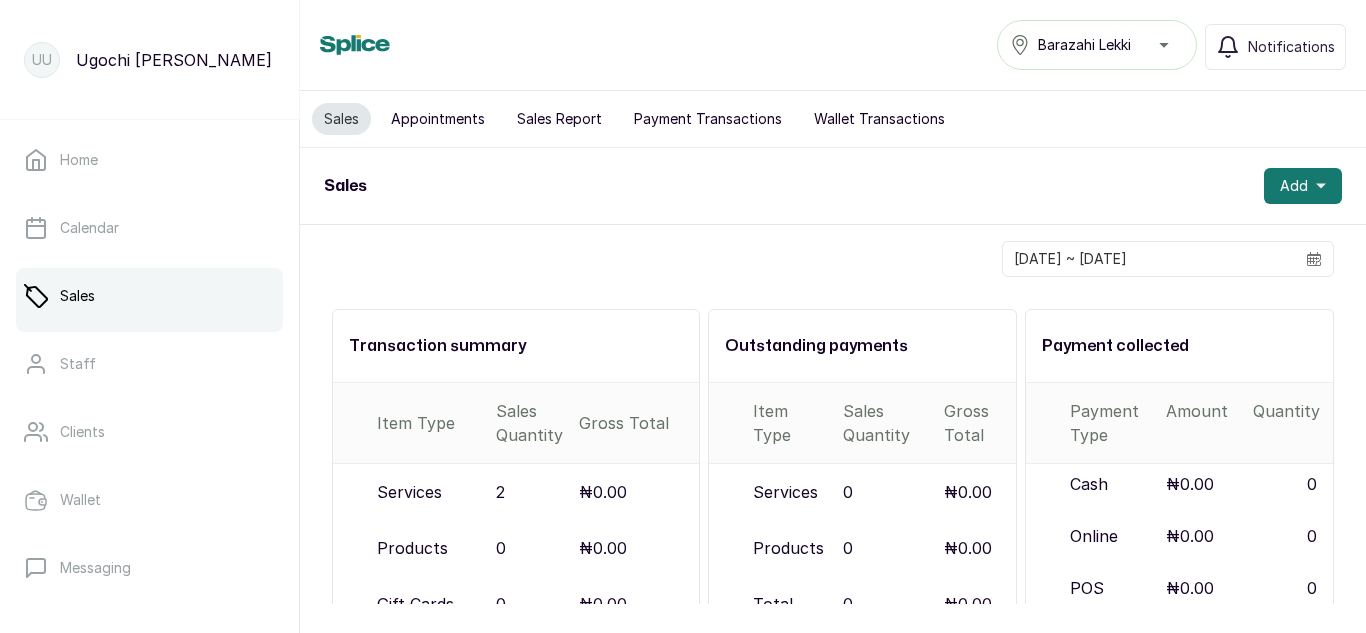 click on "Sales Report" at bounding box center (559, 119) 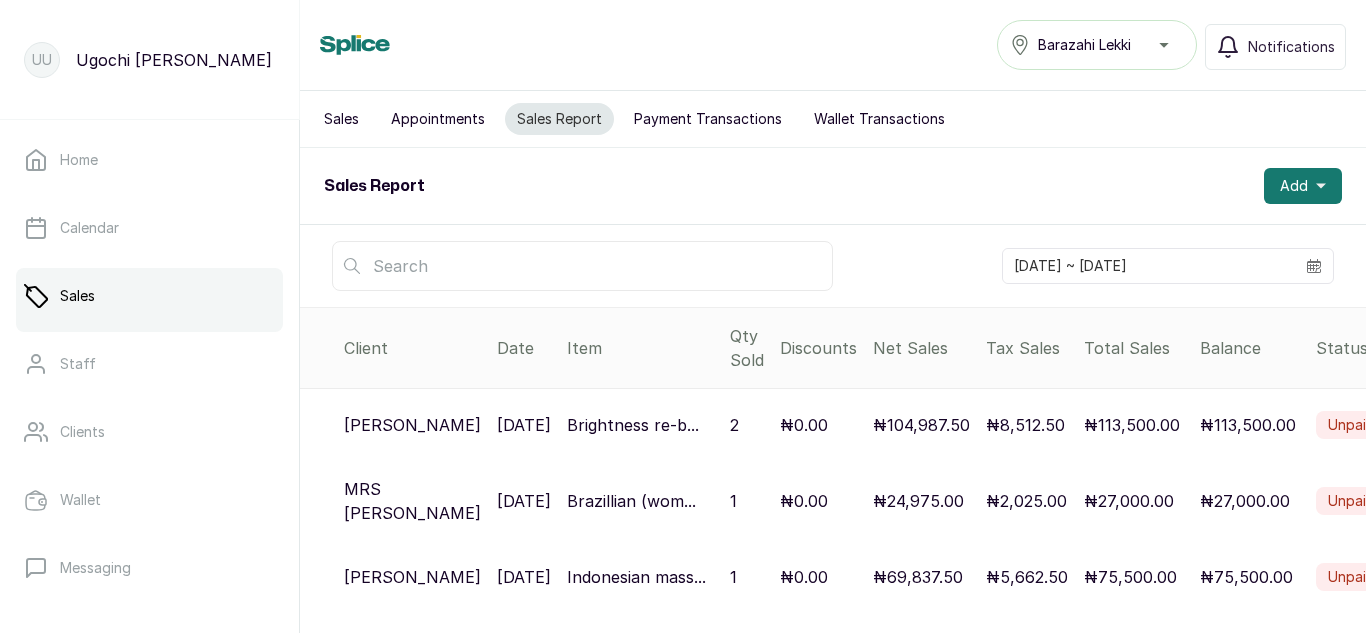 click on "Appointments" at bounding box center [438, 119] 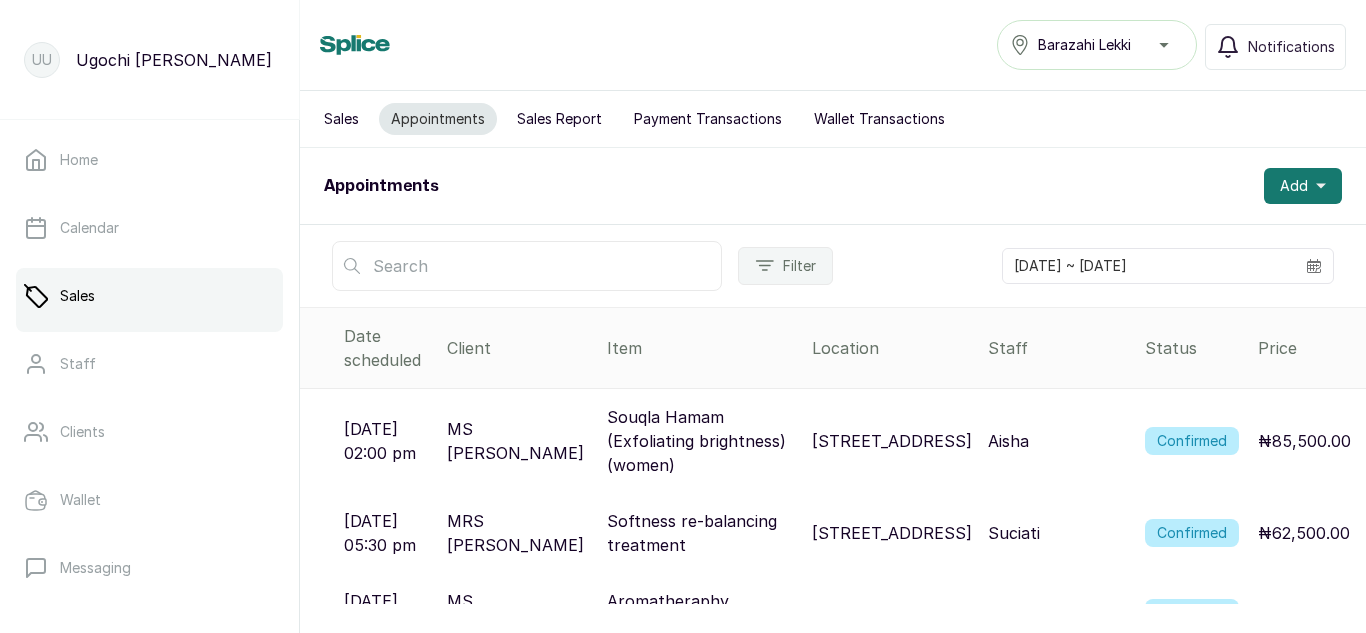 click on "Sales" at bounding box center (341, 119) 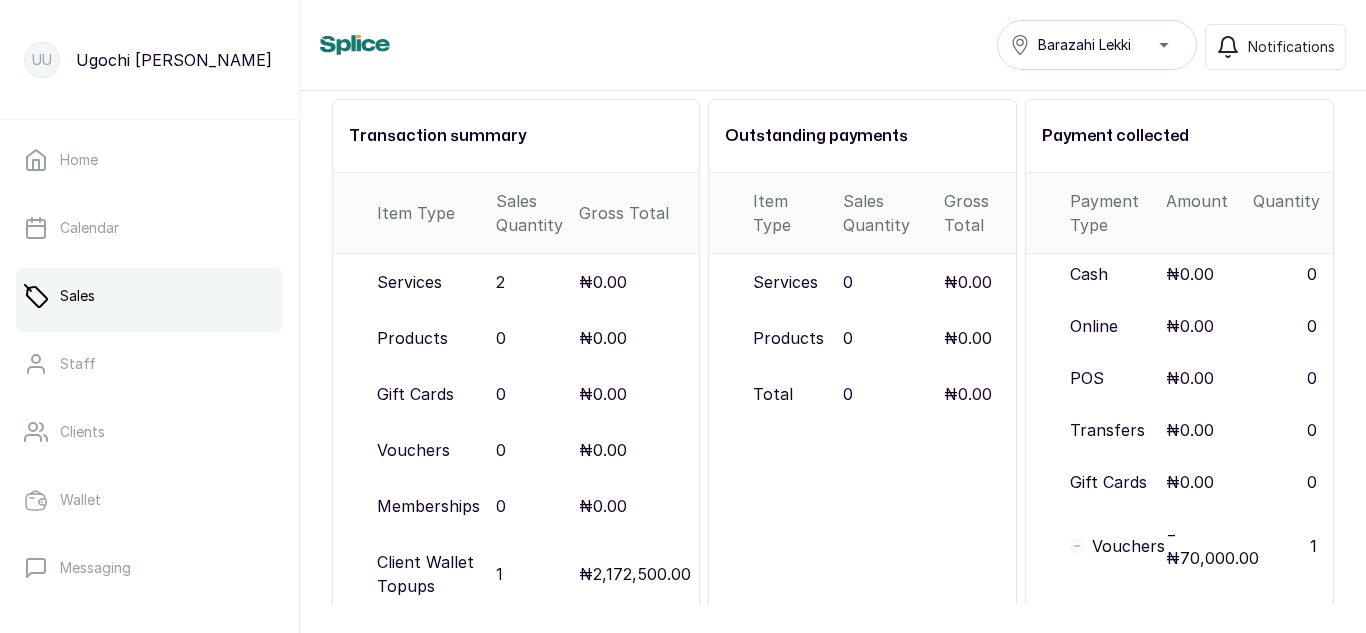 scroll, scrollTop: 220, scrollLeft: 0, axis: vertical 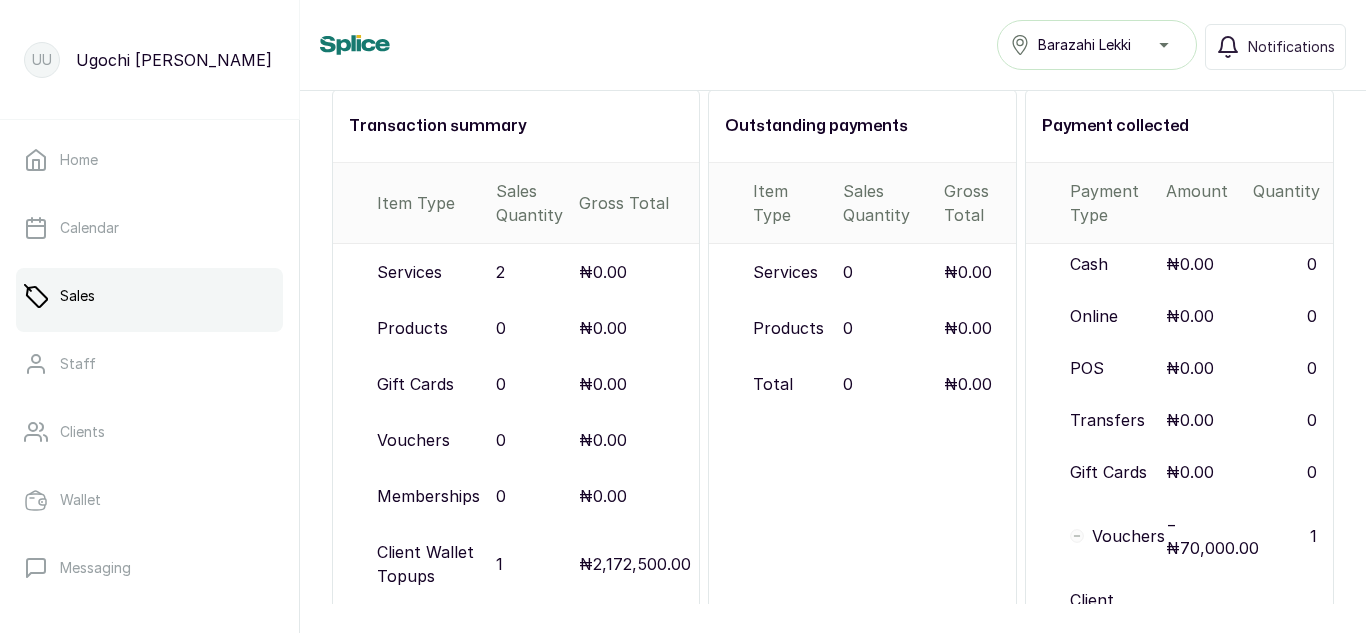 click on "Transaction summary" at bounding box center [516, 126] 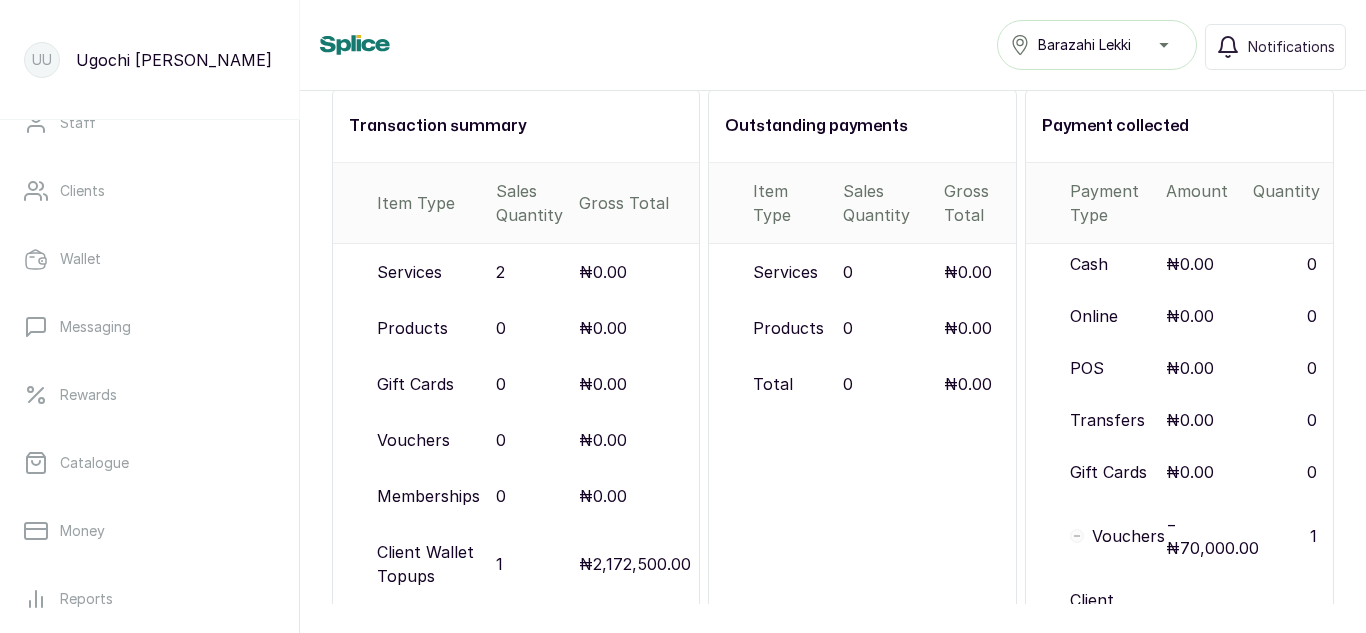 scroll, scrollTop: 242, scrollLeft: 0, axis: vertical 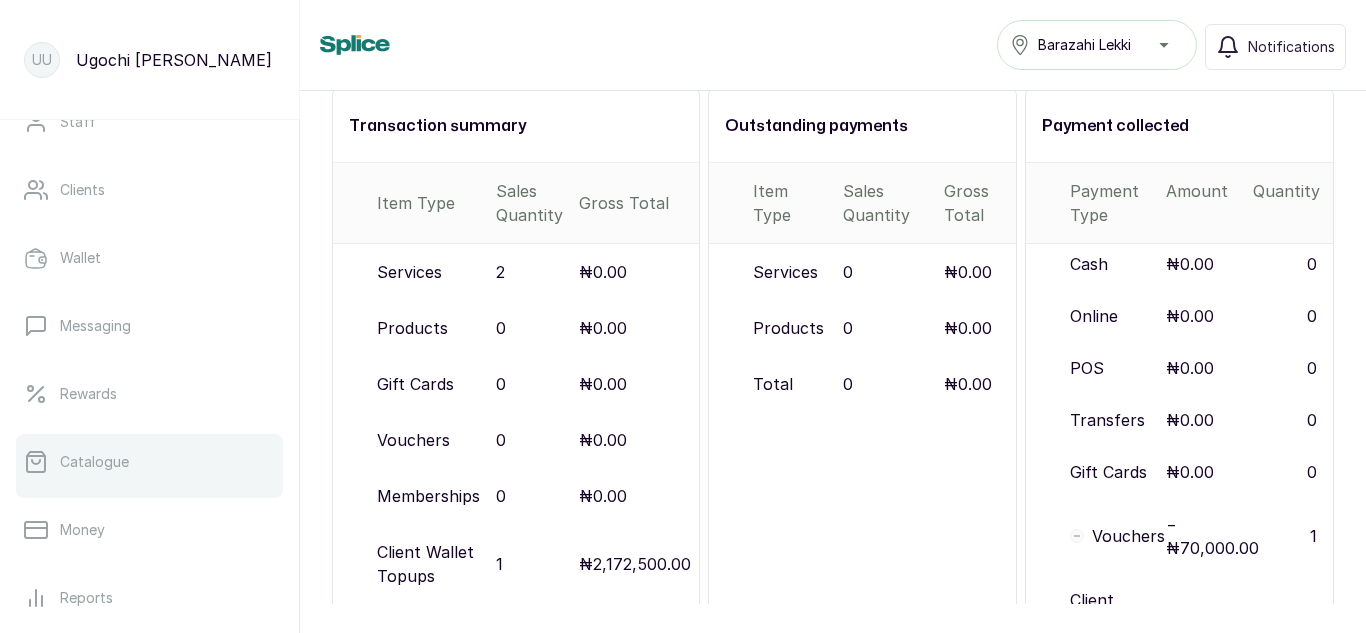 click on "Catalogue" at bounding box center (149, 462) 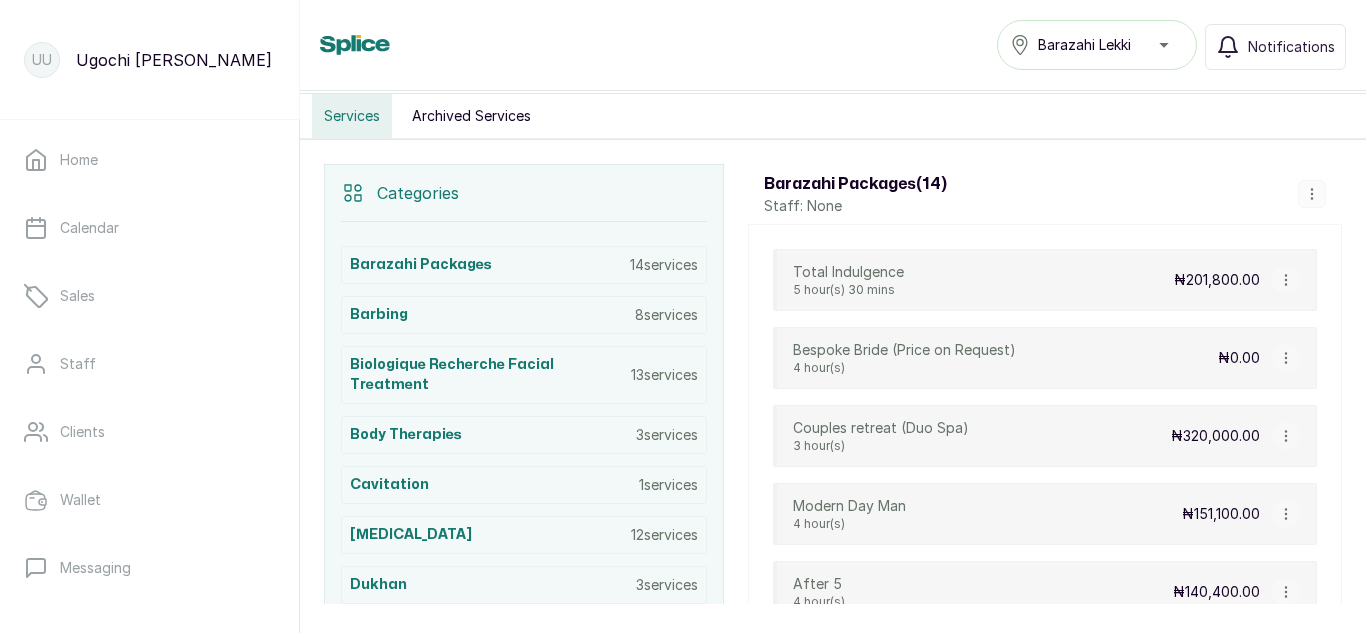scroll, scrollTop: 360, scrollLeft: 0, axis: vertical 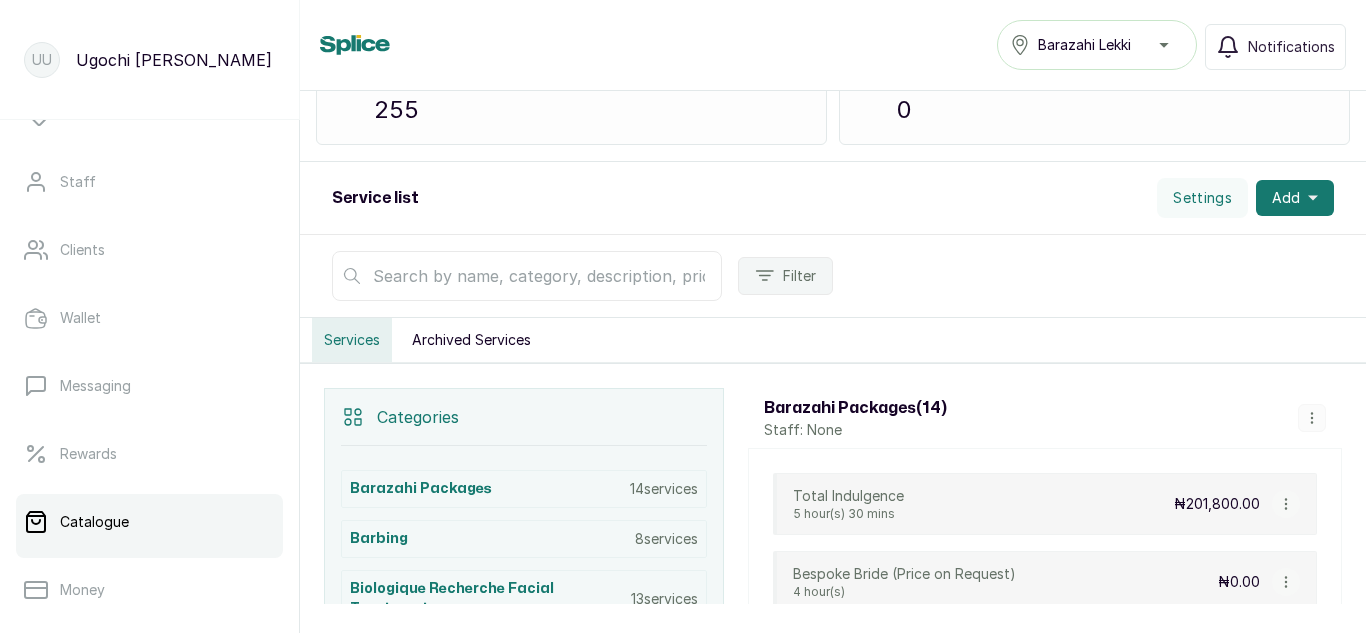 click on "Catalogue" at bounding box center (94, 522) 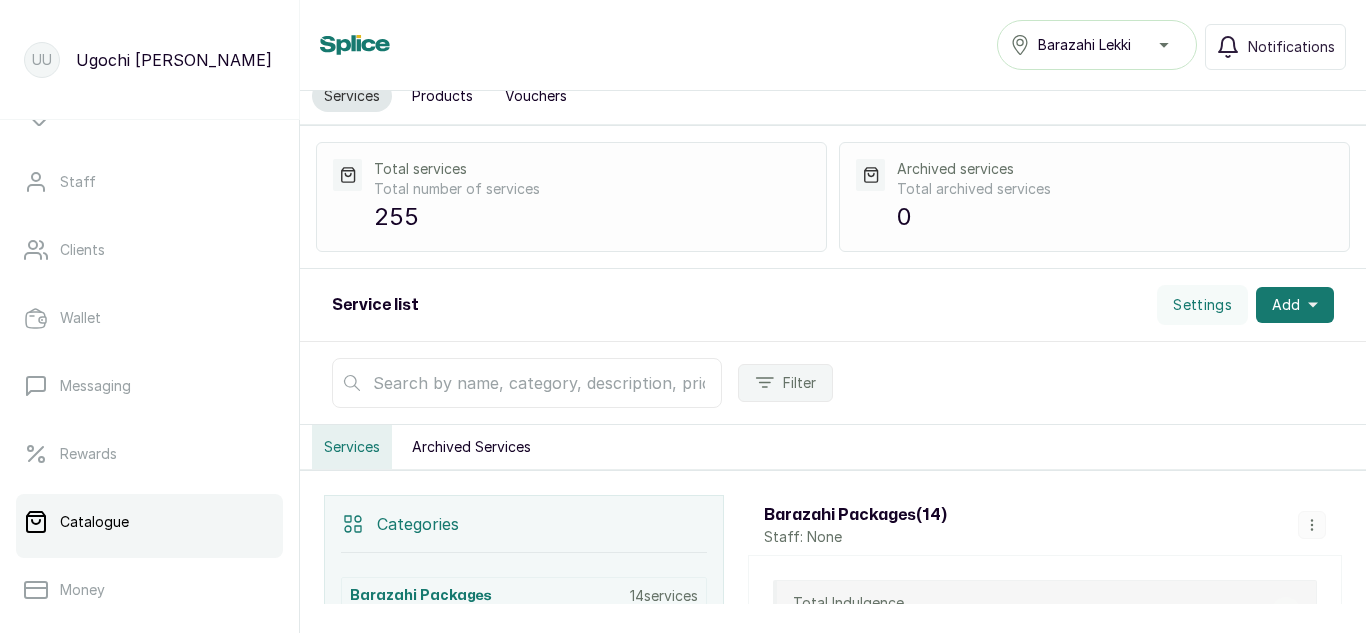 scroll, scrollTop: 0, scrollLeft: 0, axis: both 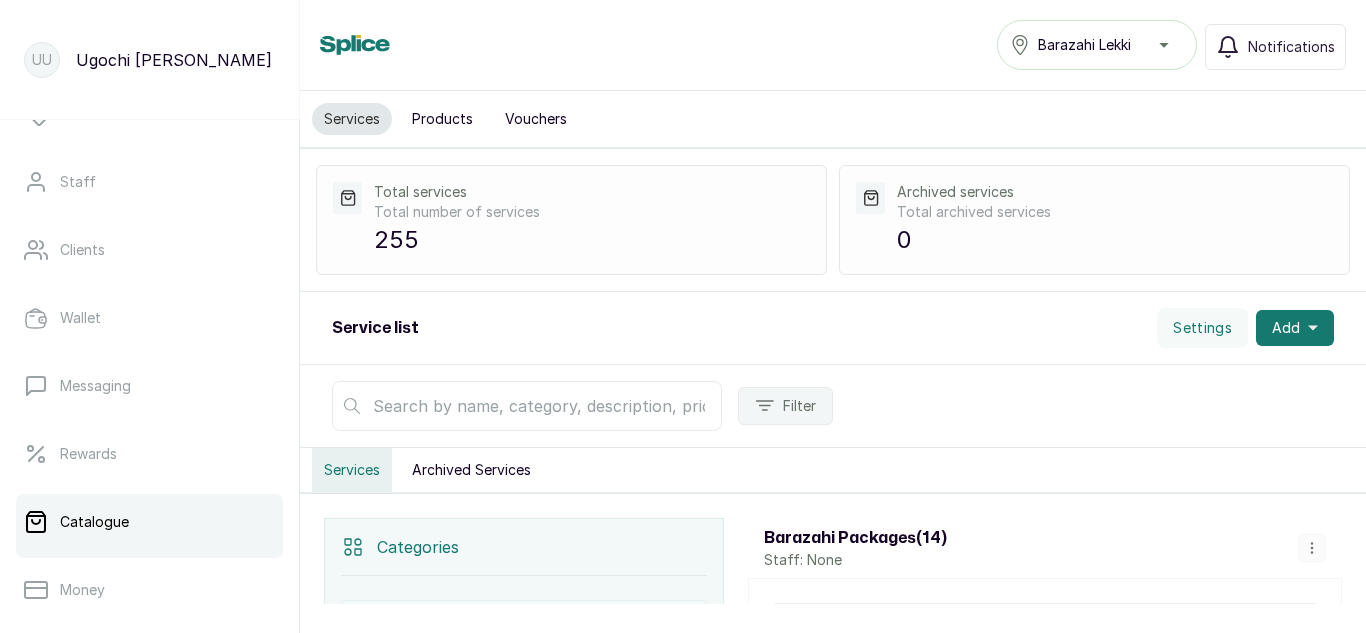 click on "Vouchers" at bounding box center [536, 119] 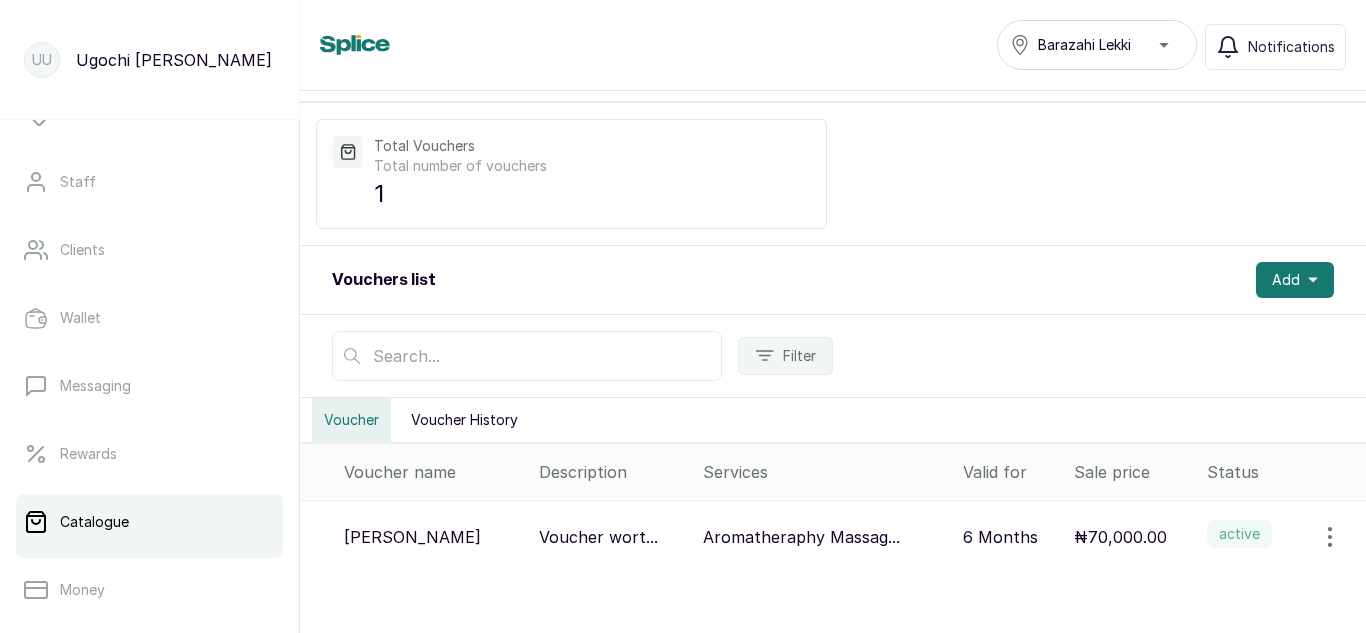 scroll, scrollTop: 0, scrollLeft: 0, axis: both 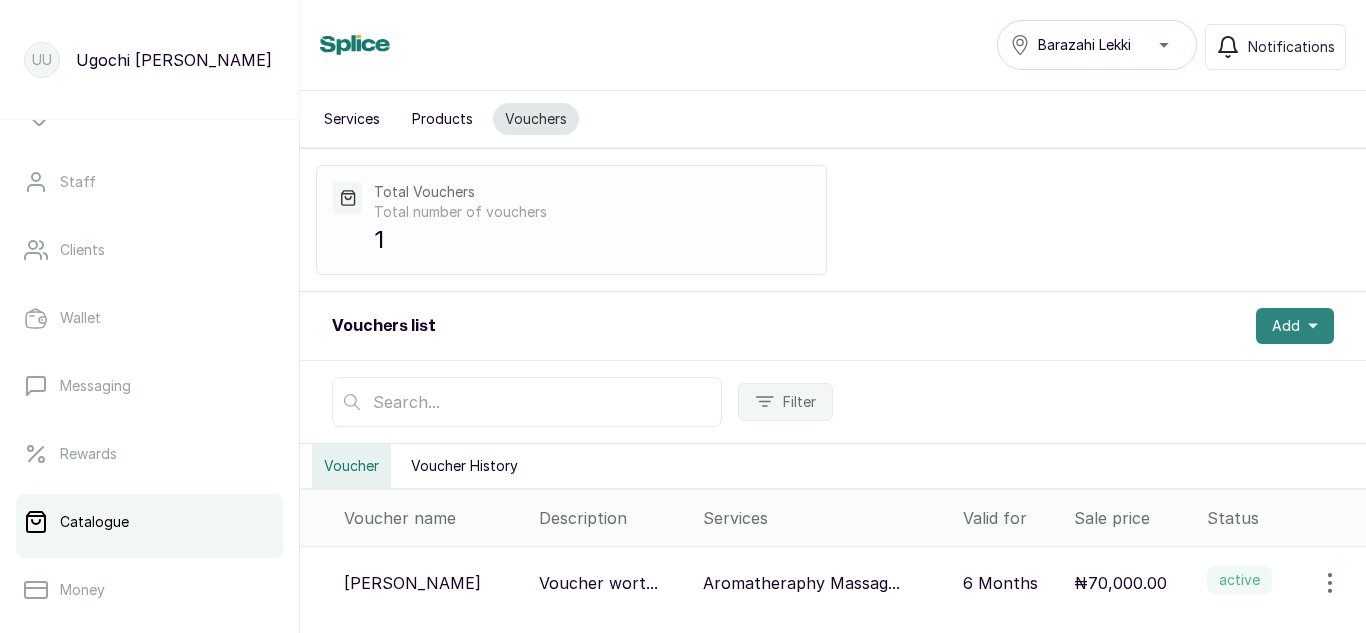 click on "Add" at bounding box center (1295, 326) 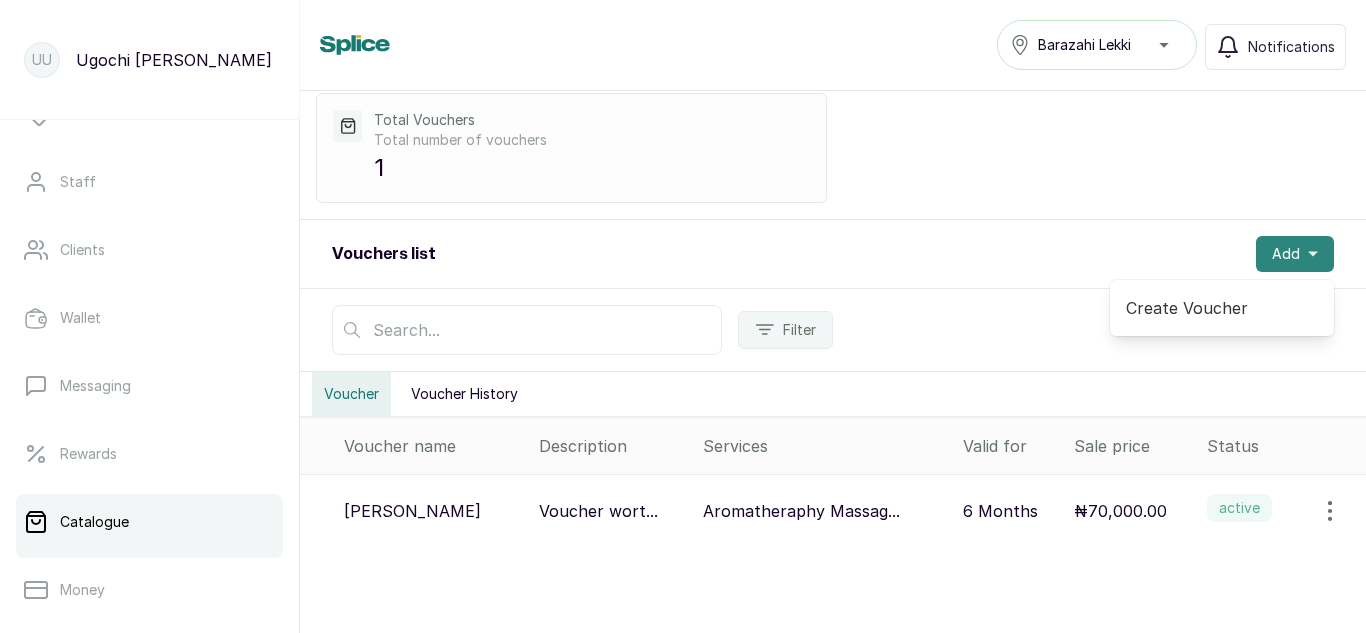 scroll, scrollTop: 95, scrollLeft: 0, axis: vertical 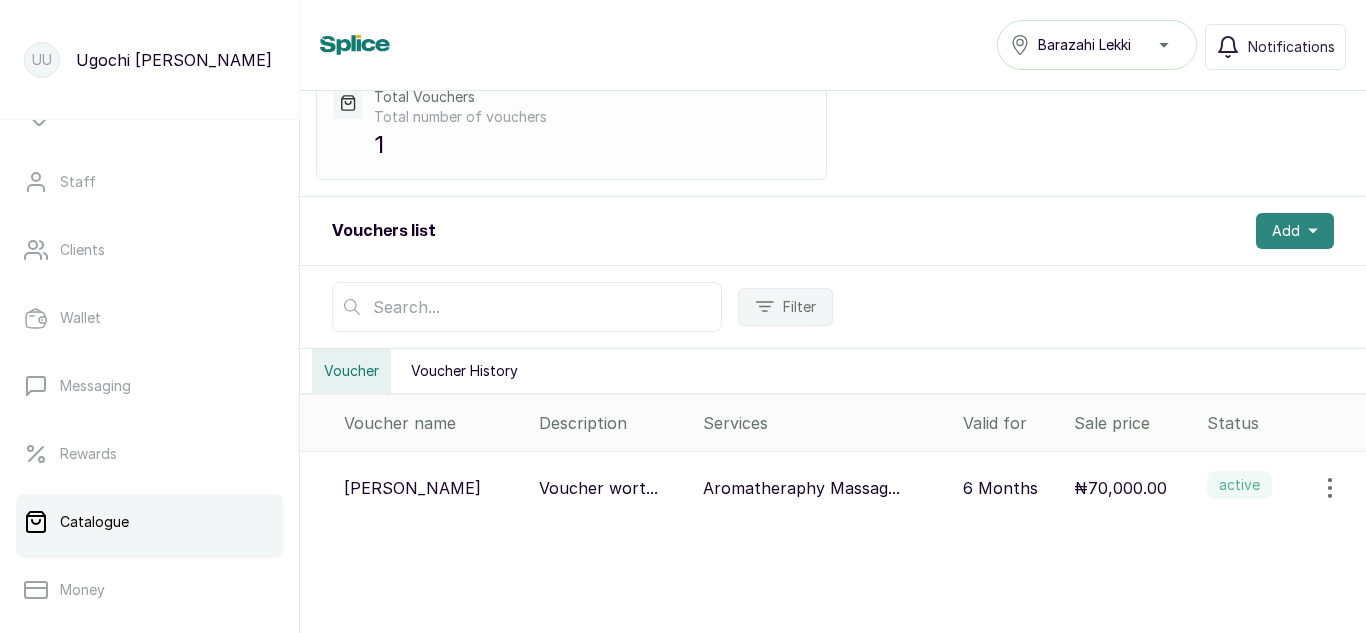 click on "Add" at bounding box center [1286, 231] 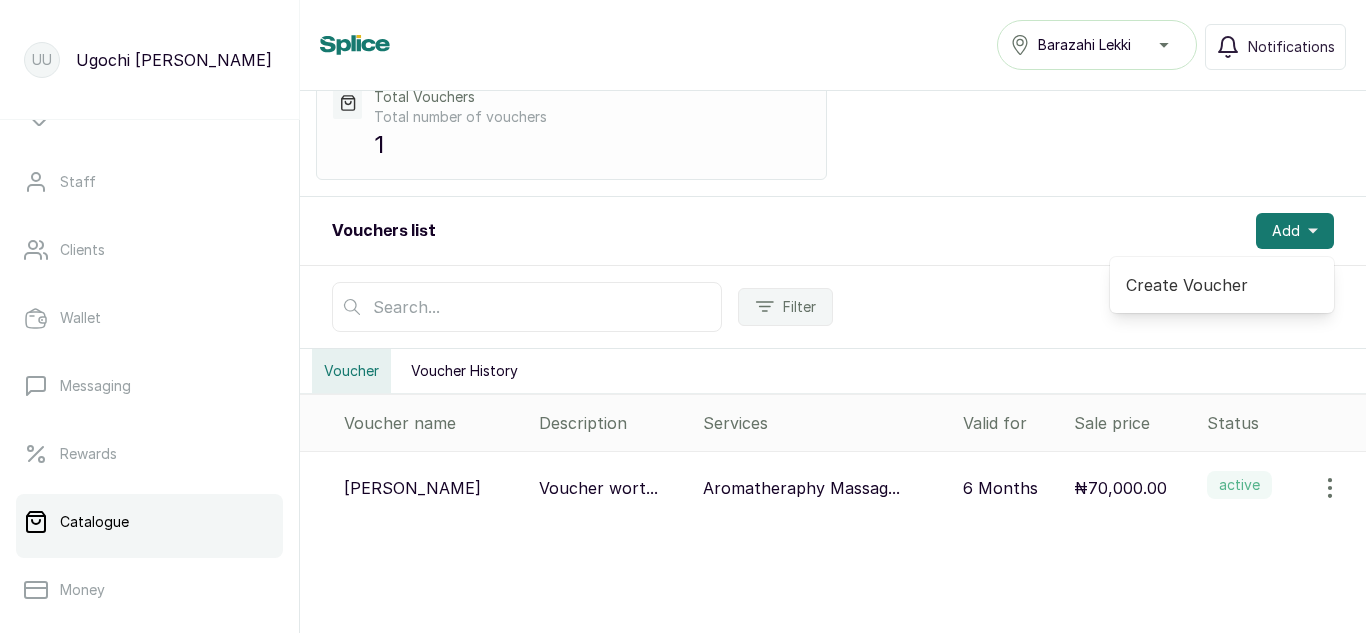 click on "Create Voucher" at bounding box center (1222, 285) 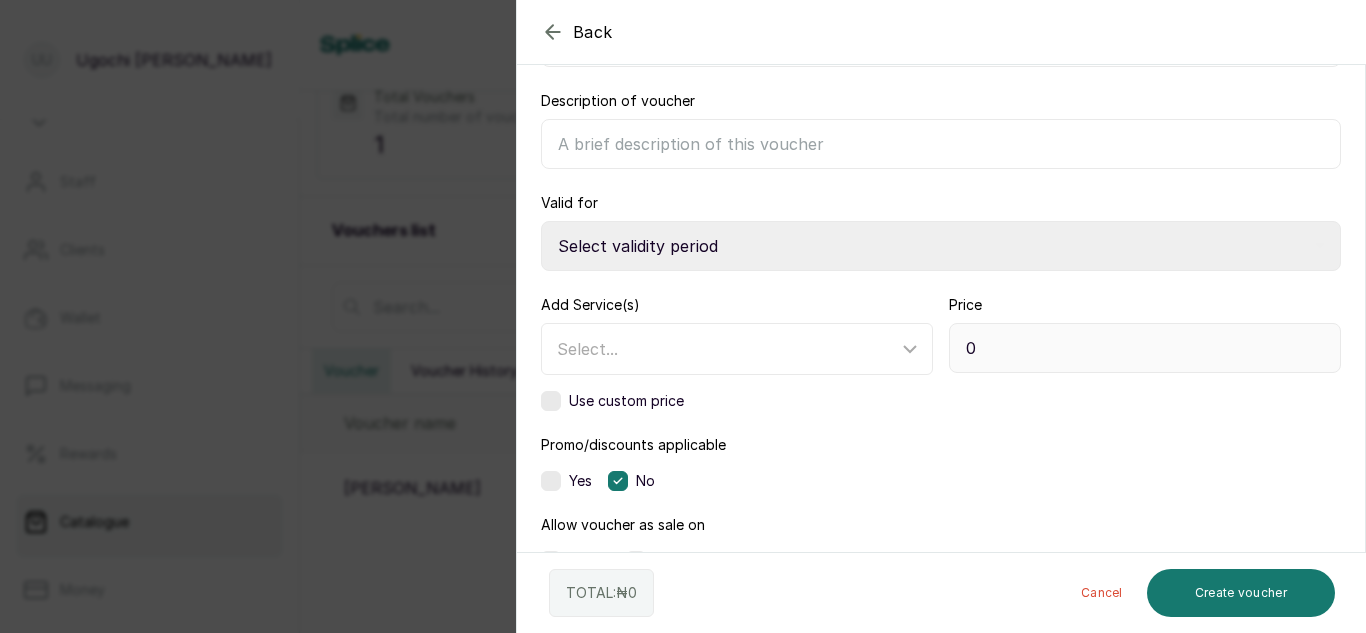 scroll, scrollTop: 247, scrollLeft: 0, axis: vertical 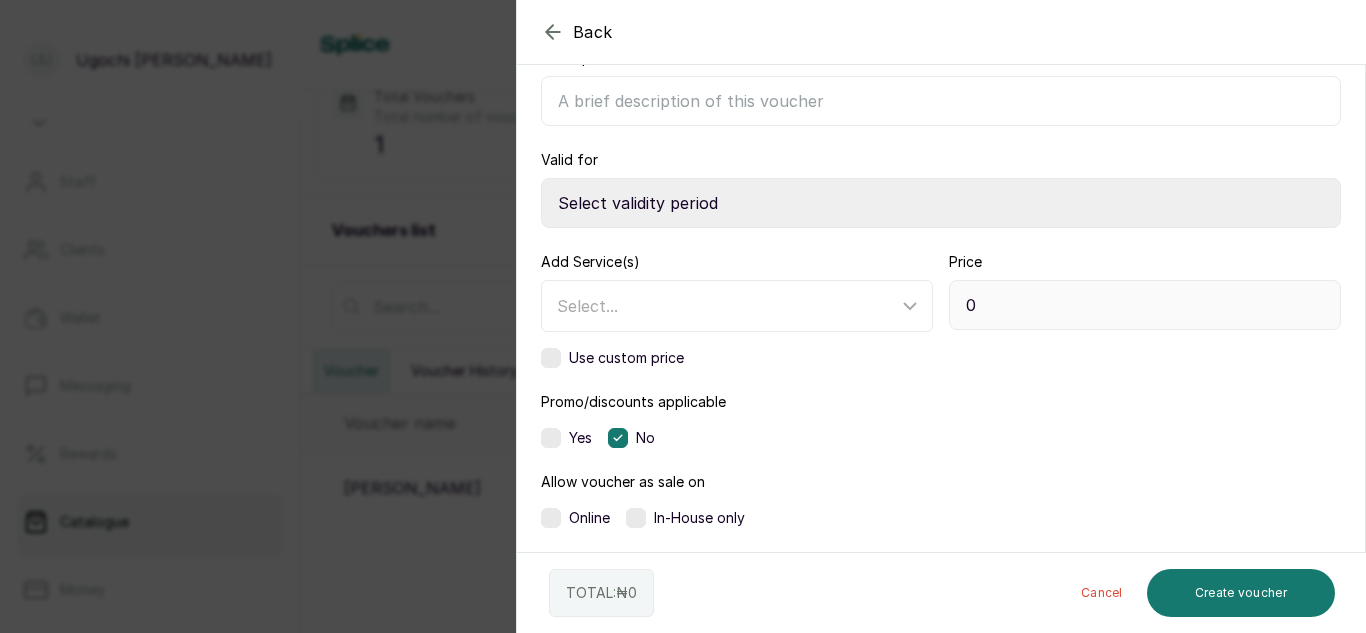 click 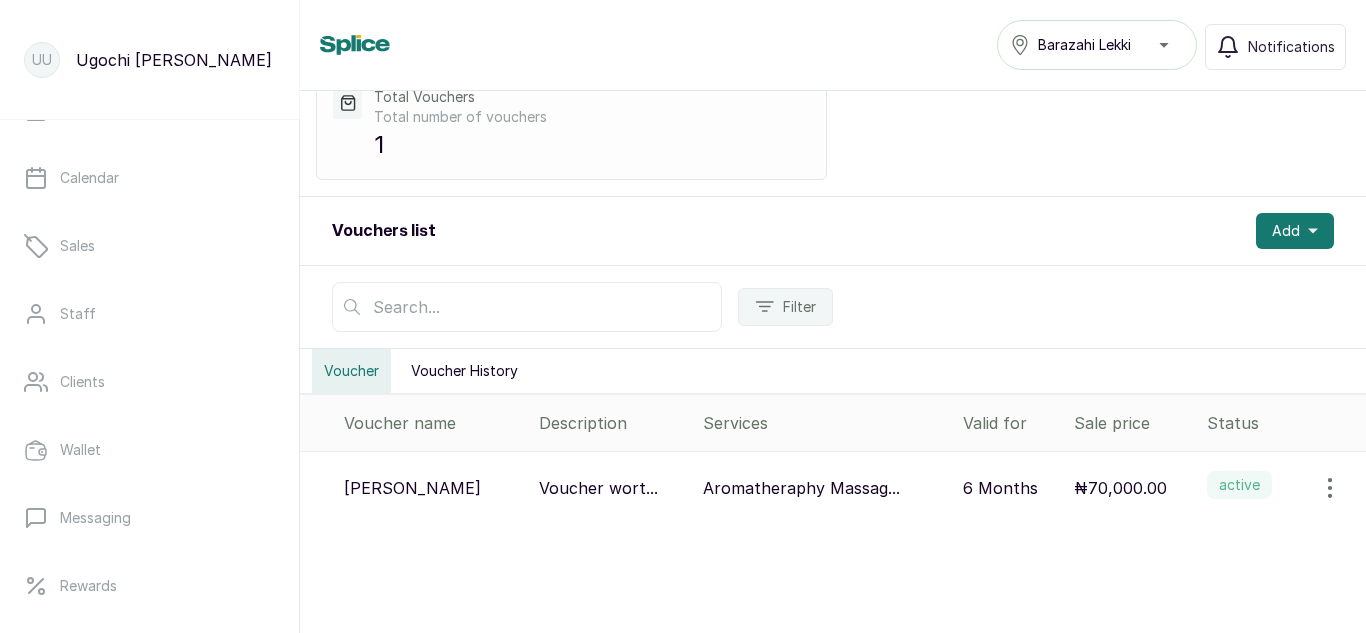 scroll, scrollTop: 0, scrollLeft: 0, axis: both 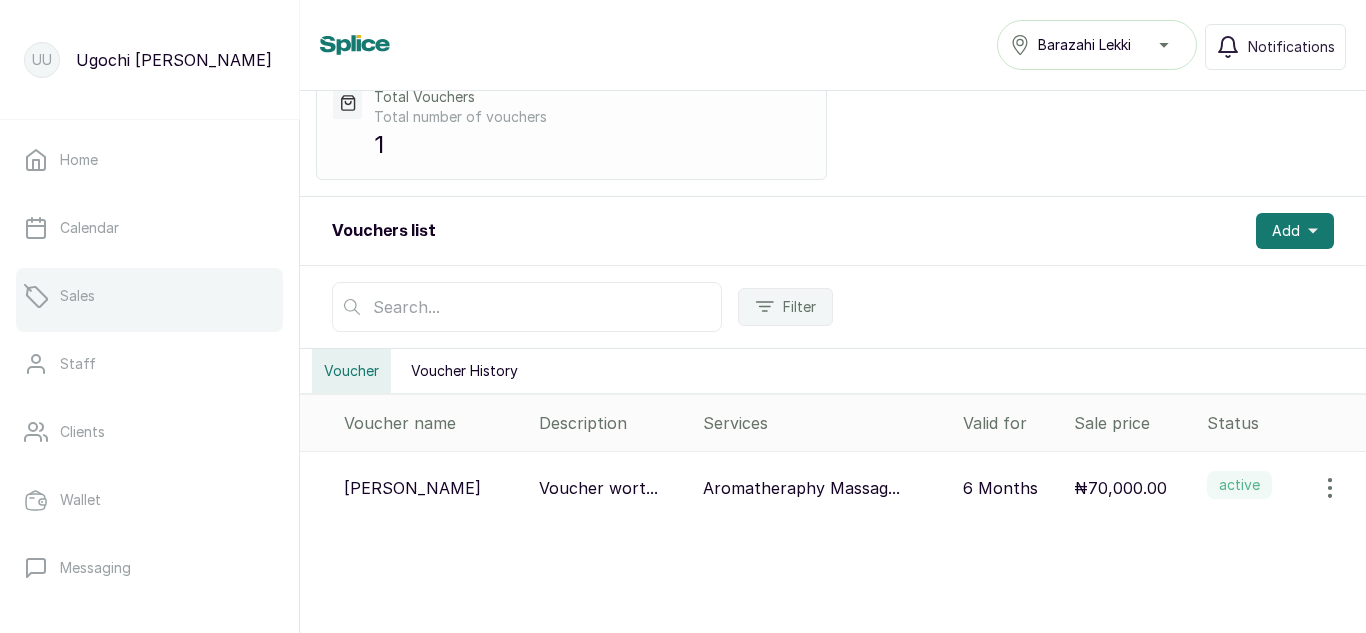 click on "Sales" at bounding box center (149, 296) 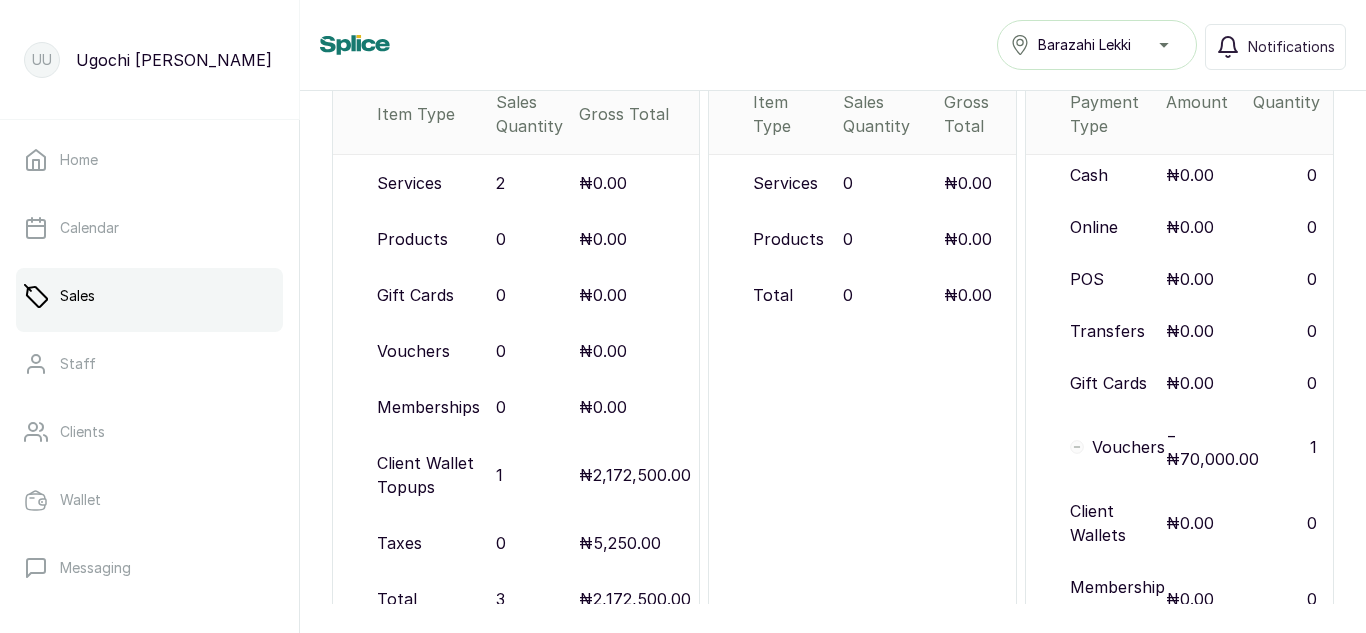 scroll, scrollTop: 314, scrollLeft: 0, axis: vertical 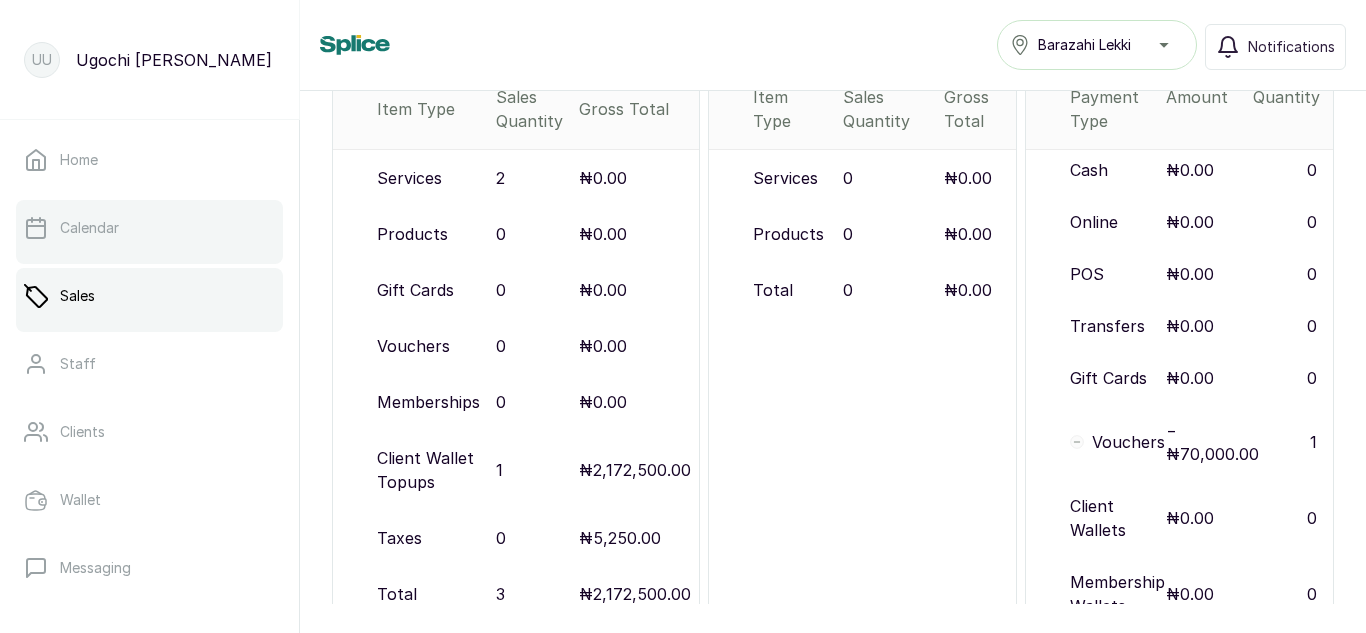 click on "Calendar" at bounding box center (89, 228) 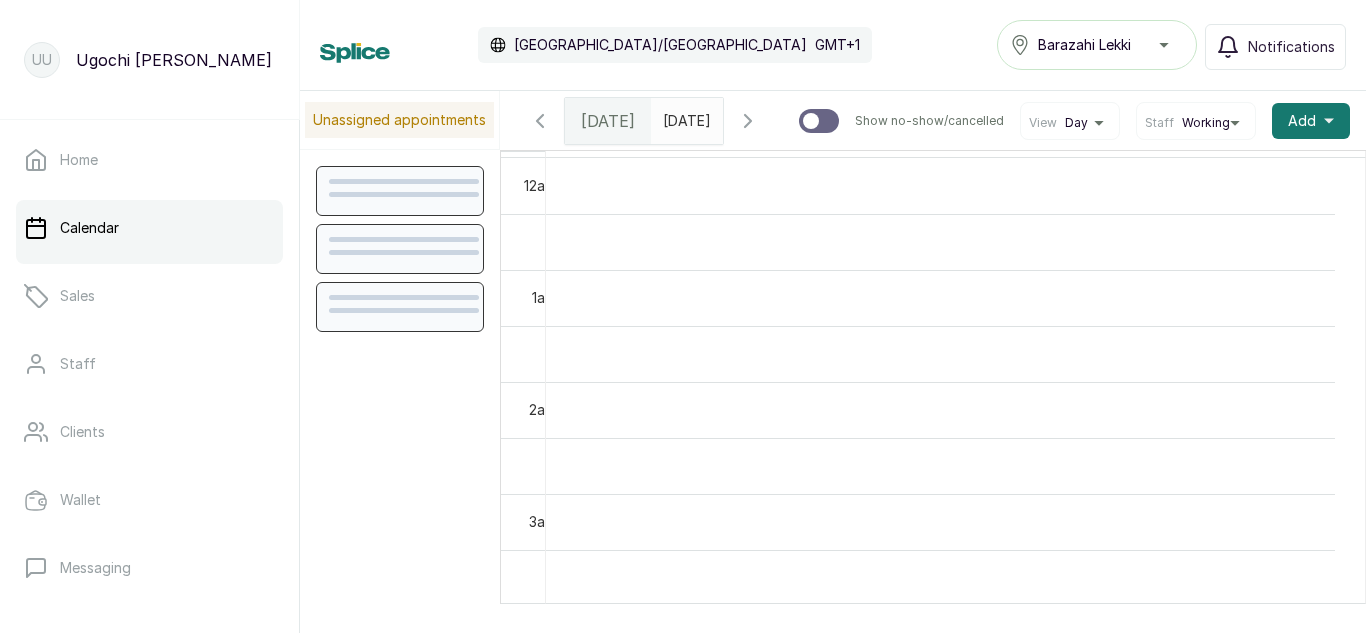 scroll, scrollTop: 673, scrollLeft: 0, axis: vertical 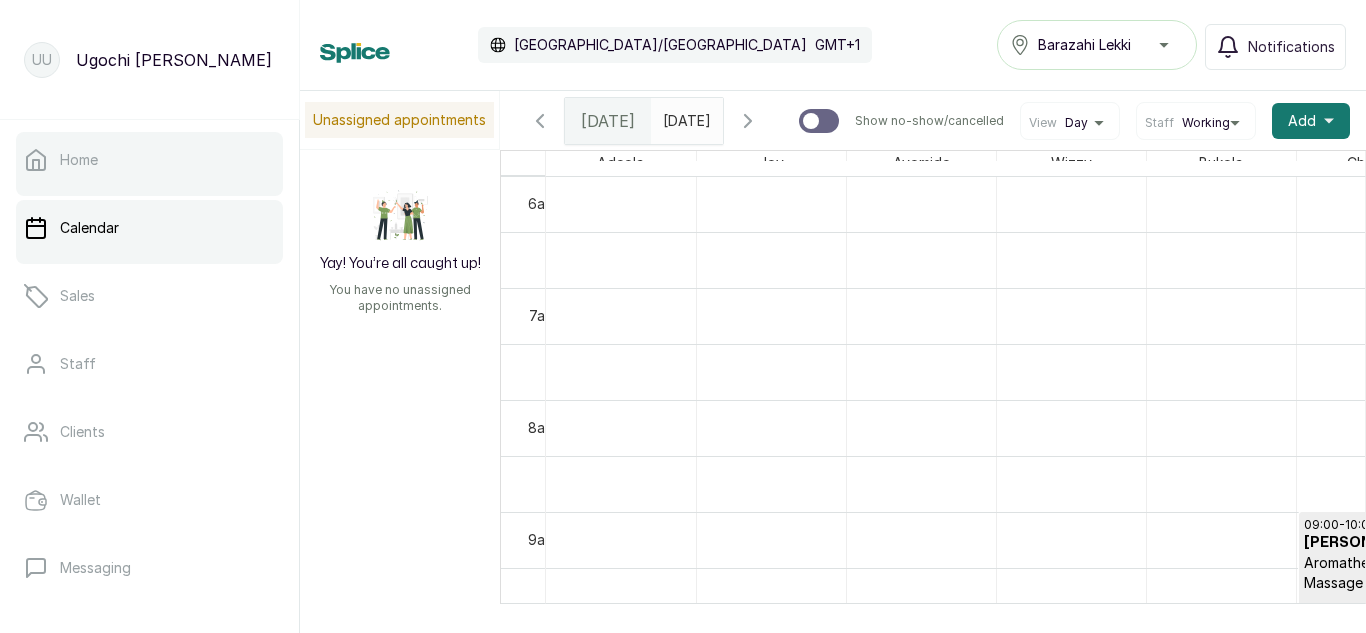 click on "Home" at bounding box center [79, 160] 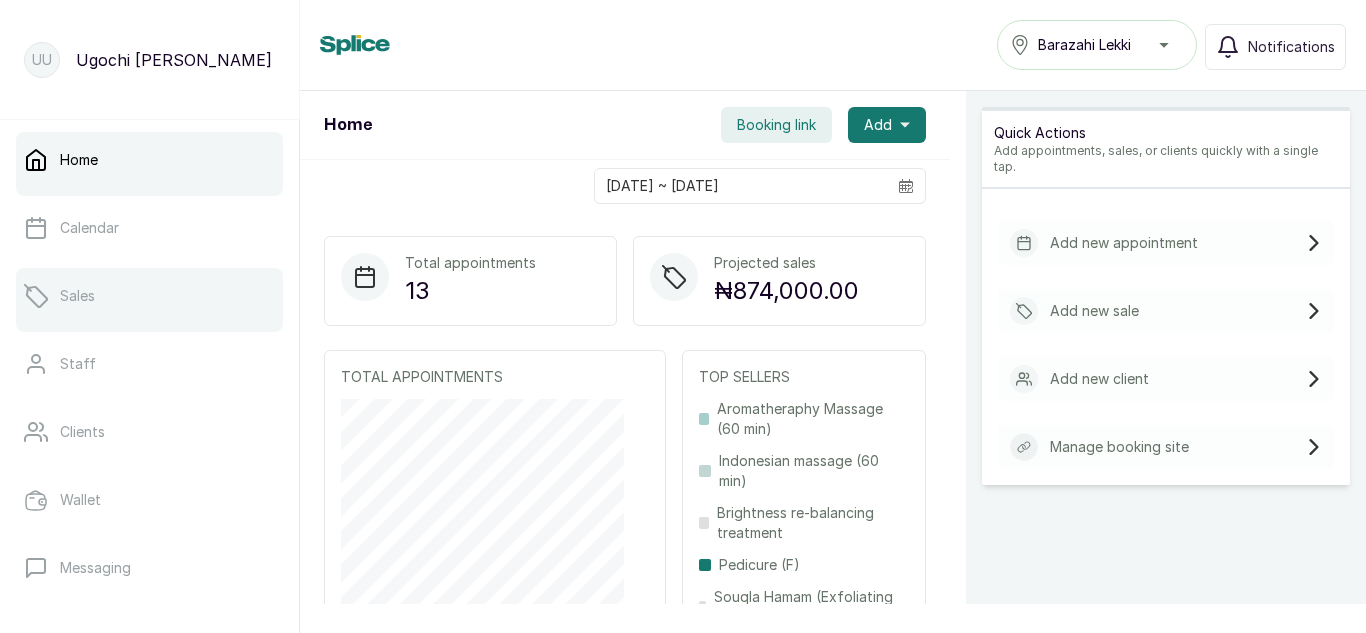 click on "Sales" at bounding box center (149, 296) 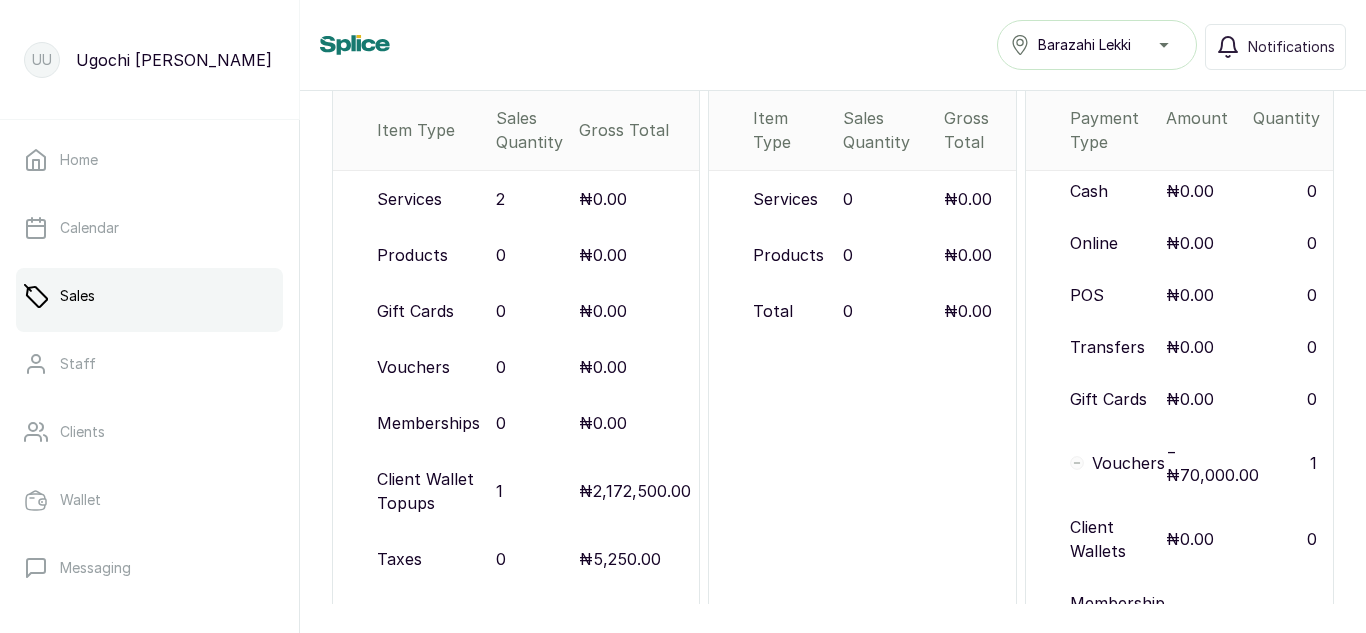 scroll, scrollTop: 291, scrollLeft: 0, axis: vertical 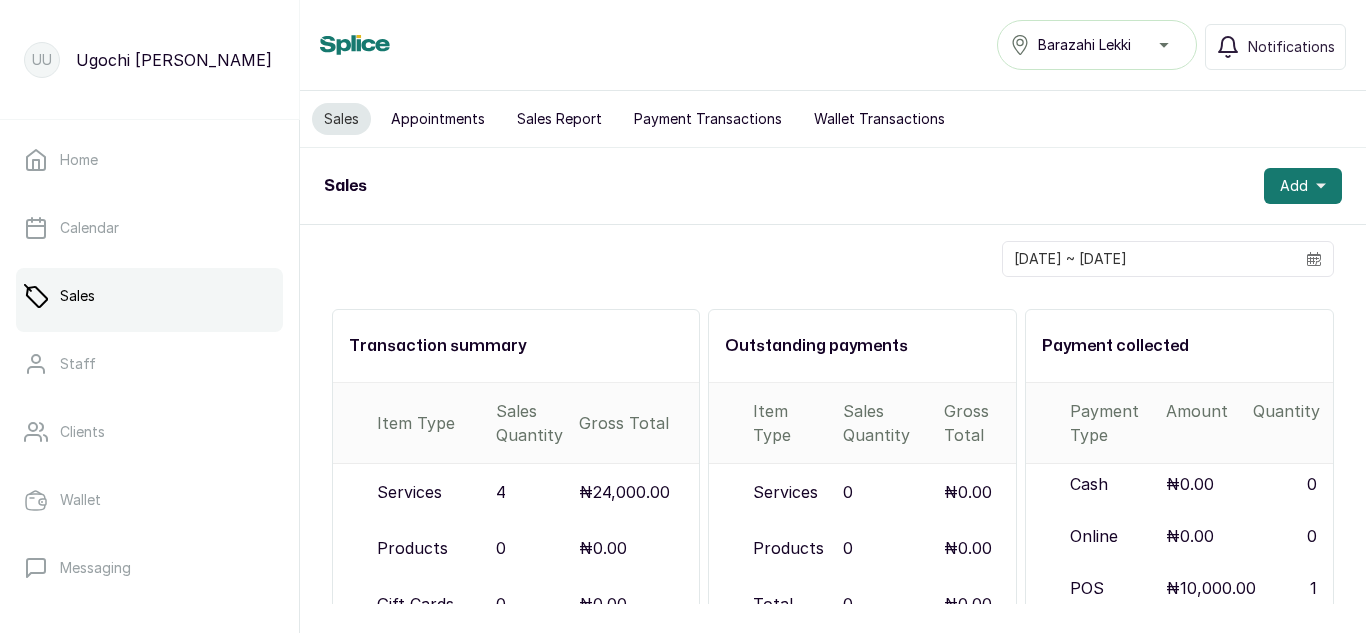 click on "Sales Report" at bounding box center [559, 119] 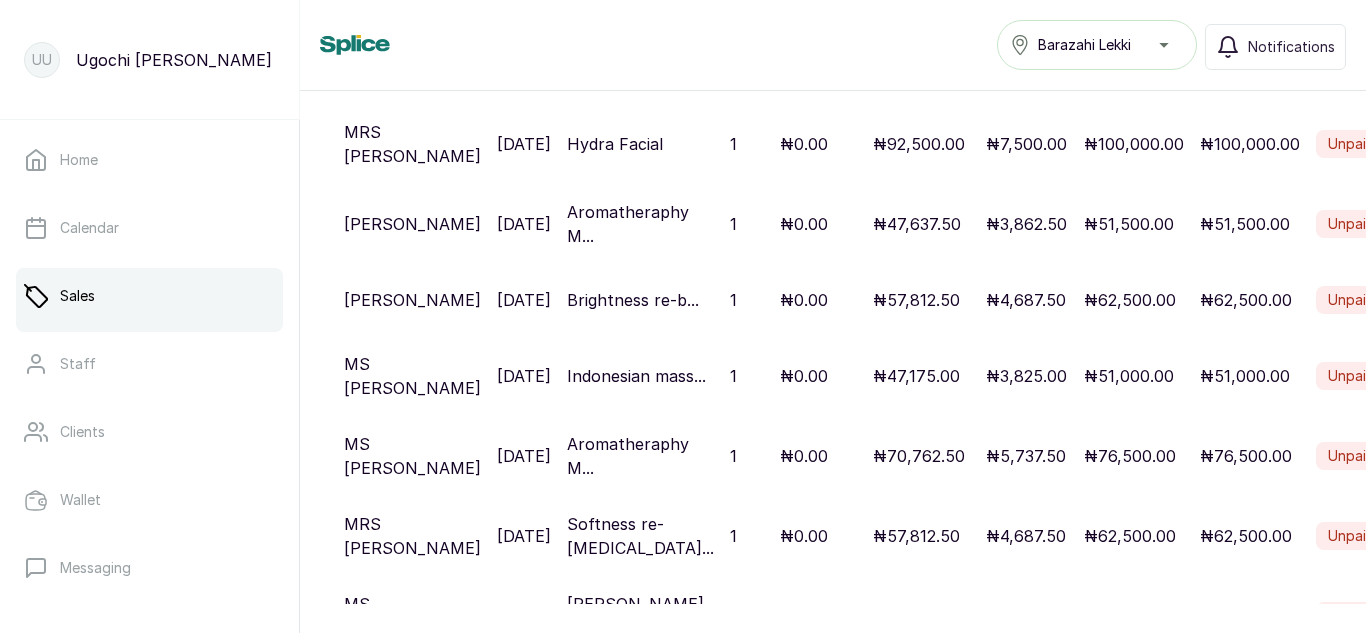 scroll, scrollTop: 625, scrollLeft: 0, axis: vertical 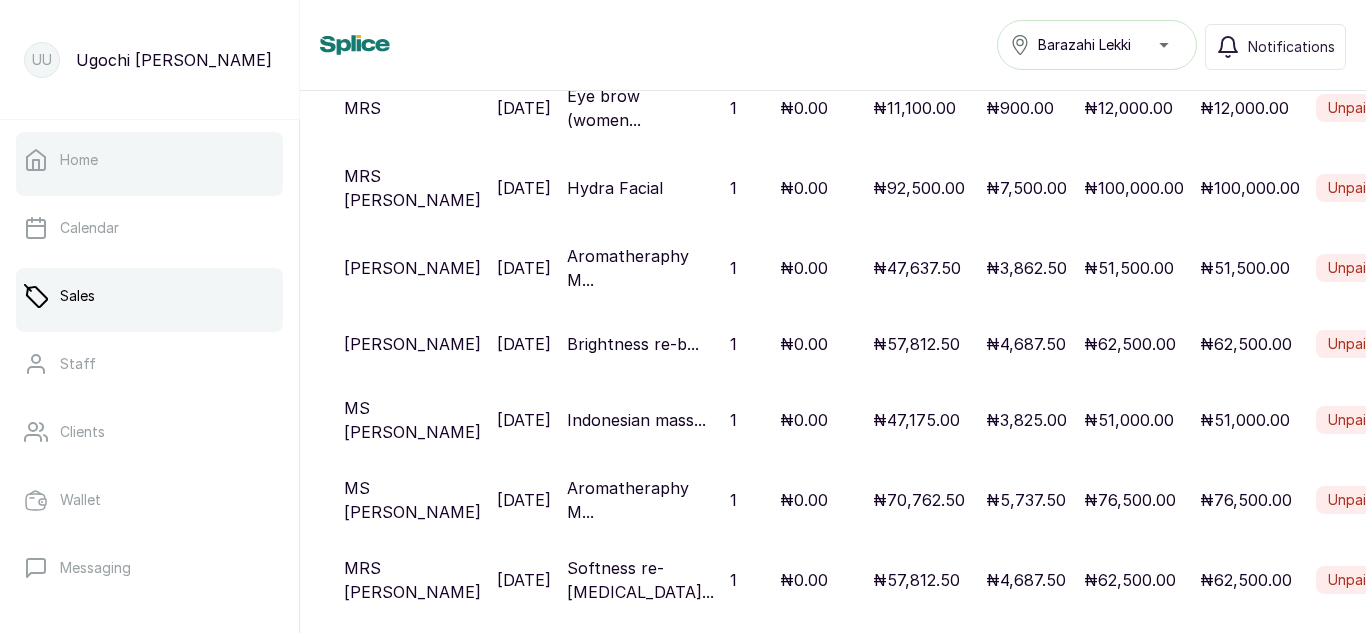 click on "Home" at bounding box center [149, 160] 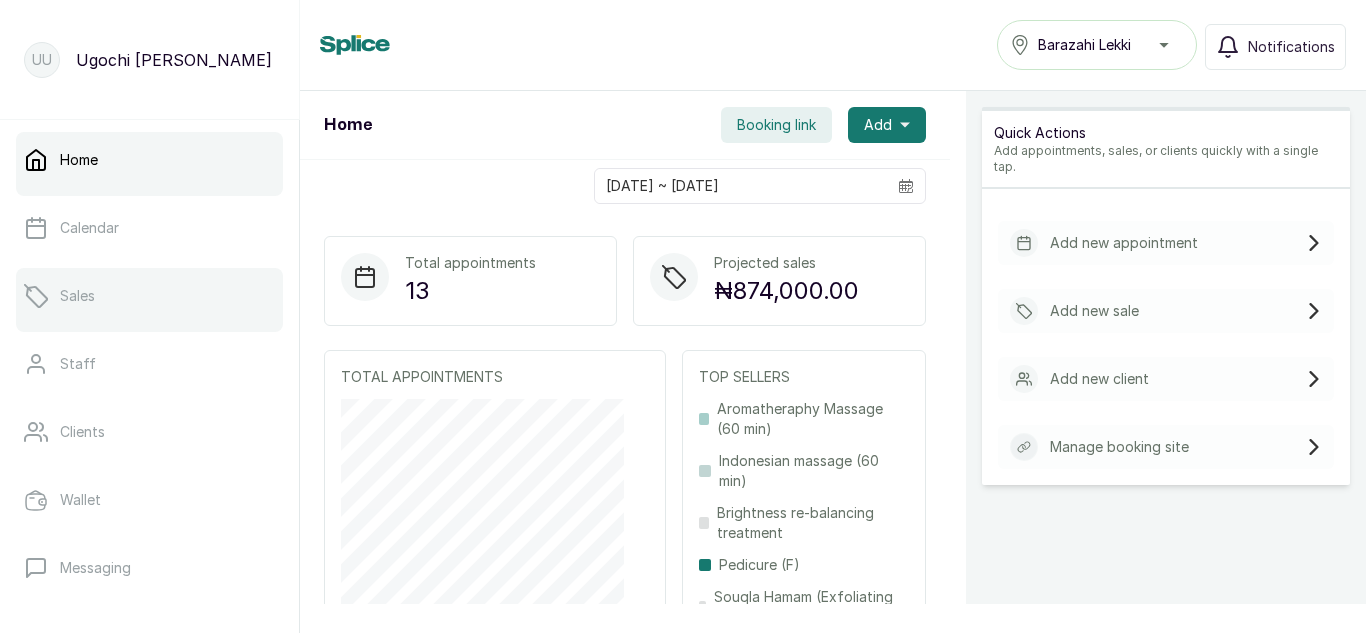click on "Sales" at bounding box center [149, 296] 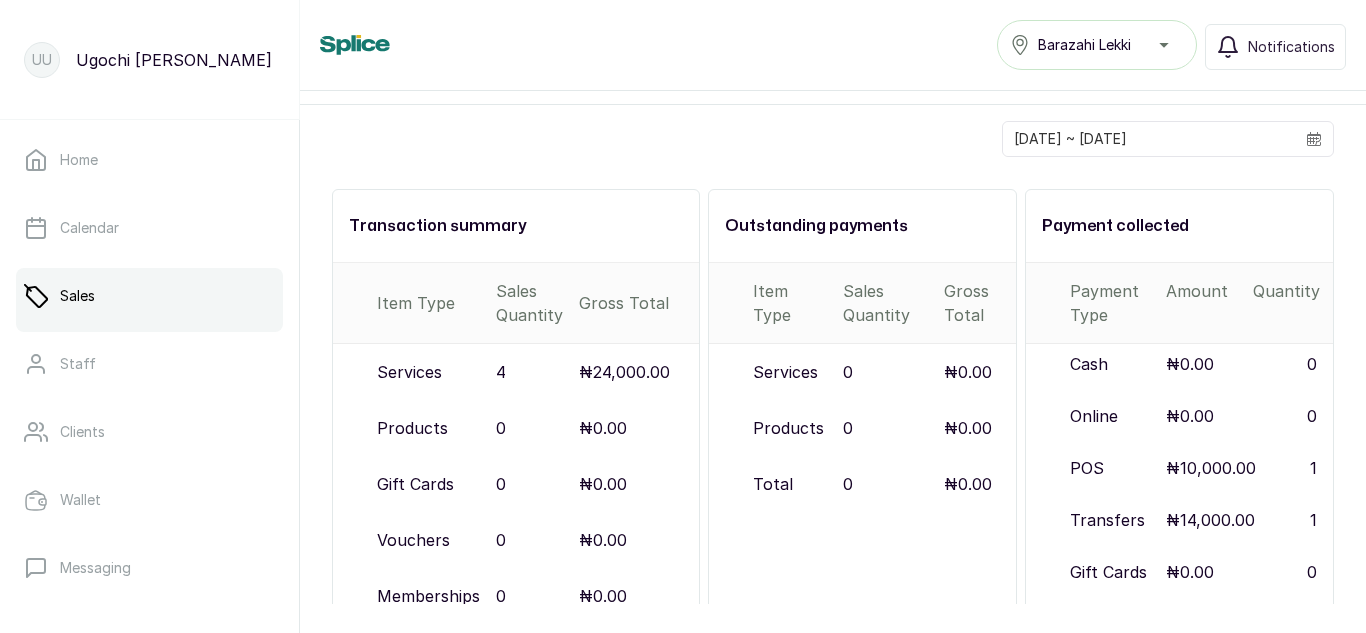 scroll, scrollTop: 0, scrollLeft: 0, axis: both 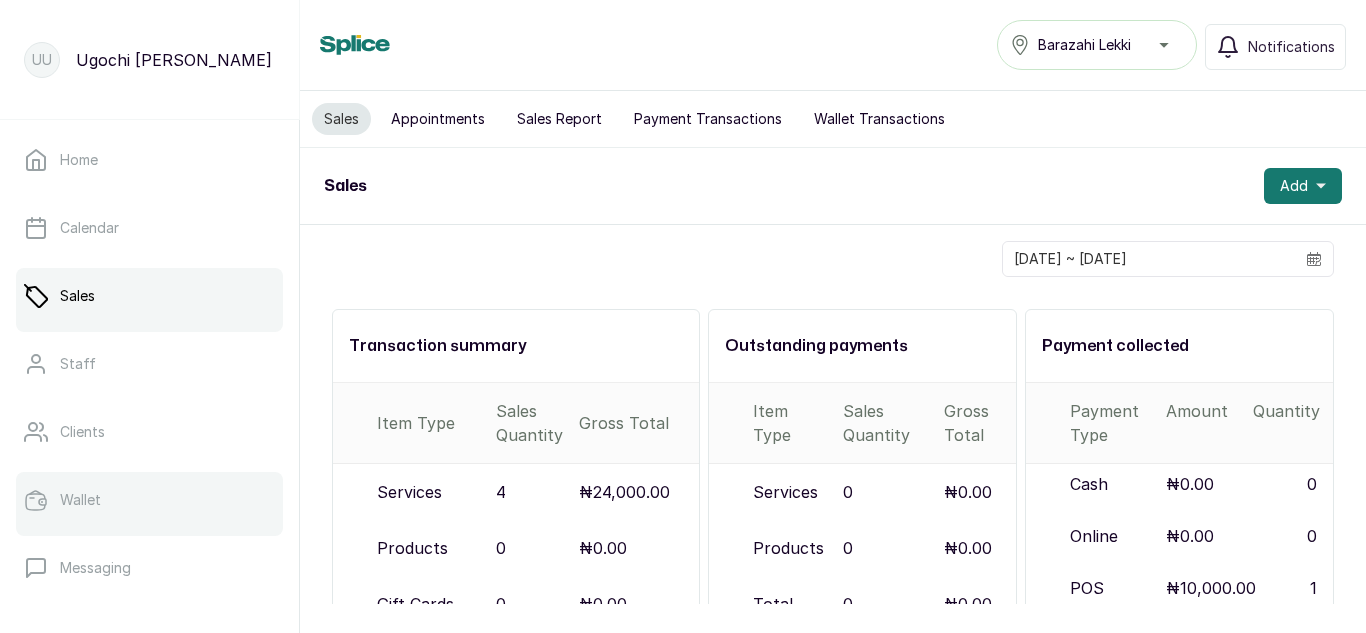 click on "Wallet" at bounding box center [80, 500] 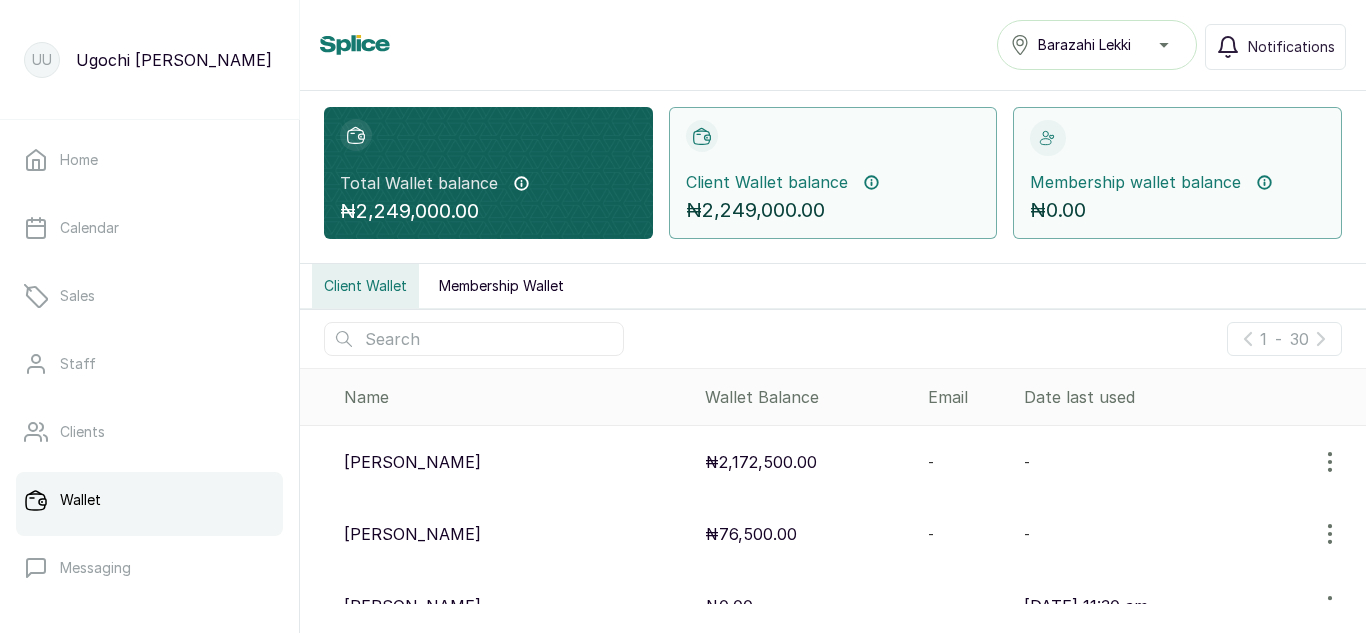 scroll, scrollTop: 0, scrollLeft: 0, axis: both 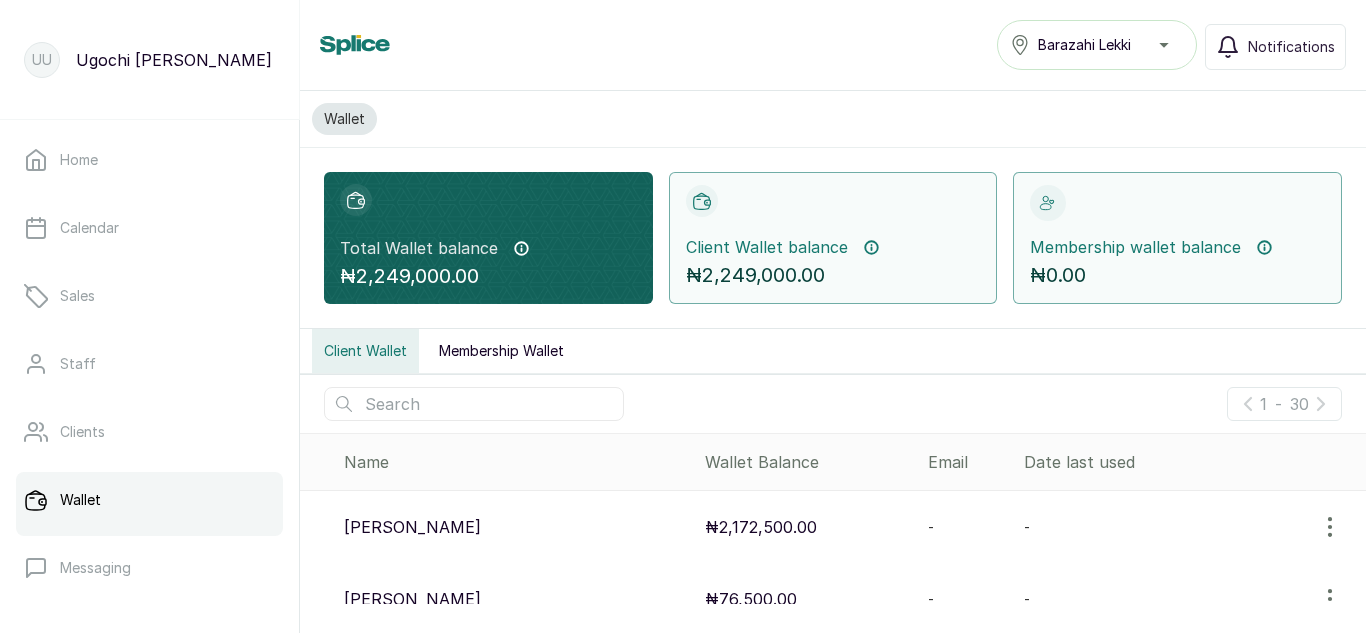 click on "Total Wallet balance This balance is the sum of all client and membership wallet balances. ₦2,249,000.00 Client Wallet balance This balance is the sum of all client wallet balances. ₦2,249,000.00 Membership wallet balance This balance is the sum of all membership wallet balances. ₦0.00" at bounding box center (833, 238) 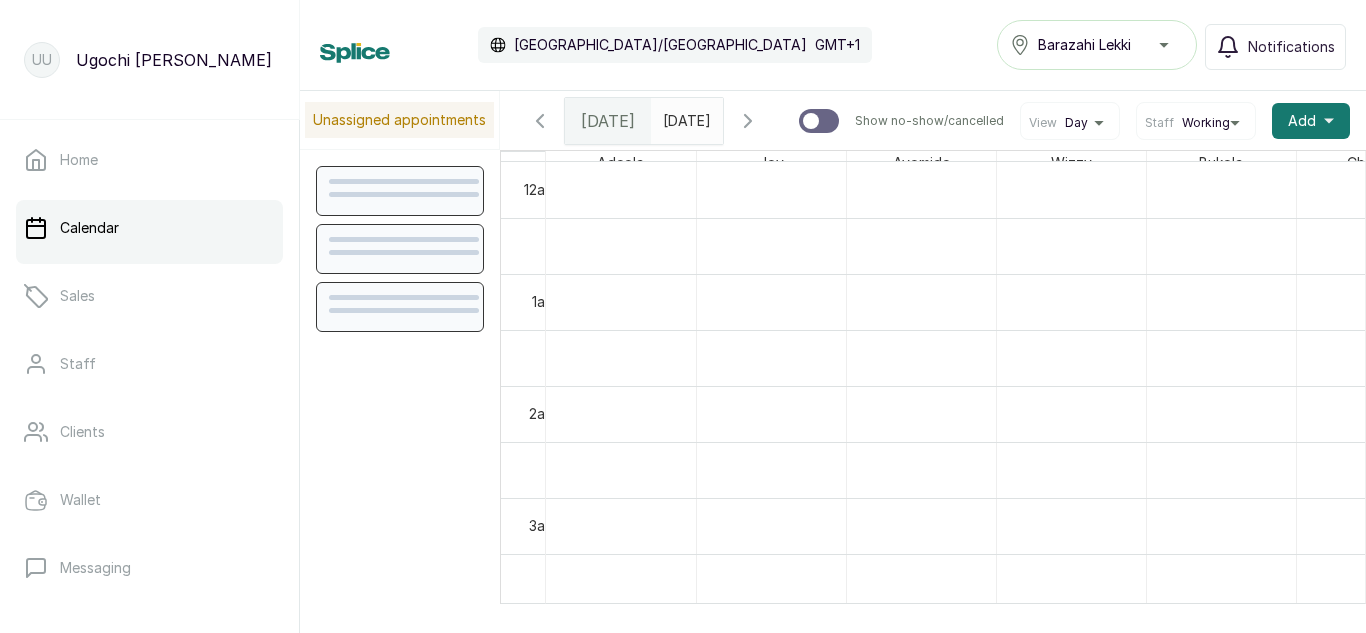 scroll, scrollTop: 673, scrollLeft: 0, axis: vertical 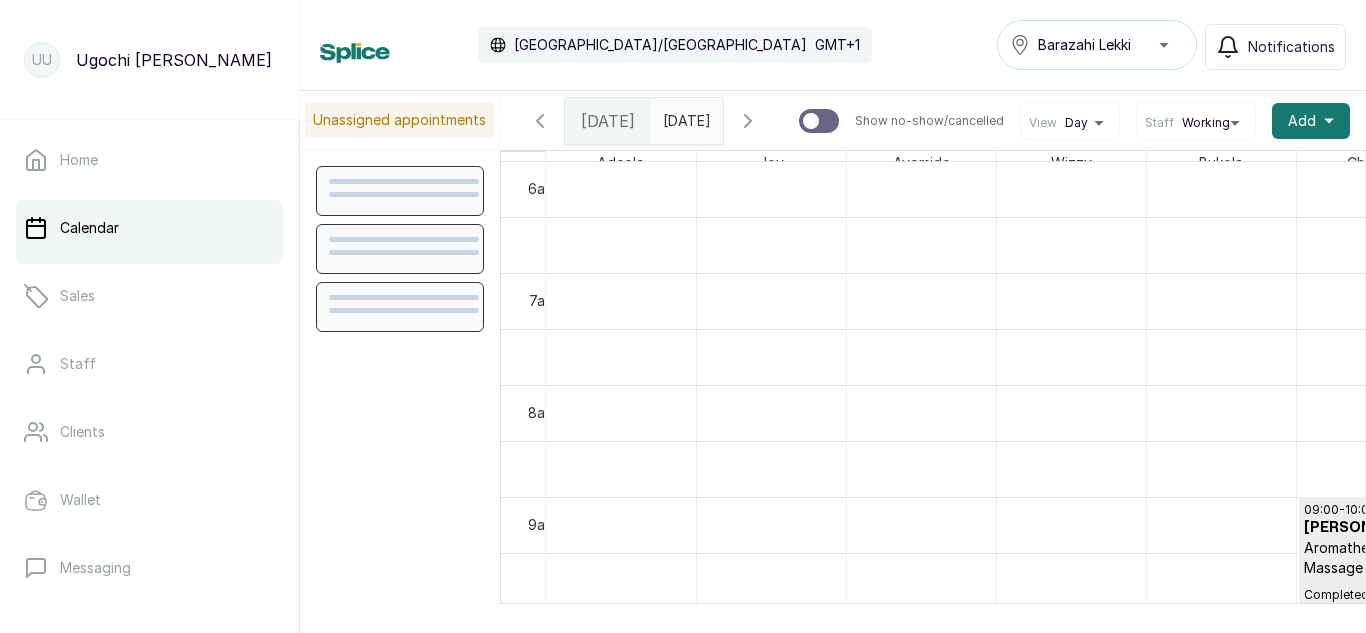 click 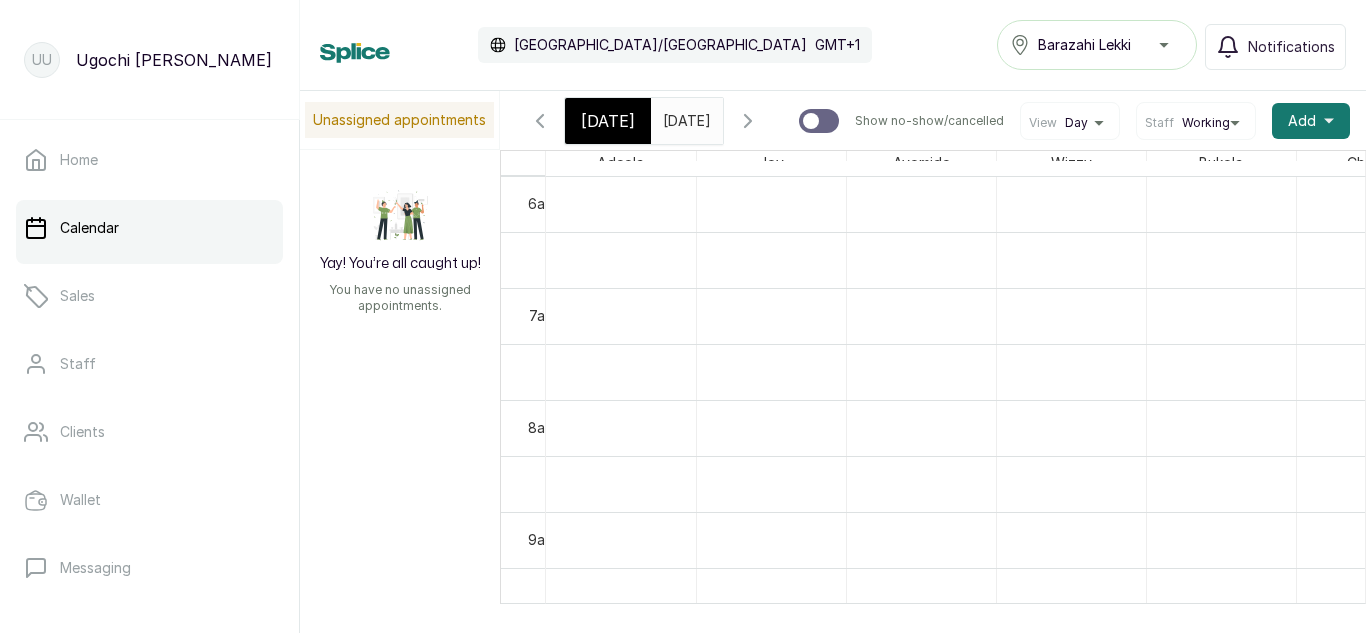 scroll, scrollTop: 829, scrollLeft: 0, axis: vertical 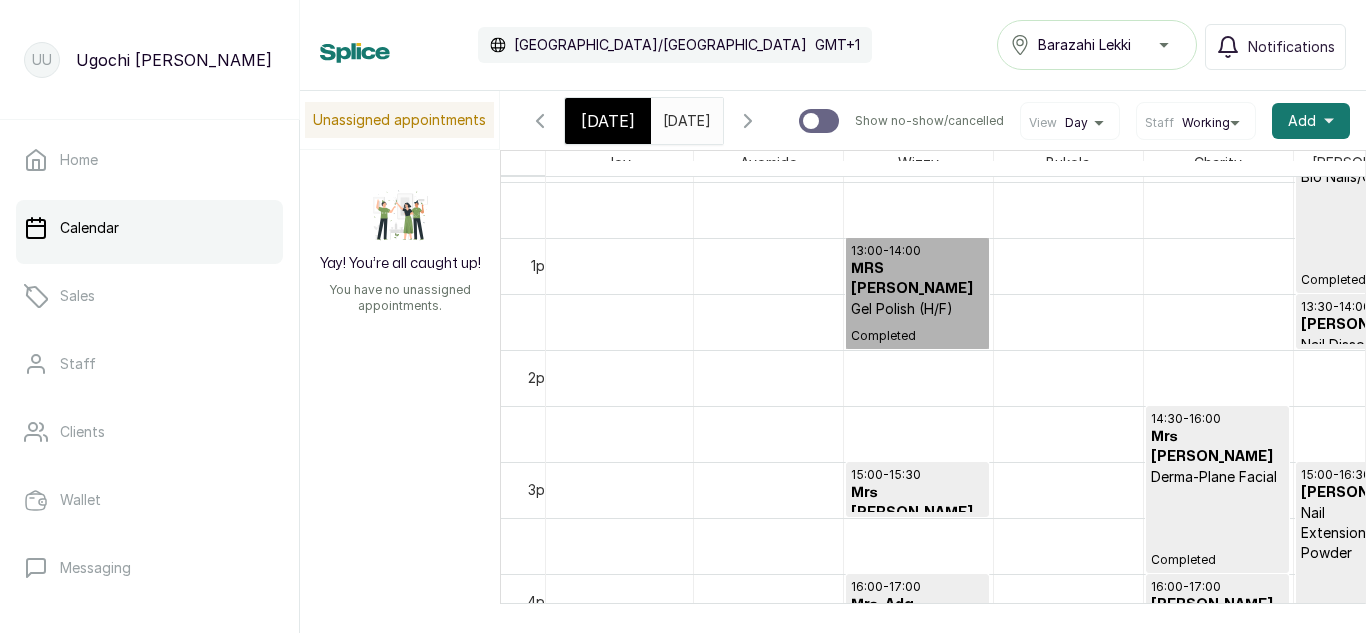 click on "13:00  -  14:00 MRS IJE Gel Polish (H/F) Completed" at bounding box center (917, 293) 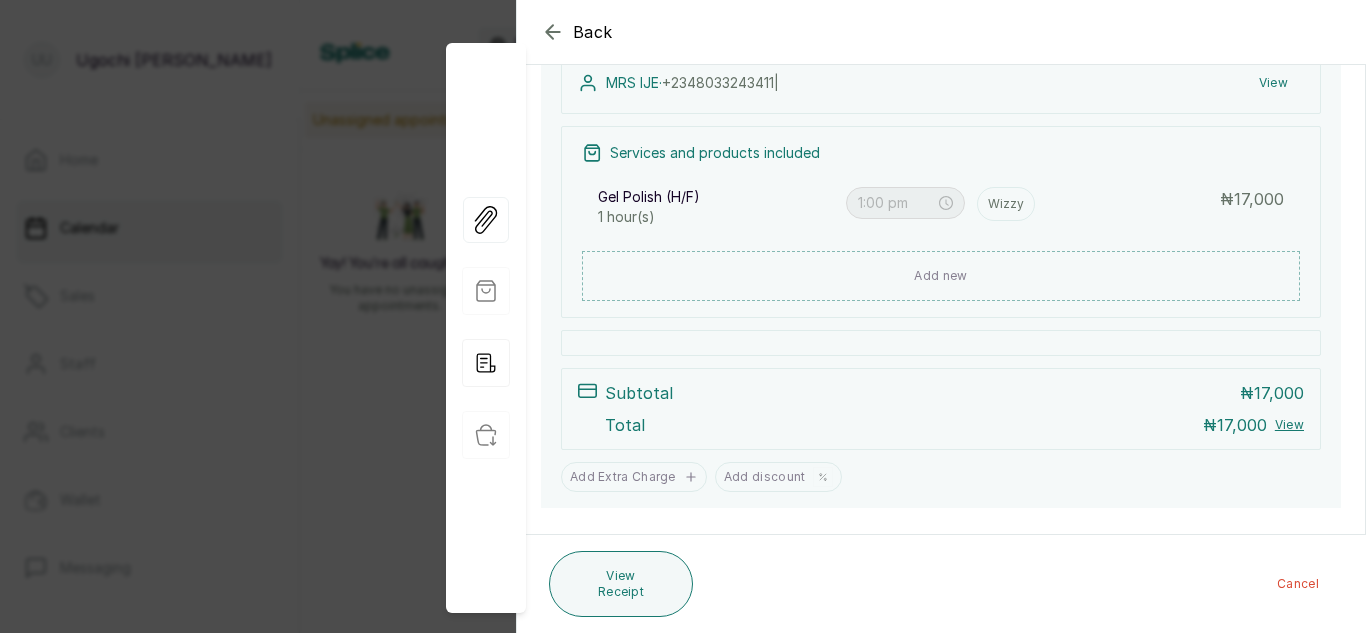 scroll, scrollTop: 347, scrollLeft: 0, axis: vertical 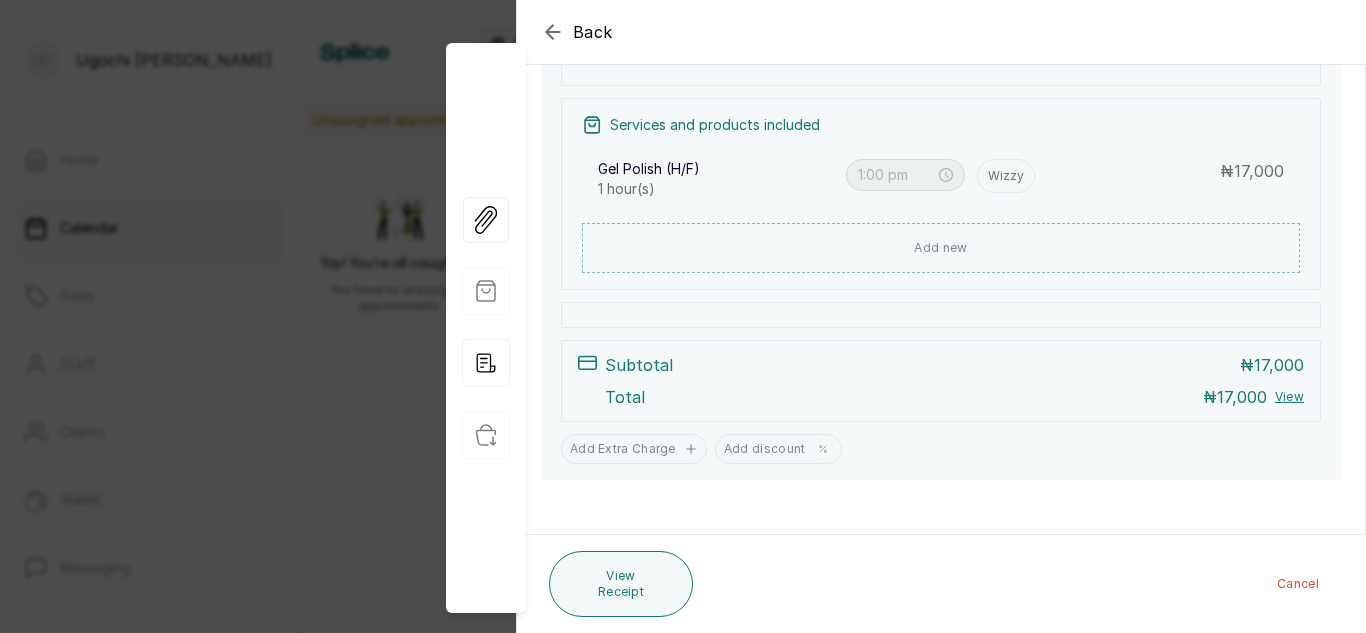 click on "Back Appointment Details Edit  appointment     Make changes to appointment details MRS IJE  has made  Full payment ₦17,000.00  paid by  Bank Transfer Appointment type Online Walk-in Phone Appointment Date 2025/07/25 Appointment Time 1:00 pm  Add services  Add service   Gel Polish (H/F)   1 hour(s) Wizzy Assign 1:00 pm ₦ 17,000  Add products   No Products added Add product Subtotal ₦17,000.00 Total ₦ 17,000 Amount paid ₦17,000.00 Add Extra Charge Add discount Note 1000 of 1000 characters left 25 Jul 2025, 01:00 PM Edit MRS   IJE  ·  +234 8033243411  |  View Services and products included Gel Polish (H/F) 1 hour(s) 1:00 pm Wizzy ₦ 17,000 Add new Subtotal ₦ 17,000 Total ₦ 17,000 View Add Extra Charge Add discount View Receipt Cancel" at bounding box center [683, 316] 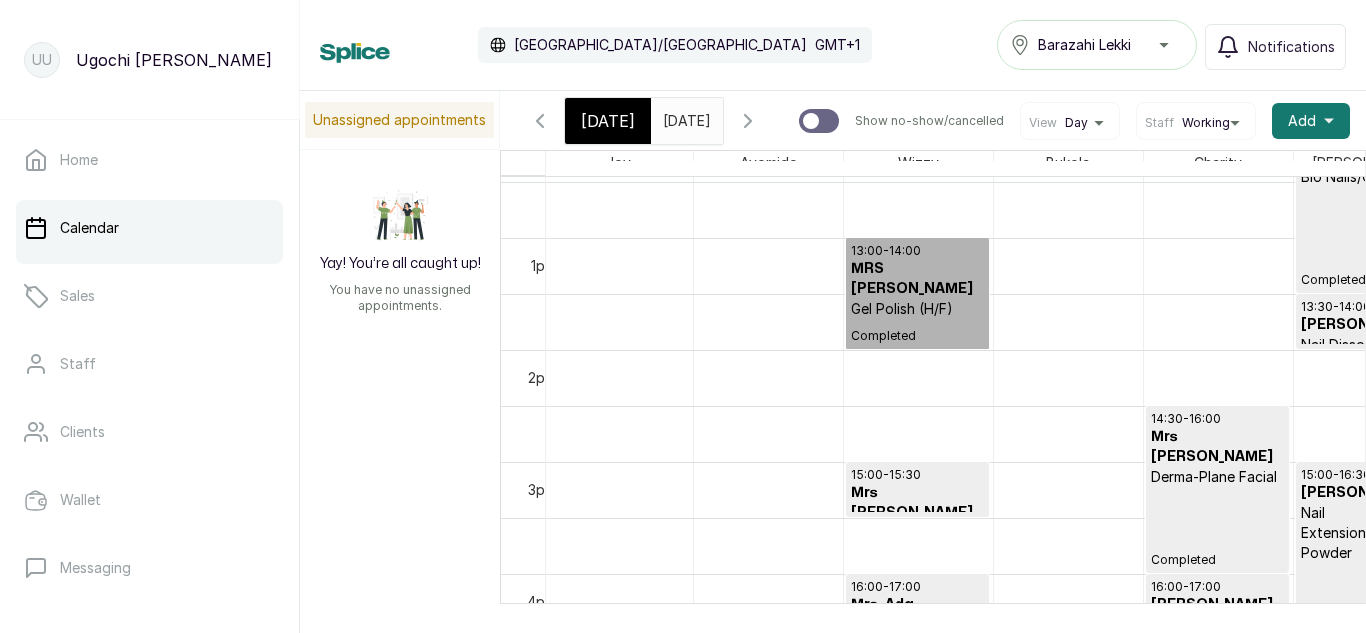scroll, scrollTop: 1395, scrollLeft: 236, axis: both 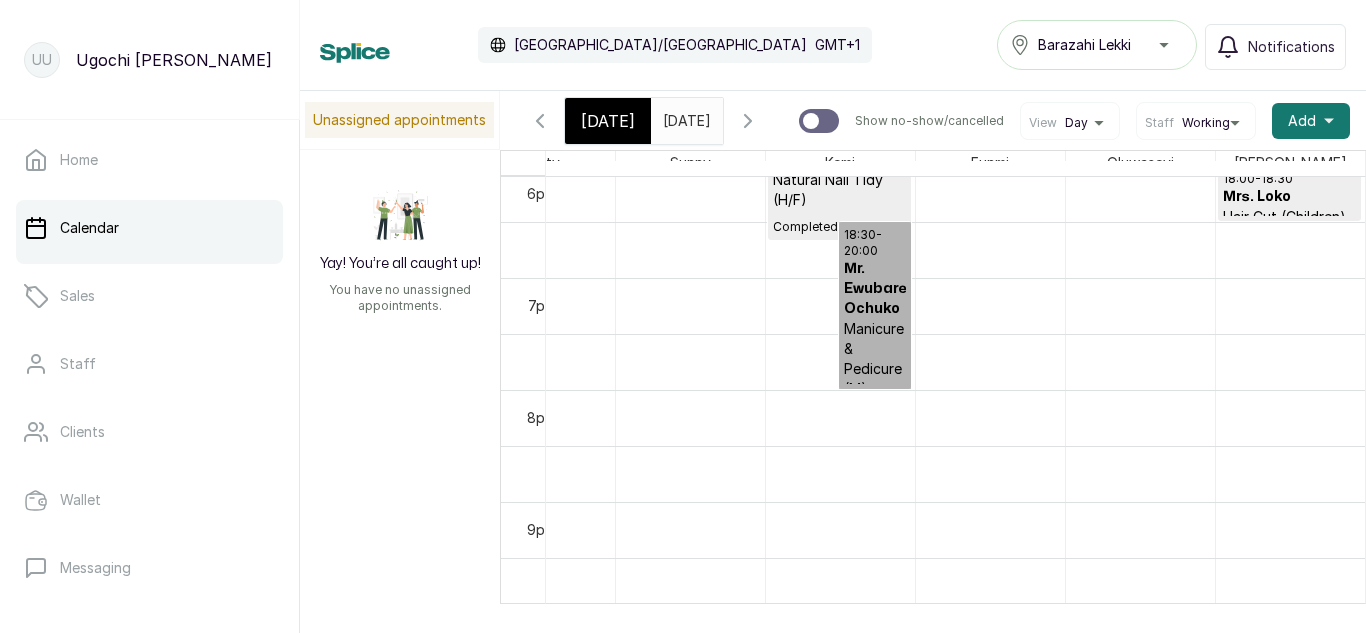 click on "18:30  -  20:00 Mr. Ewubare Ochuko Manicure & Pedicure (M) Completed" at bounding box center [875, 305] 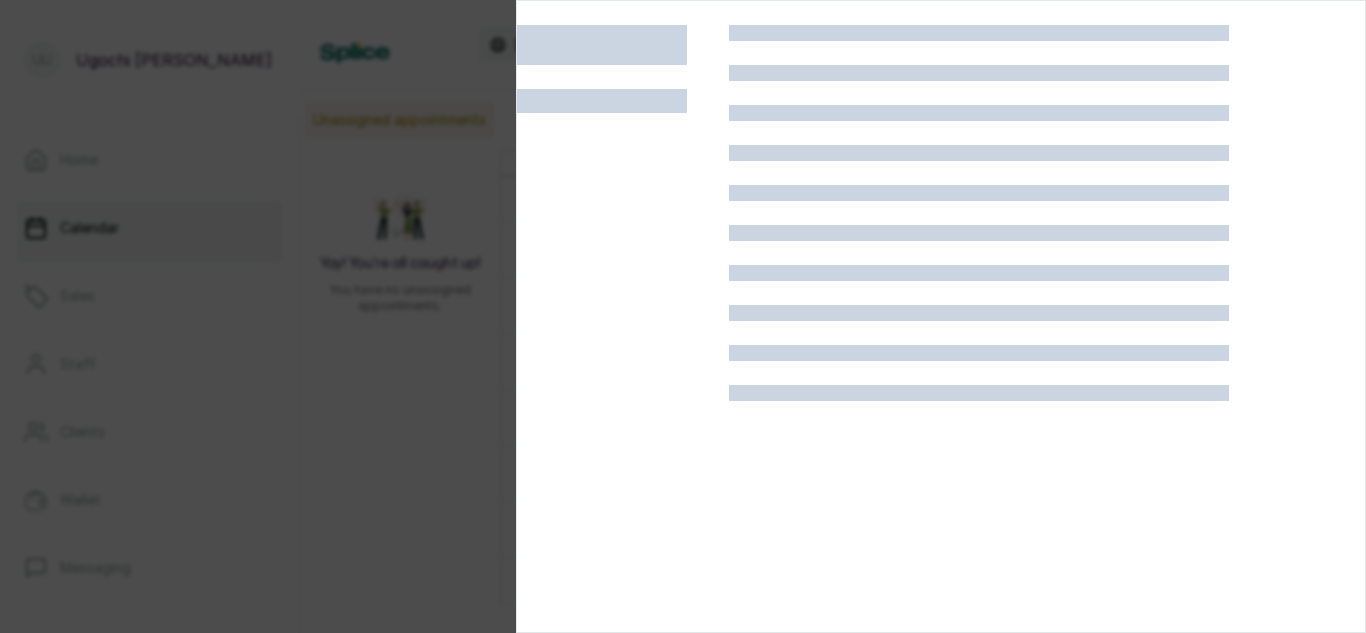 click at bounding box center [979, 353] 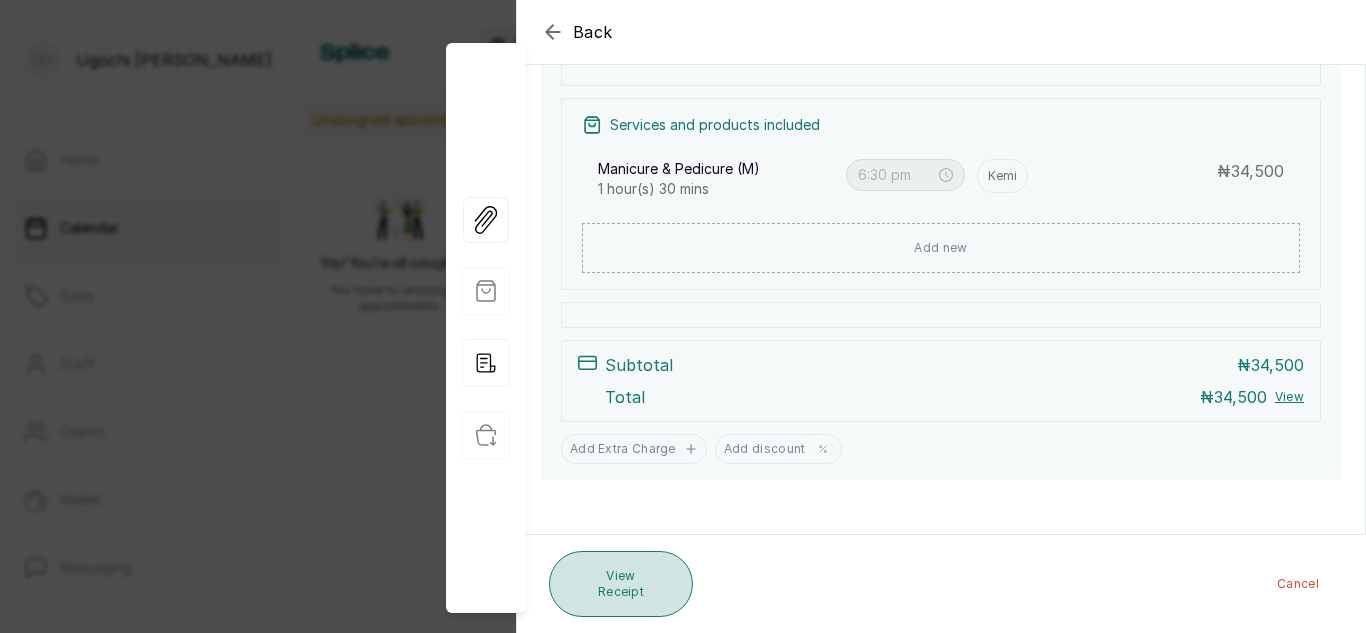click on "View Receipt" at bounding box center (621, 584) 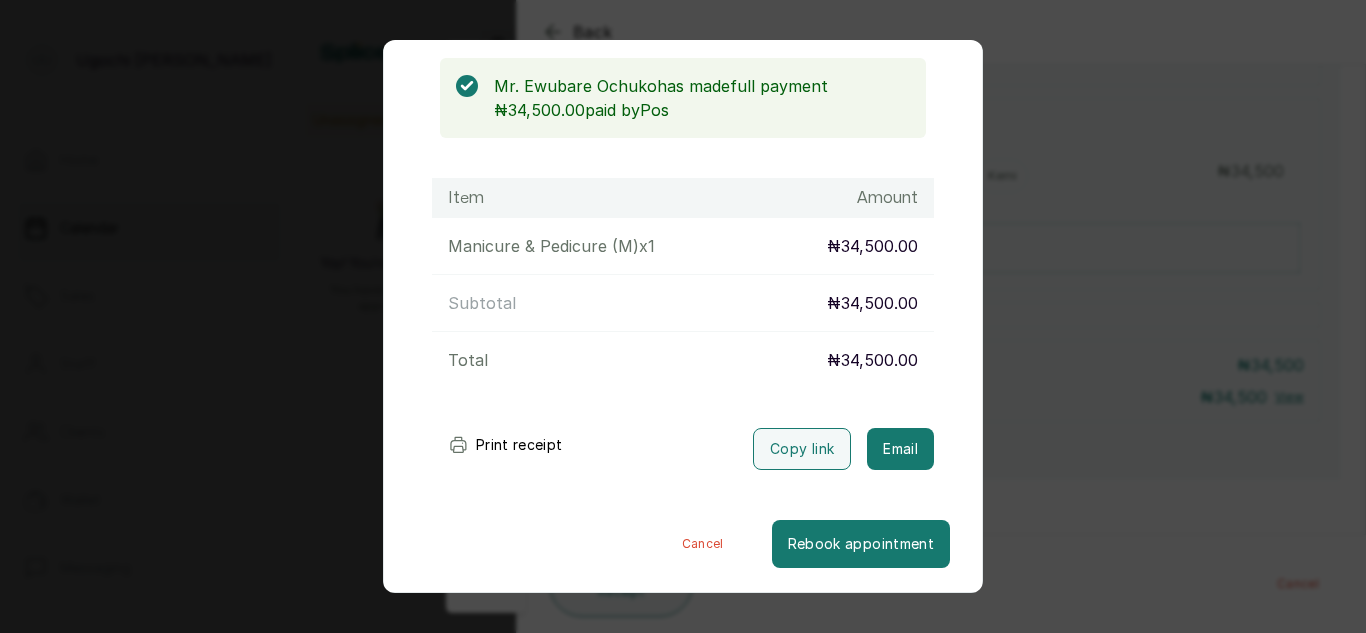 click on "Transaction Details Booking ID: # SPXdu8mY Date:  25 Jul, 2025  ・  6:30 PM Billed to:  Mr. Ewubare   Ochuko Status:  Completed Mr. Ewubare   Ochuko  has made  full payment ₦34,500.00  paid by  Pos Item Amount Manicure & Pedicure (M)  x 1 ₦34,500.00 Subtotal ₦34,500.00 Total ₦34,500.00  Print receipt Copy link Email Cancel Rebook appointment" at bounding box center [683, 316] 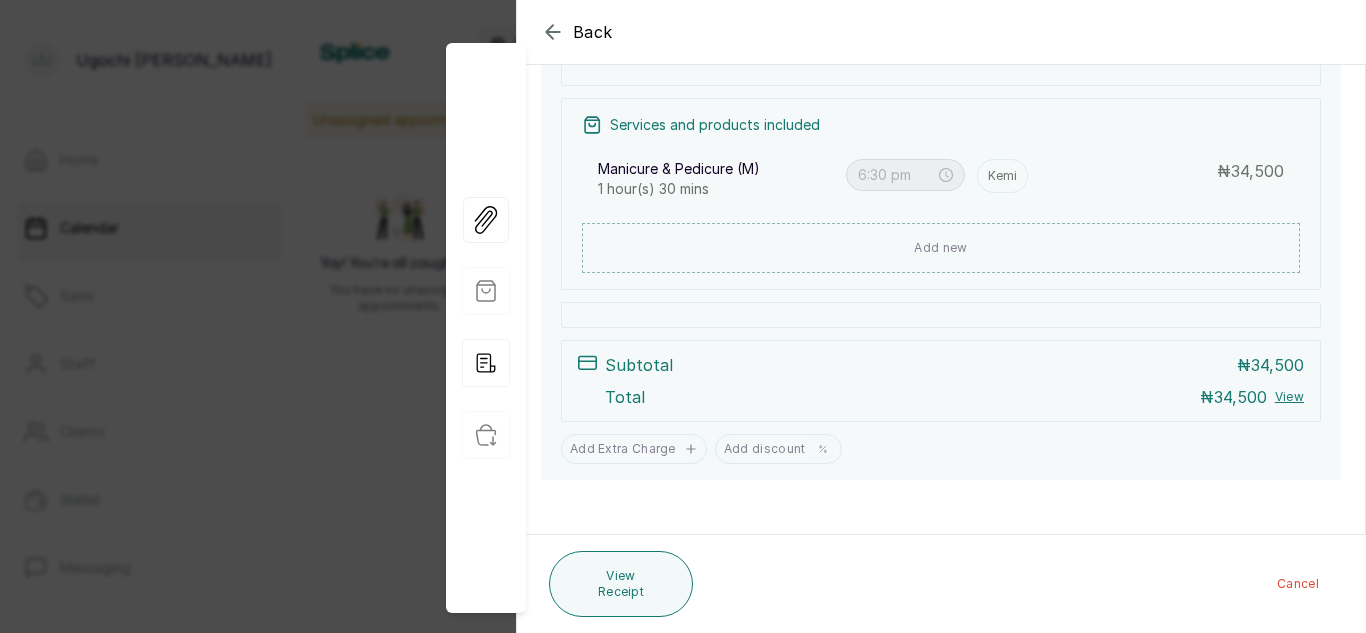 click on "Back Appointment Details Edit  appointment     Make changes to appointment details Mr. Ewubare Ochuko  has made  Full payment ₦34,500.00  paid by  Pos Appointment type Online Walk-in Phone Appointment Date 2025/07/25 Appointment Time 6:30 pm  Add services  Add service   Manicure & Pedicure (M)   1 hour(s) 30 mins Kemi Assign 6:30 pm ₦ 34,500  Add products   No Products added Add product Subtotal ₦34,500.00 Total ₦ 34,500 Amount paid ₦34,500.00 Add Extra Charge Add discount Note 1000 of 1000 characters left 25 Jul 2025, 06:30 PM Edit Mr. Ewubare   Ochuko  ·  +234 8039184497  |  View Services and products included Manicure & Pedicure (M) 1 hour(s) 30 mins 6:30 pm Kemi ₦ 34,500 Add new Subtotal ₦ 34,500 Total ₦ 34,500 View Add Extra Charge Add discount View Receipt Cancel" at bounding box center [683, 316] 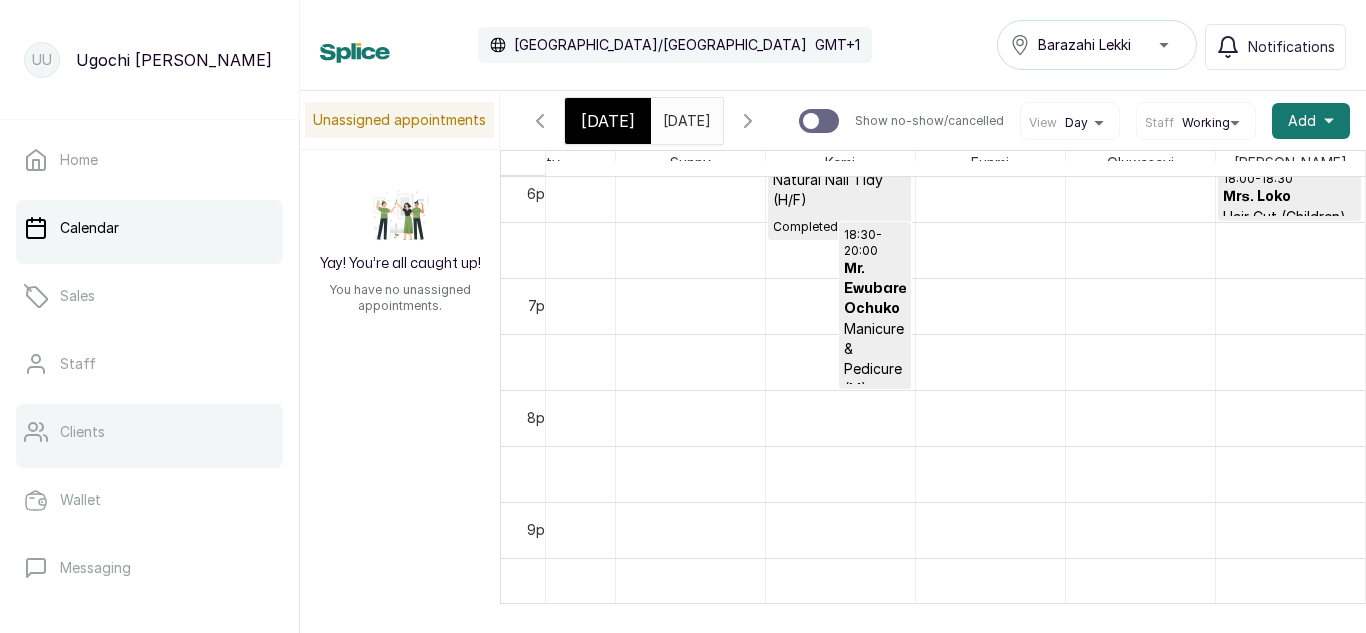 click on "Clients" at bounding box center [82, 432] 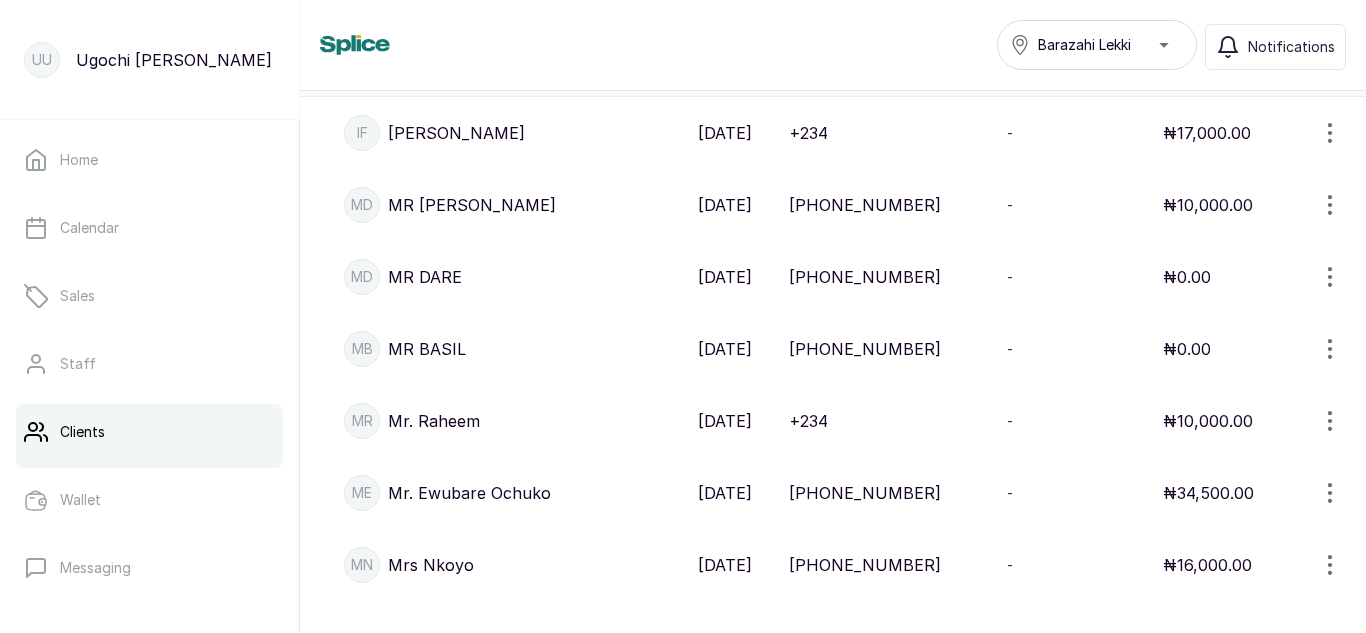 click on "Mr. Ewubare   Ochuko" at bounding box center (469, 493) 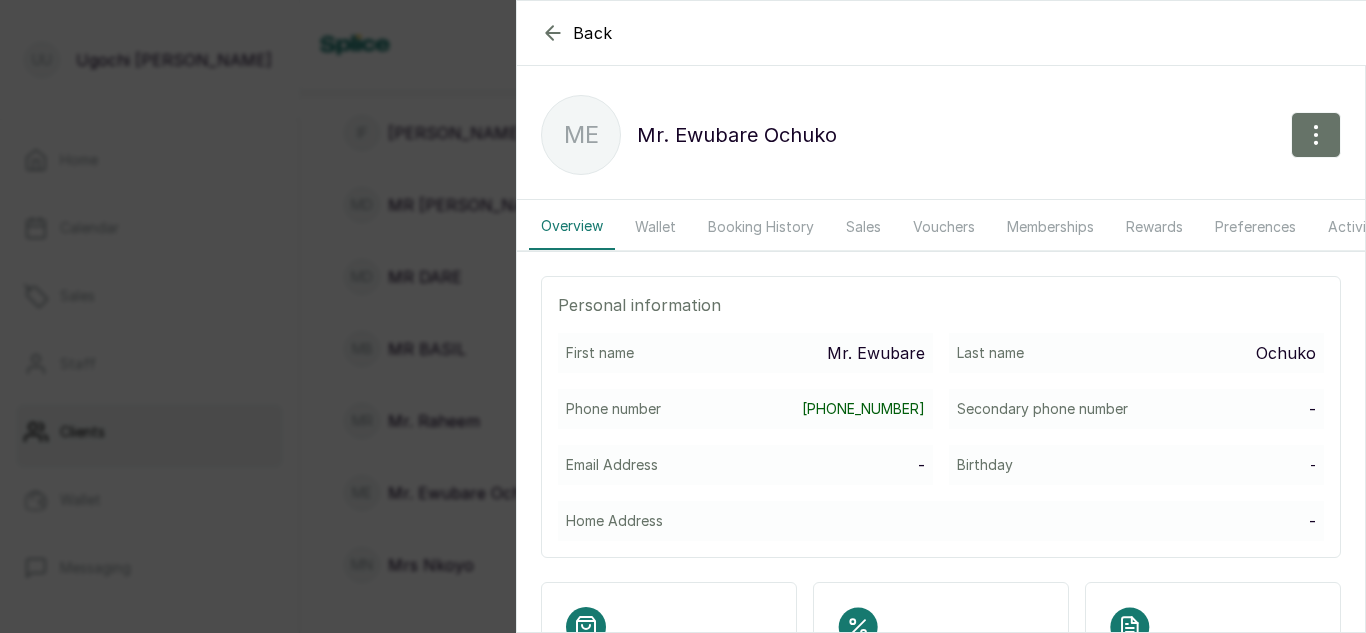 click on "Booking History" at bounding box center (761, 227) 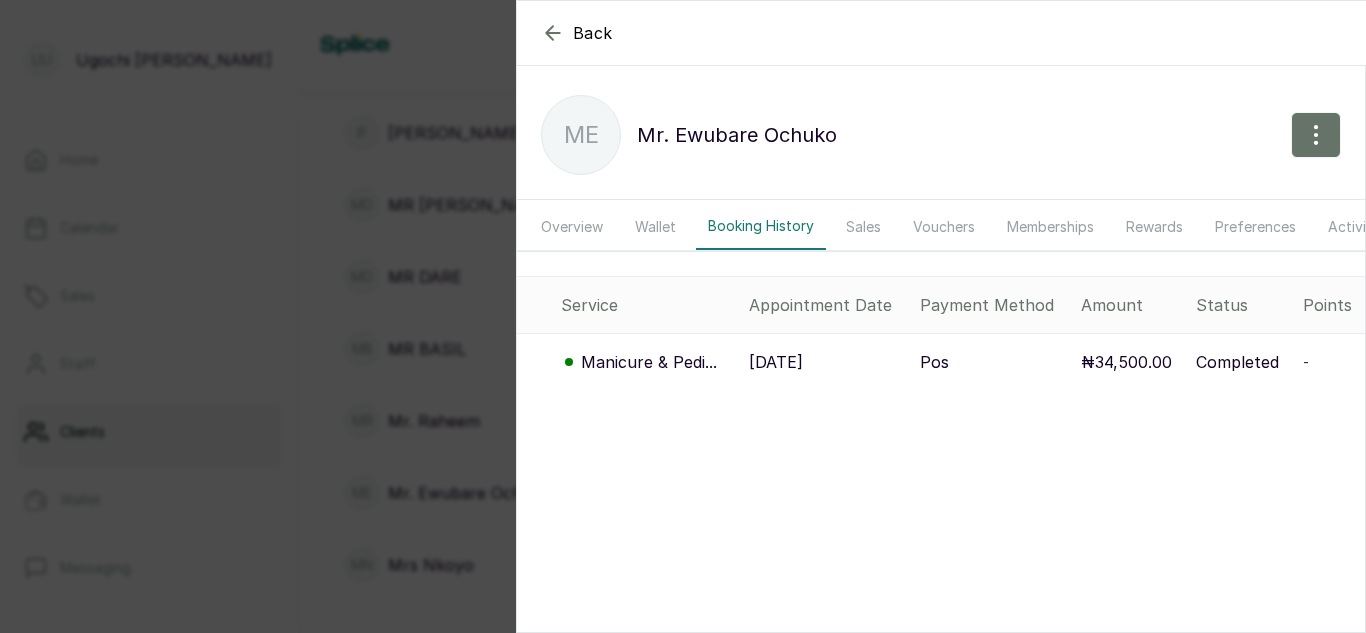 click on "Completed" at bounding box center [1237, 362] 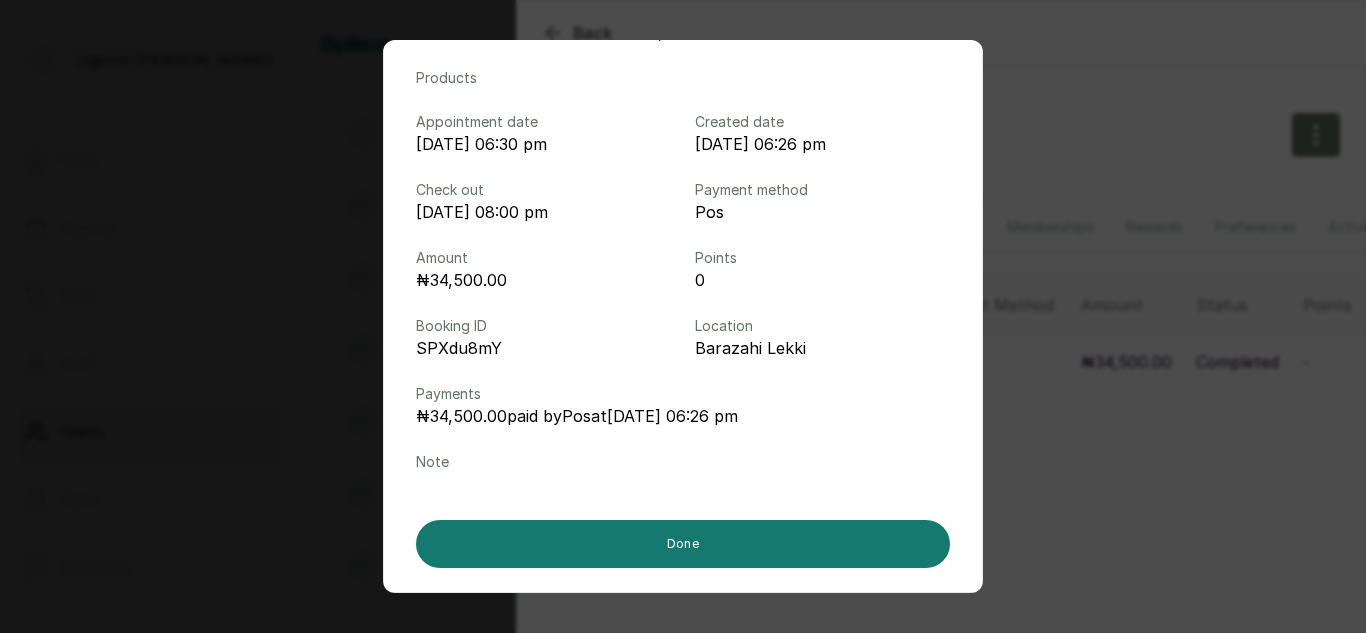 click on "Booking details Services Manicure & Pedicure (M) • ₦34,500.00 • Kemi Agoro Products Appointment date Jul 25, 2025 at 06:30 pm Created date Jul 25, 2025 at 06:26 pm Check out Jul 25, 2025 at 08:00 pm Payment method Pos Amount ₦34,500.00 Points 0 Booking ID SPXdu8mY Location Barazahi Lekki Payments ₦34,500.00  paid by  Pos  at  Jul 25, 2025 at 06:26 pm Note Done" at bounding box center [683, 316] 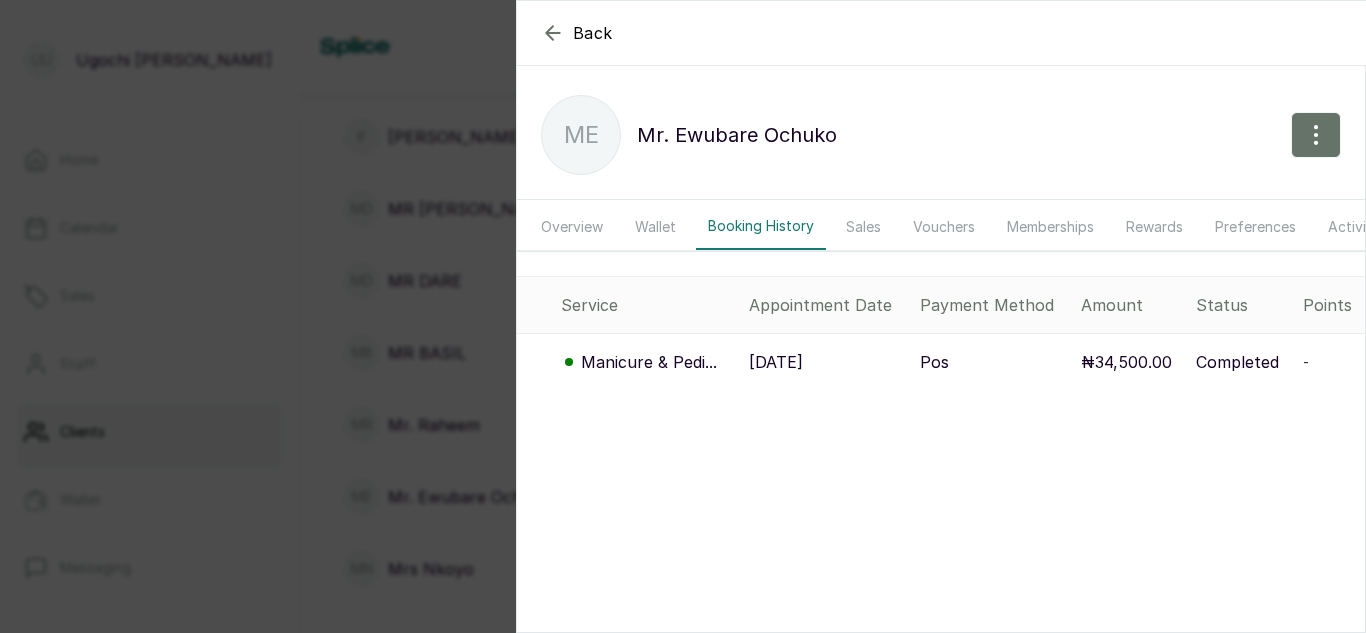click on "Back Mr. Ewubare   Ochuko ME Mr. Ewubare   Ochuko   Overview Wallet Booking History Sales Vouchers Memberships Rewards Preferences Activity Forms Messages Service Appointment Date Payment Method Amount Status Points Manicure & Pedi... 25 Jul, 2025 Pos ₦34,500.00 Completed -" at bounding box center (683, 316) 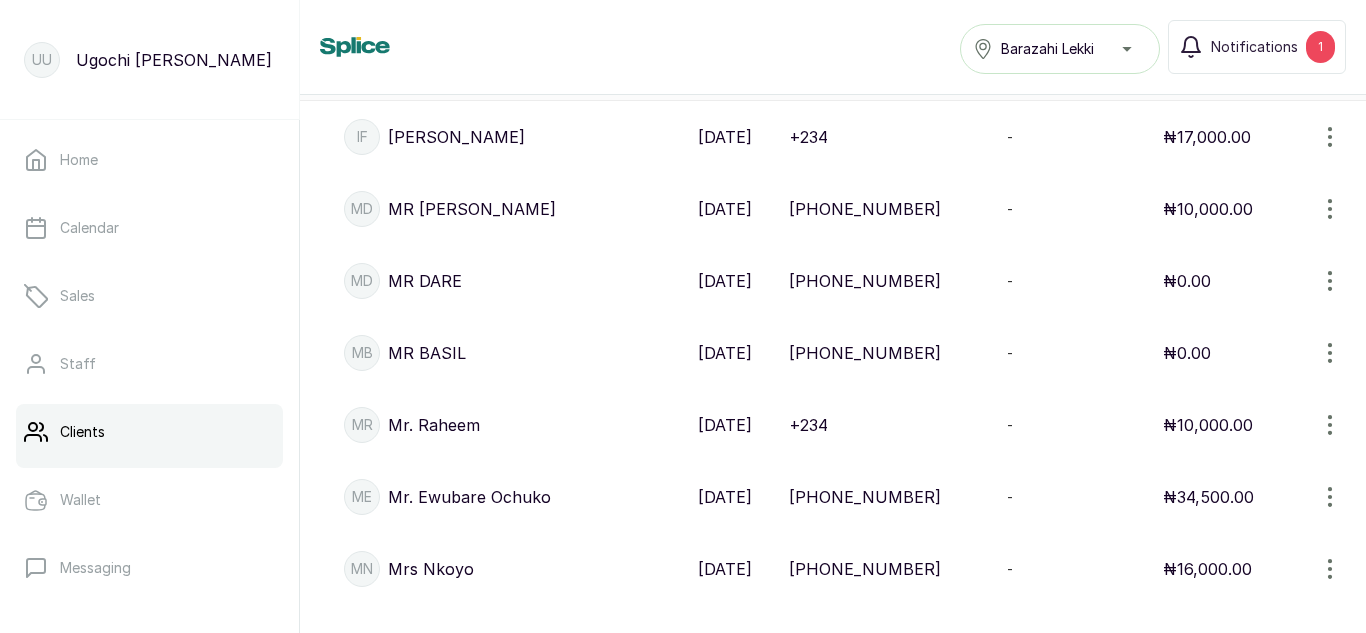 click on "Calendar" at bounding box center (89, 228) 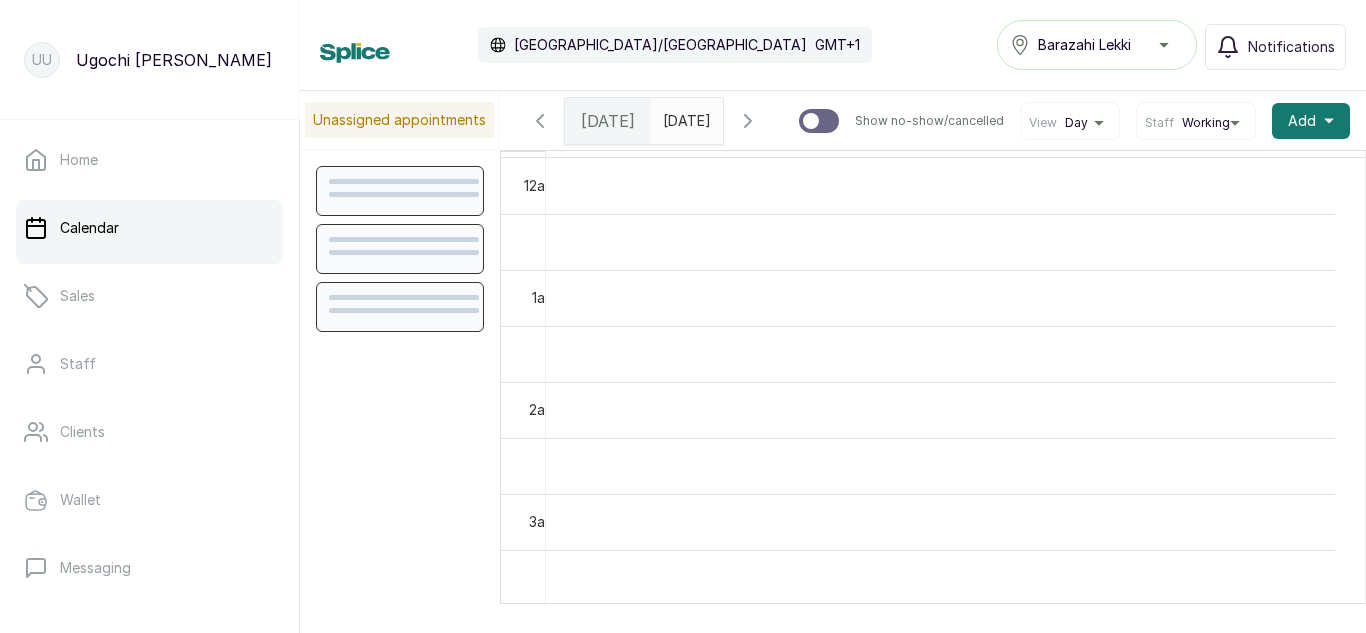 scroll, scrollTop: 673, scrollLeft: 0, axis: vertical 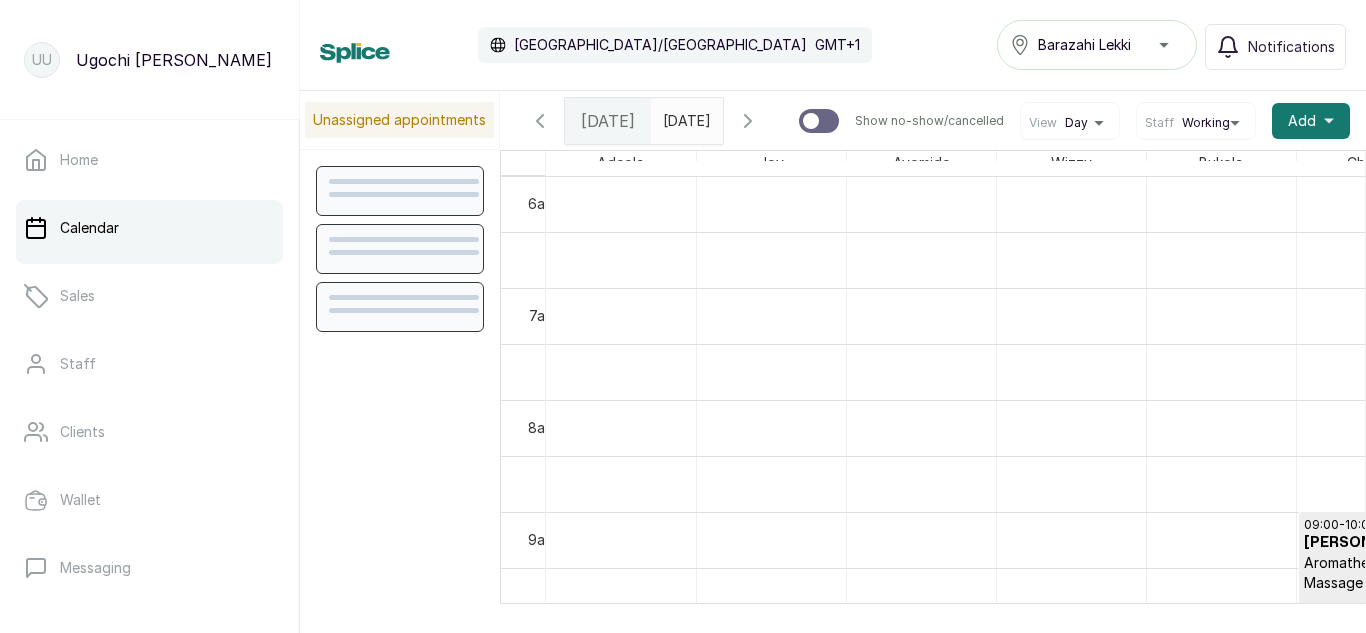 click 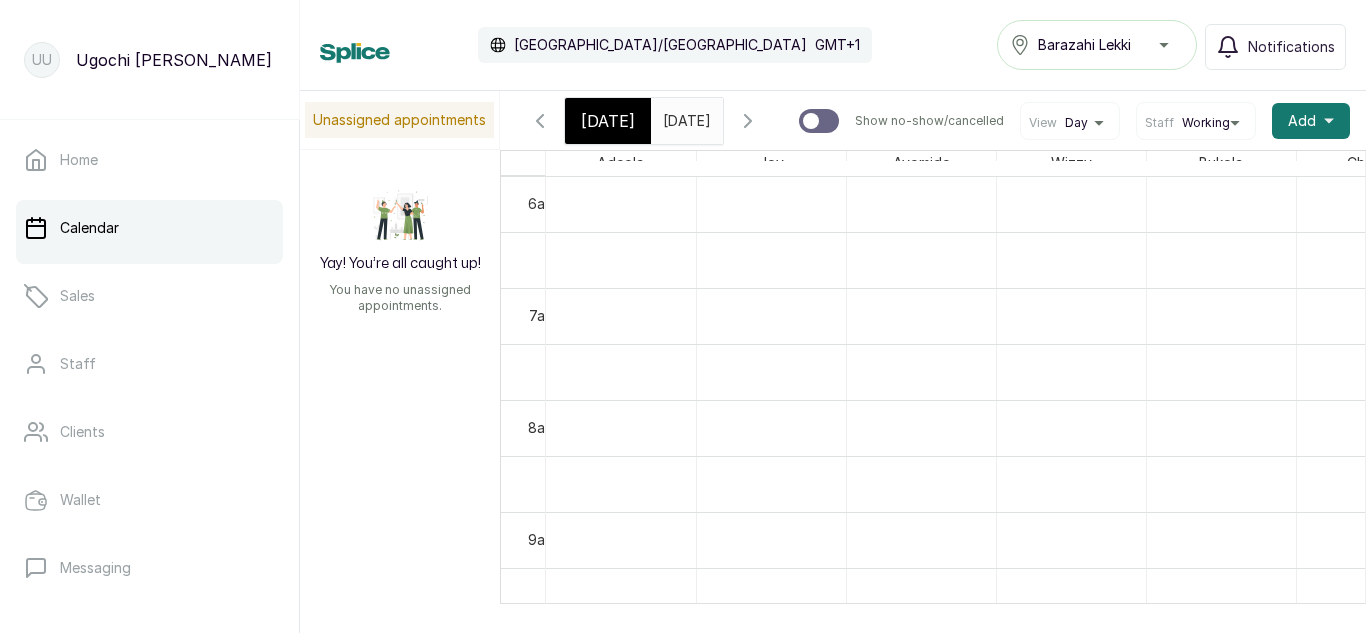 scroll, scrollTop: 673, scrollLeft: 70, axis: both 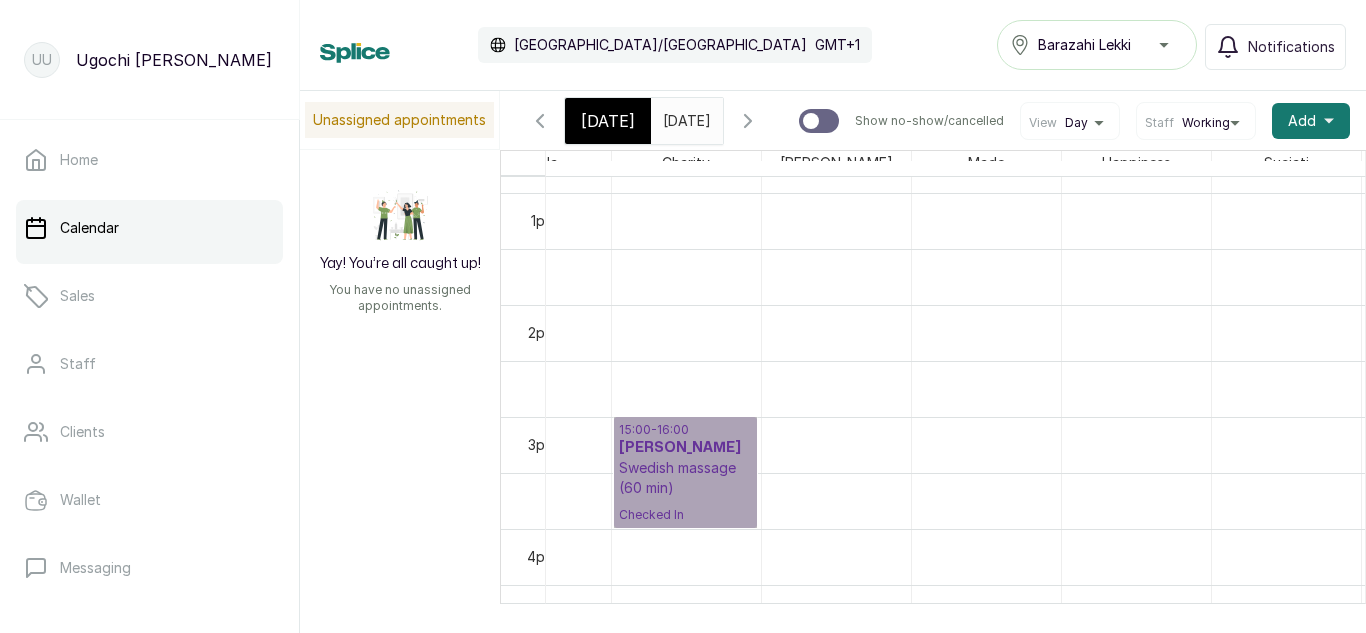 click on "15:00  -  16:00 Ms. Chisom Swedish massage (60 min) Checked In" at bounding box center (685, 472) 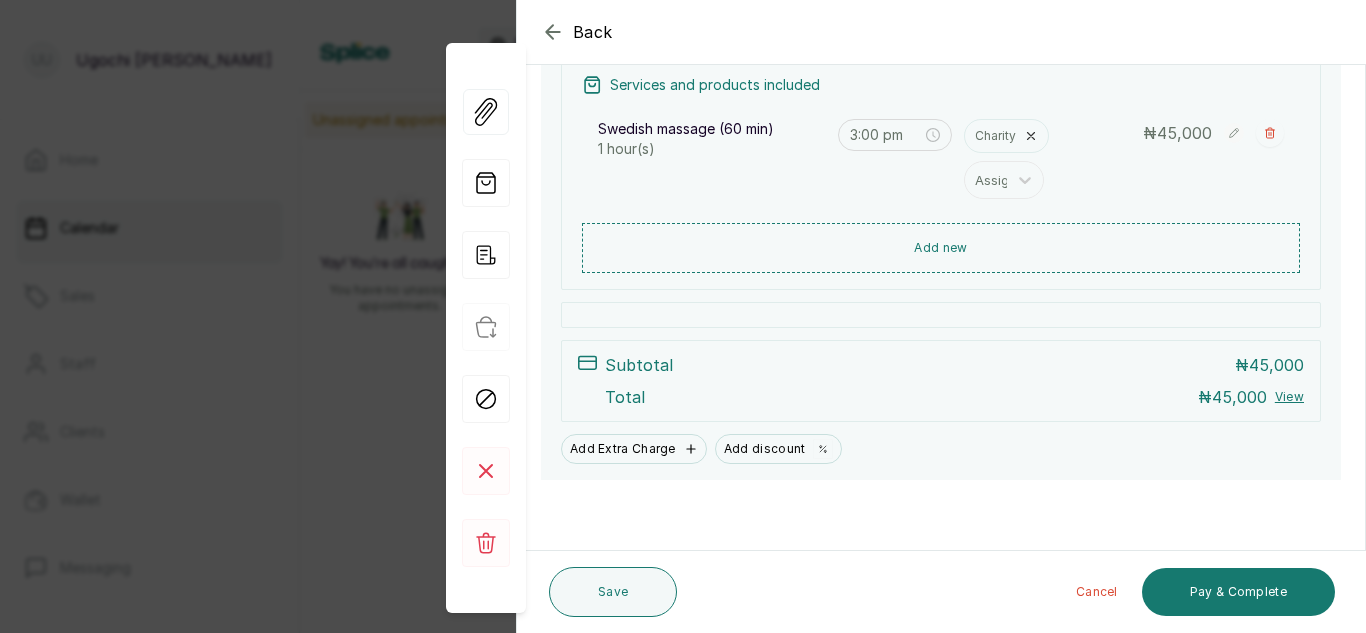 click on "Cancel" at bounding box center (1097, 592) 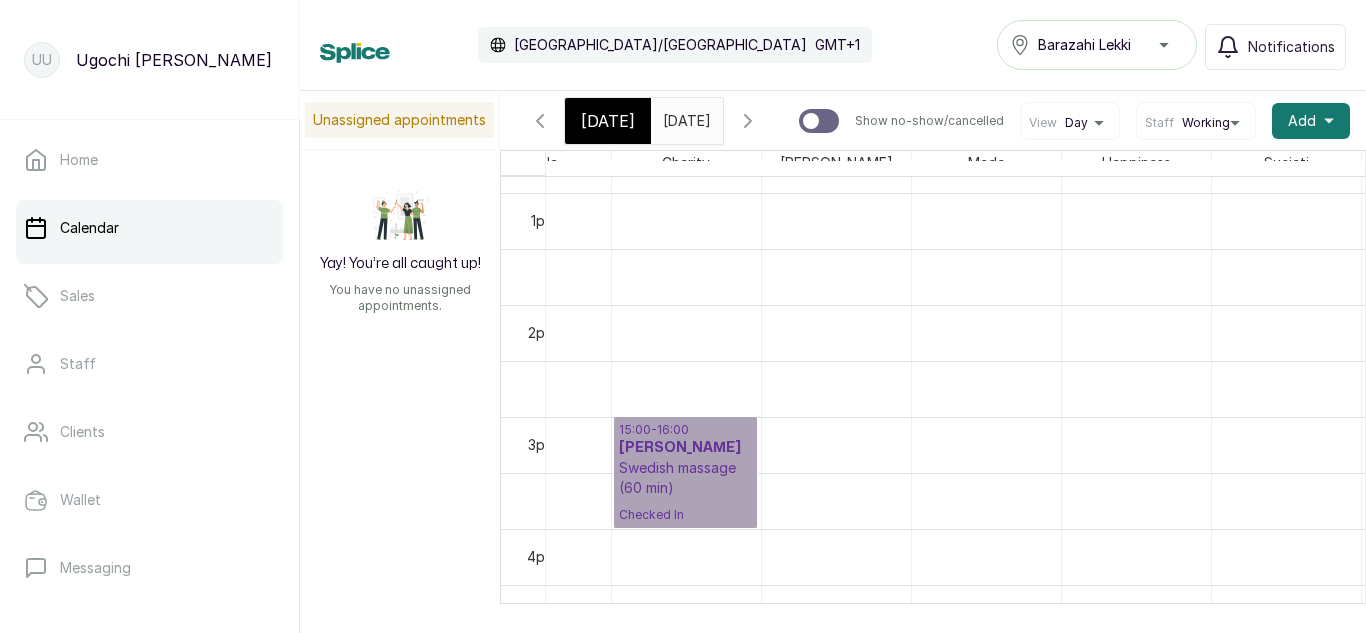 click on "15:00  -  16:00 Ms. Chisom Swedish massage (60 min) Checked In" at bounding box center [685, 472] 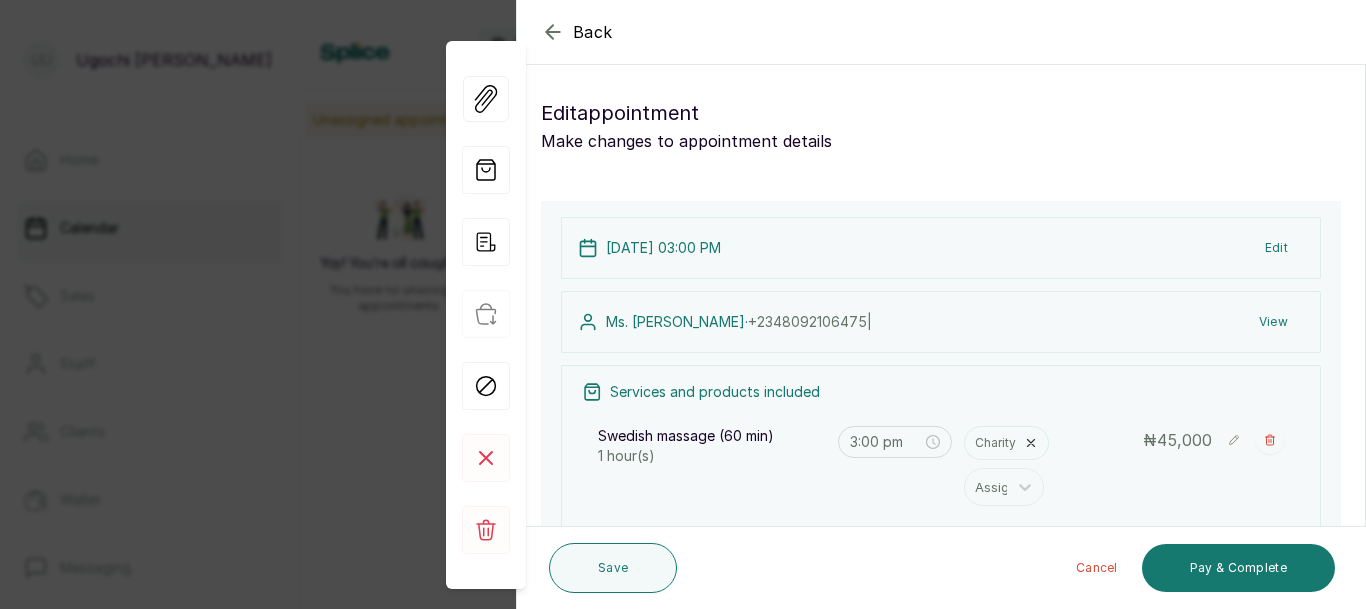 click on "Back Appointment Details Edit  appointment     Make changes to appointment details Appointment type Online Walk-in Phone Appointment Date 2025/07/27 Appointment Time 3:00 pm  Add services  Add service   Swedish massage (60 min)   1 hour(s) Charity Assign 3:00 pm ₦ 45,000  Add products   No Products added Add product Subtotal ₦45,000.00 Total ₦ 45,000 Add Extra Charge Add discount Note 1000 of 1000 characters left Client has made payment 27 Jul 2025, 03:00 PM Edit Ms.   Chisom  ·  +234 8092106475  |  View Services and products included Swedish massage (60 min) 1 hour(s) 3:00 pm Charity Assign ₦ 45,000 Add new Subtotal ₦ 45,000 Total ₦ 45,000 View Add Extra Charge Add discount Save Cancel Pay & Complete" at bounding box center [683, 304] 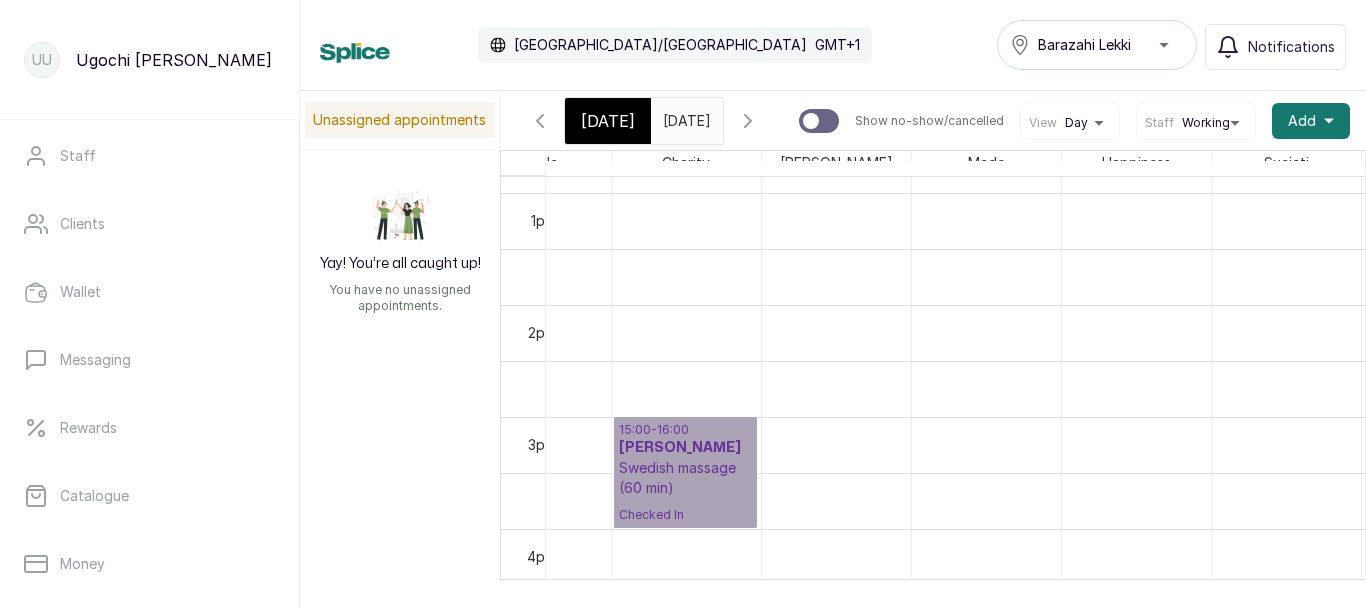 scroll, scrollTop: 197, scrollLeft: 0, axis: vertical 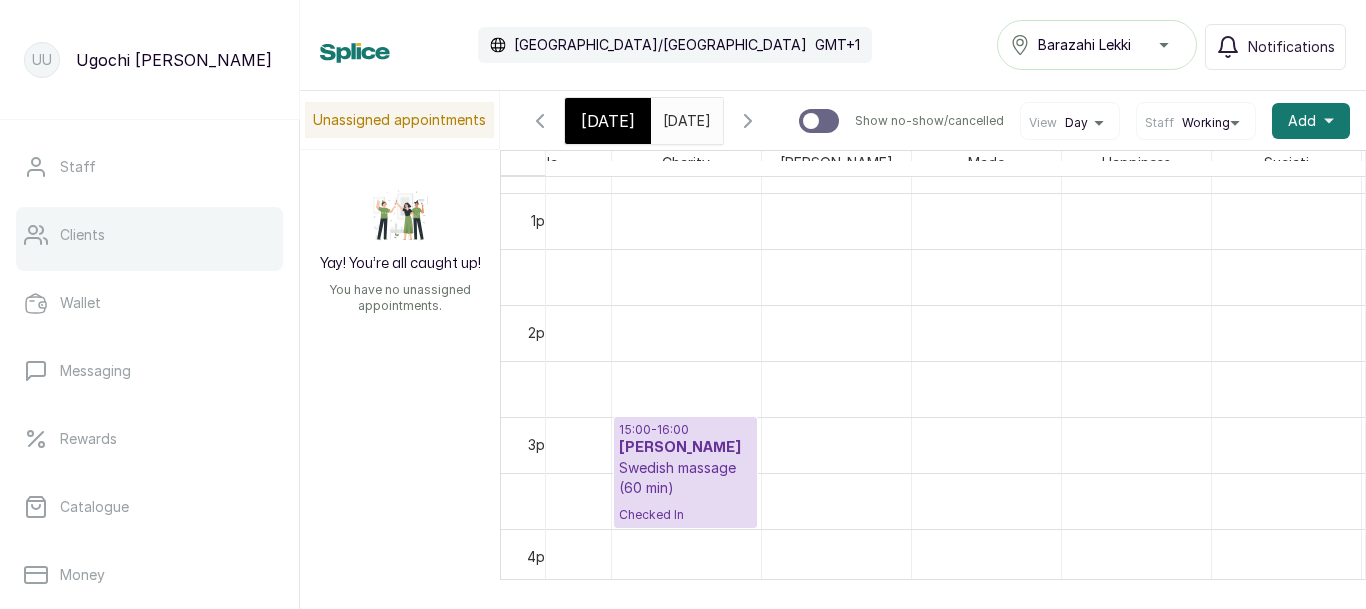 click on "Clients" at bounding box center [149, 235] 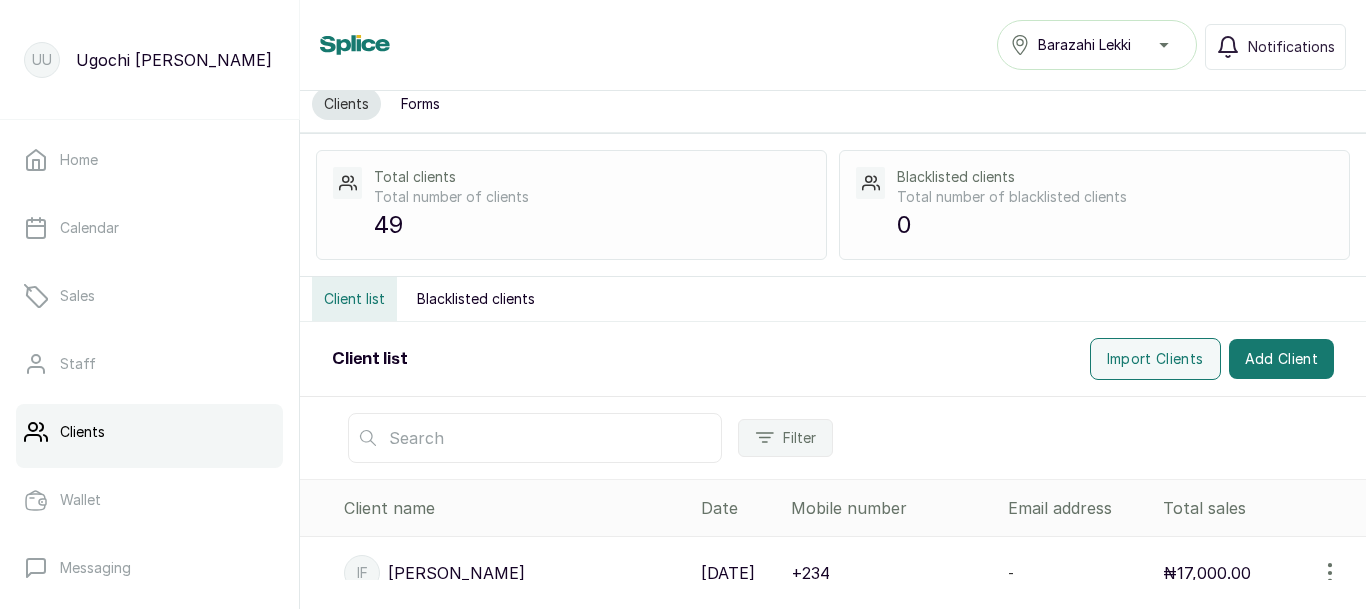 scroll, scrollTop: 0, scrollLeft: 0, axis: both 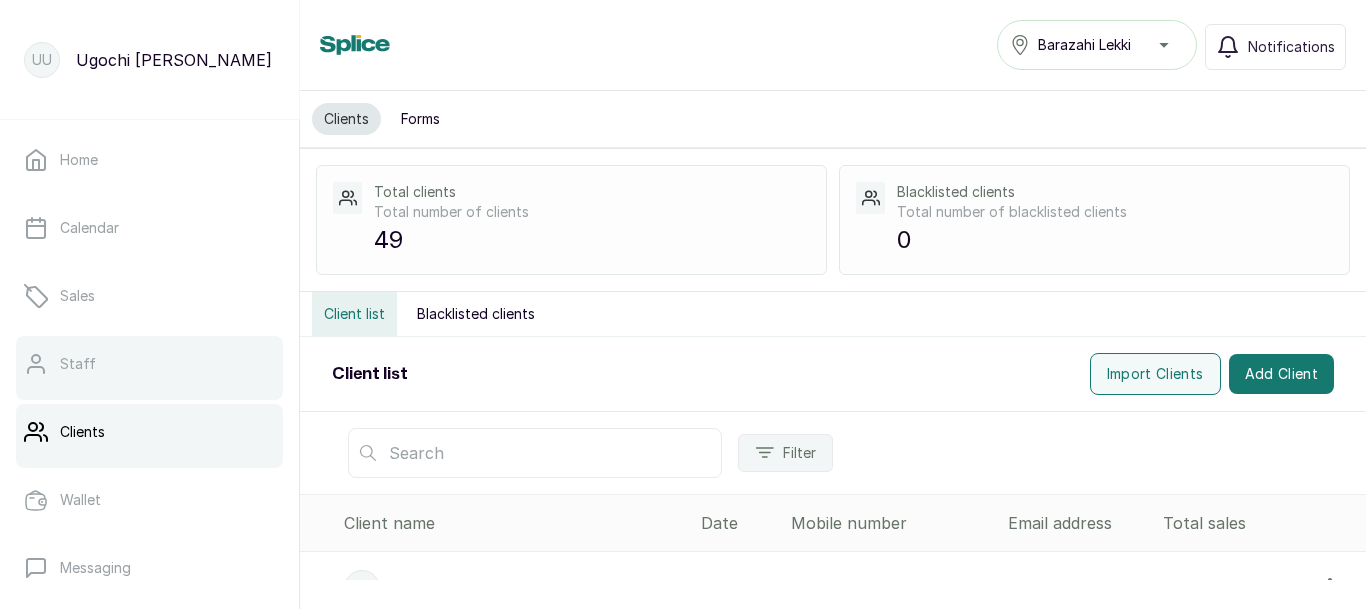click on "Staff" at bounding box center (149, 364) 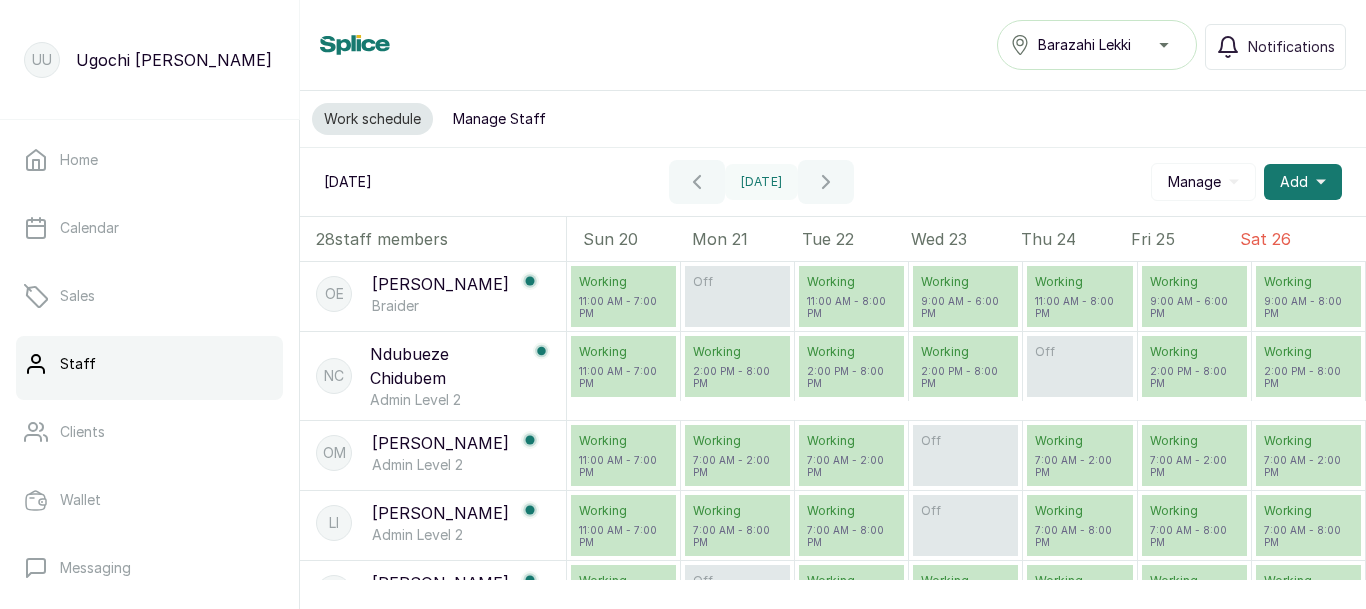 click on "Manage Staff" at bounding box center [499, 119] 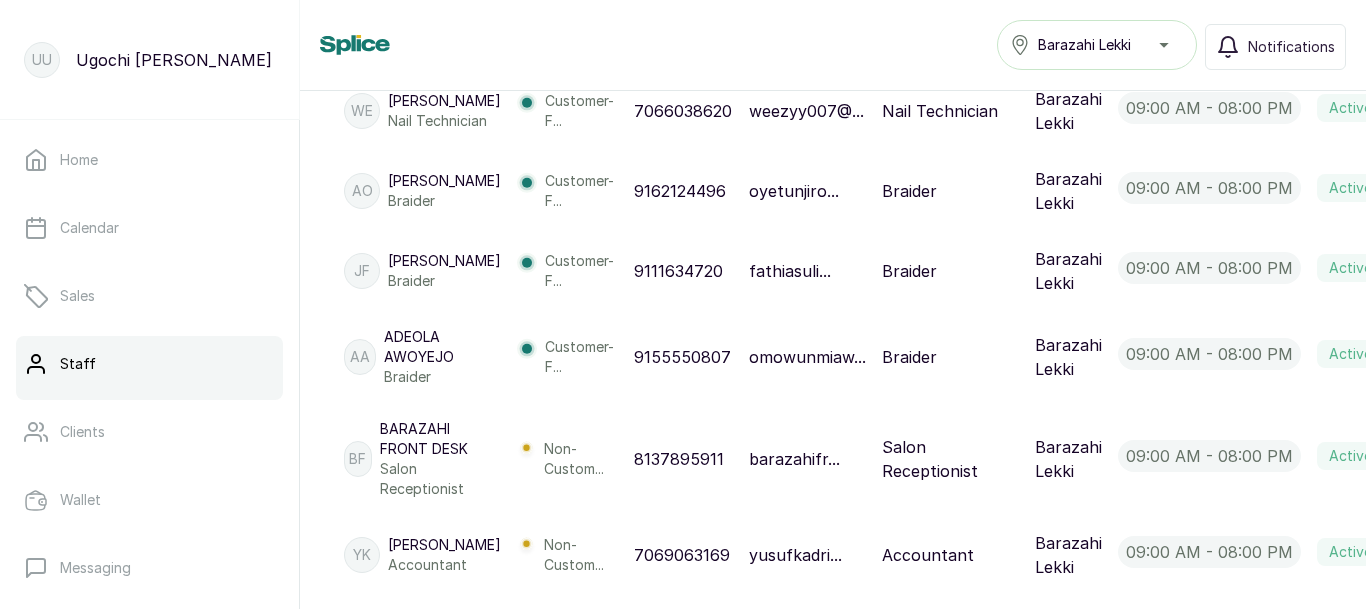 scroll, scrollTop: 2639, scrollLeft: 0, axis: vertical 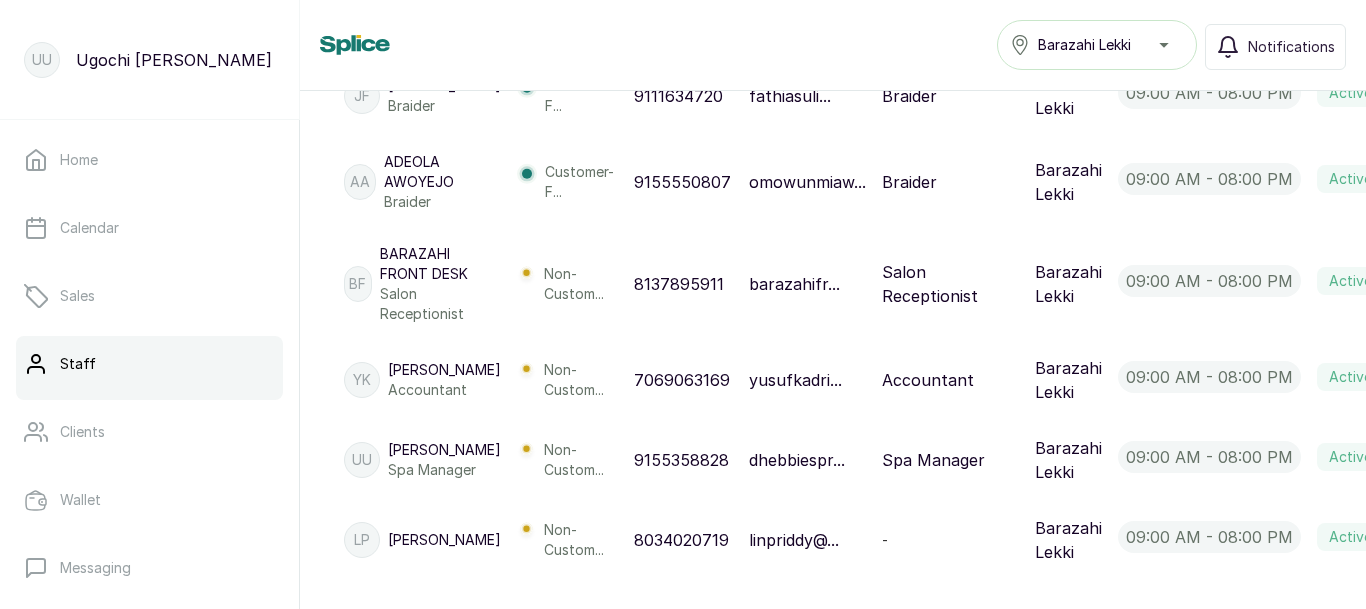 click on "Barazahi Front Desk" at bounding box center [441, 264] 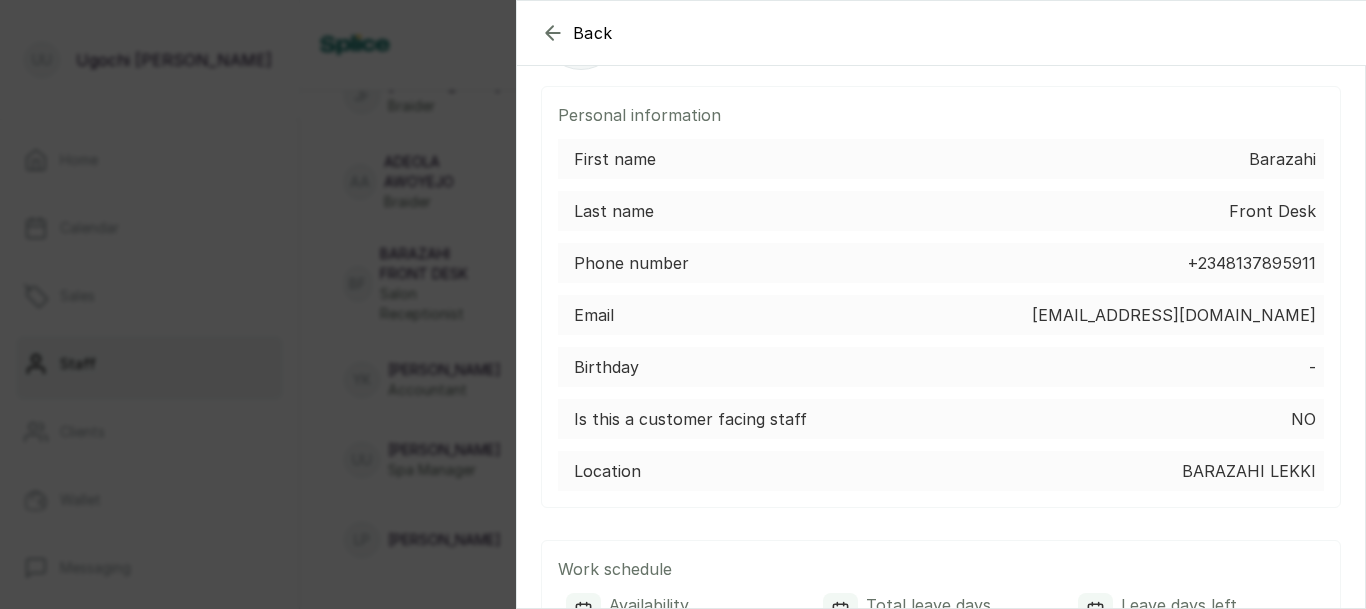 scroll, scrollTop: 95, scrollLeft: 0, axis: vertical 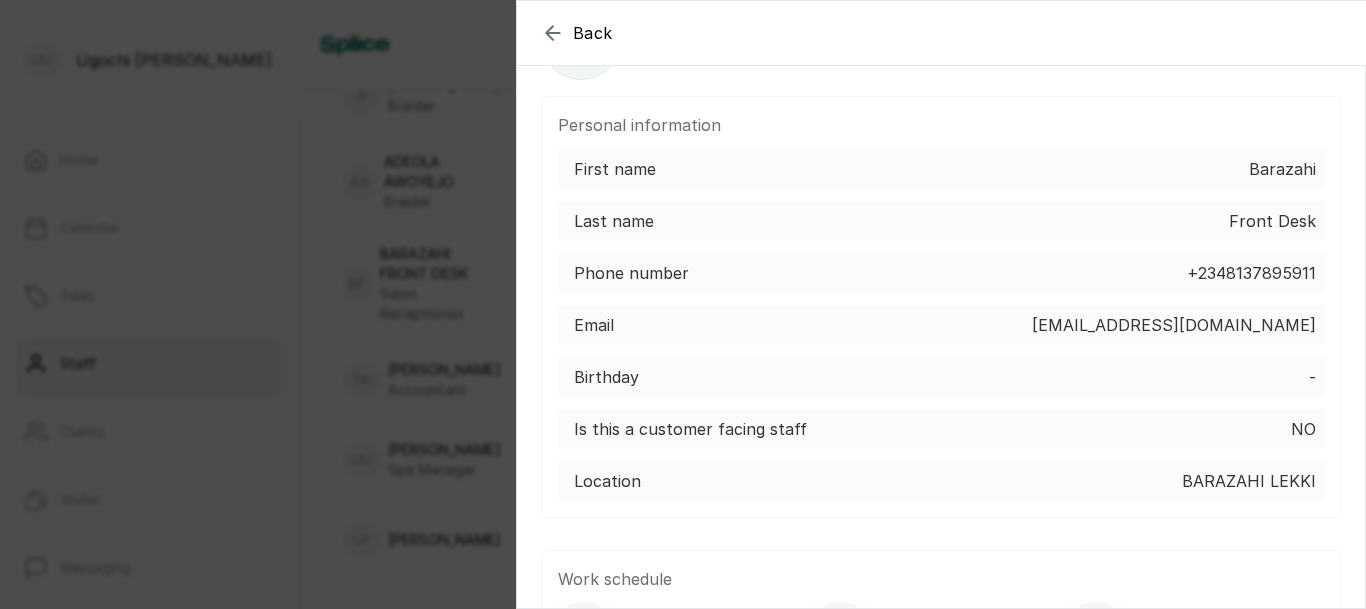 click on "Back BF Barazahi Front Desk Salon Receptionist Edit Personal information First name Barazahi Last name Front Desk Phone number +234 8137895911 Email barazahifrontdesk@gmail.com Birthday - Is this a customer facing staff No Location Barazahi Lekki Work schedule Availability Sun 11am - 7pm; Mon,Tue,Wed,Thu,Fri,Sat 9am - 8pm Total leave days Leave days left Performance statistics Appointments completed 0 Total sales in value - Customer ratings Services Covered Employment details Role Level 2 Specialty Salon Receptionist Start Date Jun 25, 2025 End Date Present Salary Information Base Salary ₦0.00 Bonuses - Tax Deductions - Notifications and Reminders Receive appointment booked and reminder notifications Yes Receive business reports No Work History Leave History Transaction Date Service Client Payment Rating Payment status No items" at bounding box center (683, 304) 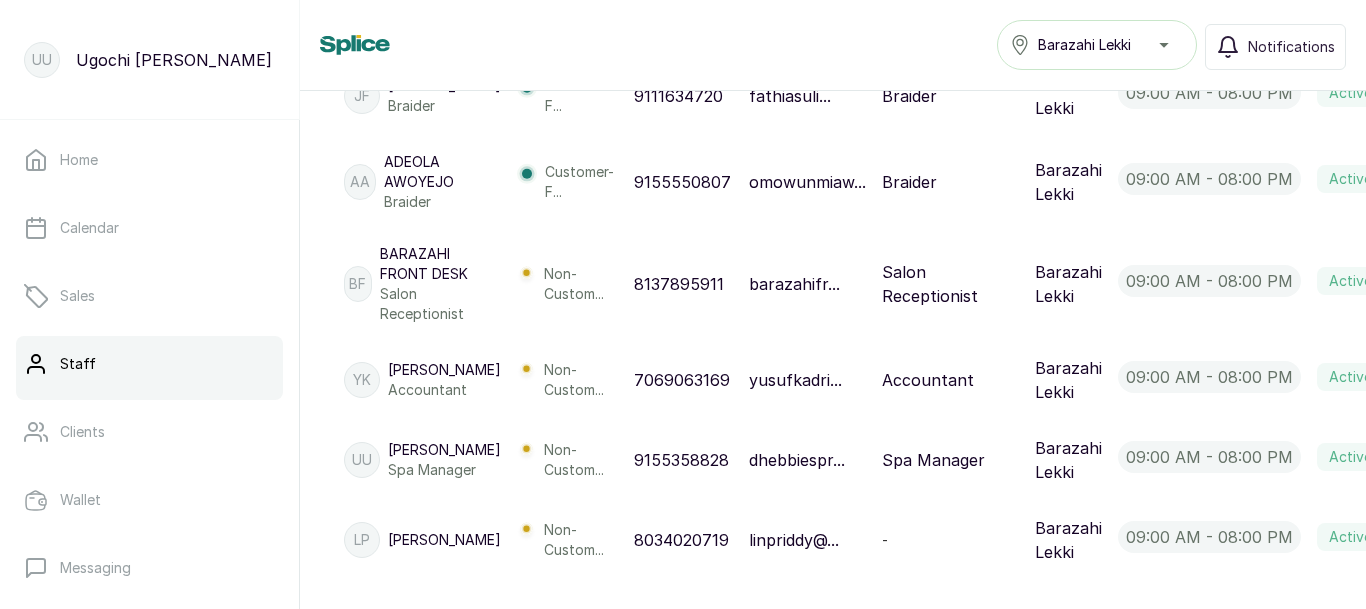 scroll, scrollTop: 2639, scrollLeft: 37, axis: both 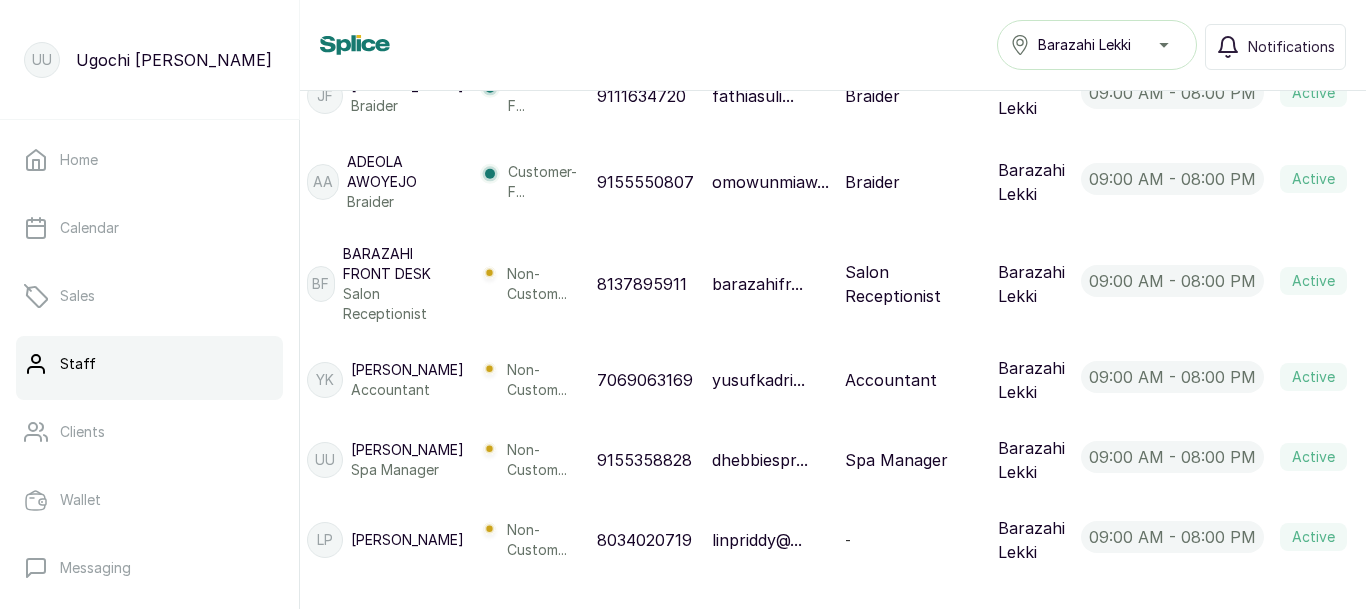 click 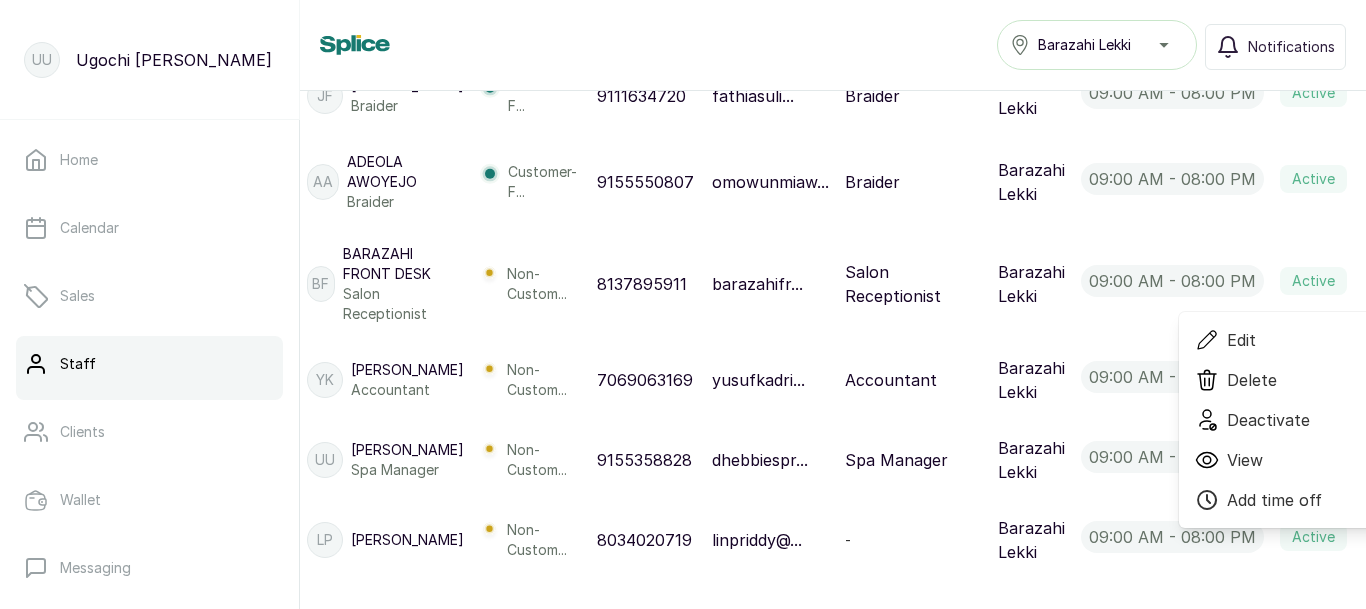 click on "Edit" at bounding box center [1241, 340] 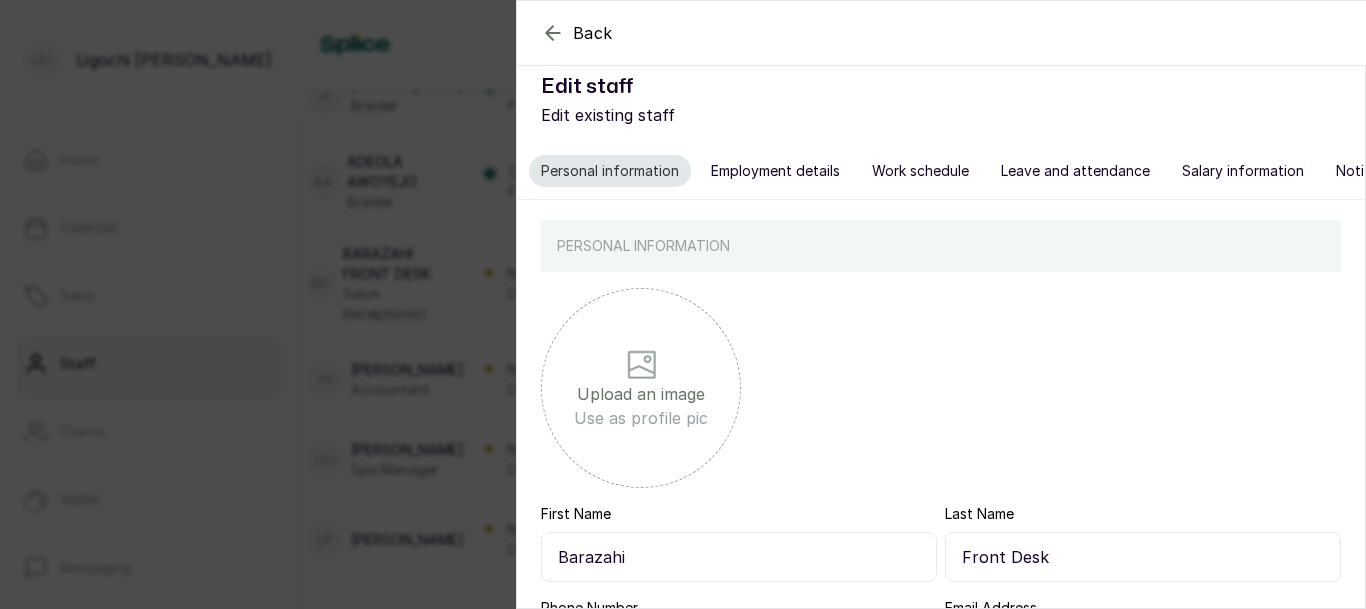 scroll, scrollTop: 15, scrollLeft: 0, axis: vertical 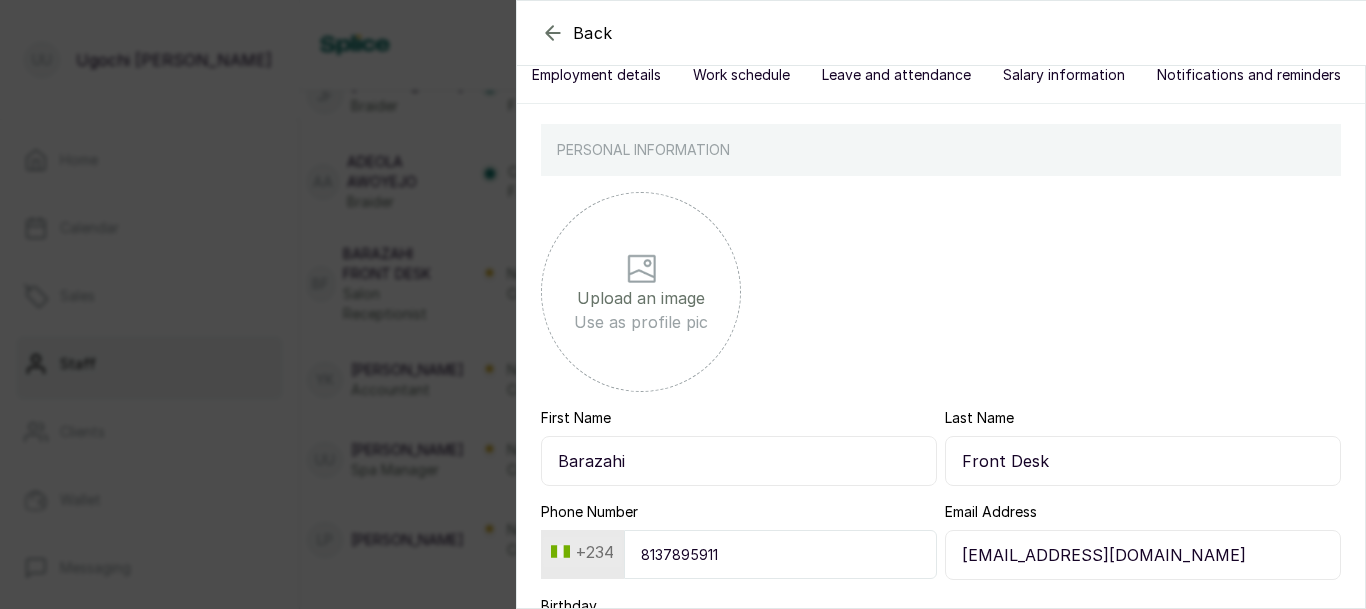 click 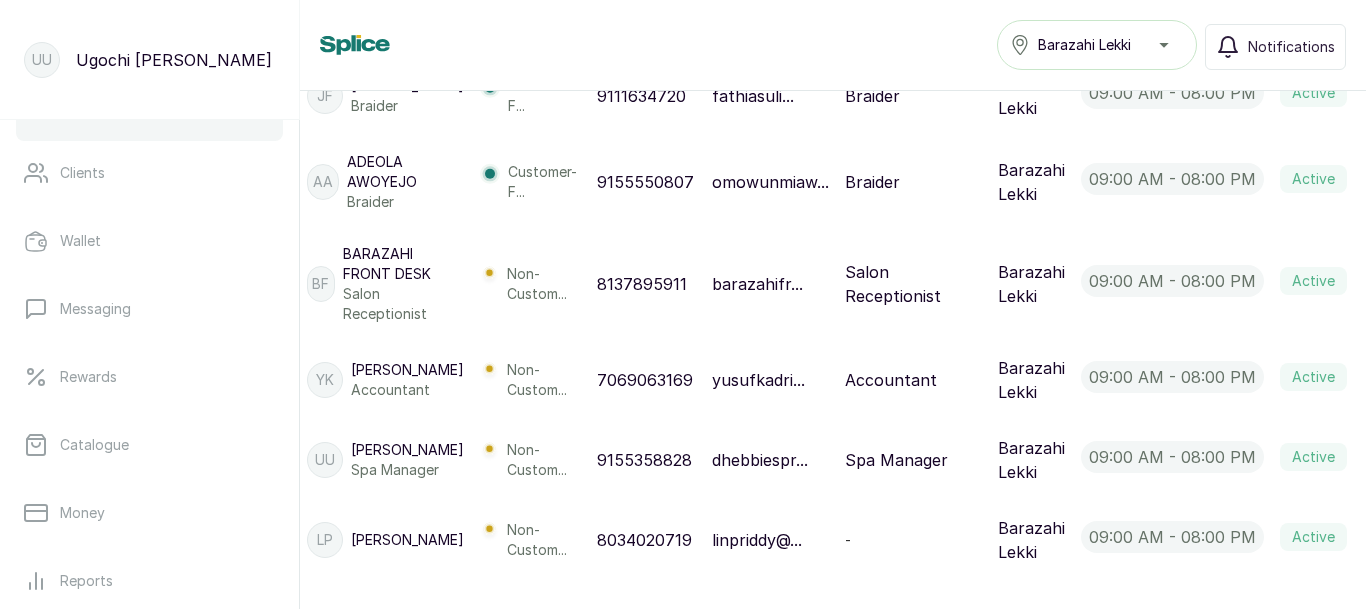scroll, scrollTop: 487, scrollLeft: 0, axis: vertical 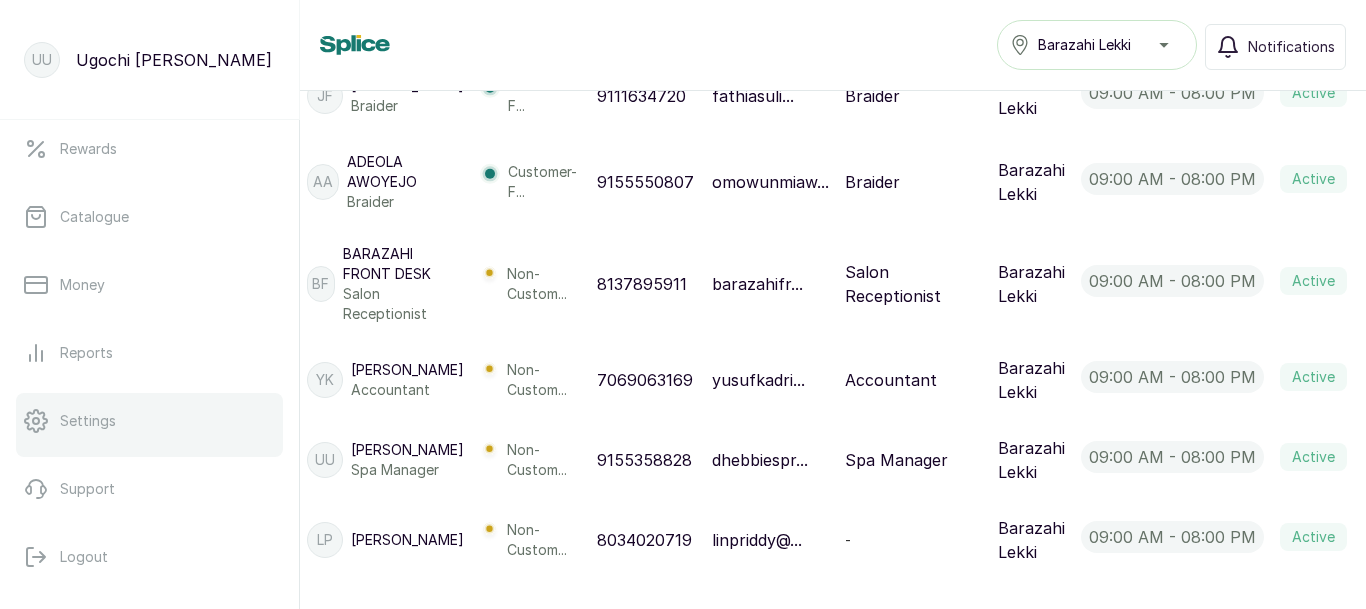 click on "Settings" at bounding box center [149, 421] 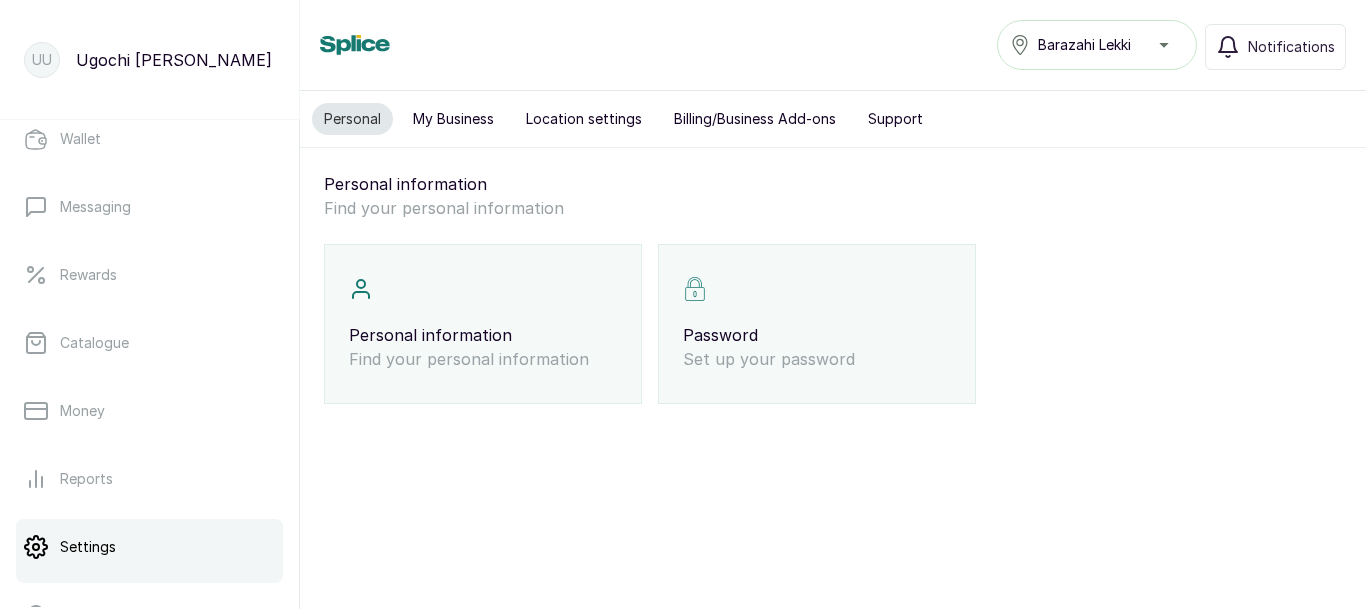 scroll, scrollTop: 487, scrollLeft: 0, axis: vertical 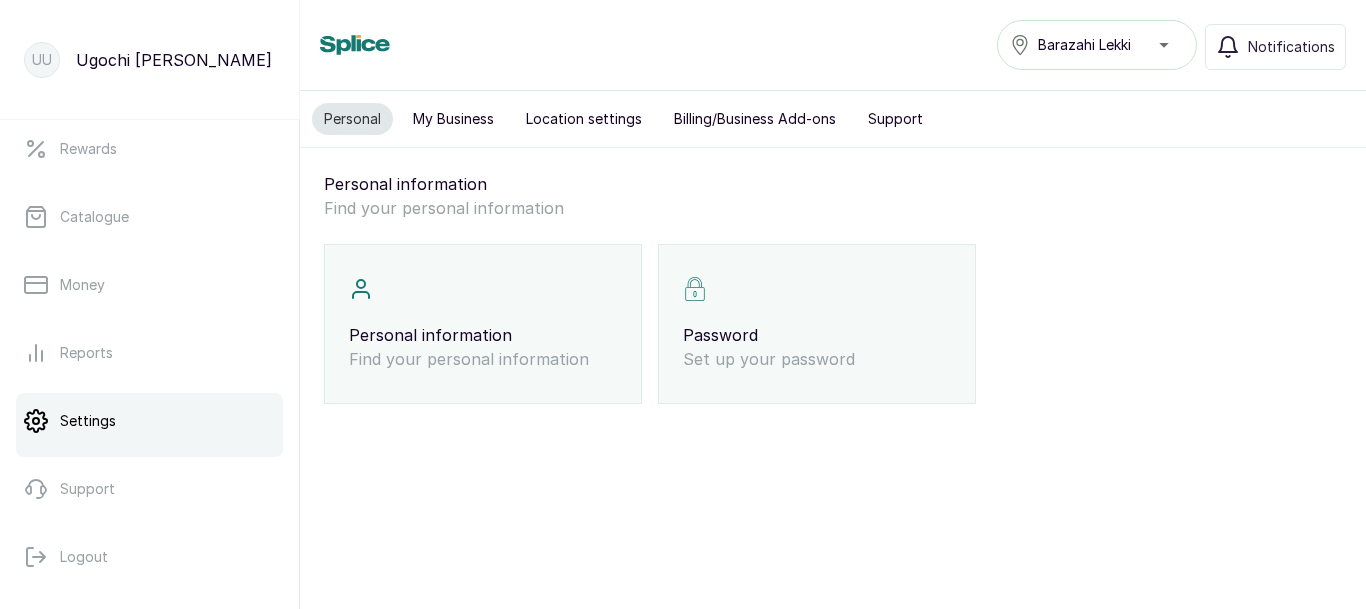 click on "Settings" at bounding box center (88, 421) 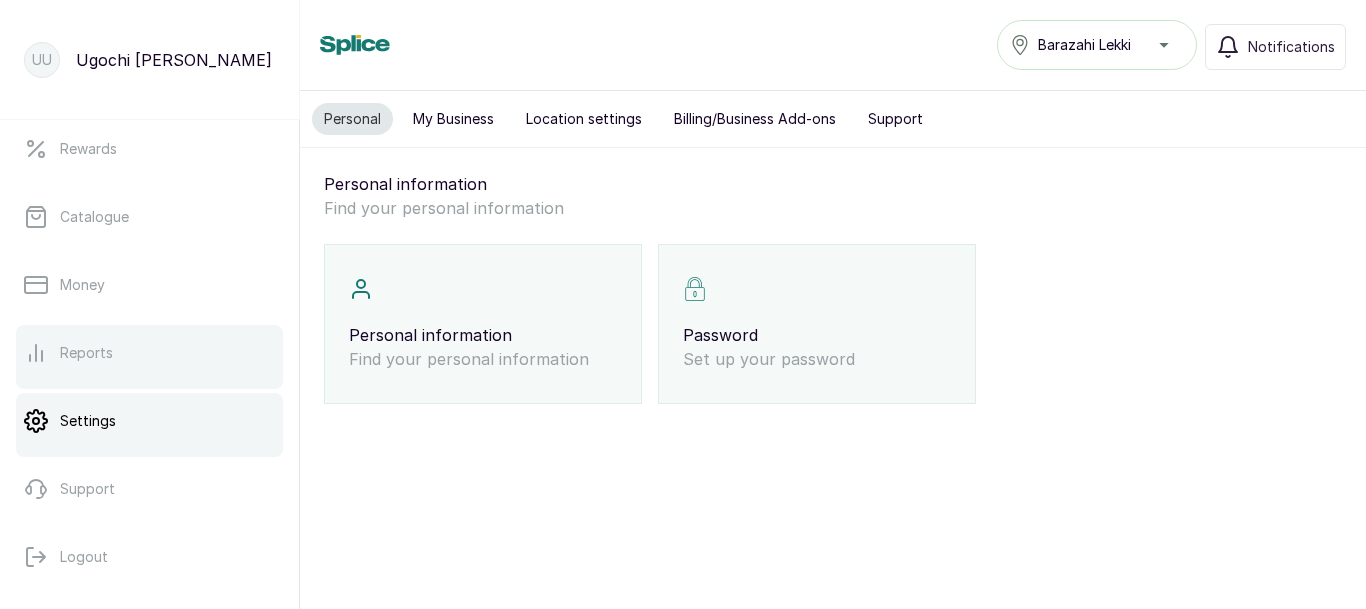 click on "Reports" at bounding box center [149, 353] 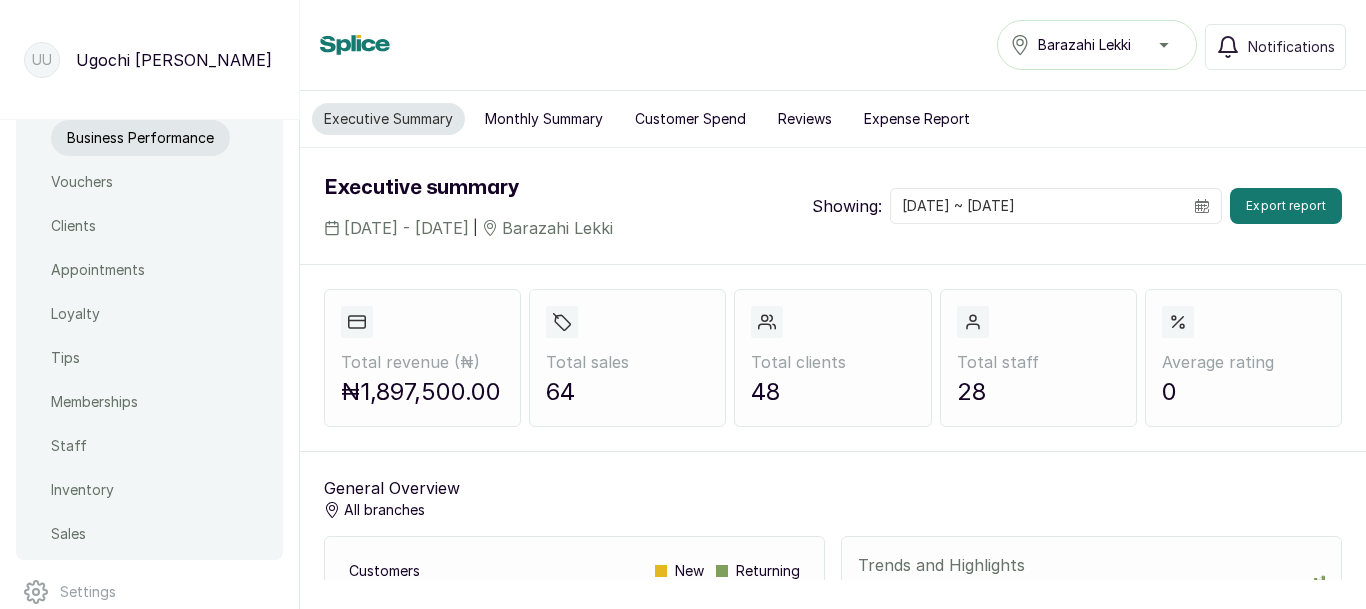 scroll, scrollTop: 773, scrollLeft: 0, axis: vertical 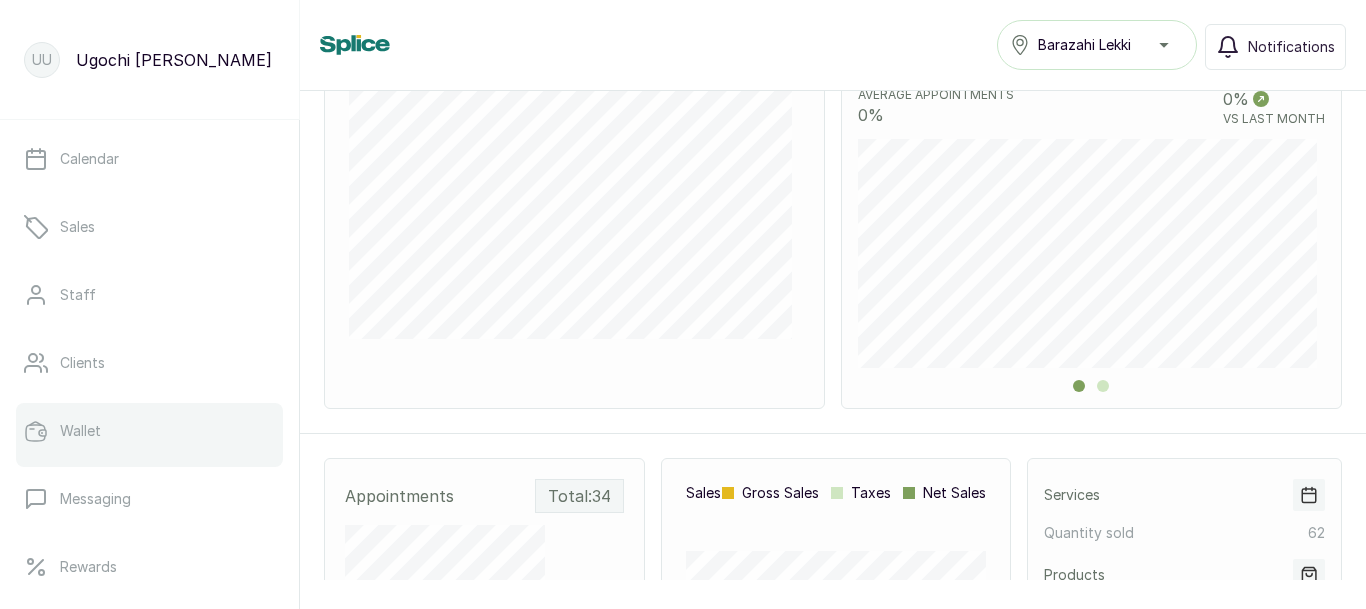 click on "Wallet" at bounding box center [149, 431] 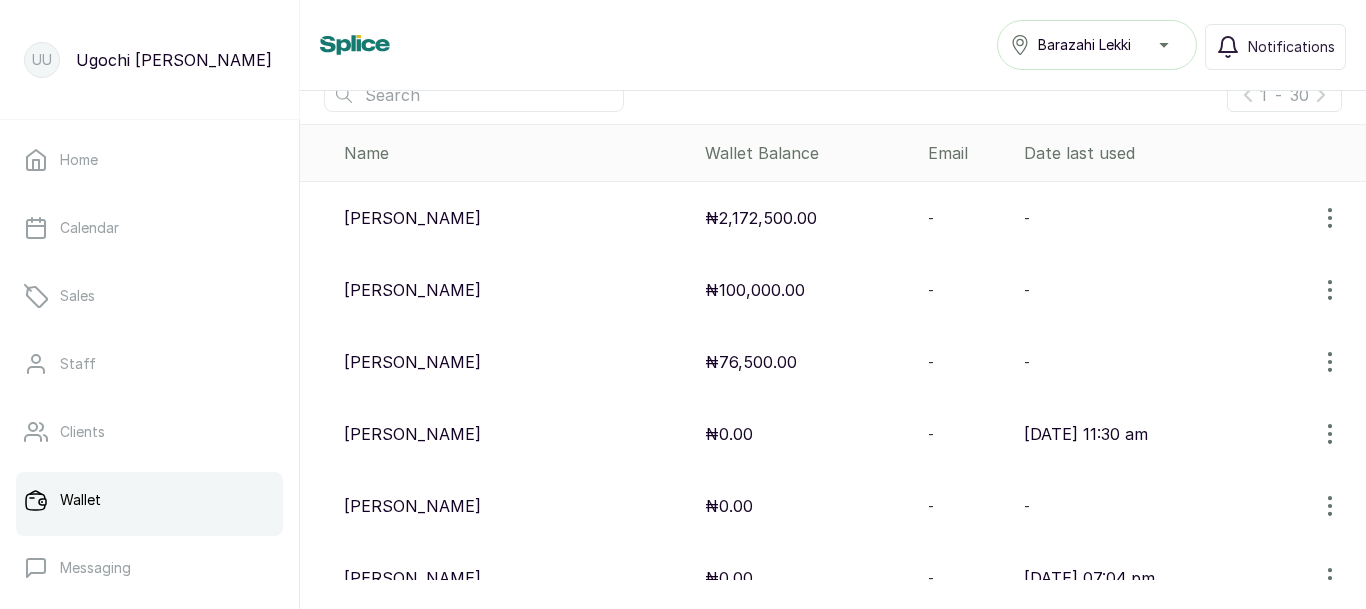 scroll, scrollTop: 301, scrollLeft: 0, axis: vertical 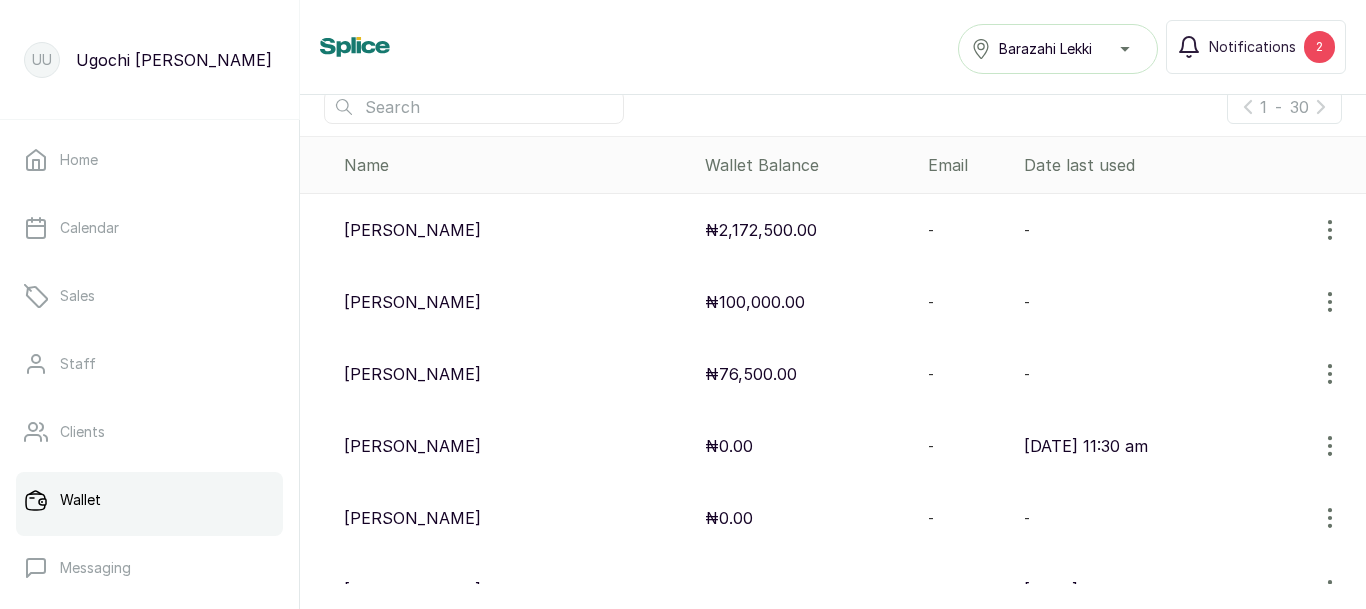 click on "₦100,000.00" at bounding box center [755, 302] 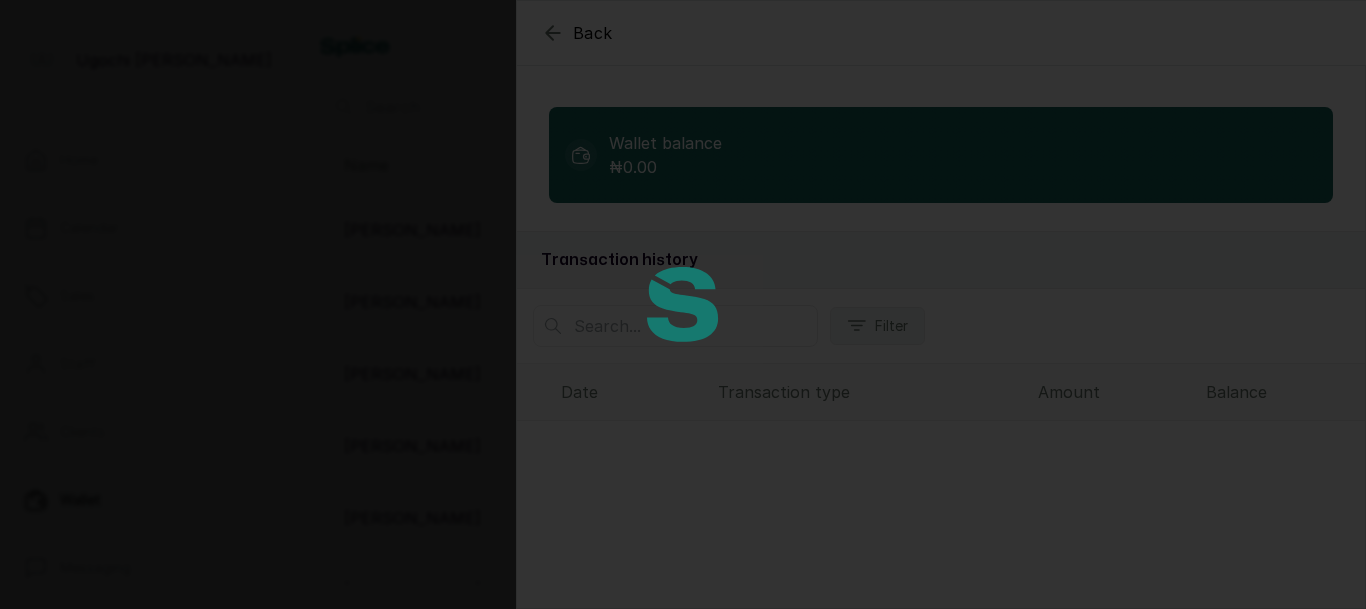 click at bounding box center (683, 304) 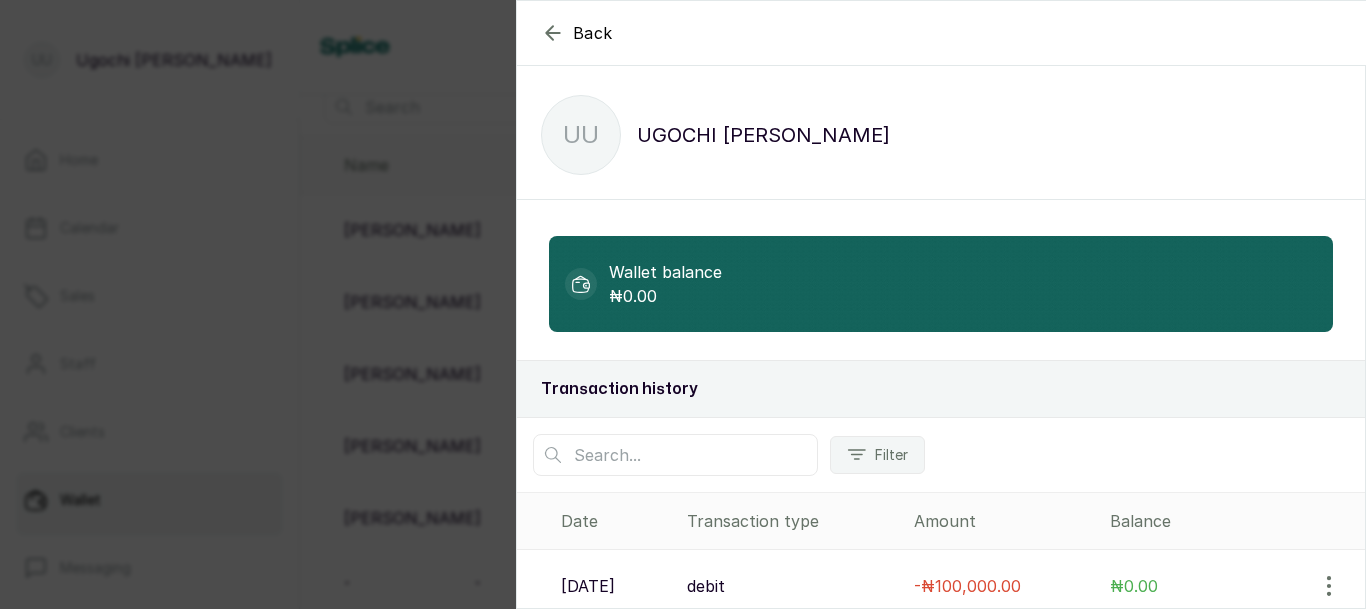 click 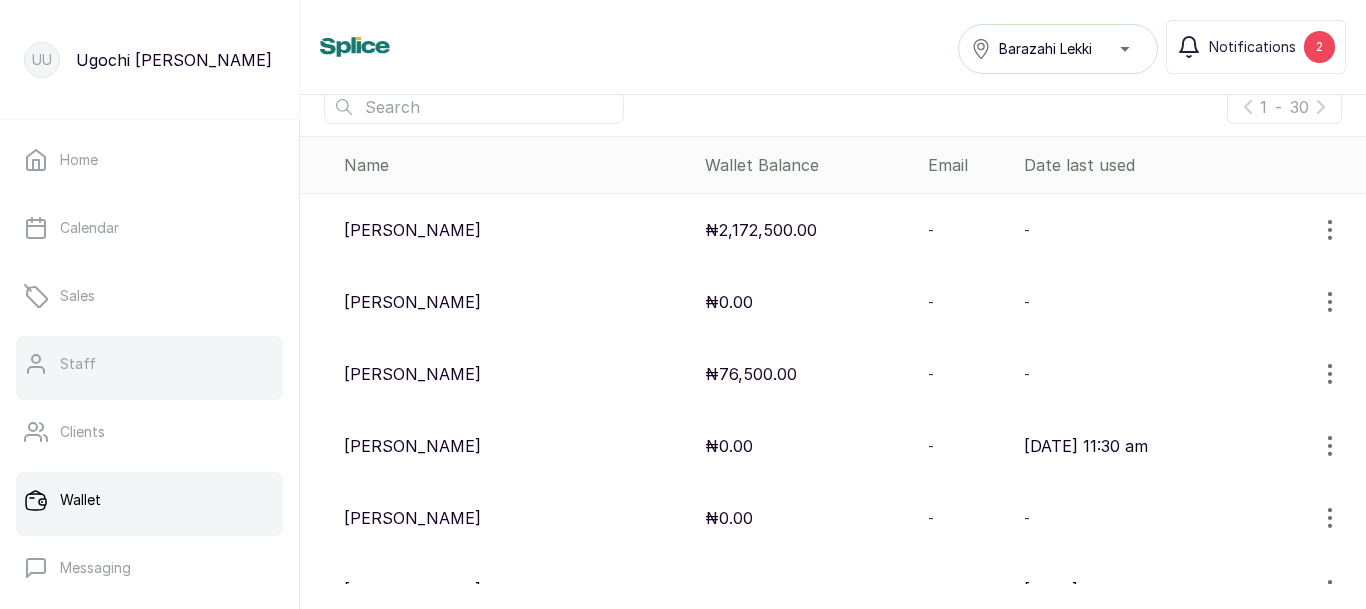 click on "Staff" at bounding box center [149, 364] 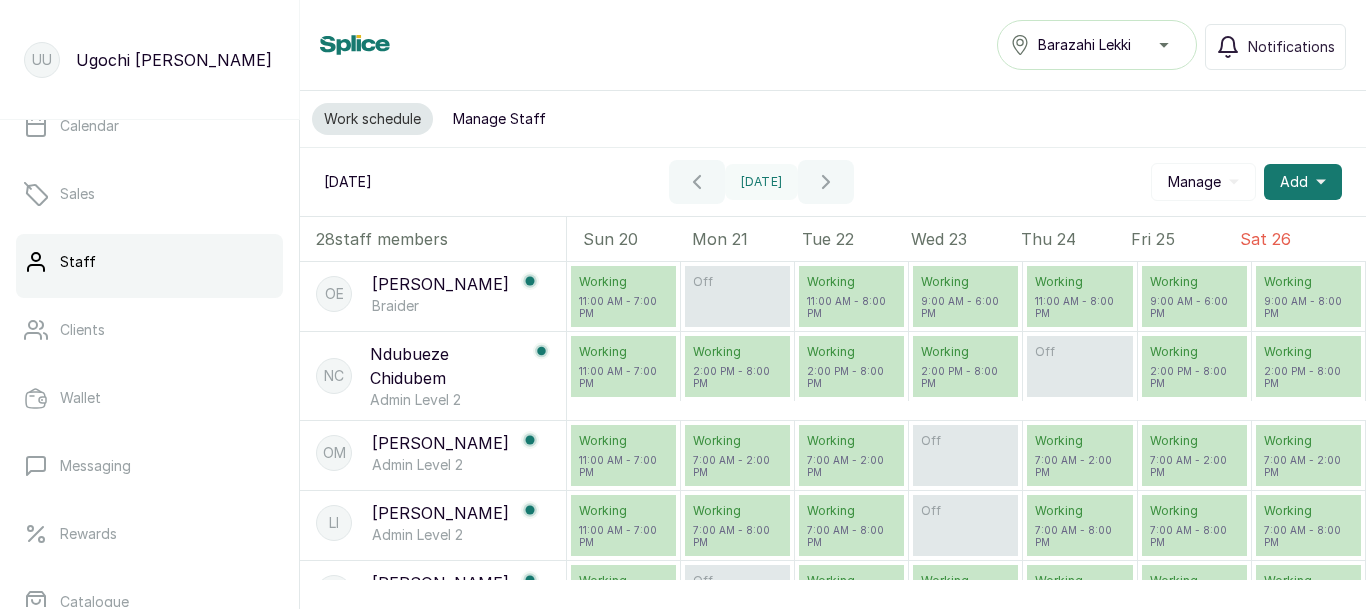 scroll, scrollTop: 104, scrollLeft: 0, axis: vertical 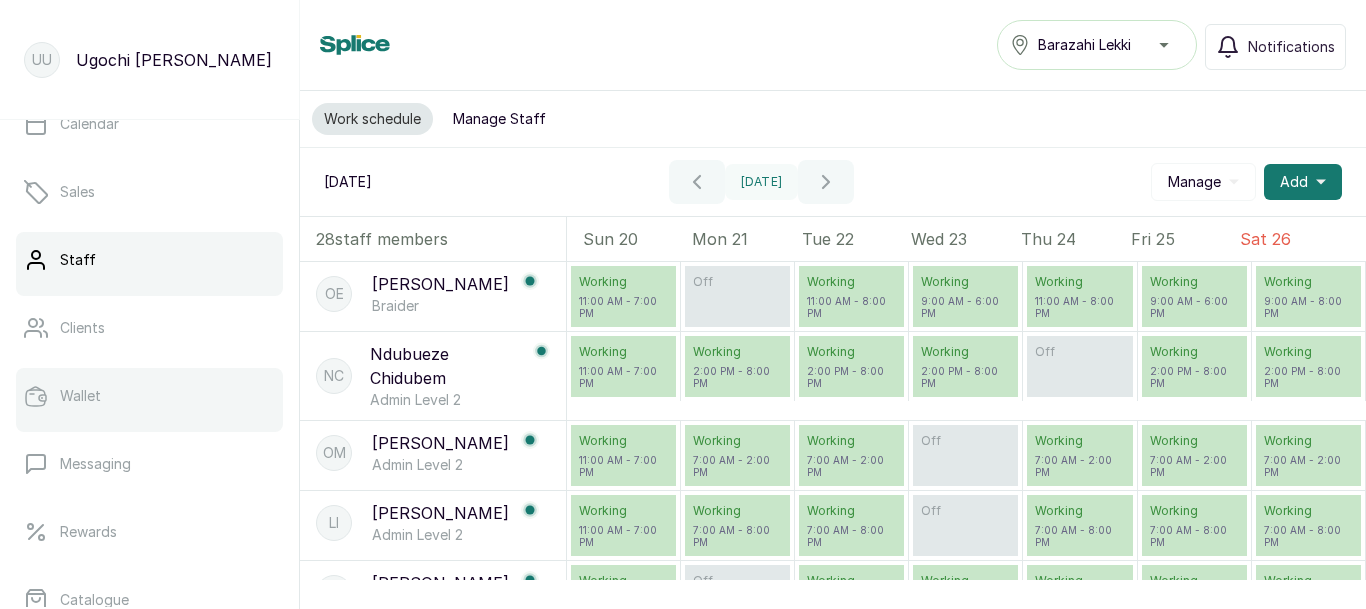 click on "Wallet" at bounding box center (80, 396) 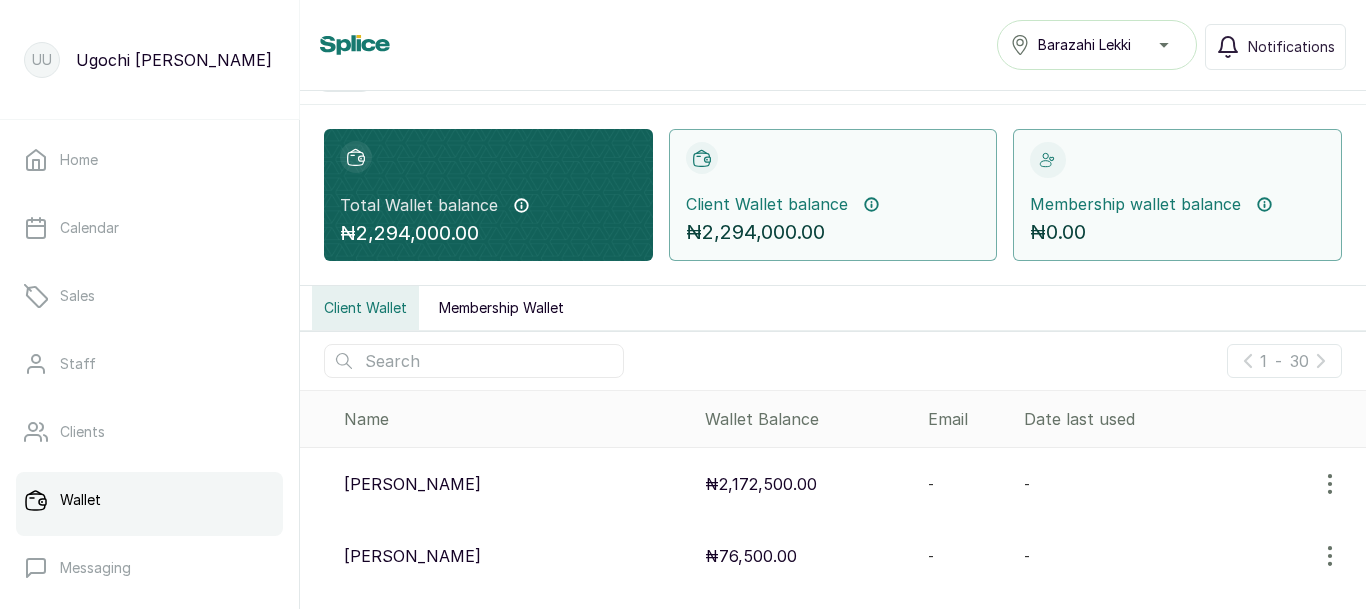 scroll, scrollTop: 76, scrollLeft: 0, axis: vertical 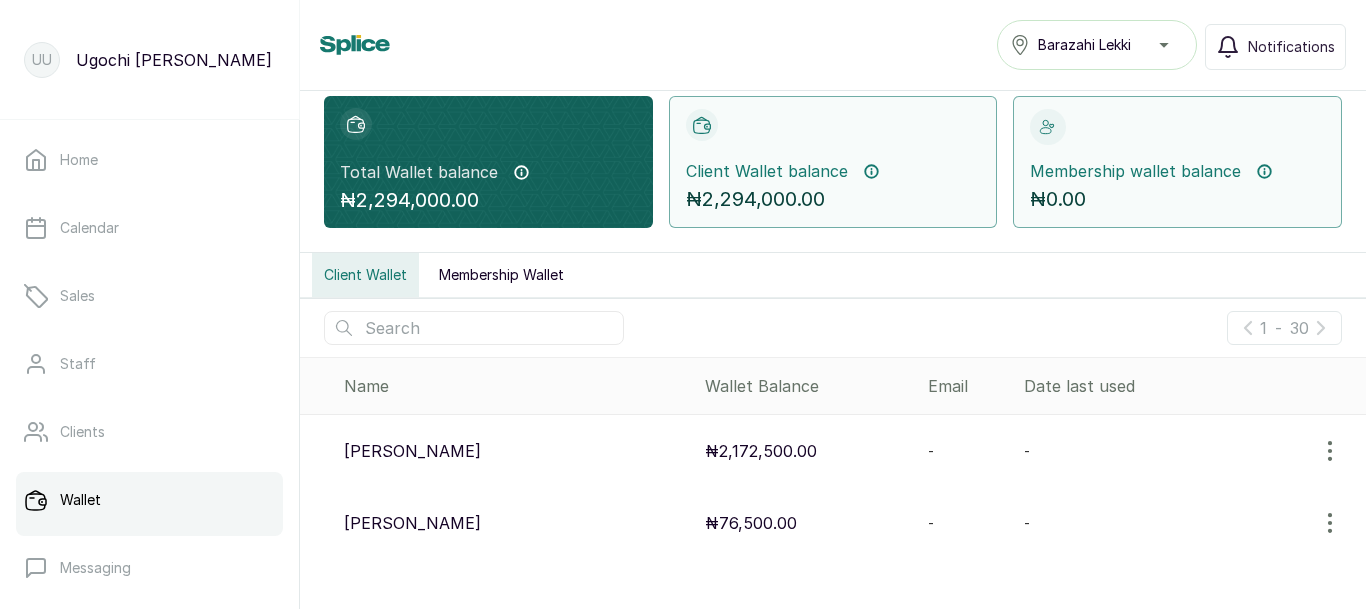 click at bounding box center (474, 328) 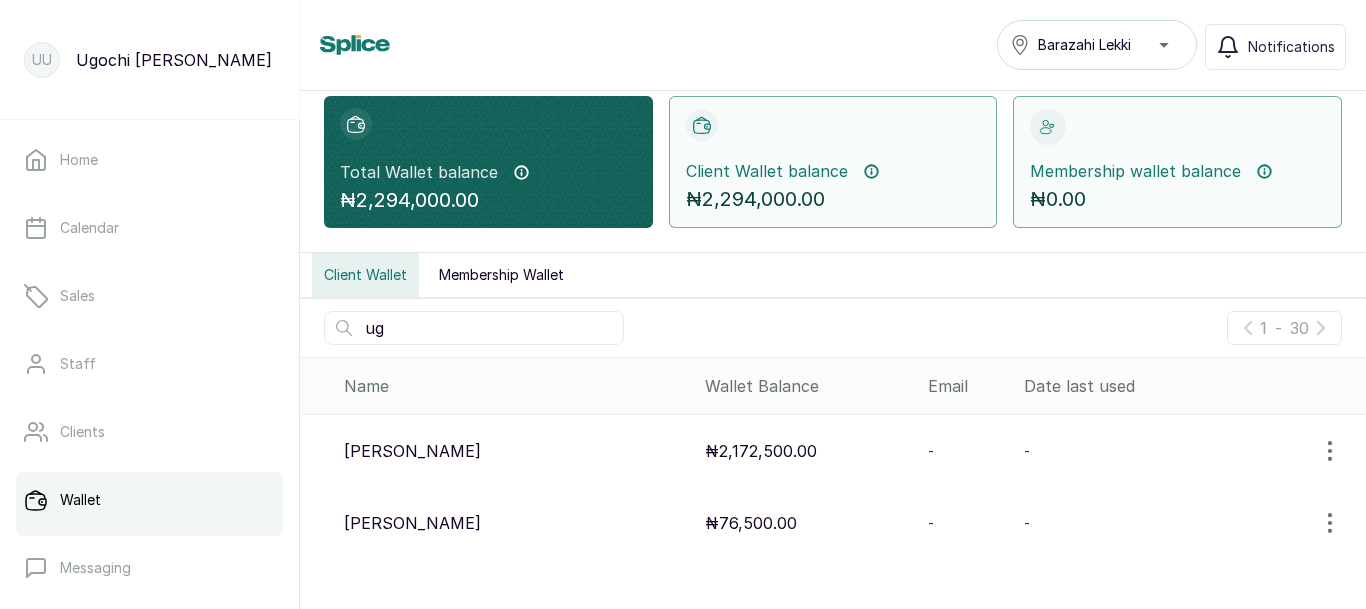scroll, scrollTop: 0, scrollLeft: 0, axis: both 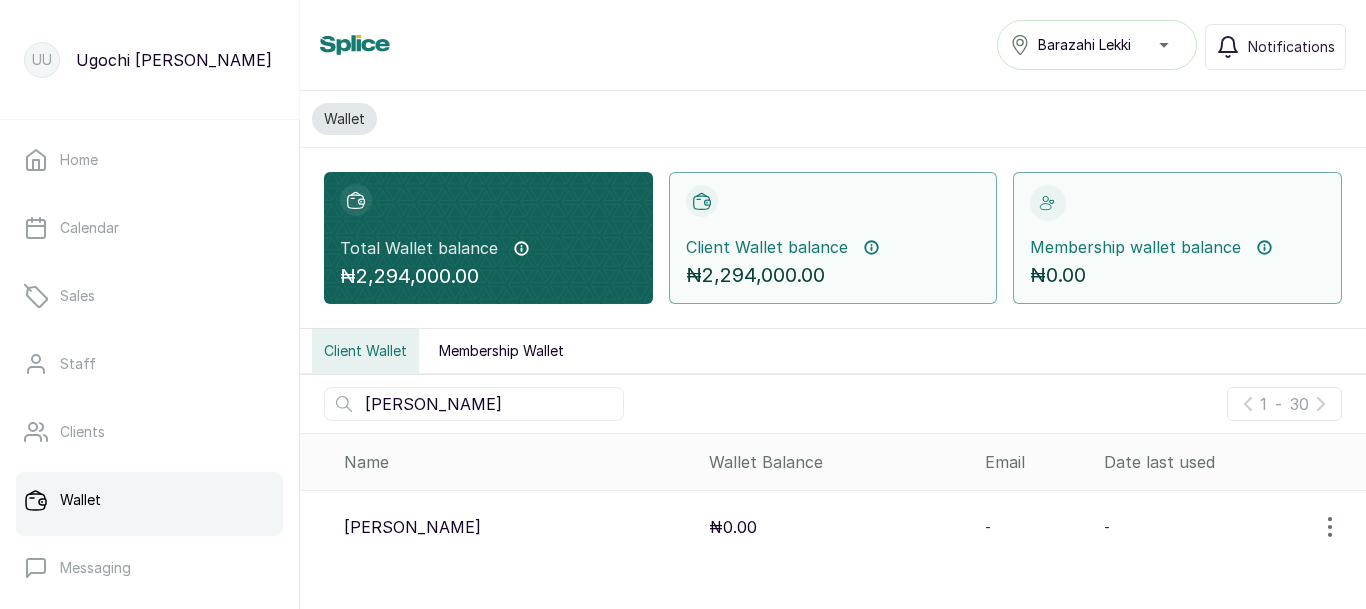 type on "ugo" 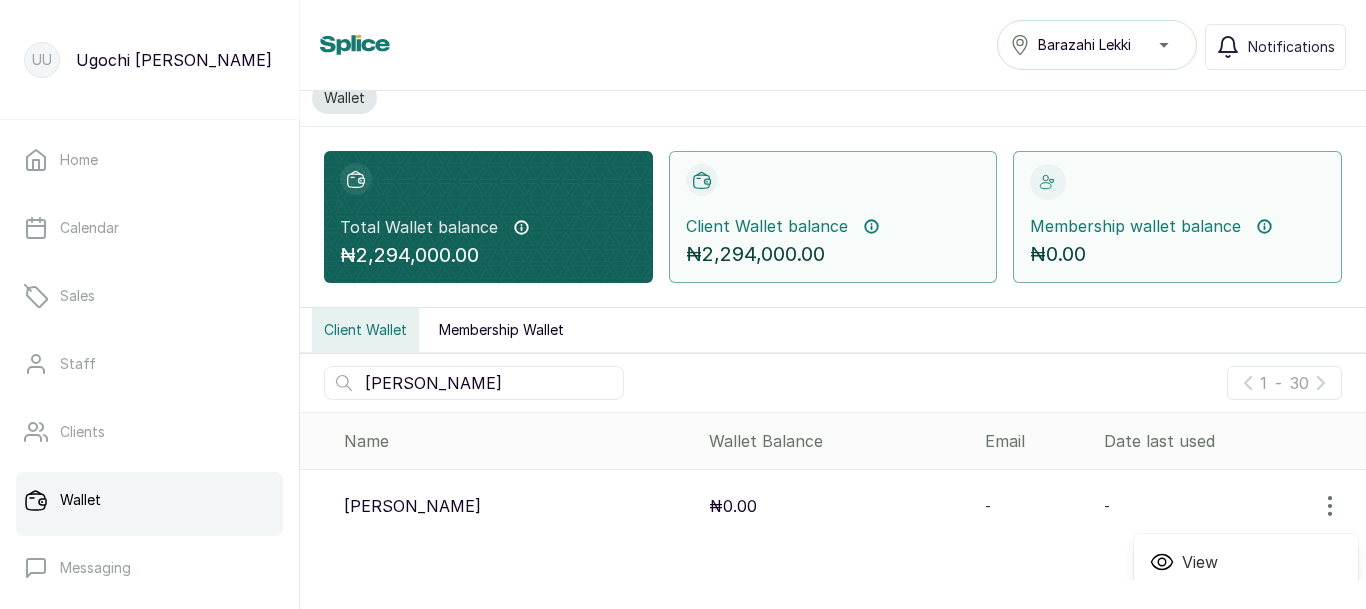 scroll, scrollTop: 31, scrollLeft: 0, axis: vertical 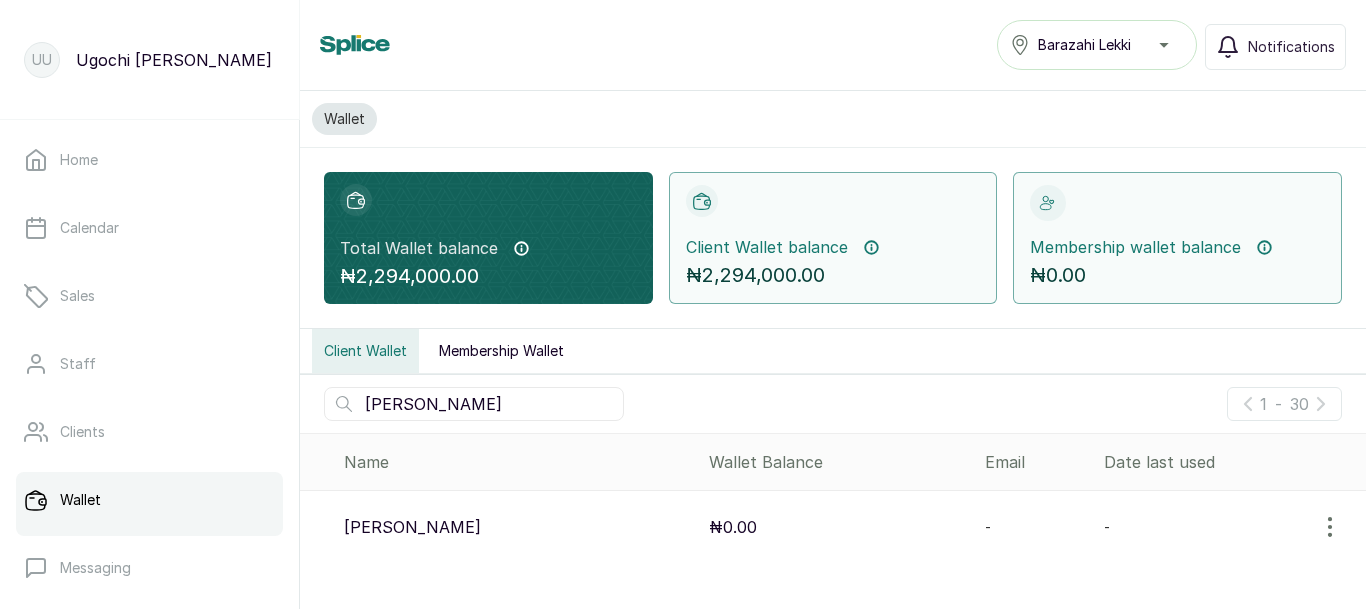 click at bounding box center [1330, 527] 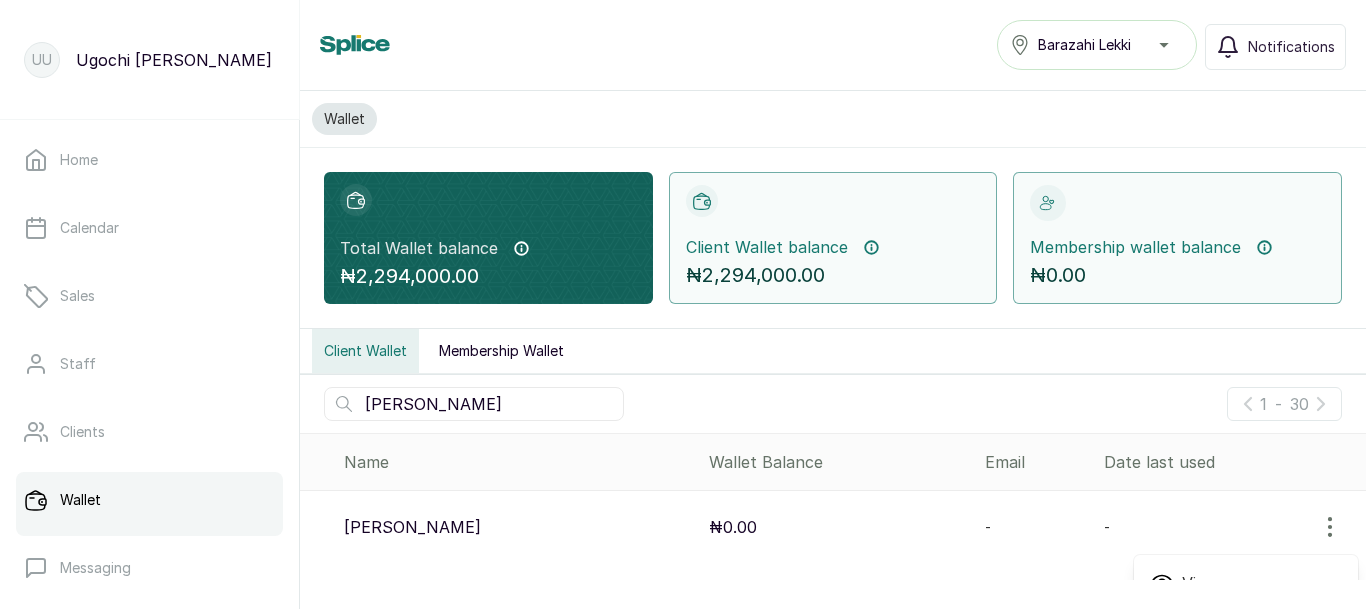 scroll, scrollTop: 31, scrollLeft: 0, axis: vertical 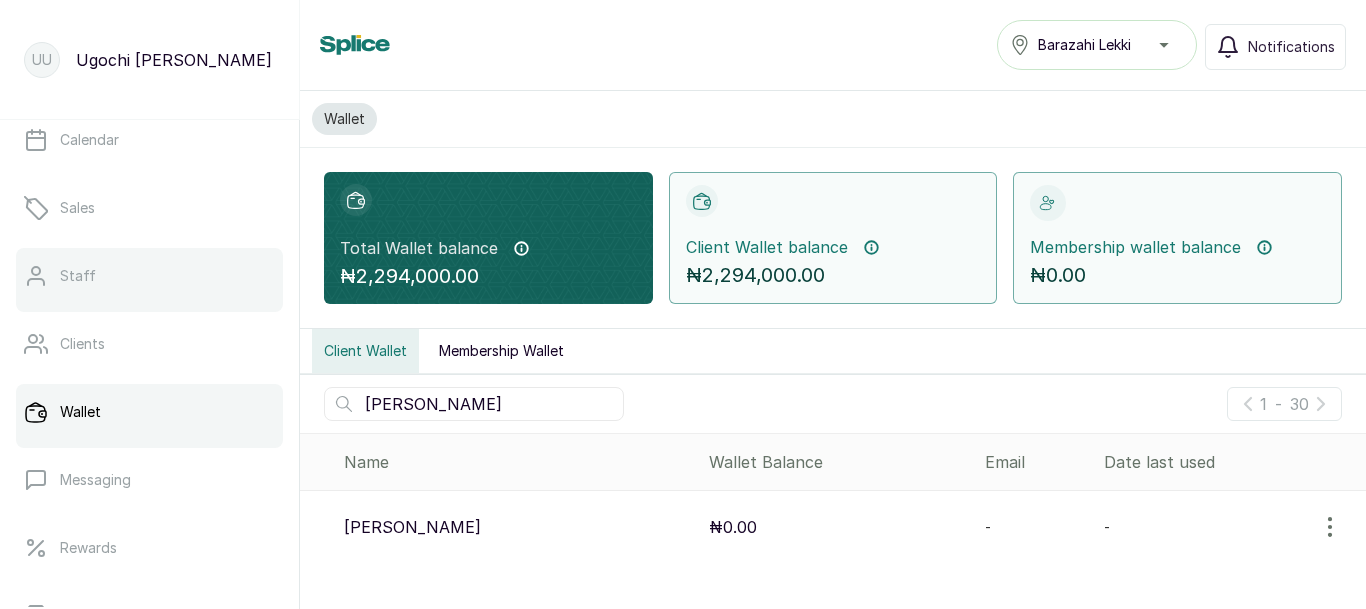 click on "Staff" at bounding box center (149, 276) 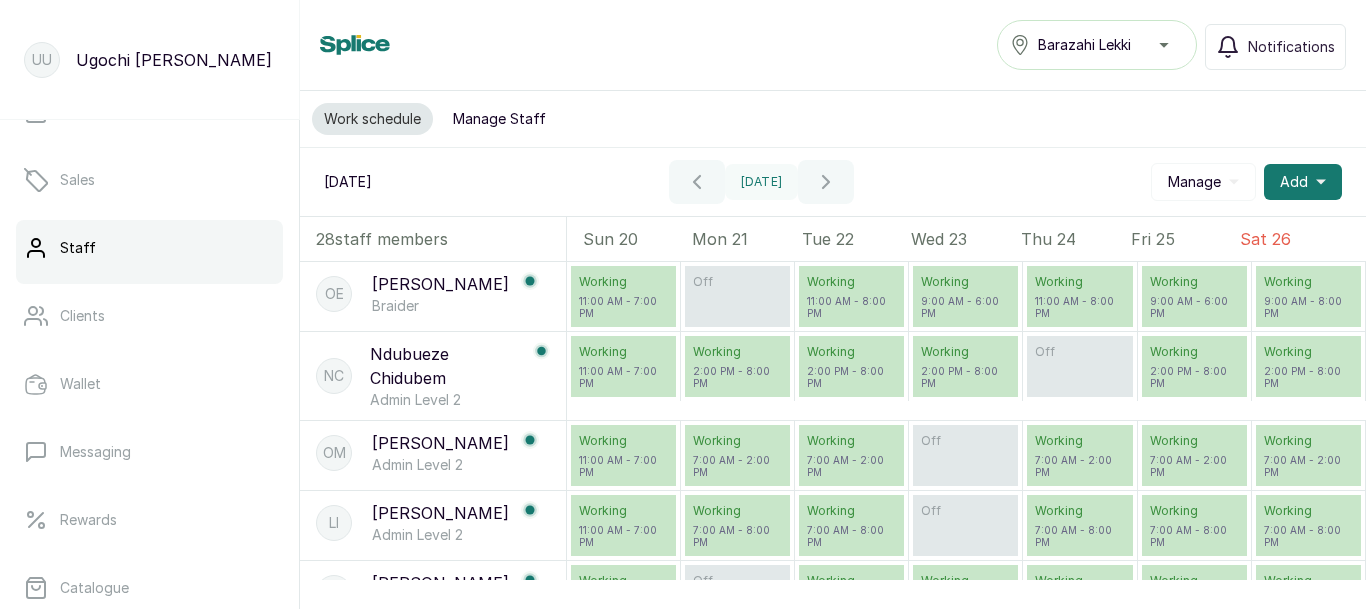 scroll, scrollTop: 144, scrollLeft: 0, axis: vertical 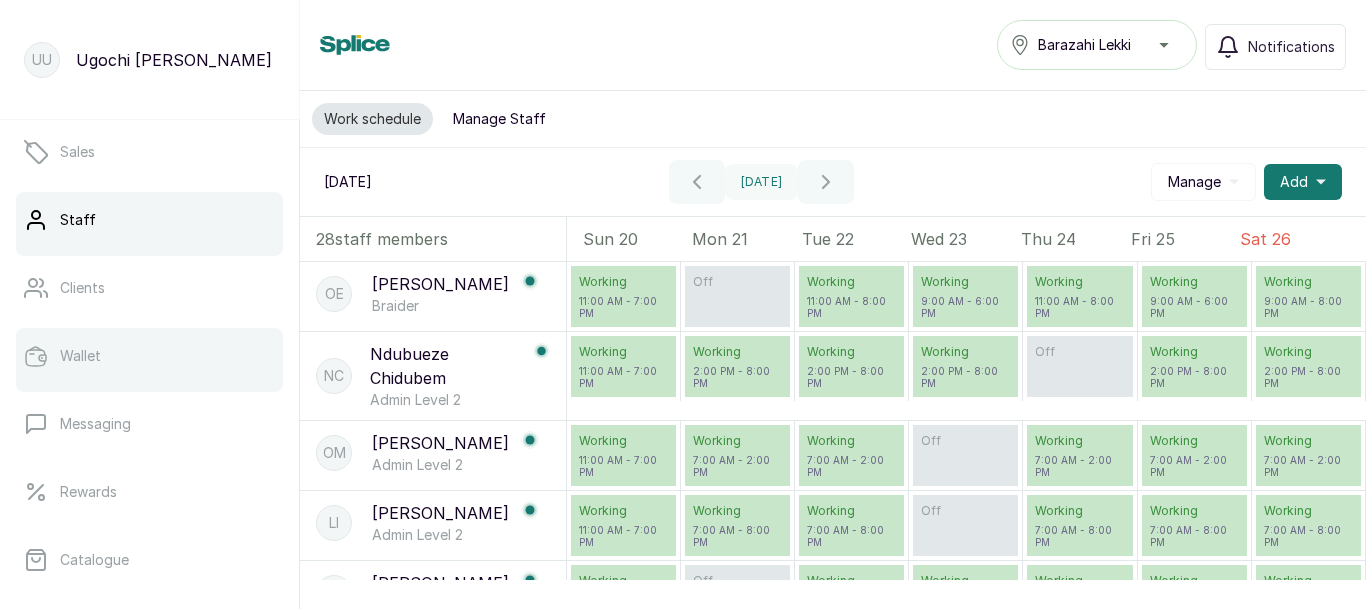 click on "Wallet" at bounding box center (80, 356) 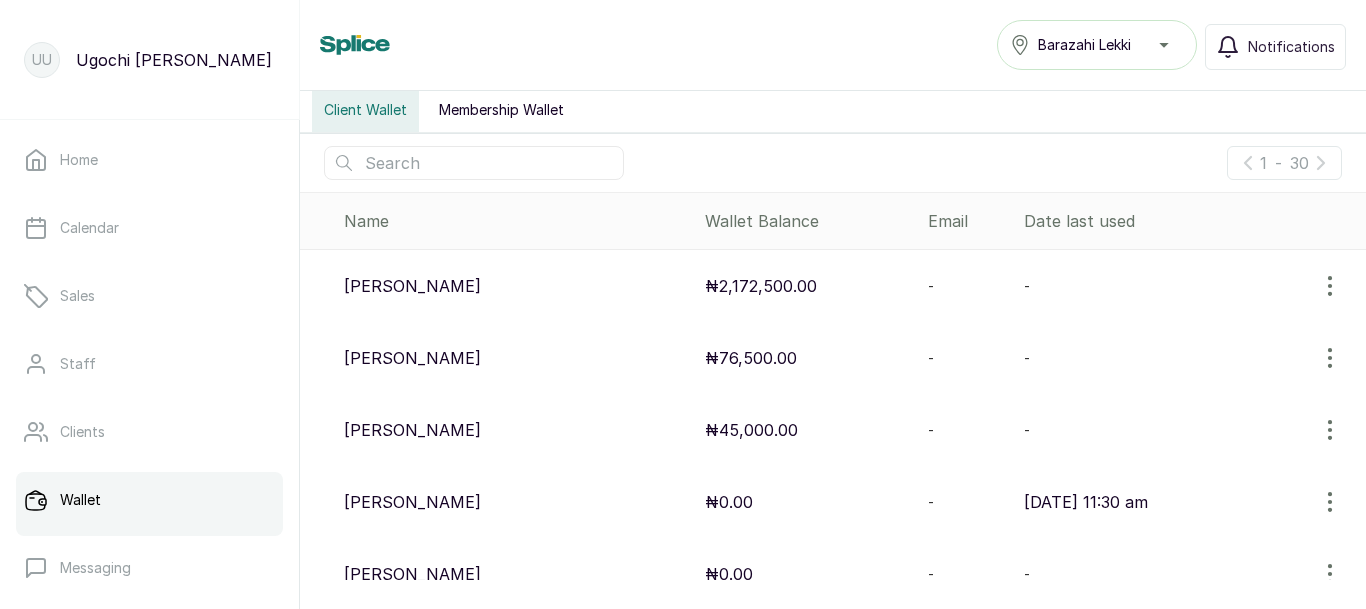 scroll, scrollTop: 263, scrollLeft: 0, axis: vertical 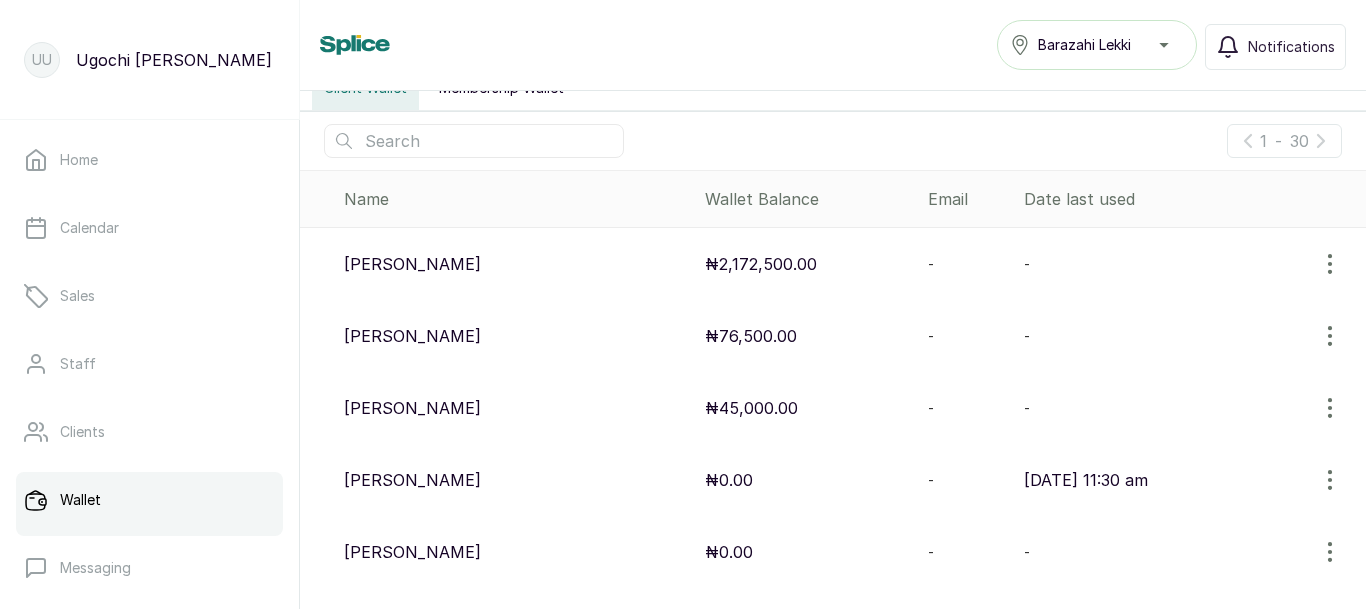 click at bounding box center [474, 141] 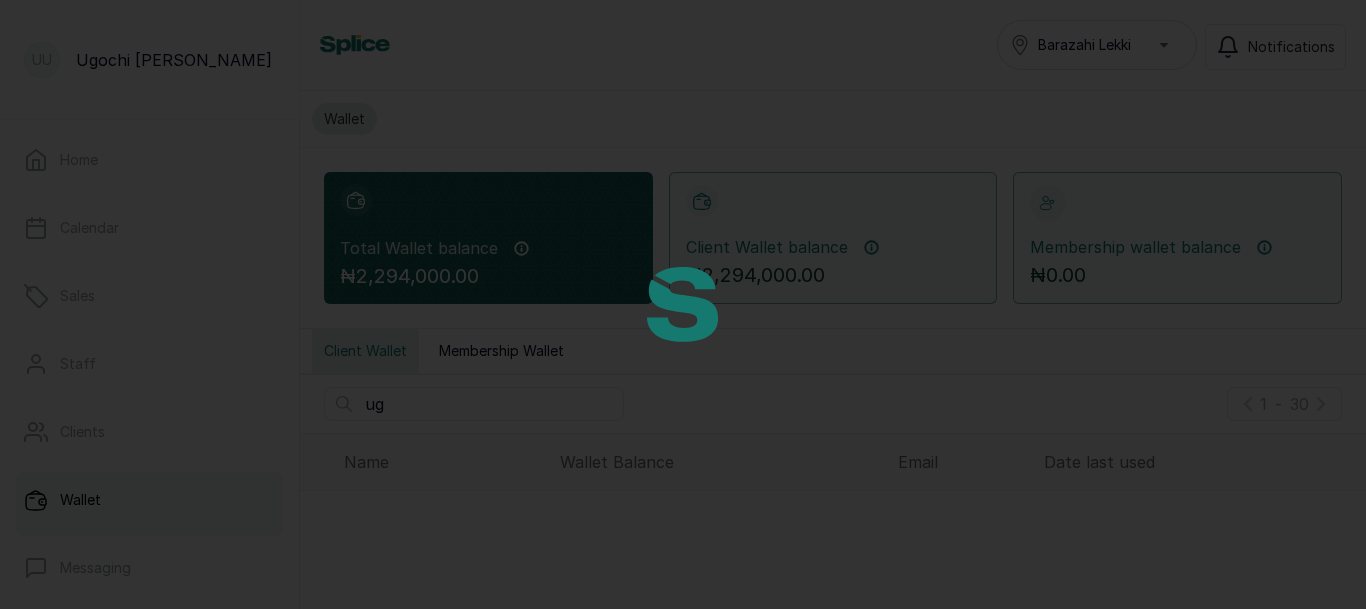 scroll, scrollTop: 0, scrollLeft: 0, axis: both 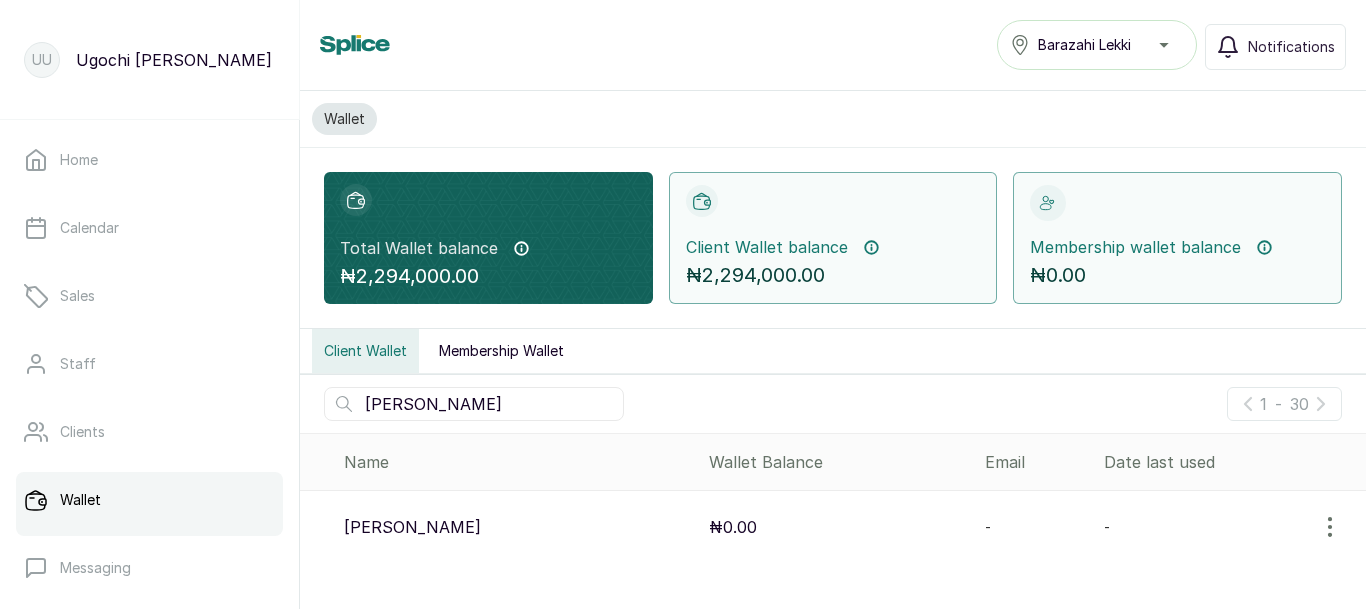 type on "ugo" 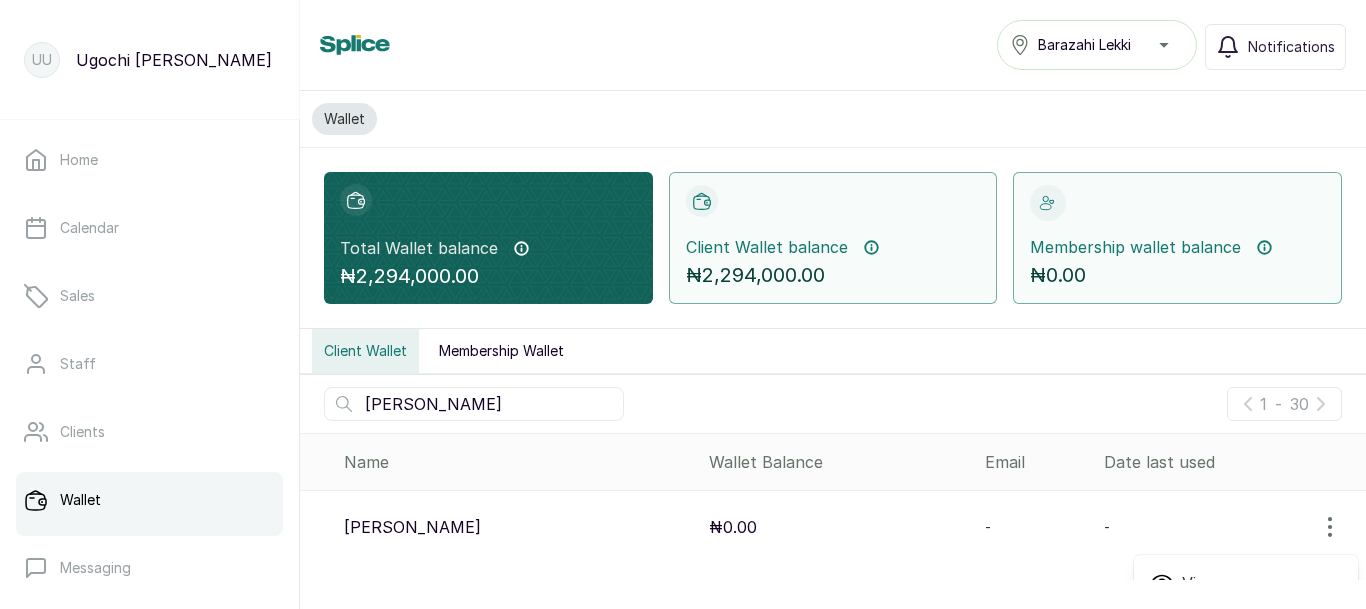 scroll, scrollTop: 31, scrollLeft: 0, axis: vertical 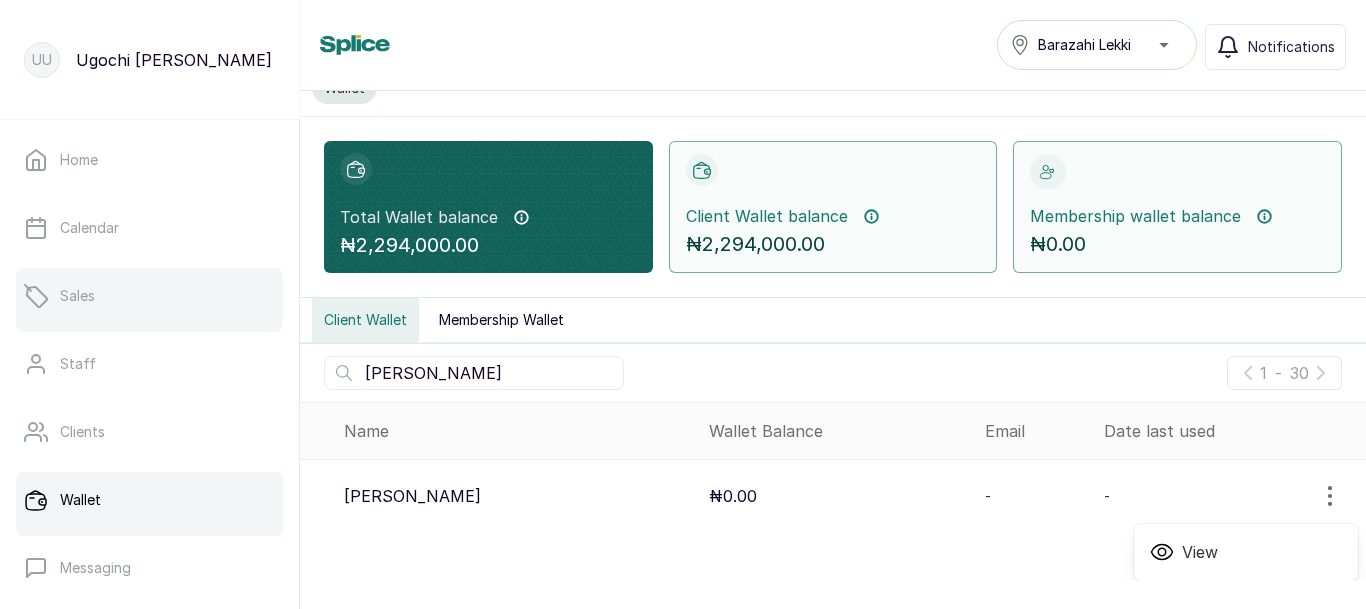click on "Sales" at bounding box center [77, 296] 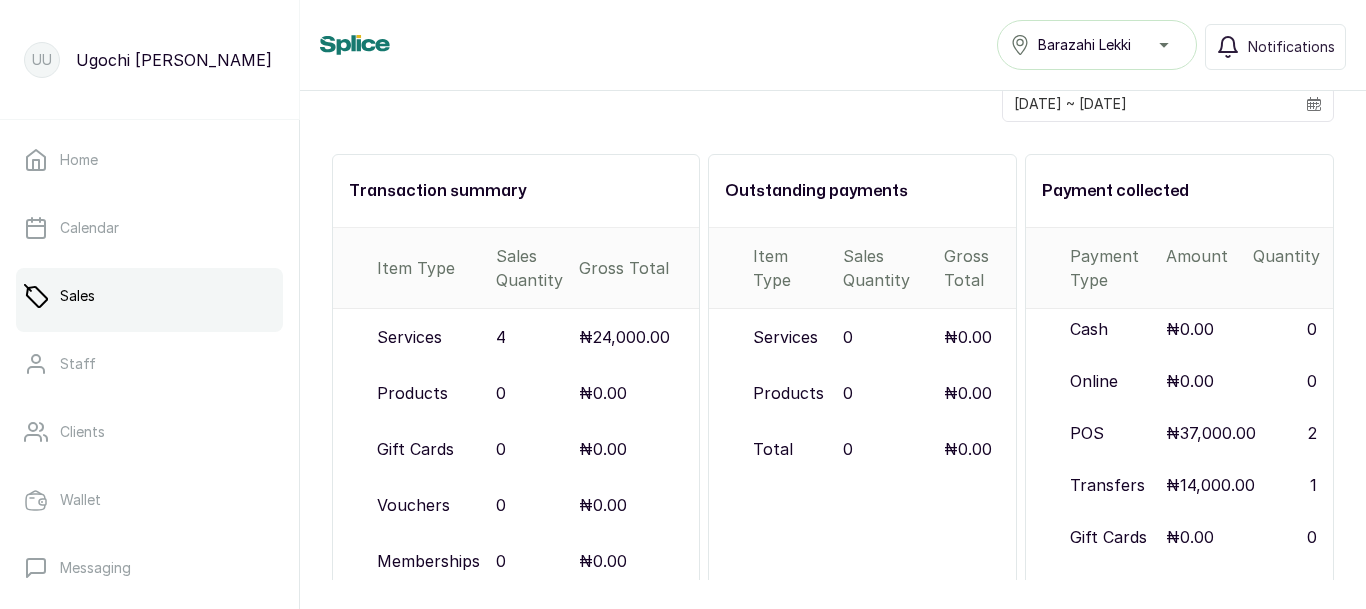 scroll, scrollTop: 0, scrollLeft: 0, axis: both 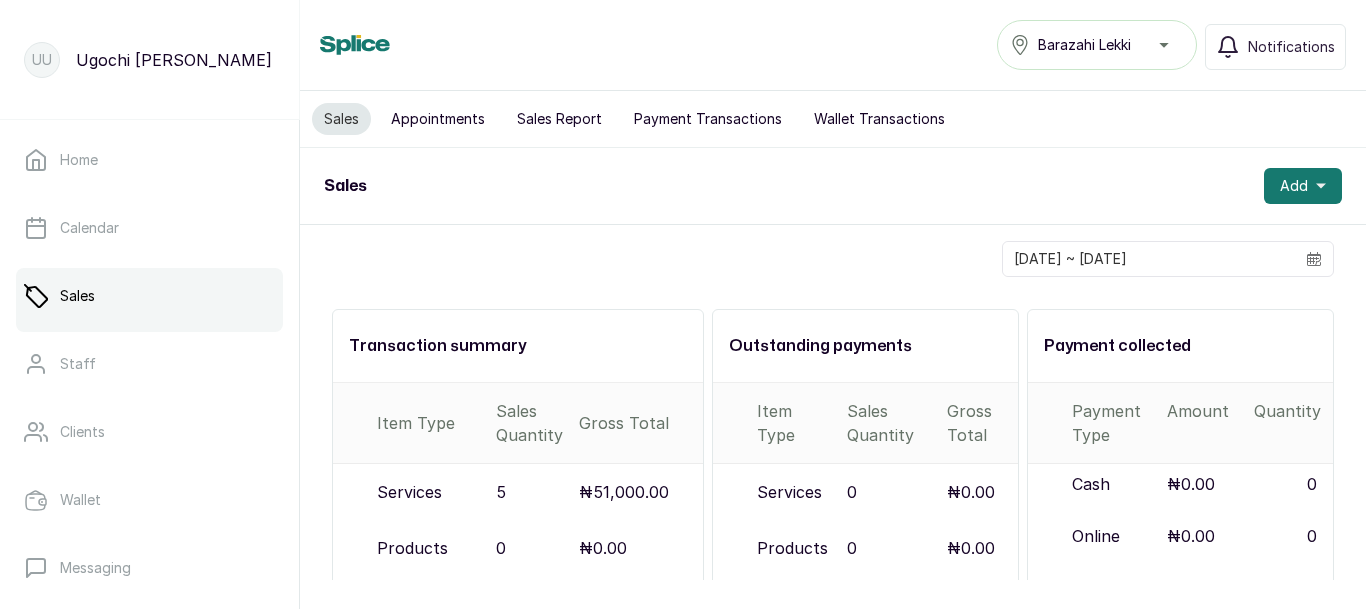 click on "Appointments" at bounding box center [438, 119] 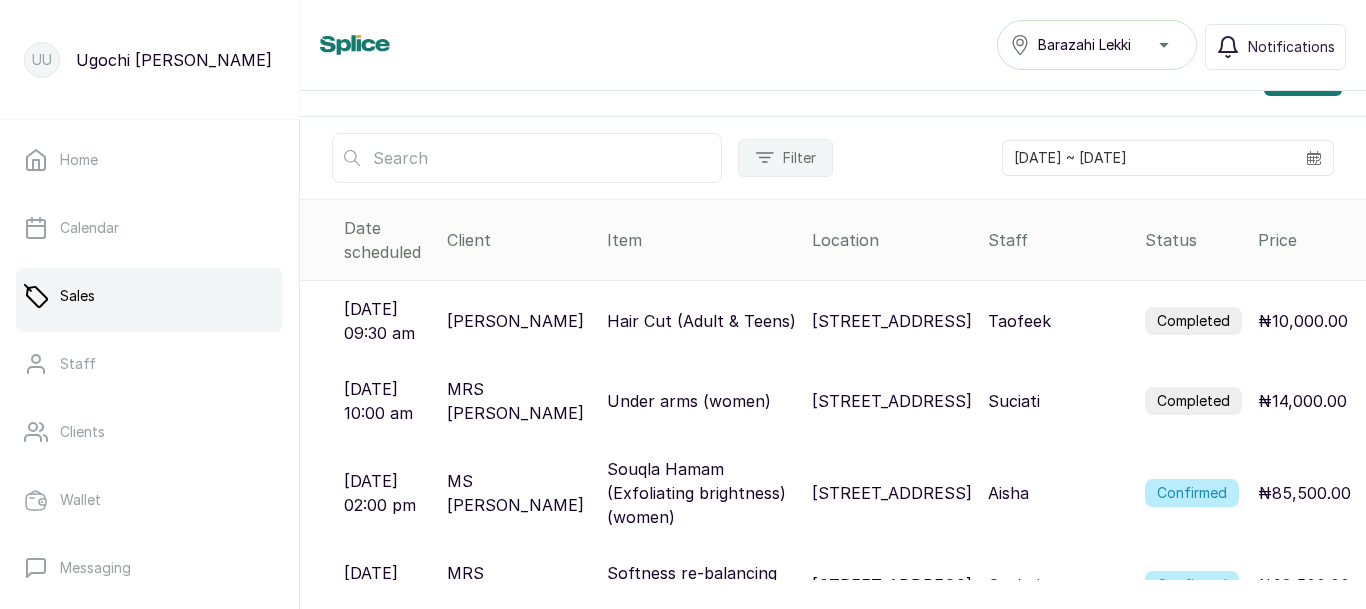 scroll, scrollTop: 106, scrollLeft: 0, axis: vertical 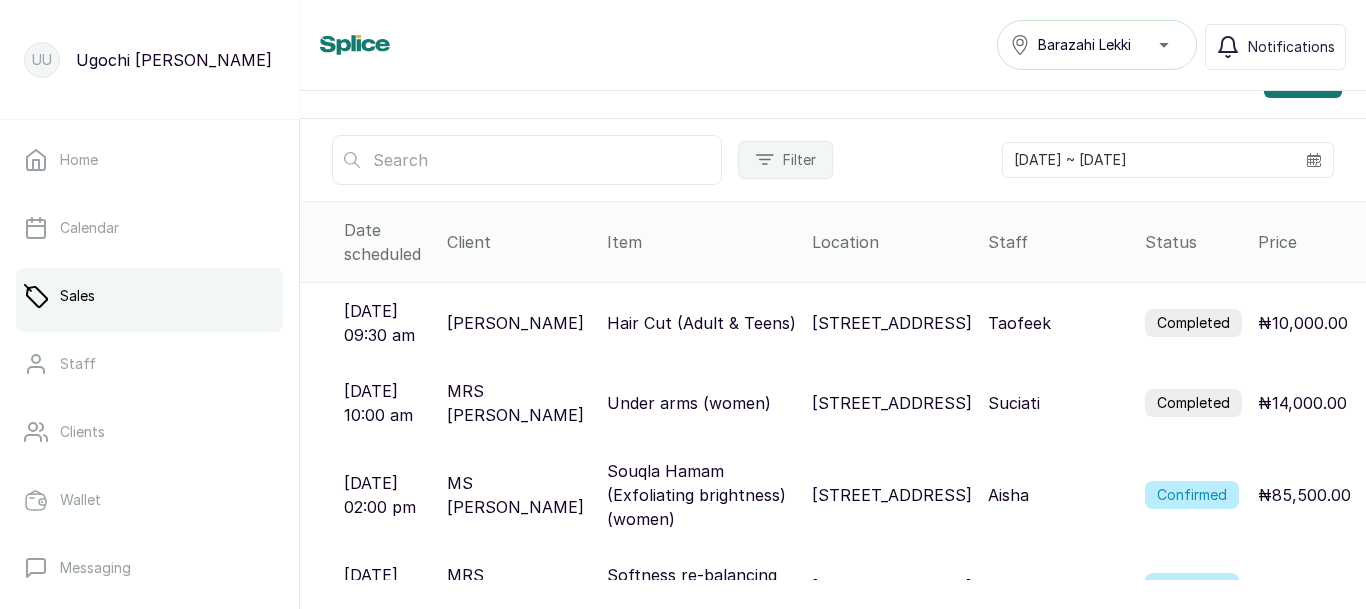 click at bounding box center [527, 160] 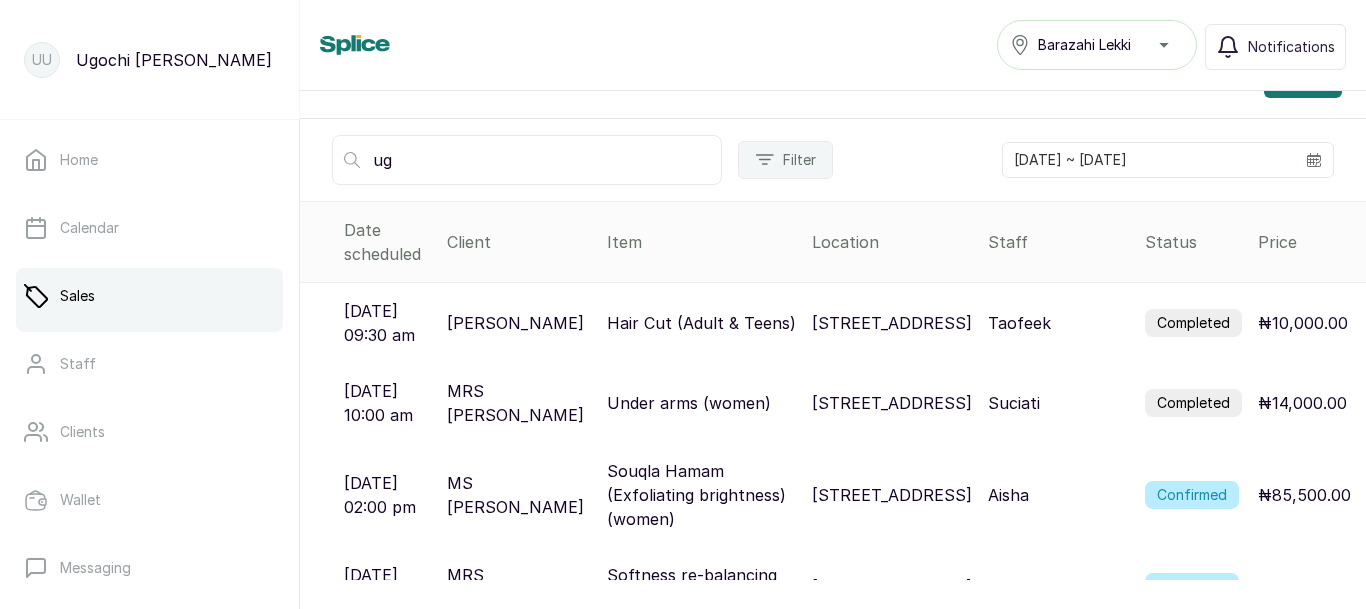 type on "u" 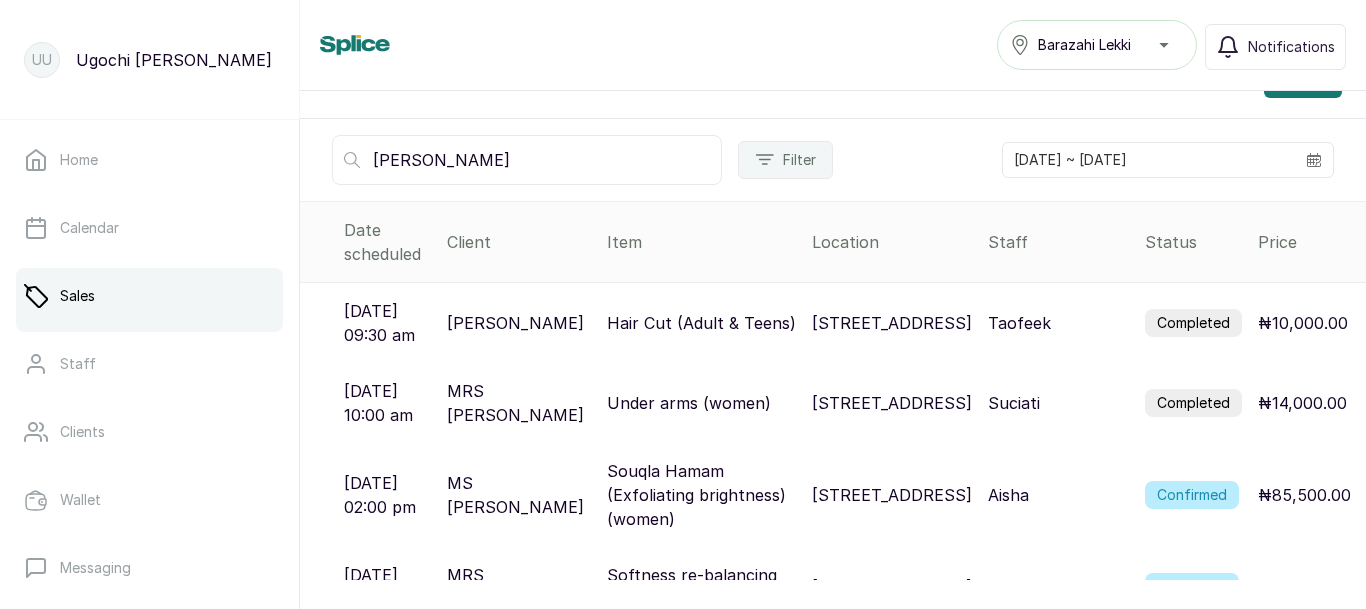 type on "UGO" 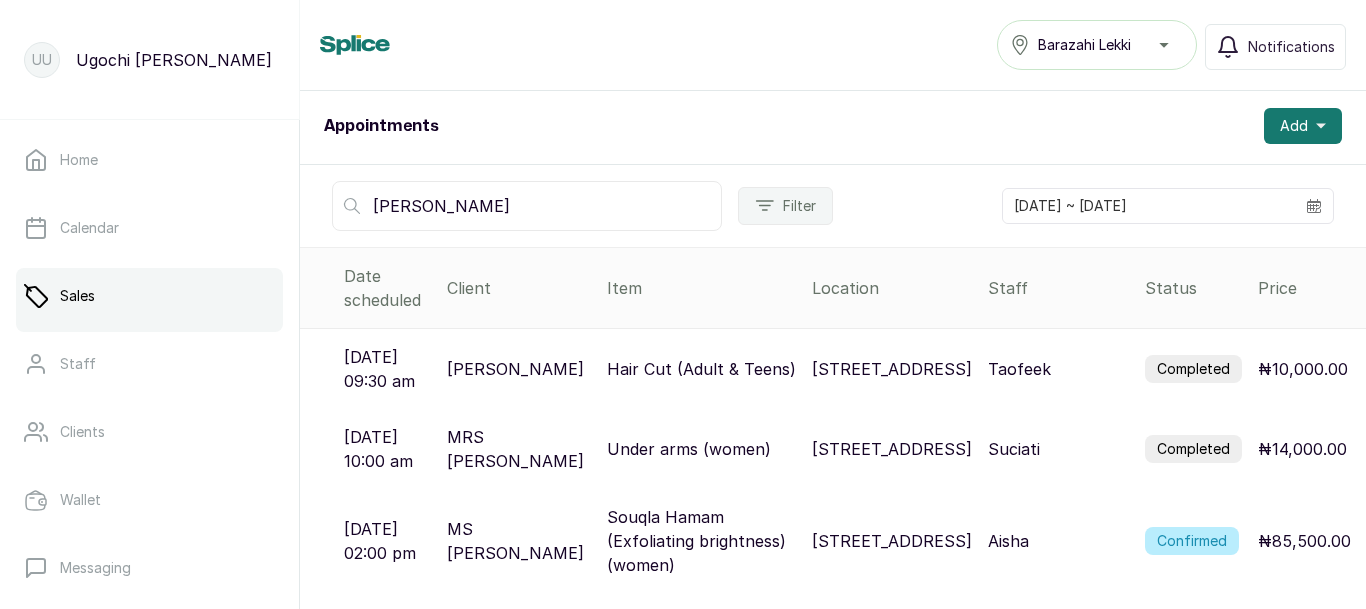 scroll, scrollTop: 47, scrollLeft: 0, axis: vertical 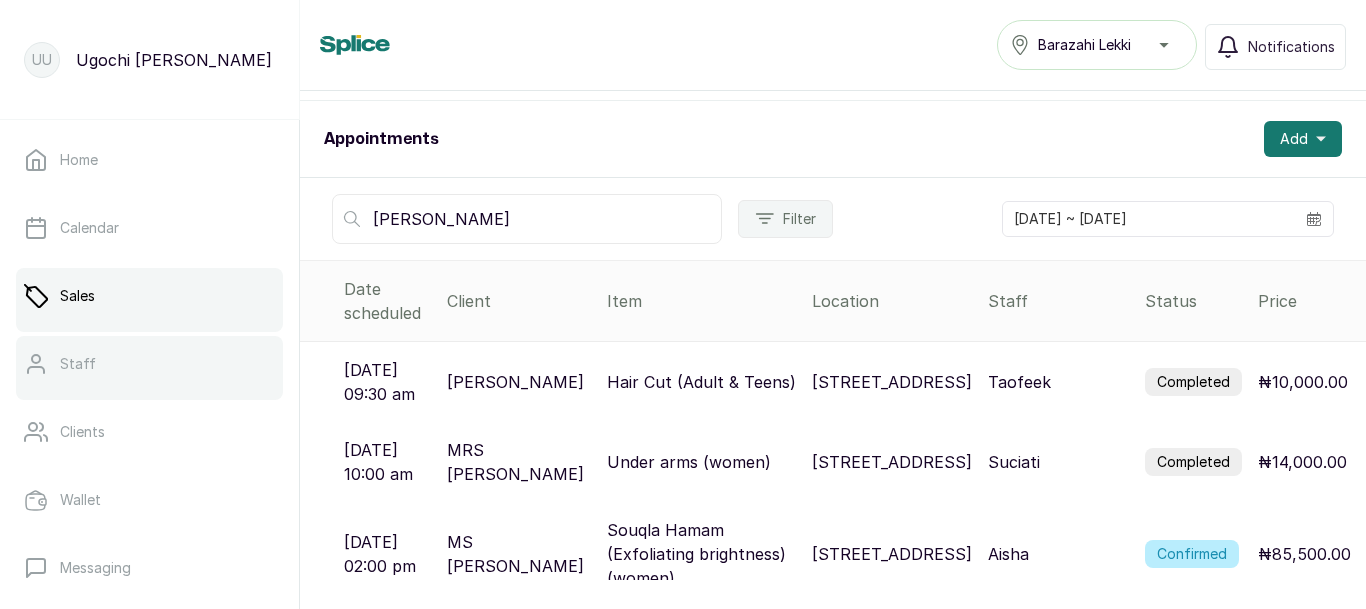 click on "Staff" at bounding box center [149, 364] 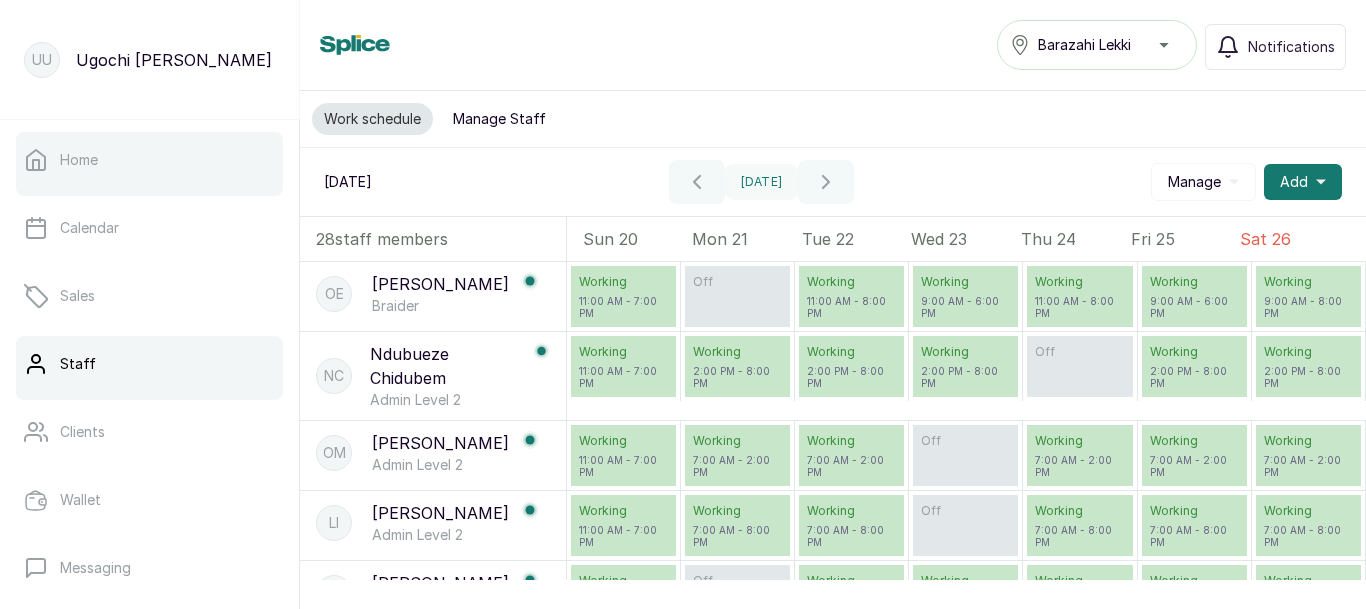 click on "Home" at bounding box center [79, 160] 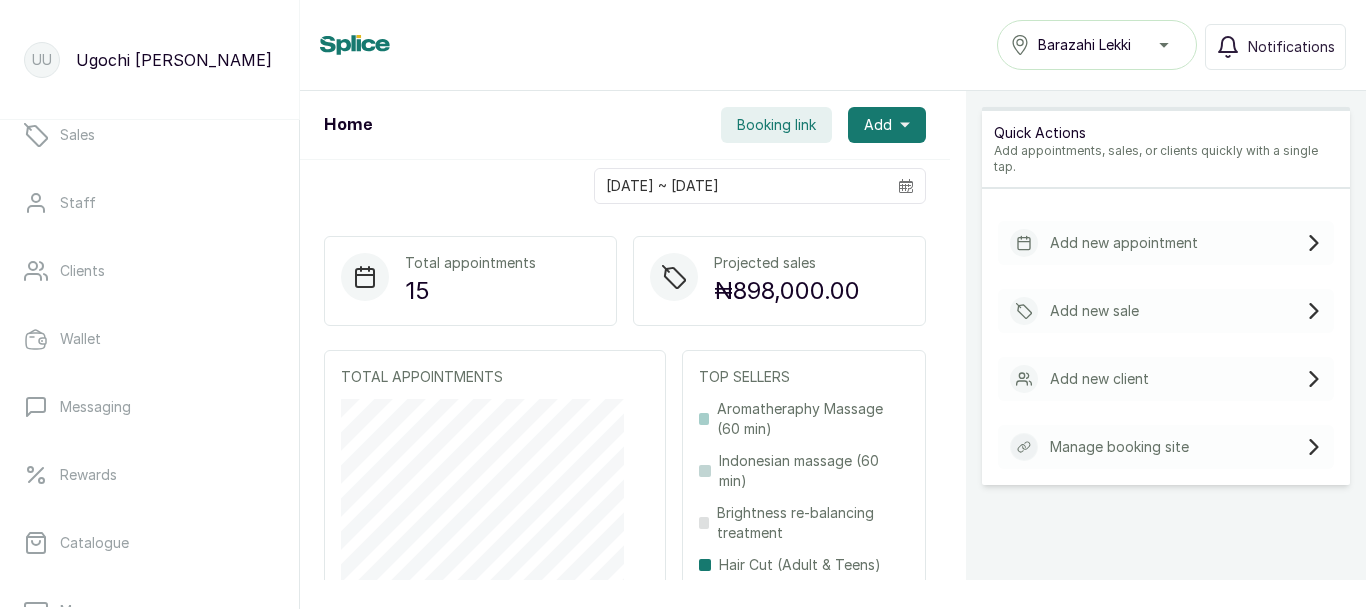 scroll, scrollTop: 0, scrollLeft: 0, axis: both 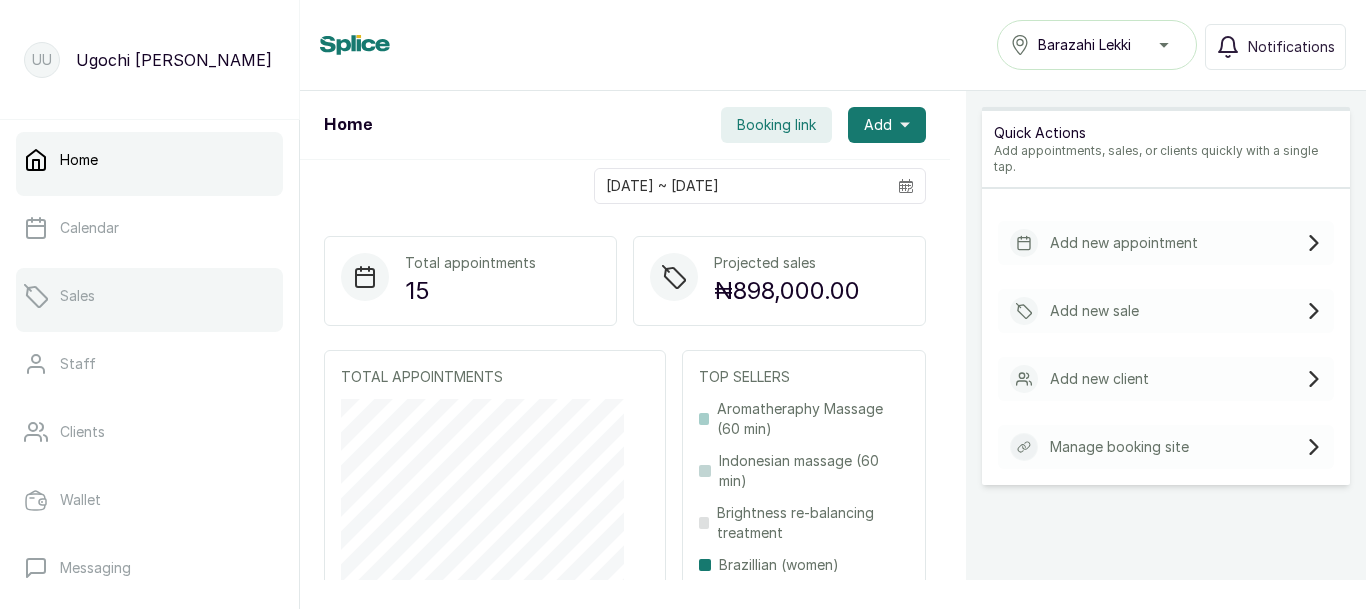 click on "Sales" at bounding box center (149, 296) 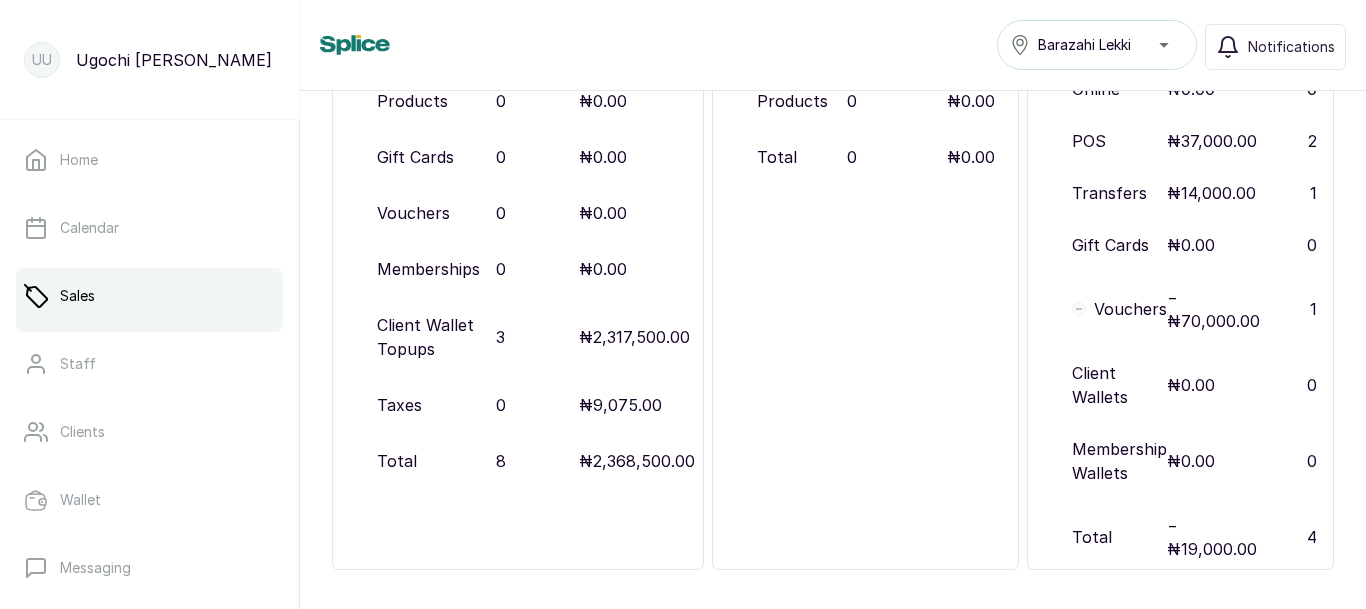 scroll, scrollTop: 448, scrollLeft: 0, axis: vertical 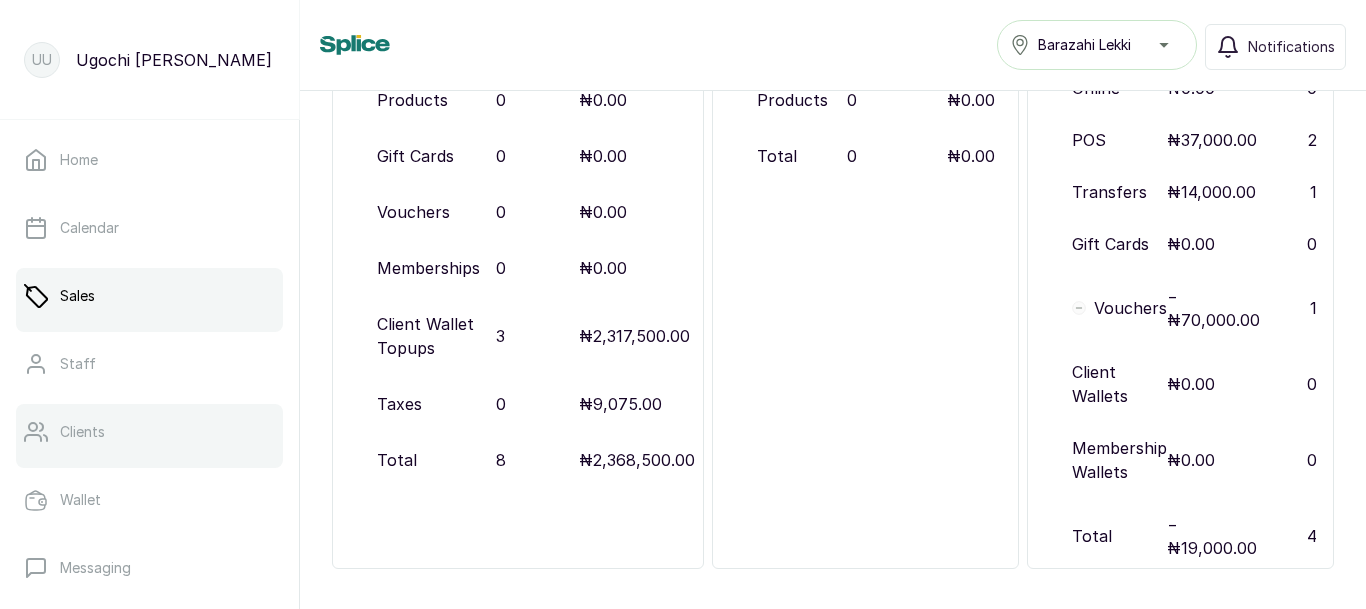 click on "Clients" at bounding box center (82, 432) 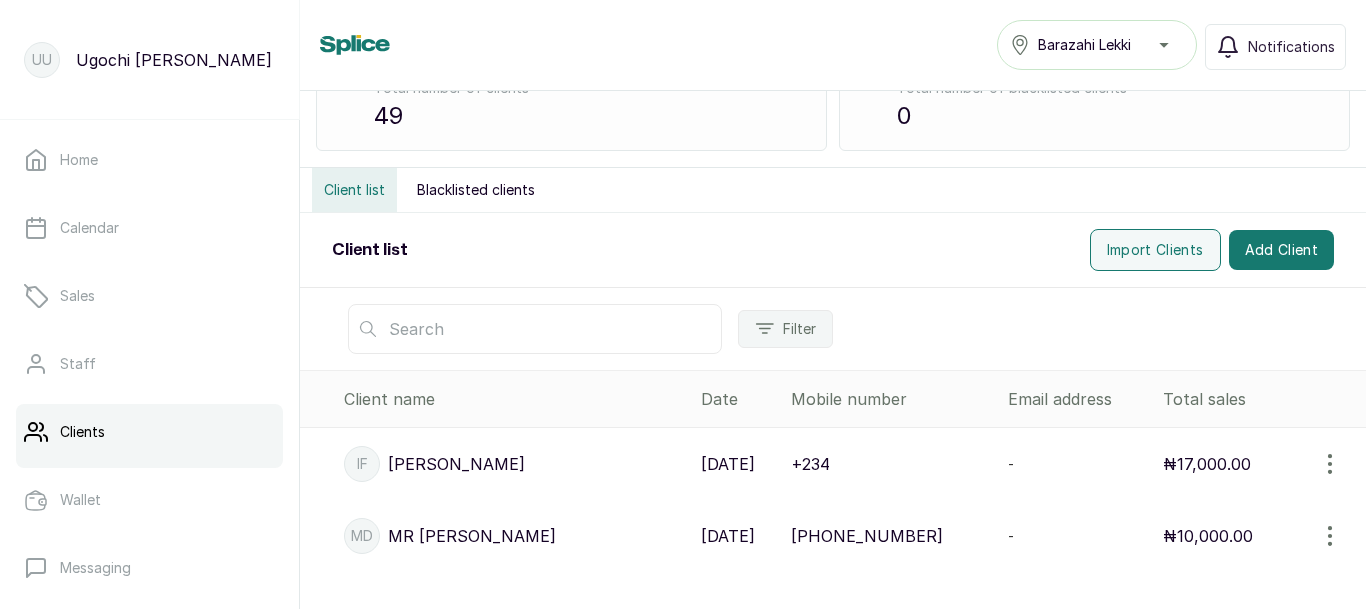 scroll, scrollTop: 121, scrollLeft: 0, axis: vertical 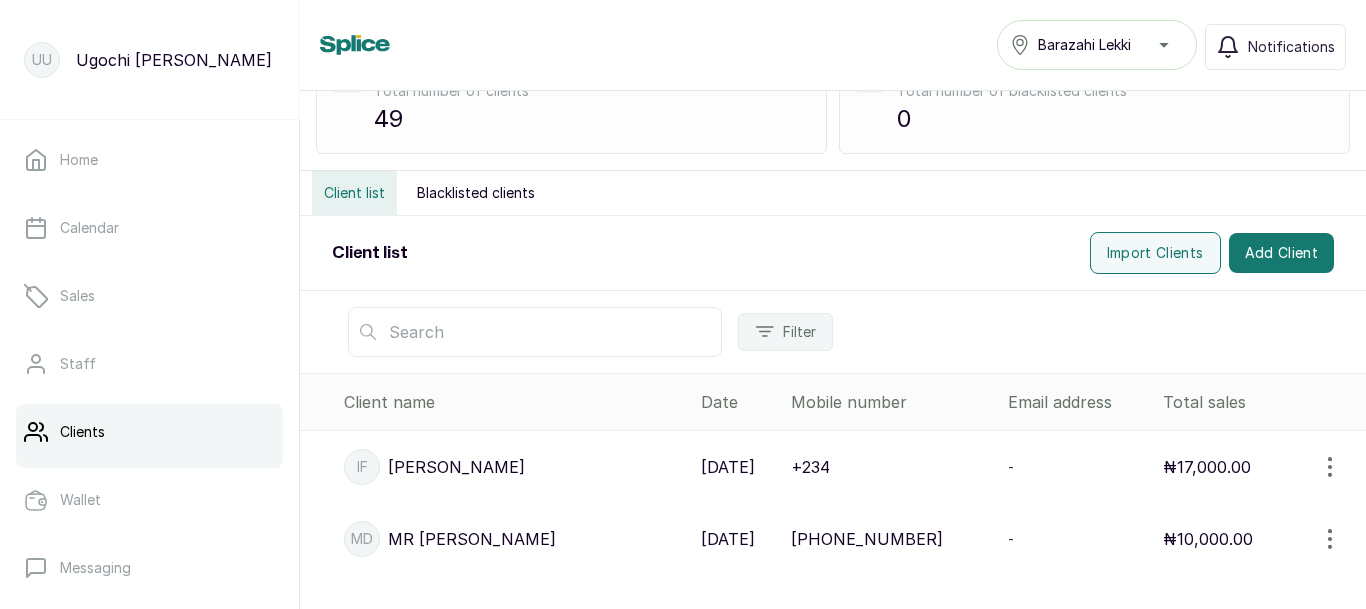 click at bounding box center (535, 332) 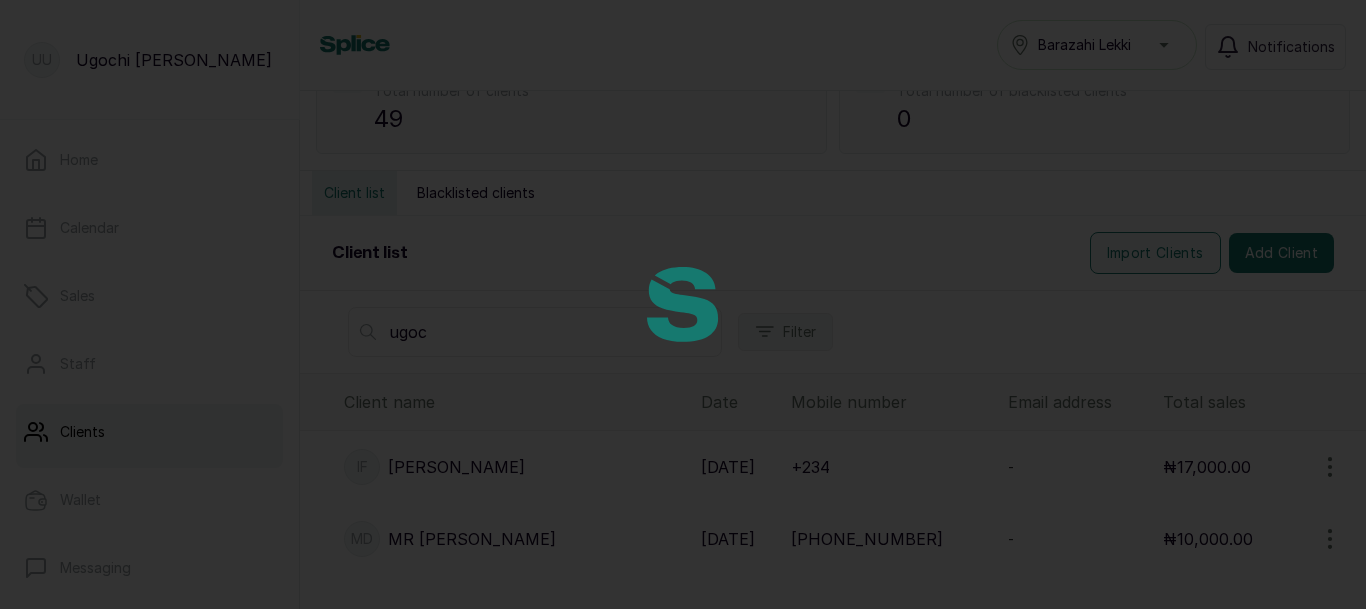 scroll, scrollTop: 76, scrollLeft: 0, axis: vertical 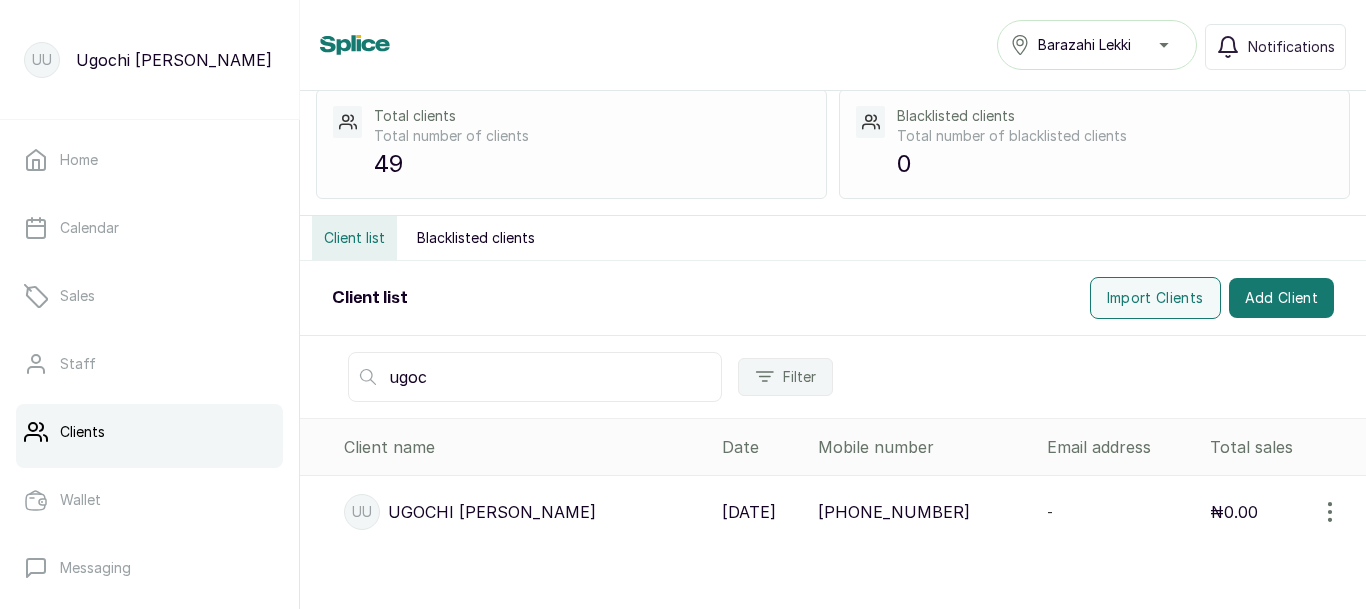 type on "ugoc" 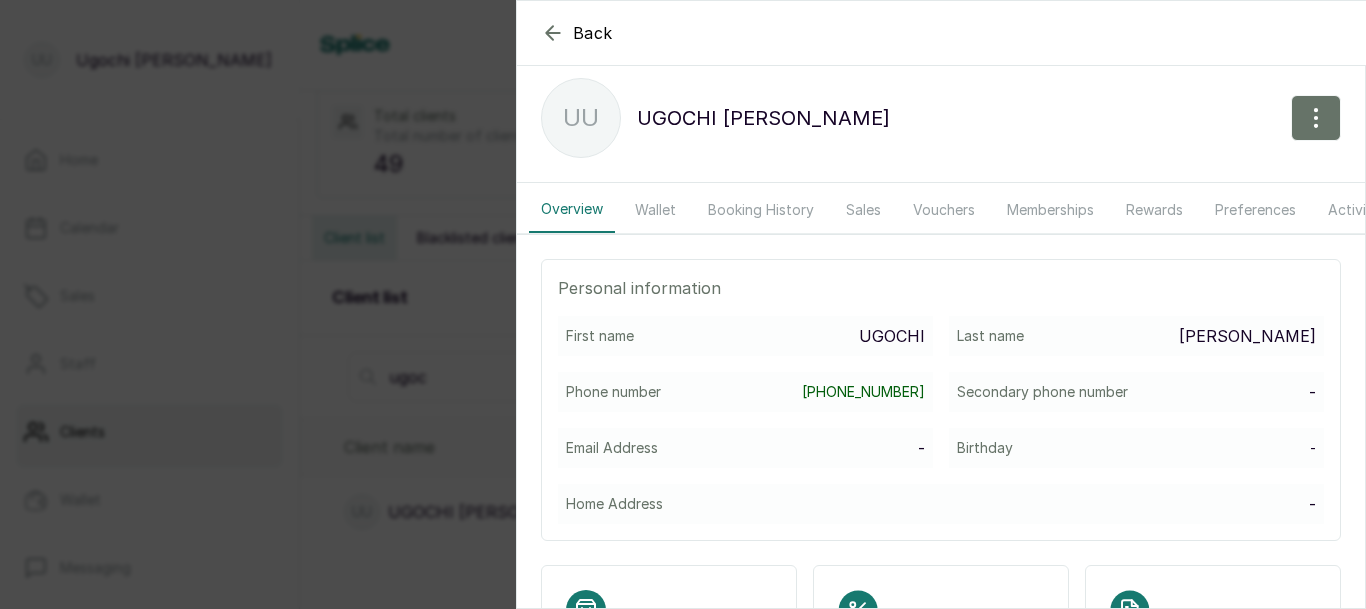 scroll, scrollTop: 0, scrollLeft: 0, axis: both 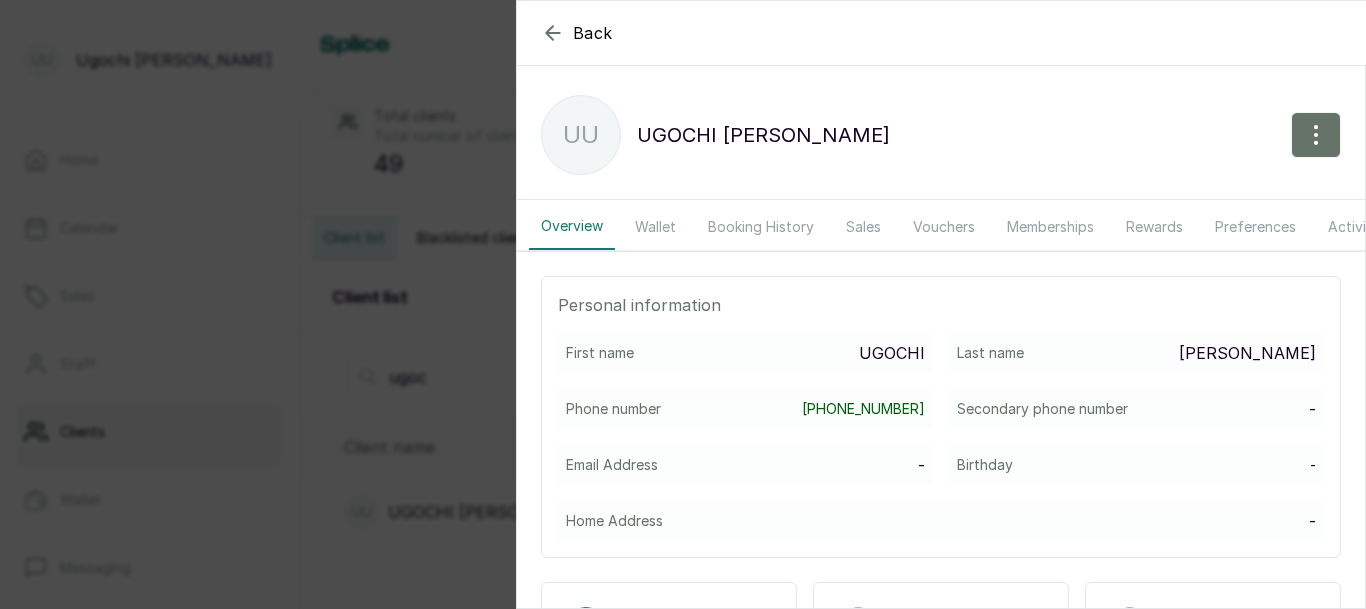 click on "Wallet" at bounding box center (655, 227) 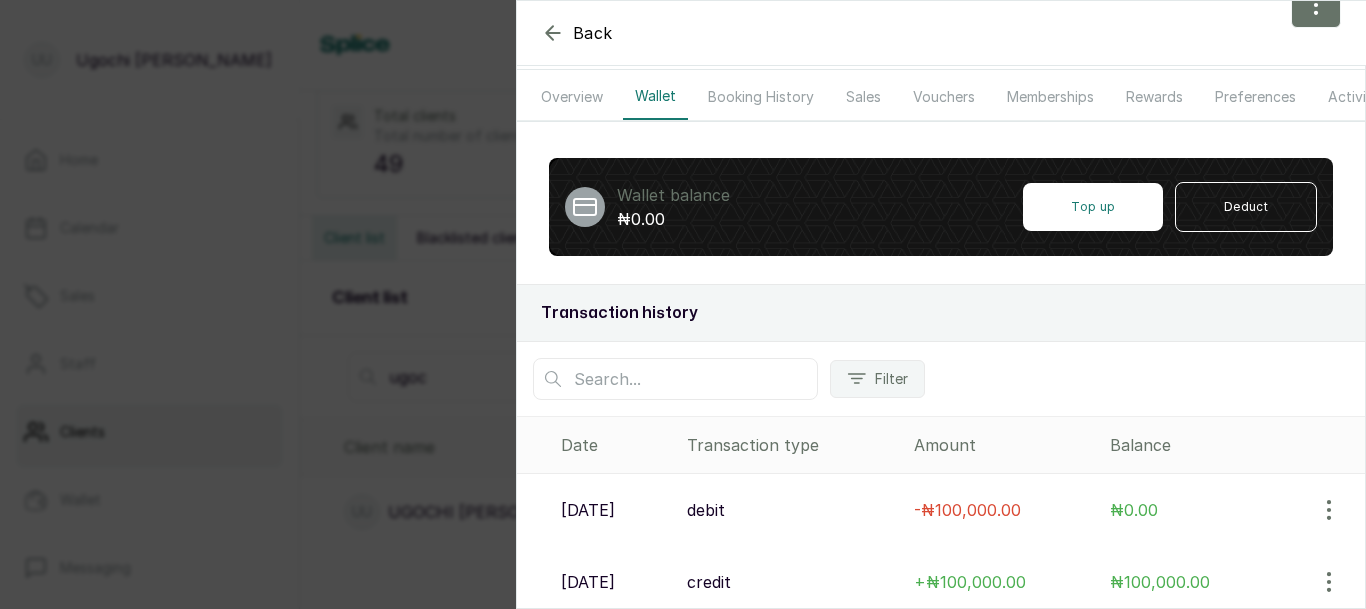 scroll, scrollTop: 155, scrollLeft: 0, axis: vertical 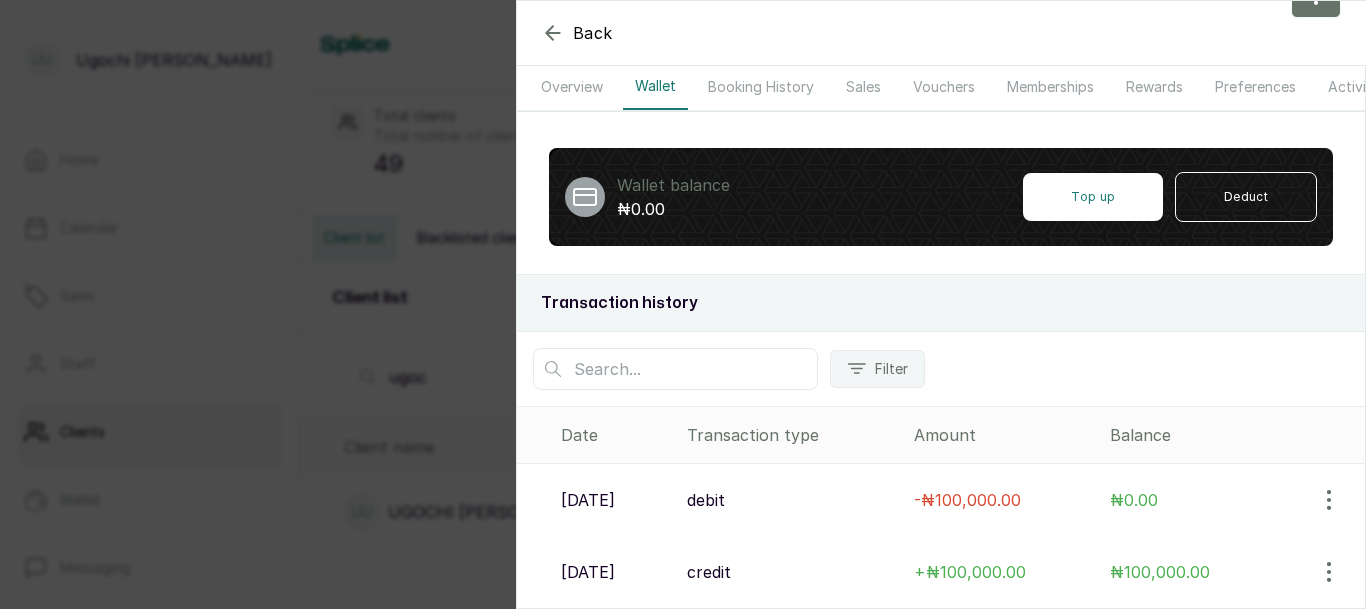 click at bounding box center [1329, 572] 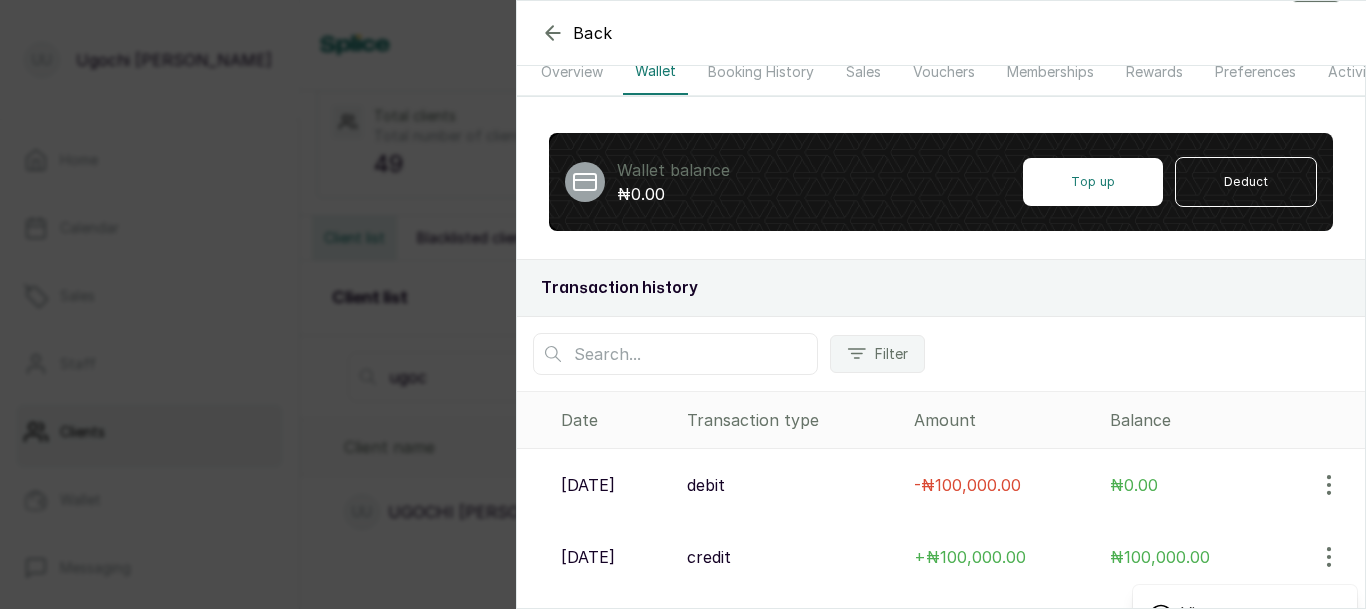 click 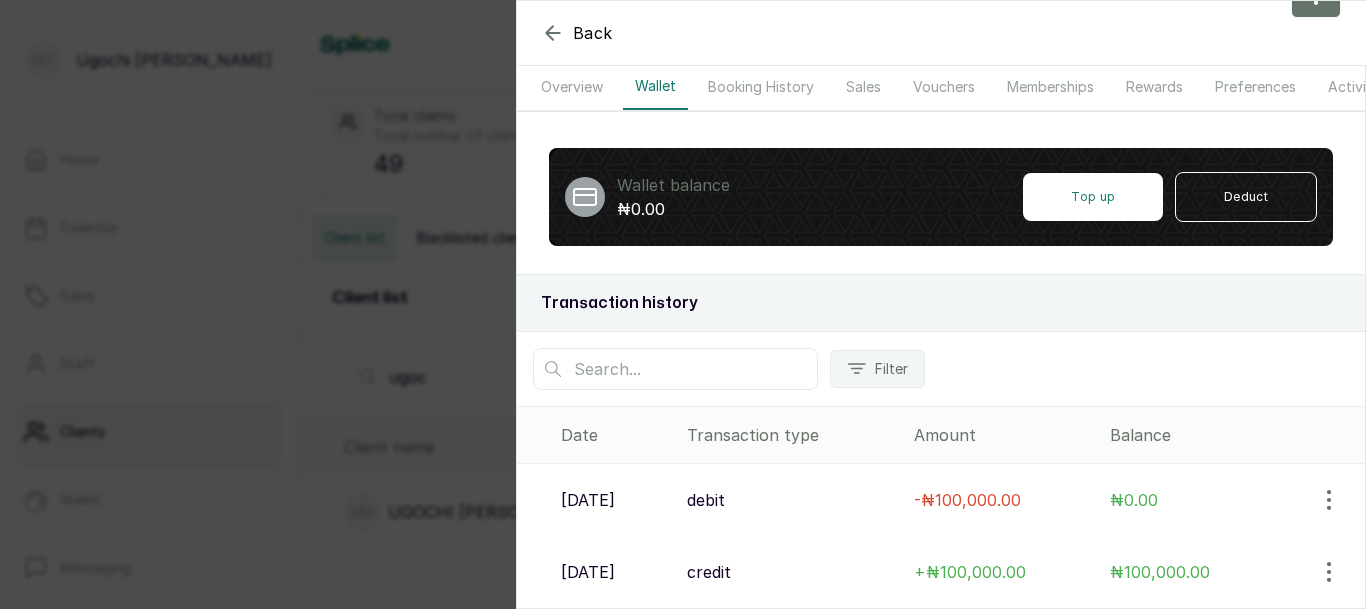 click at bounding box center (1329, 572) 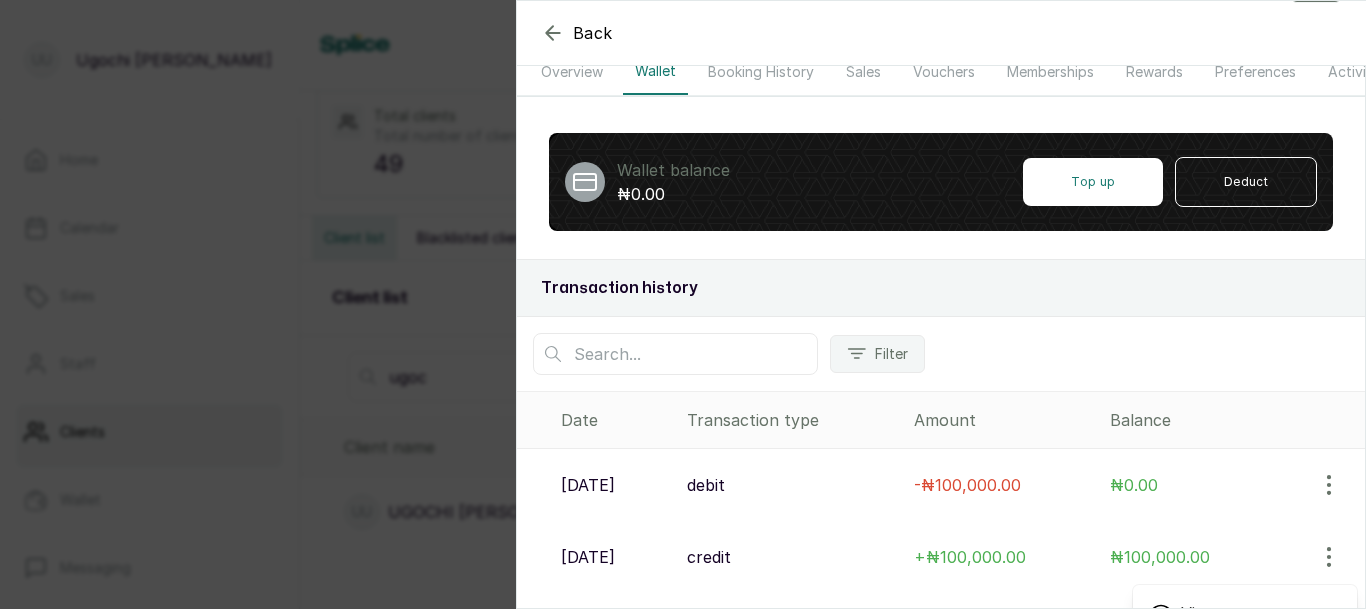 click 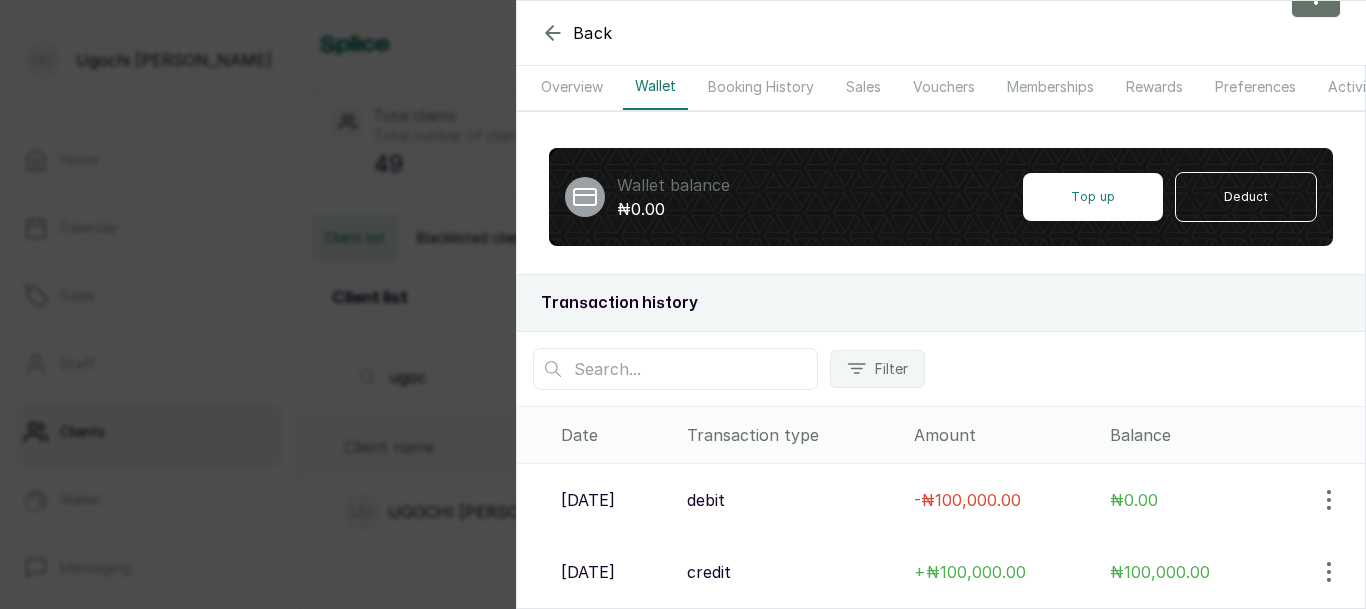 click at bounding box center [1329, 572] 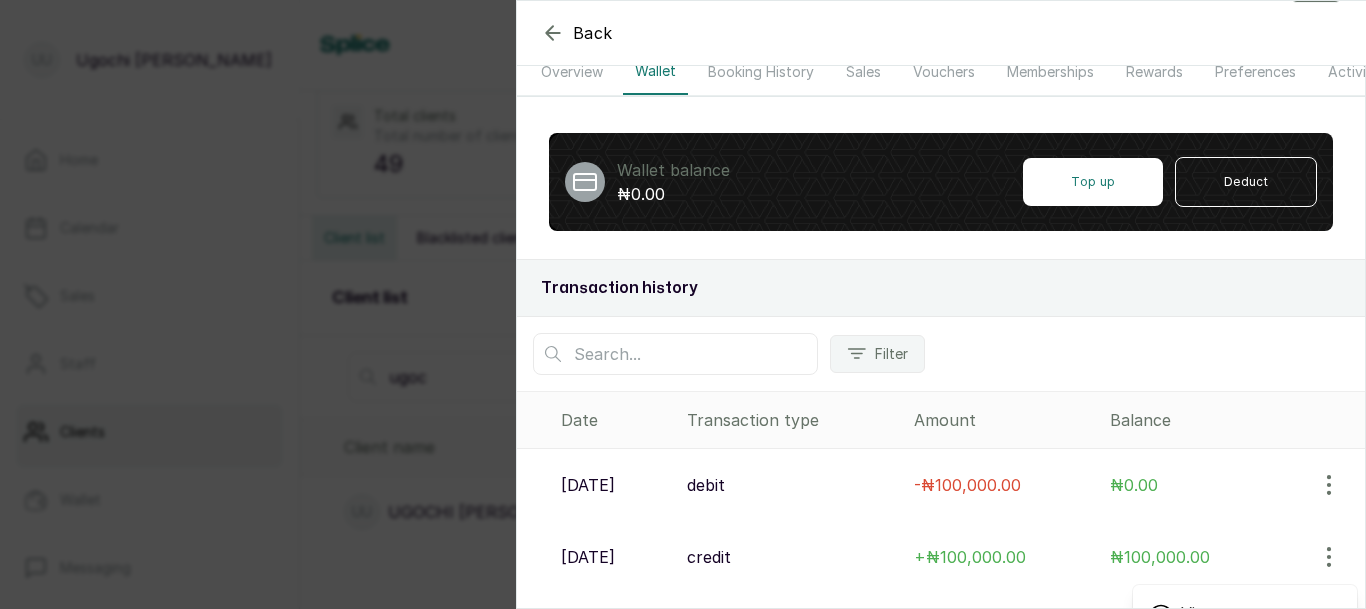click 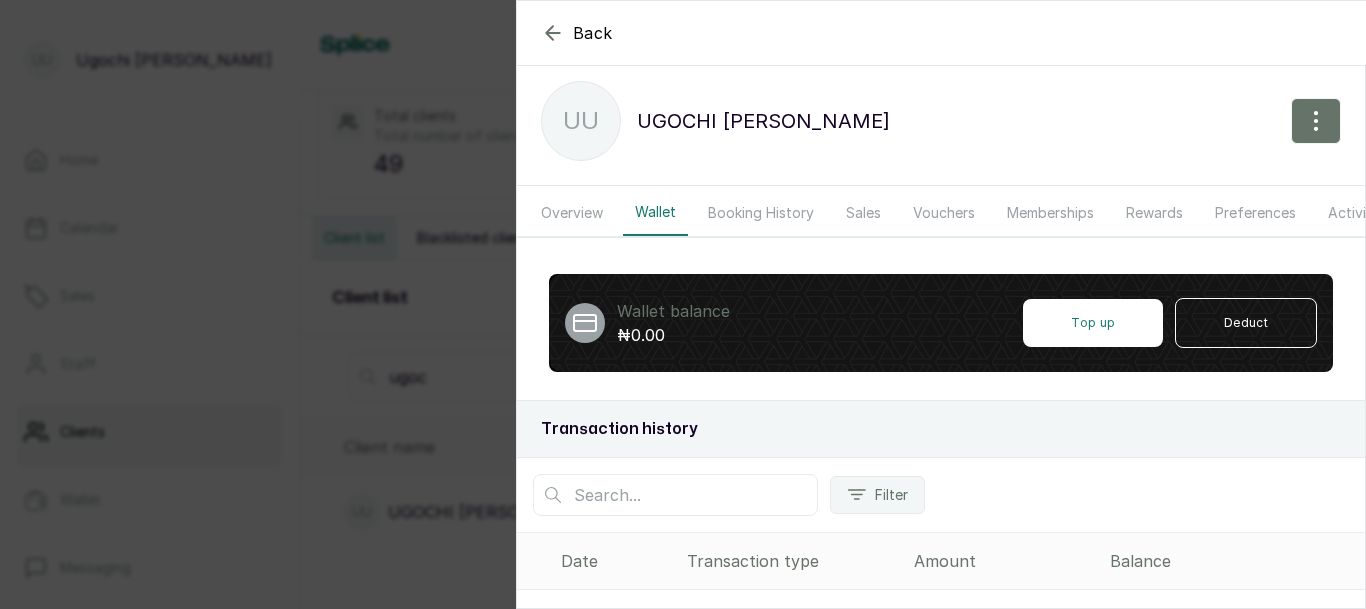 scroll, scrollTop: 0, scrollLeft: 0, axis: both 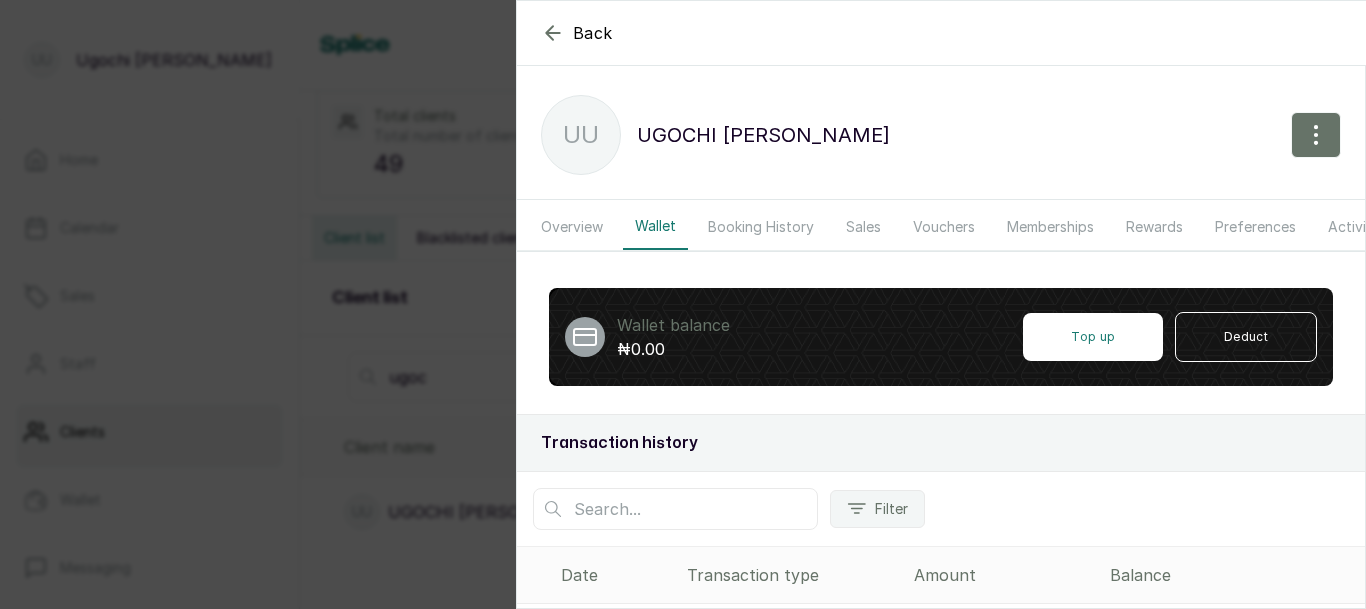 click on "Booking History" at bounding box center [761, 227] 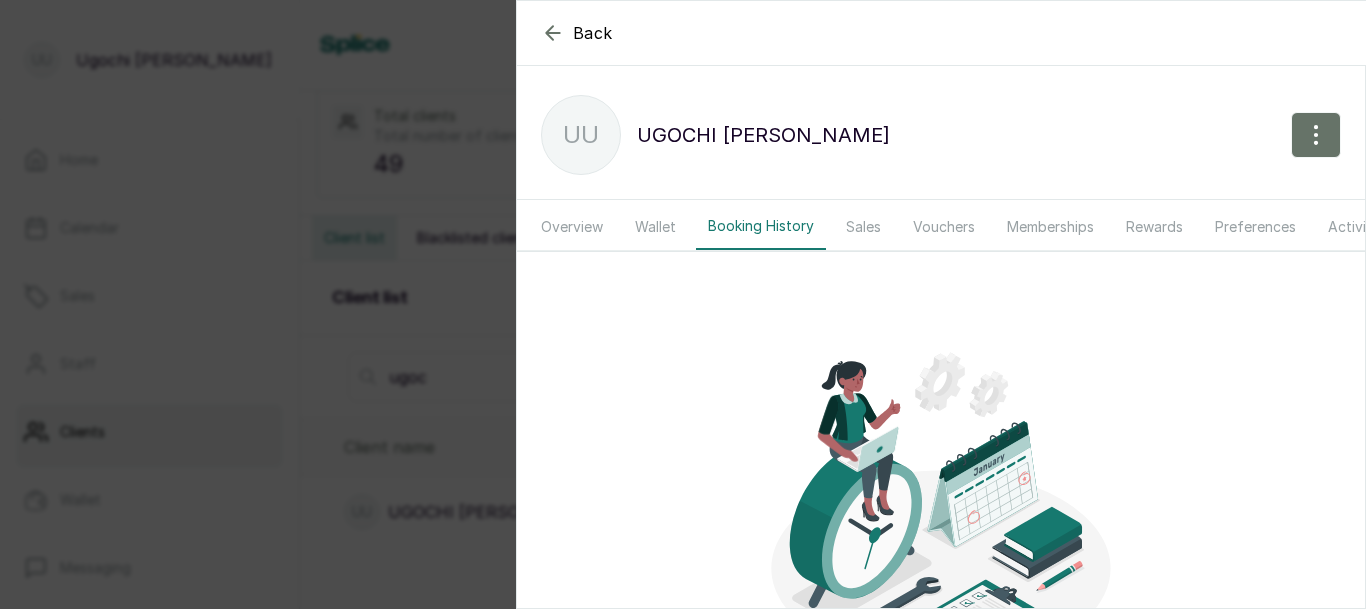 click on "Sales" at bounding box center [863, 227] 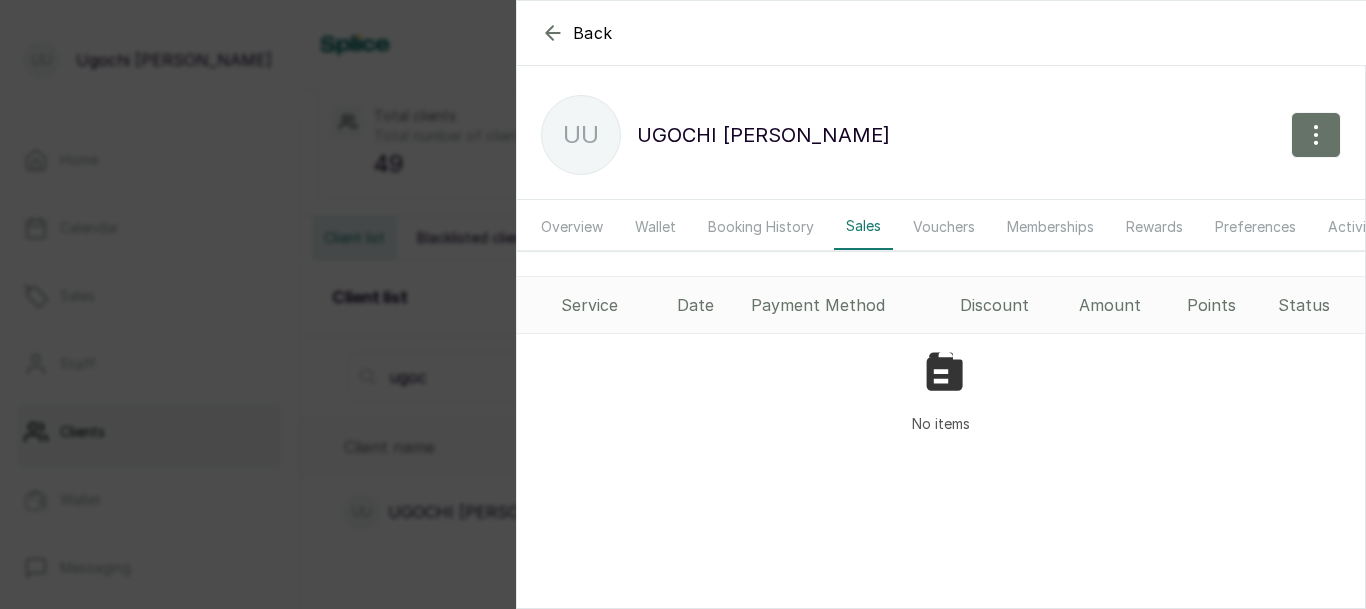 click on "Vouchers" at bounding box center [944, 227] 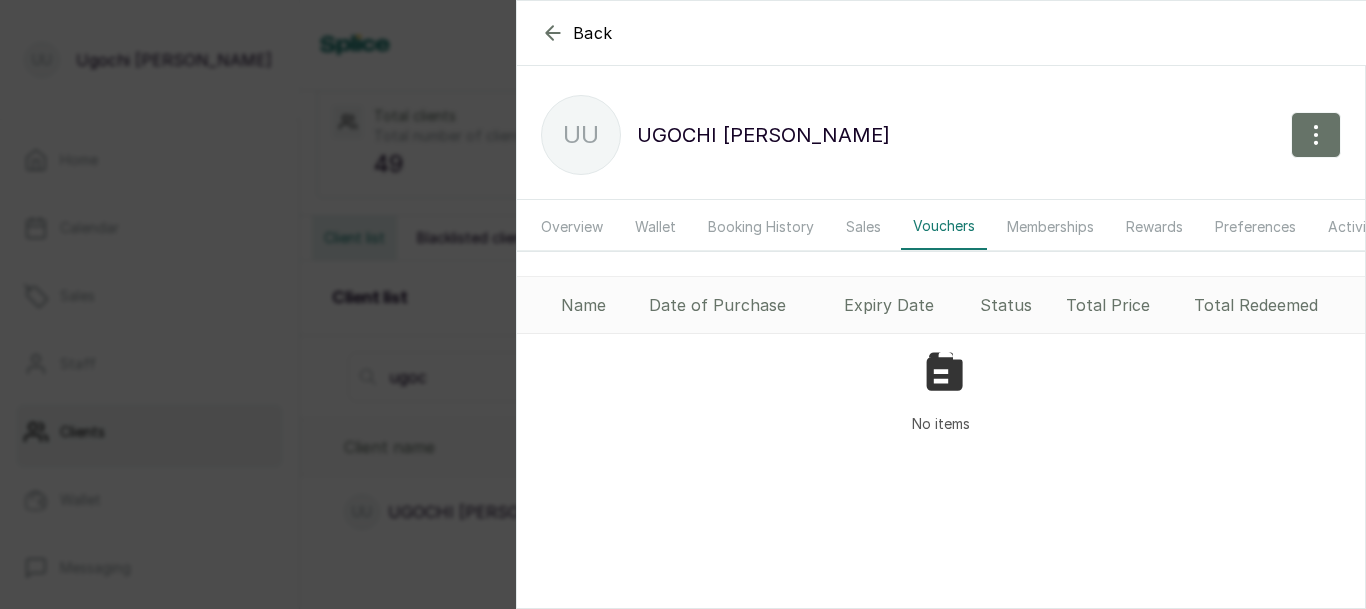 click on "Memberships" at bounding box center (1050, 227) 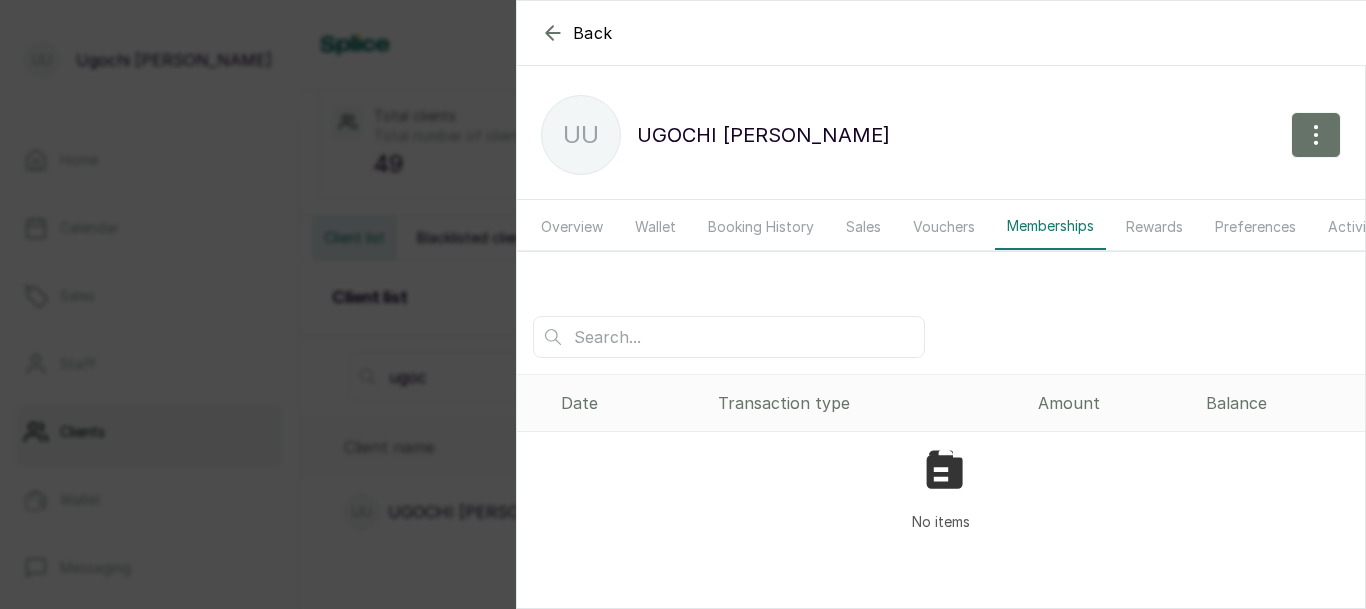 click on "Rewards" at bounding box center (1154, 227) 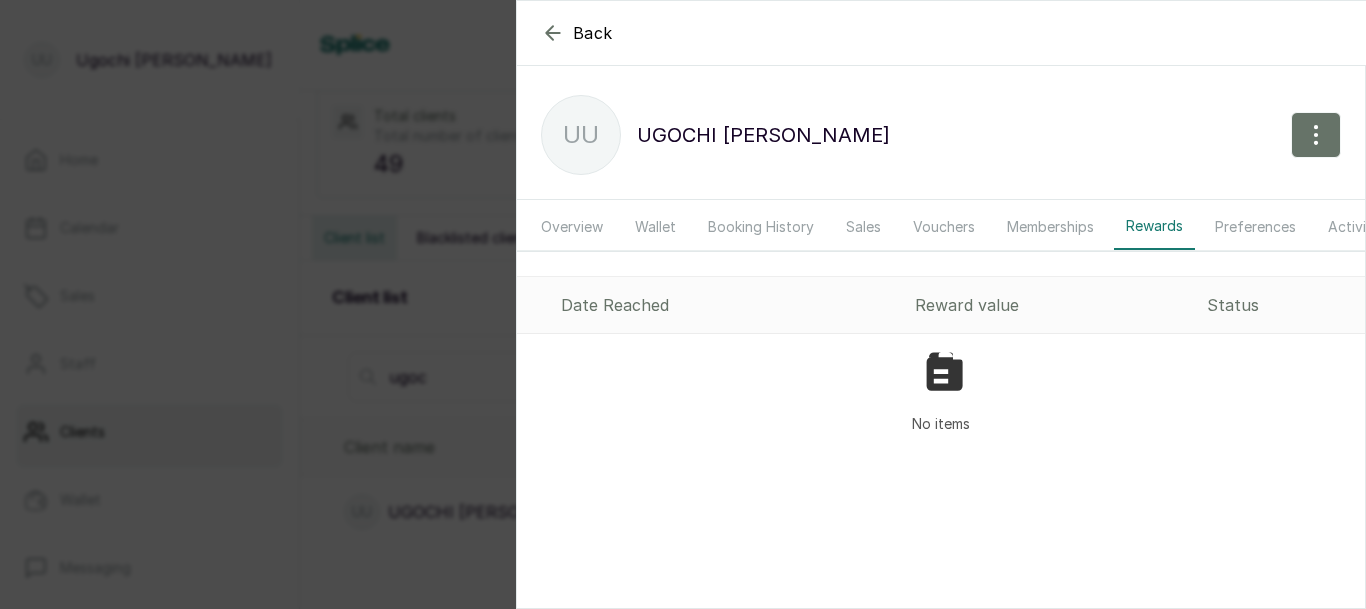 click on "Preferences" at bounding box center [1255, 227] 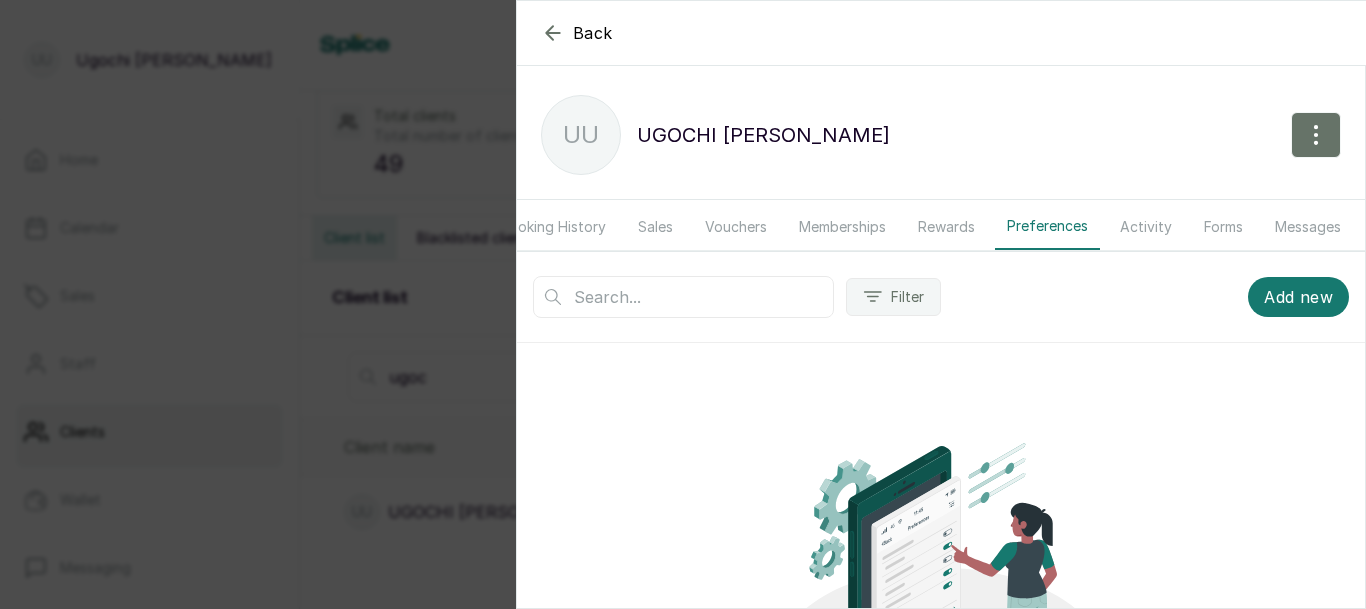 scroll, scrollTop: 0, scrollLeft: 0, axis: both 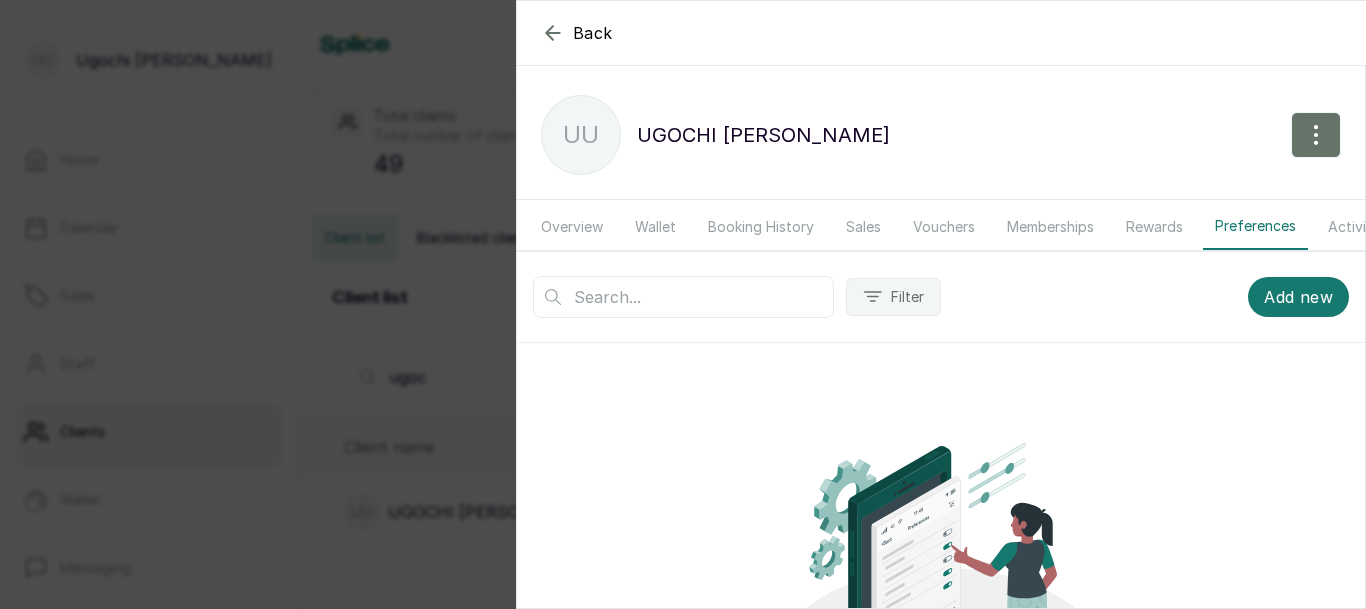 click on "Wallet" at bounding box center (655, 227) 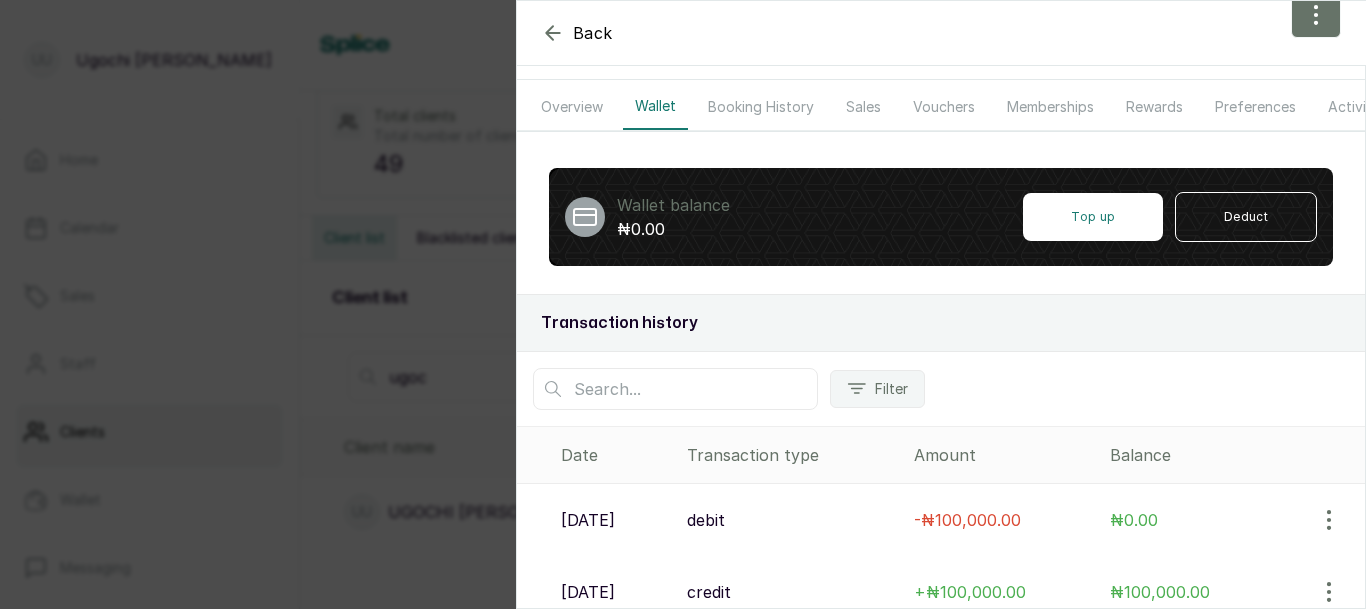 scroll, scrollTop: 155, scrollLeft: 0, axis: vertical 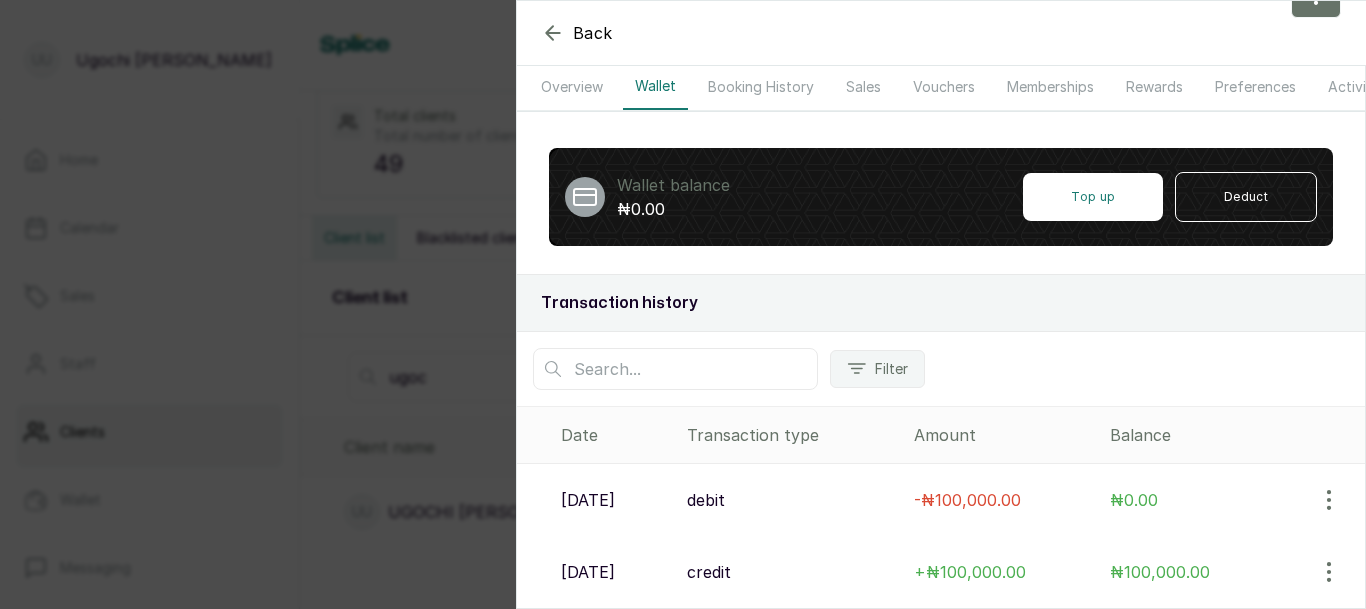drag, startPoint x: 630, startPoint y: 244, endPoint x: 683, endPoint y: 297, distance: 74.953316 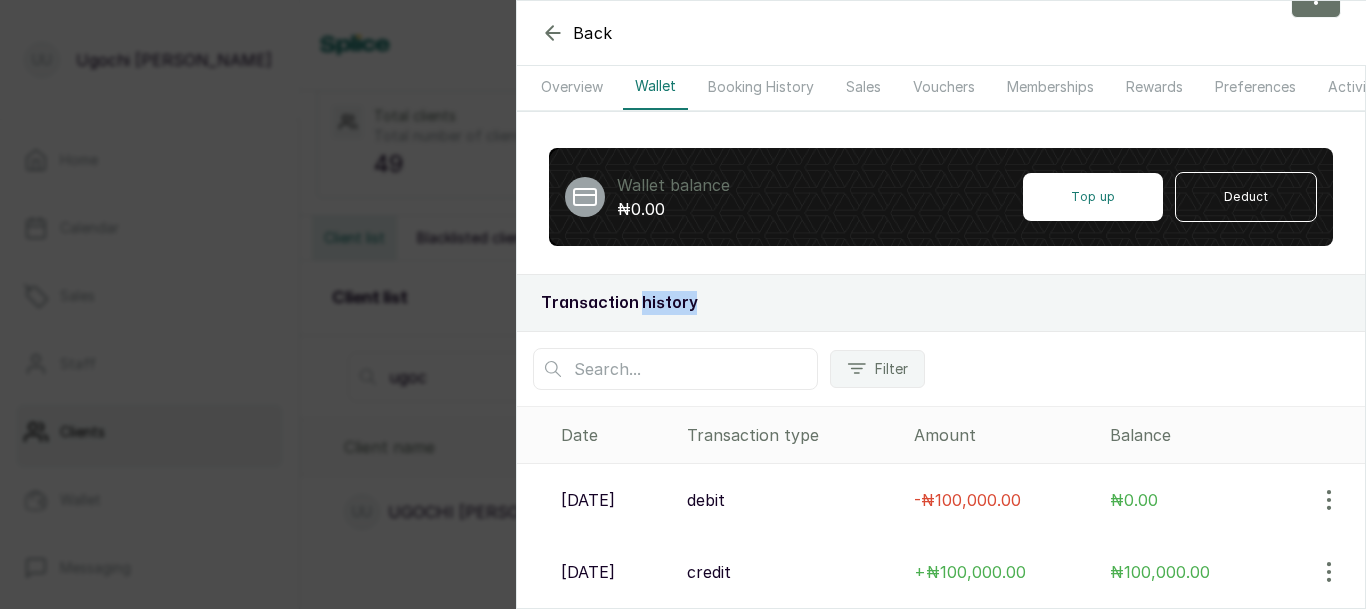 click on "Transaction history" at bounding box center [941, 303] 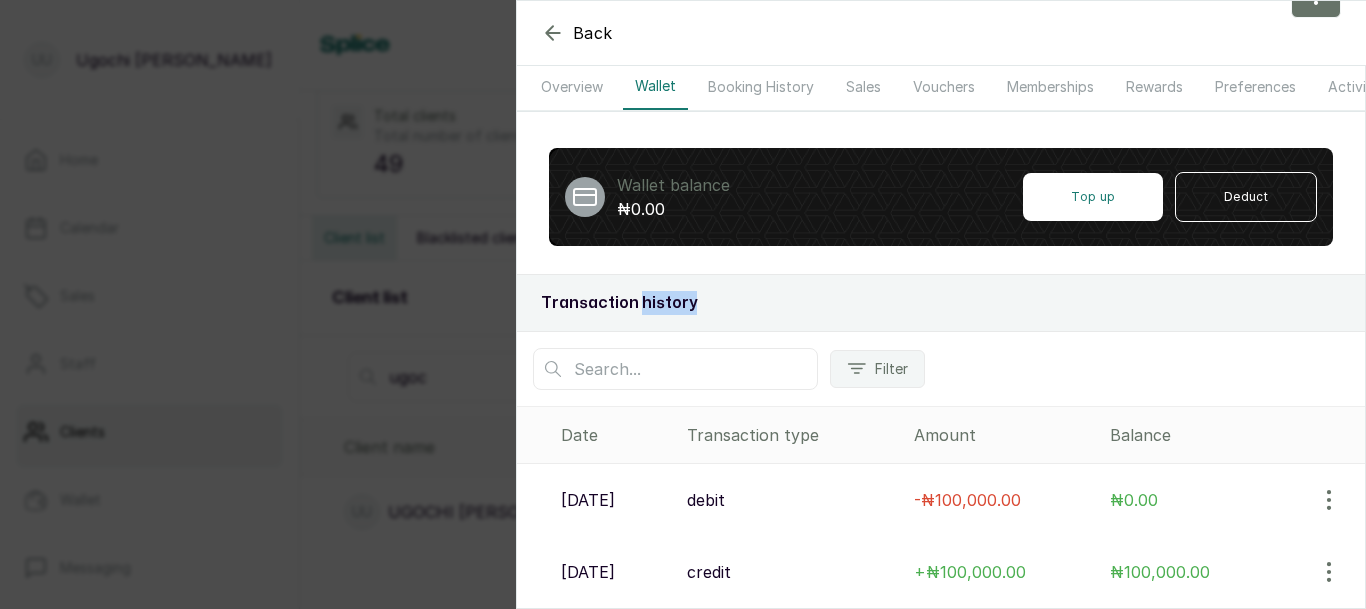 click on "Back UGOCHI   UKAEGBU UU UGOCHI   UKAEGBU   Overview Wallet Booking History Sales Vouchers Memberships Rewards Preferences Activity Forms Messages Wallet balance ₦0.00 Top up Deduct Transaction history Filter Date Transaction type Amount Balance 26 Jul, 2025 debit - ₦100,000.00 ₦0.00 26 Jul, 2025 credit + ₦100,000.00 ₦100,000.00" at bounding box center (683, 304) 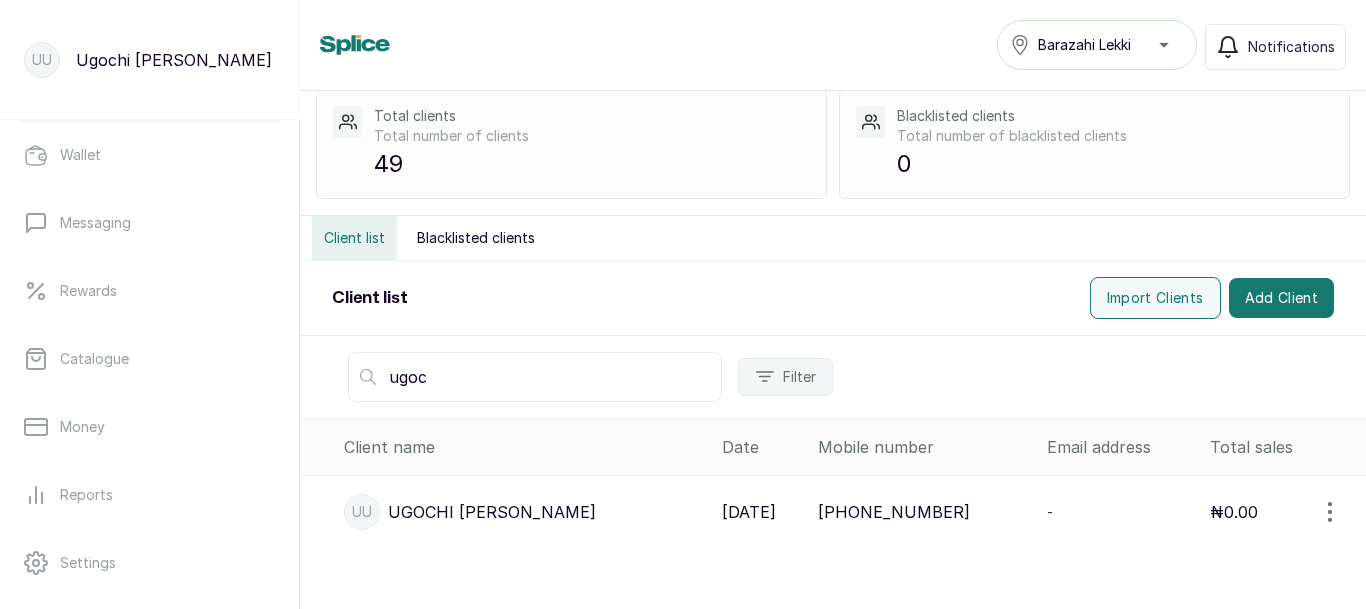 scroll, scrollTop: 346, scrollLeft: 0, axis: vertical 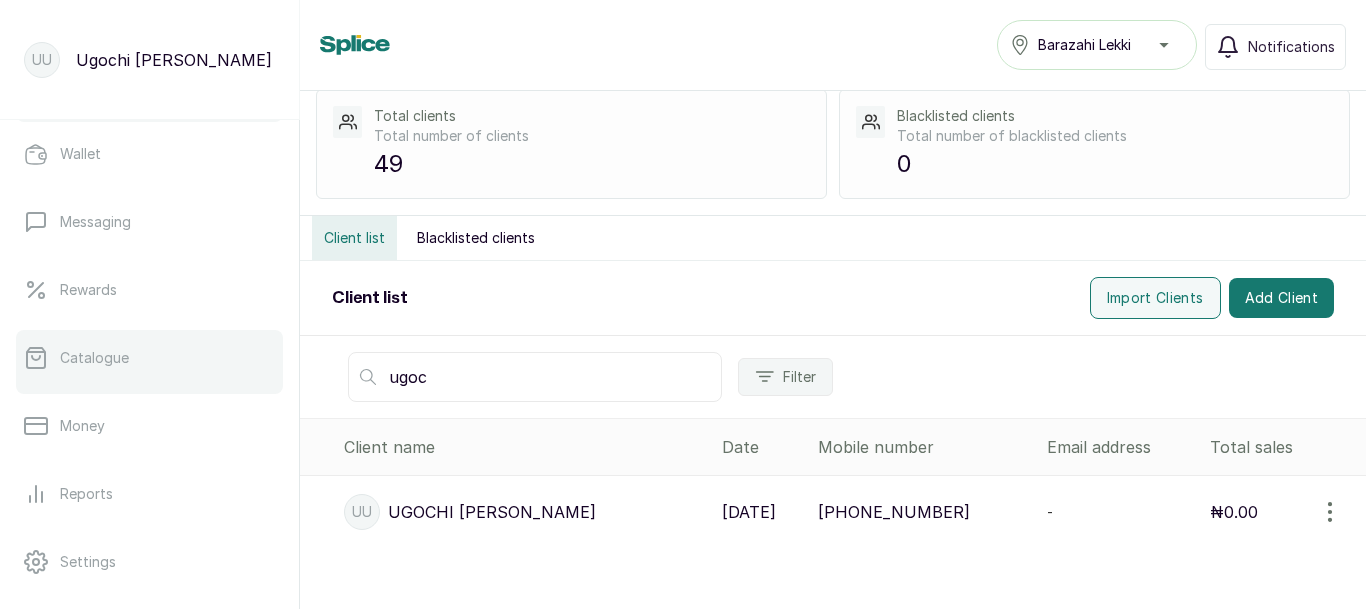 click on "Catalogue" at bounding box center (94, 358) 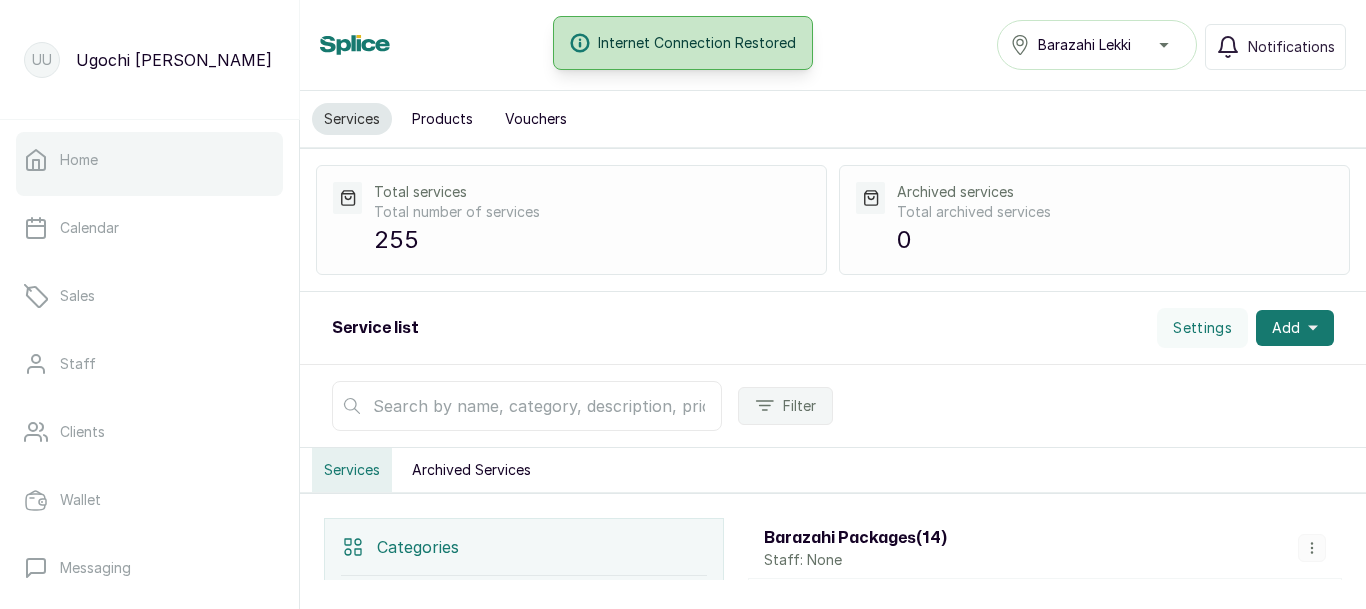 click on "Home" at bounding box center [79, 160] 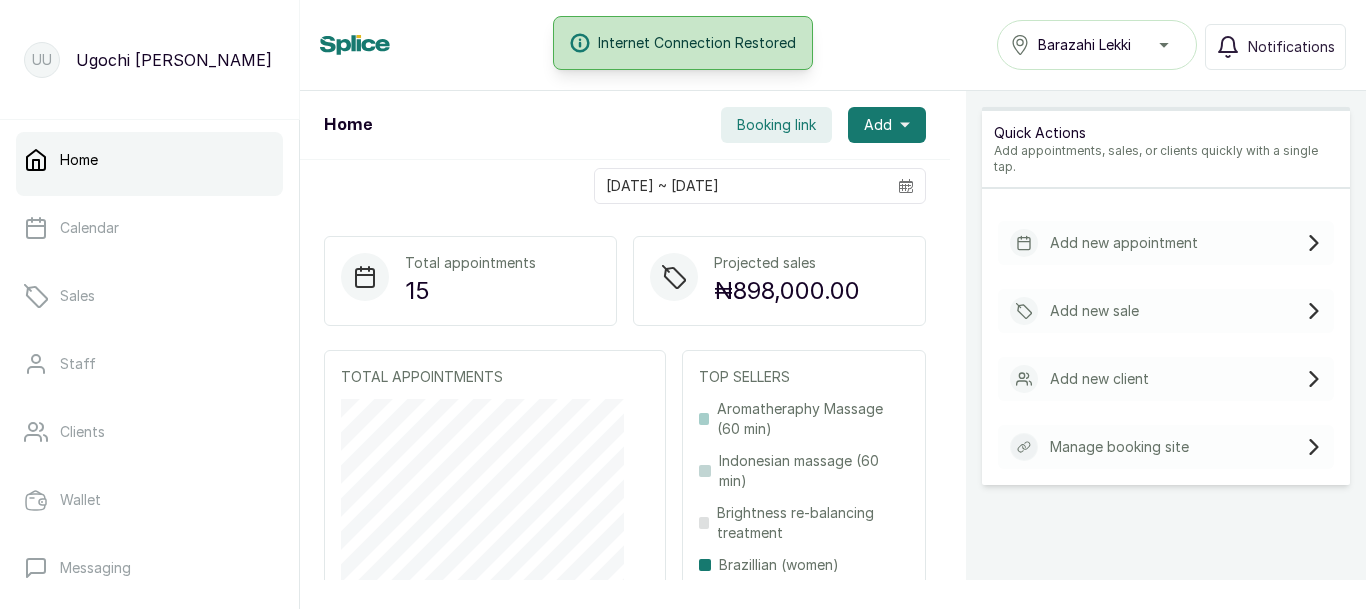 scroll, scrollTop: 99, scrollLeft: 0, axis: vertical 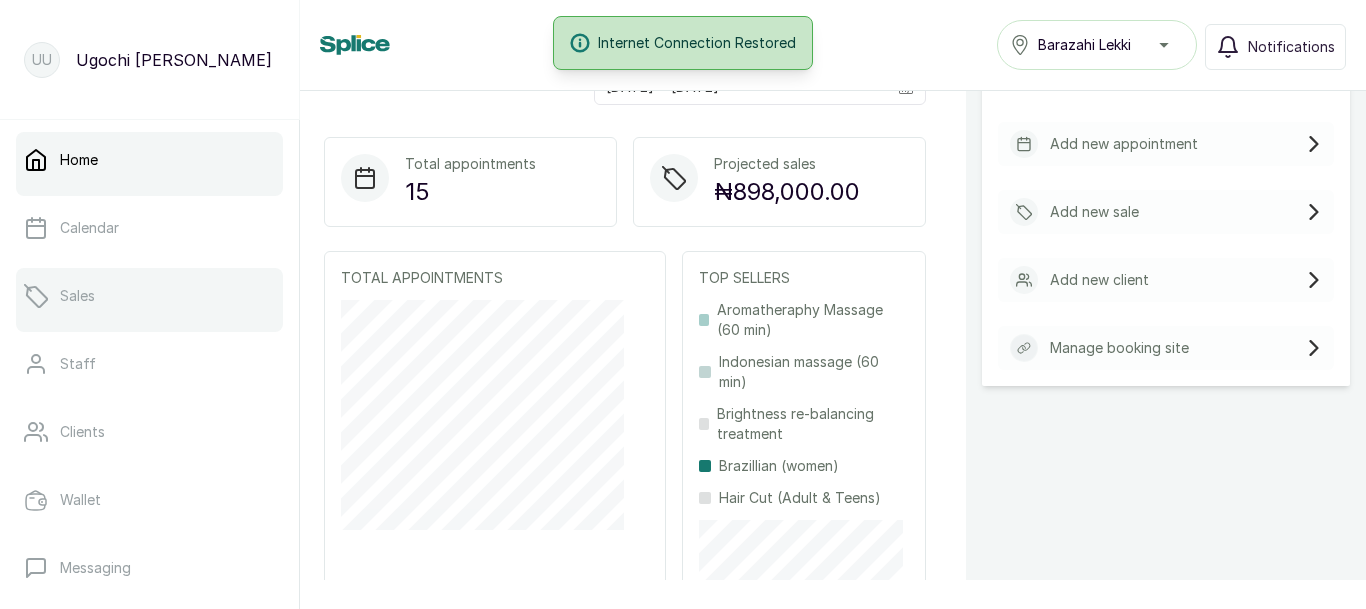 click on "Sales" at bounding box center (149, 296) 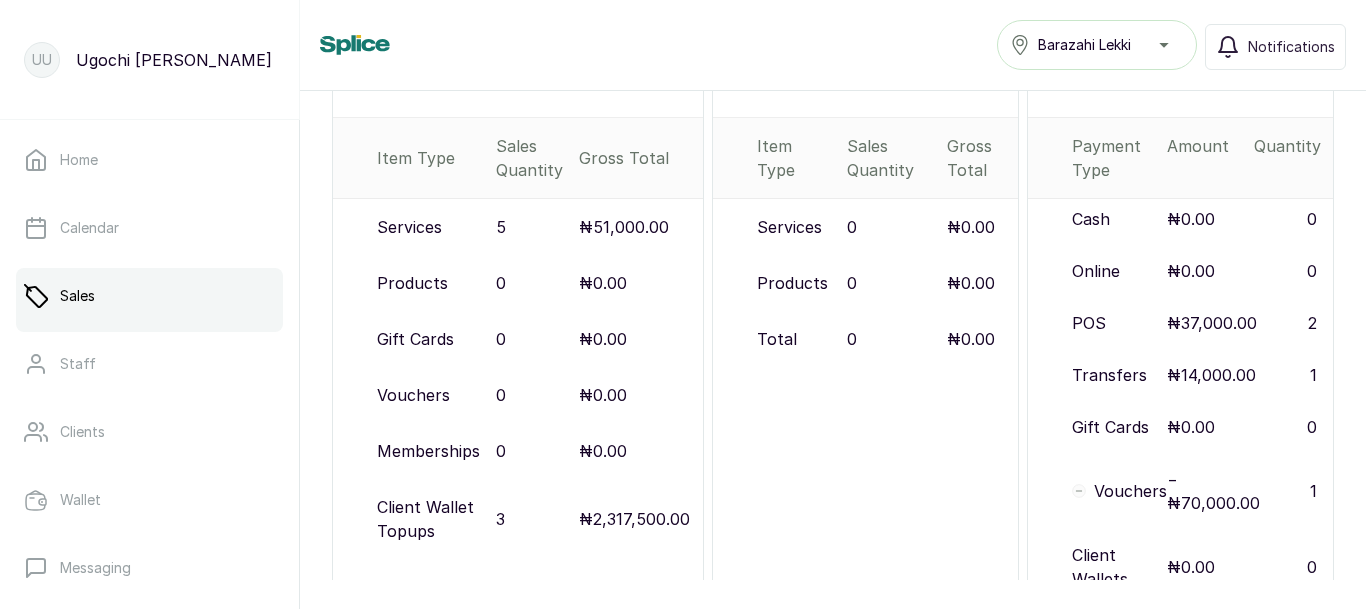 scroll, scrollTop: 286, scrollLeft: 0, axis: vertical 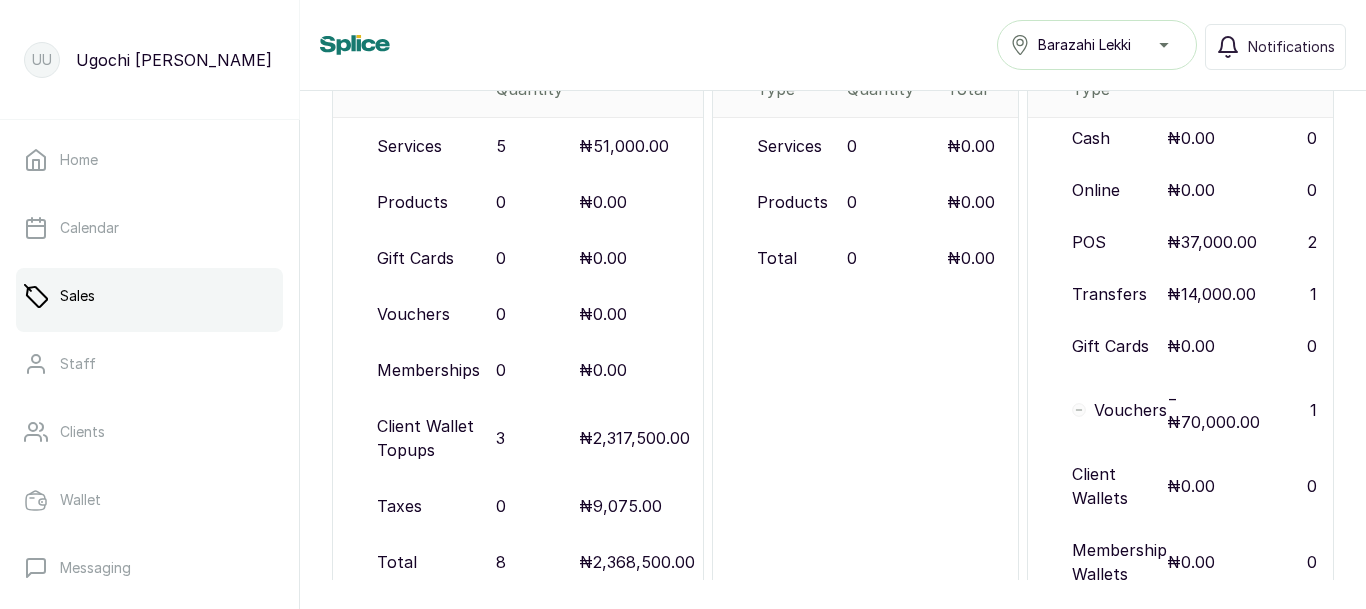click on "Memberships" at bounding box center (410, 370) 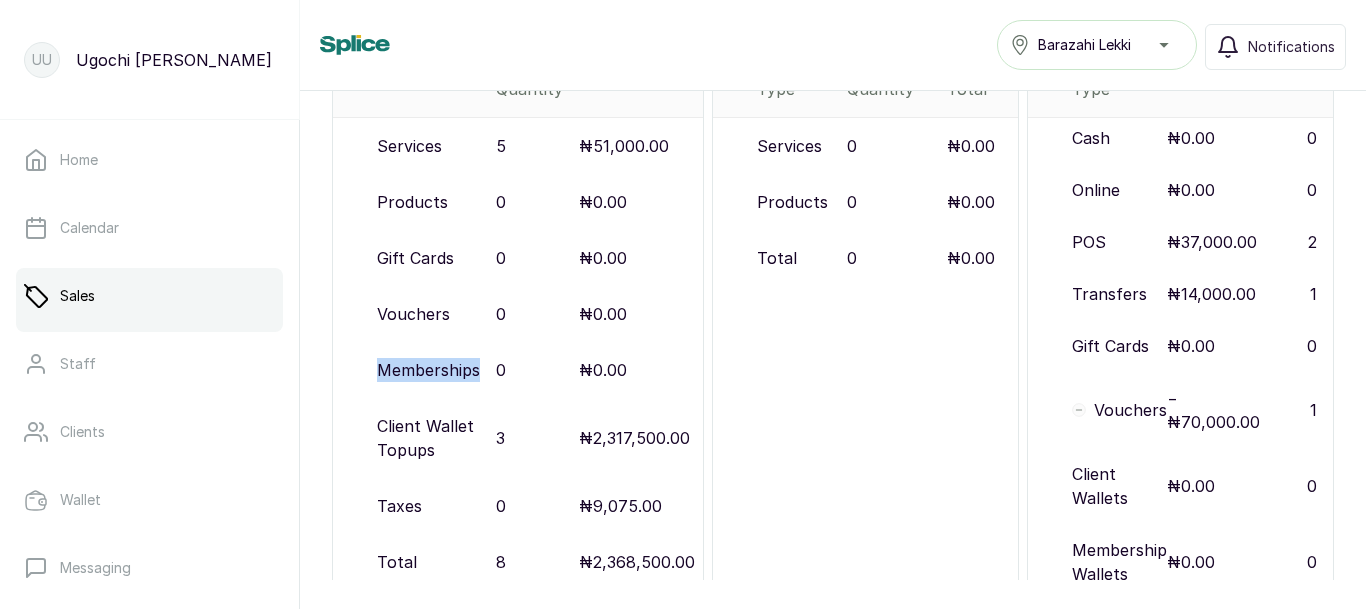 click on "Memberships" at bounding box center (410, 370) 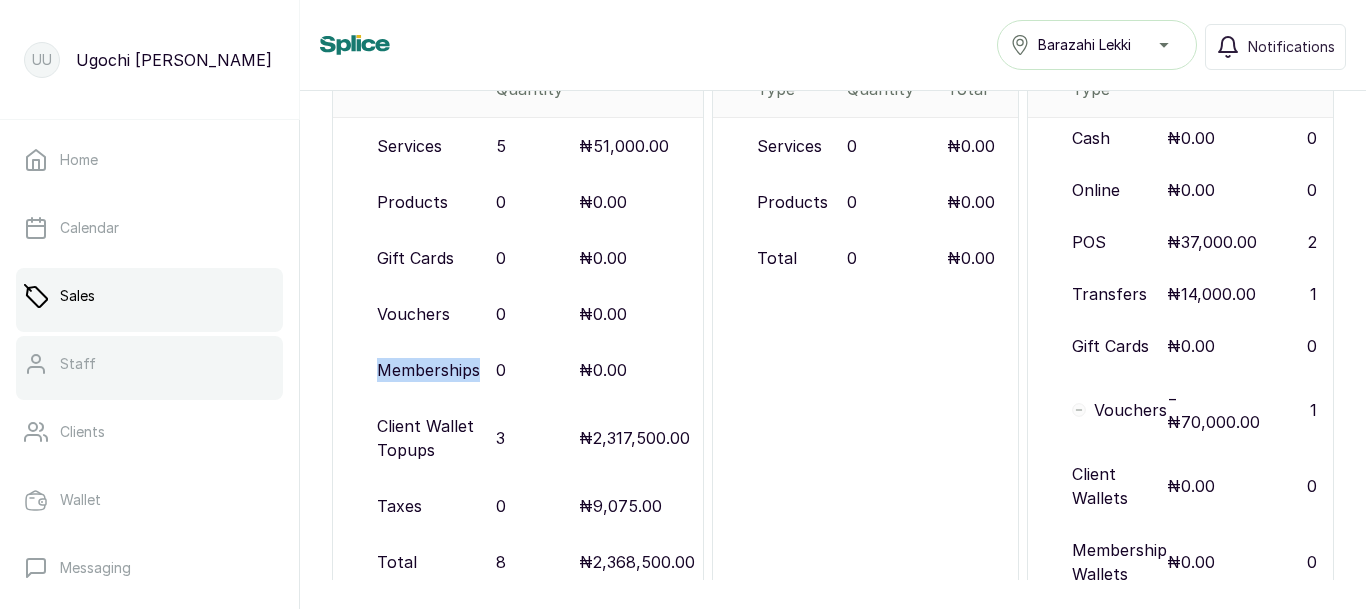 scroll, scrollTop: 13, scrollLeft: 0, axis: vertical 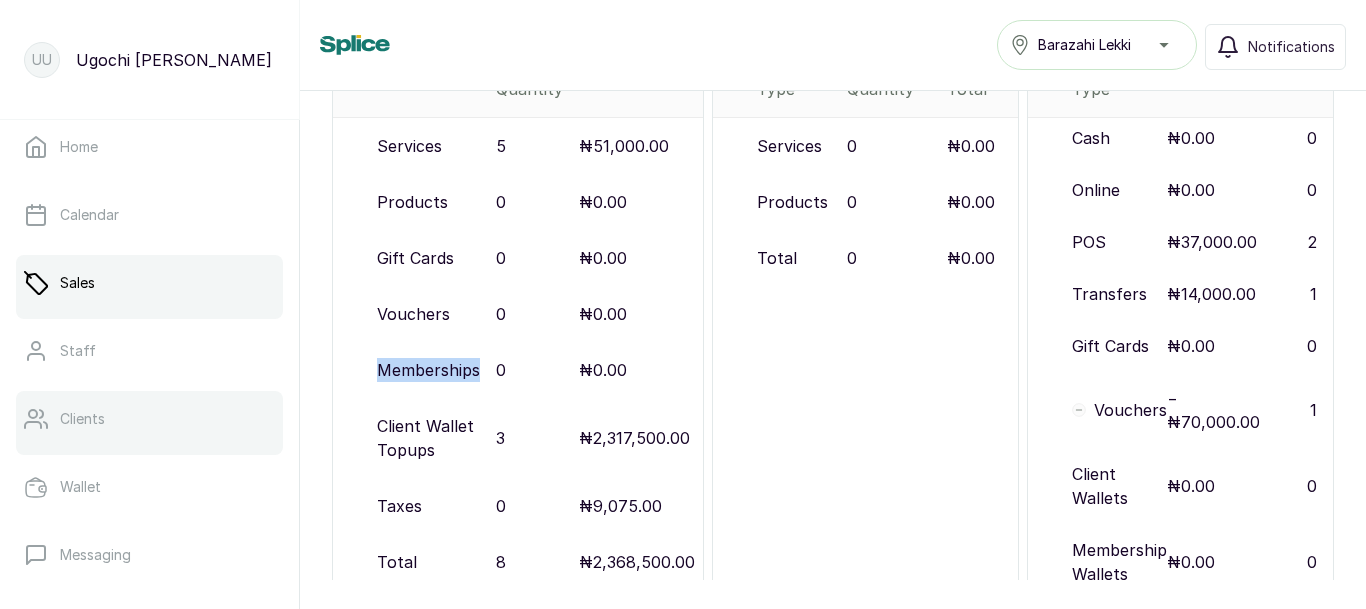 click on "Clients" at bounding box center [82, 419] 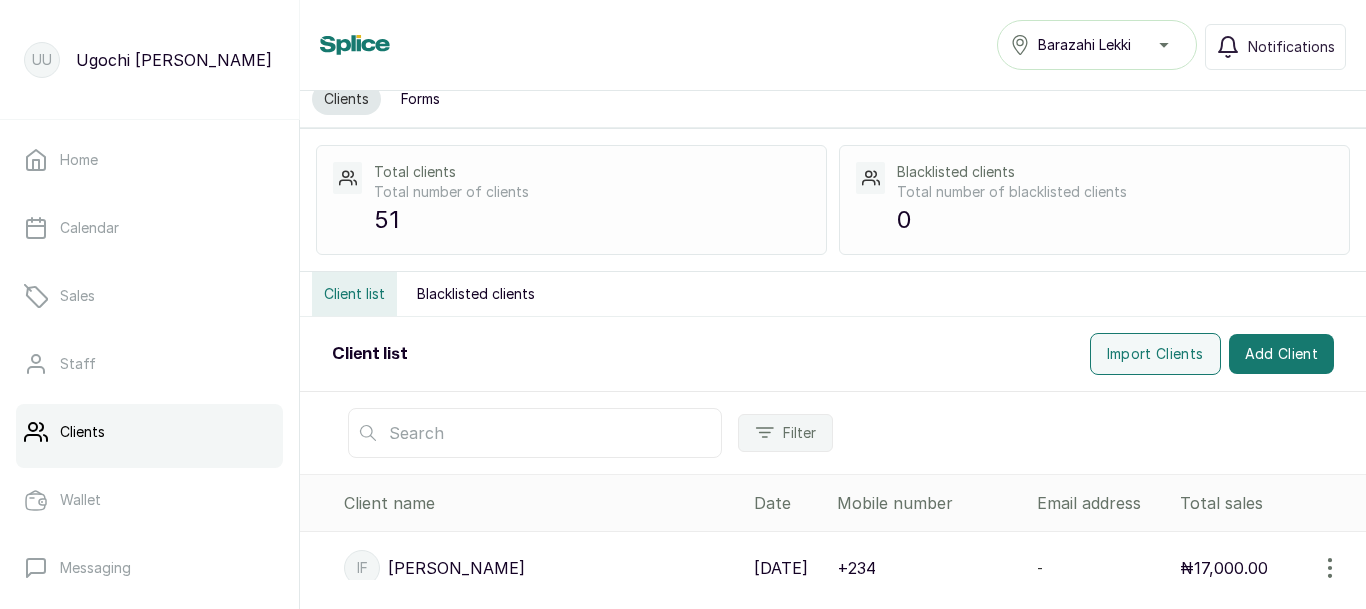 scroll, scrollTop: 0, scrollLeft: 0, axis: both 